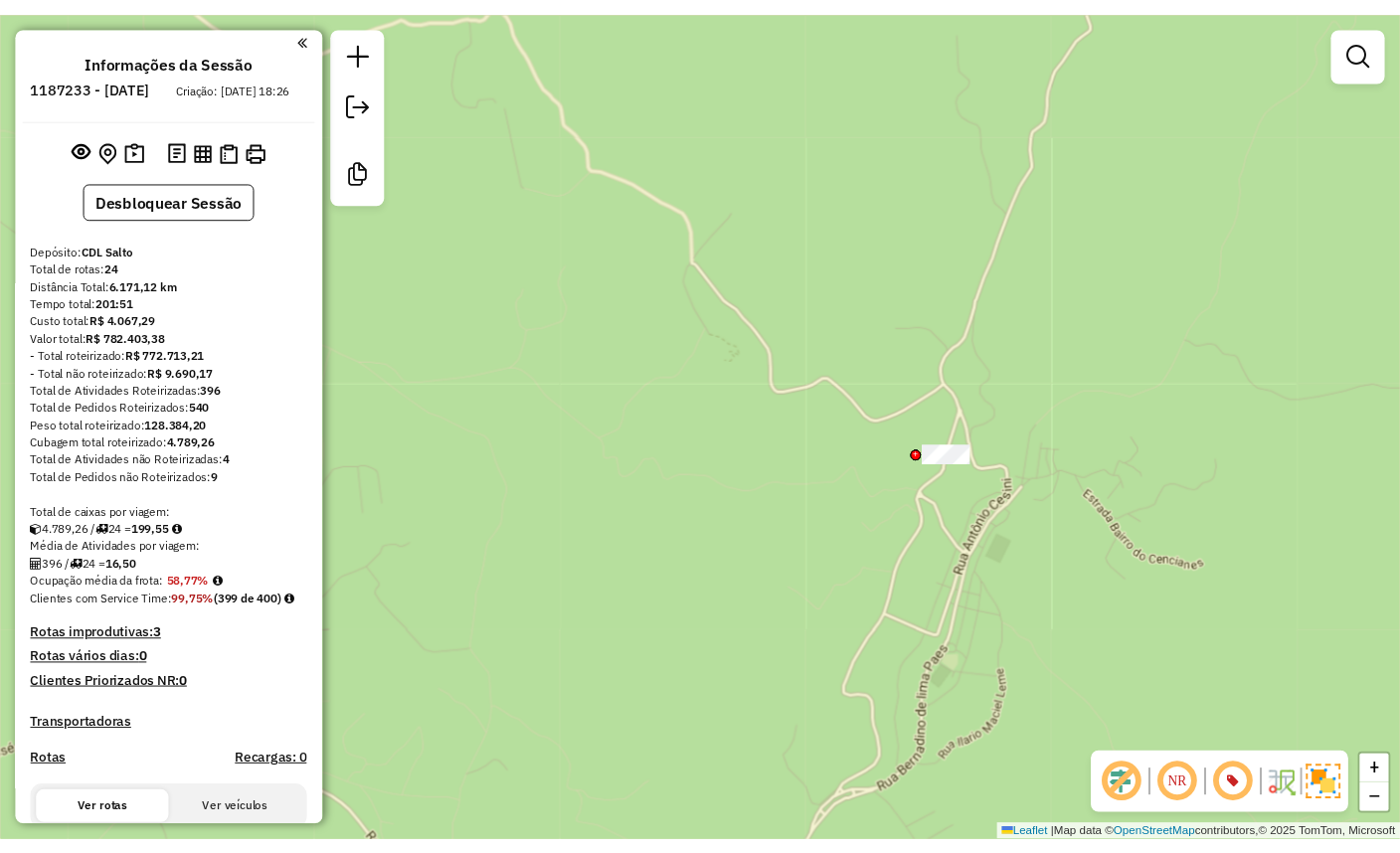 scroll, scrollTop: 0, scrollLeft: 0, axis: both 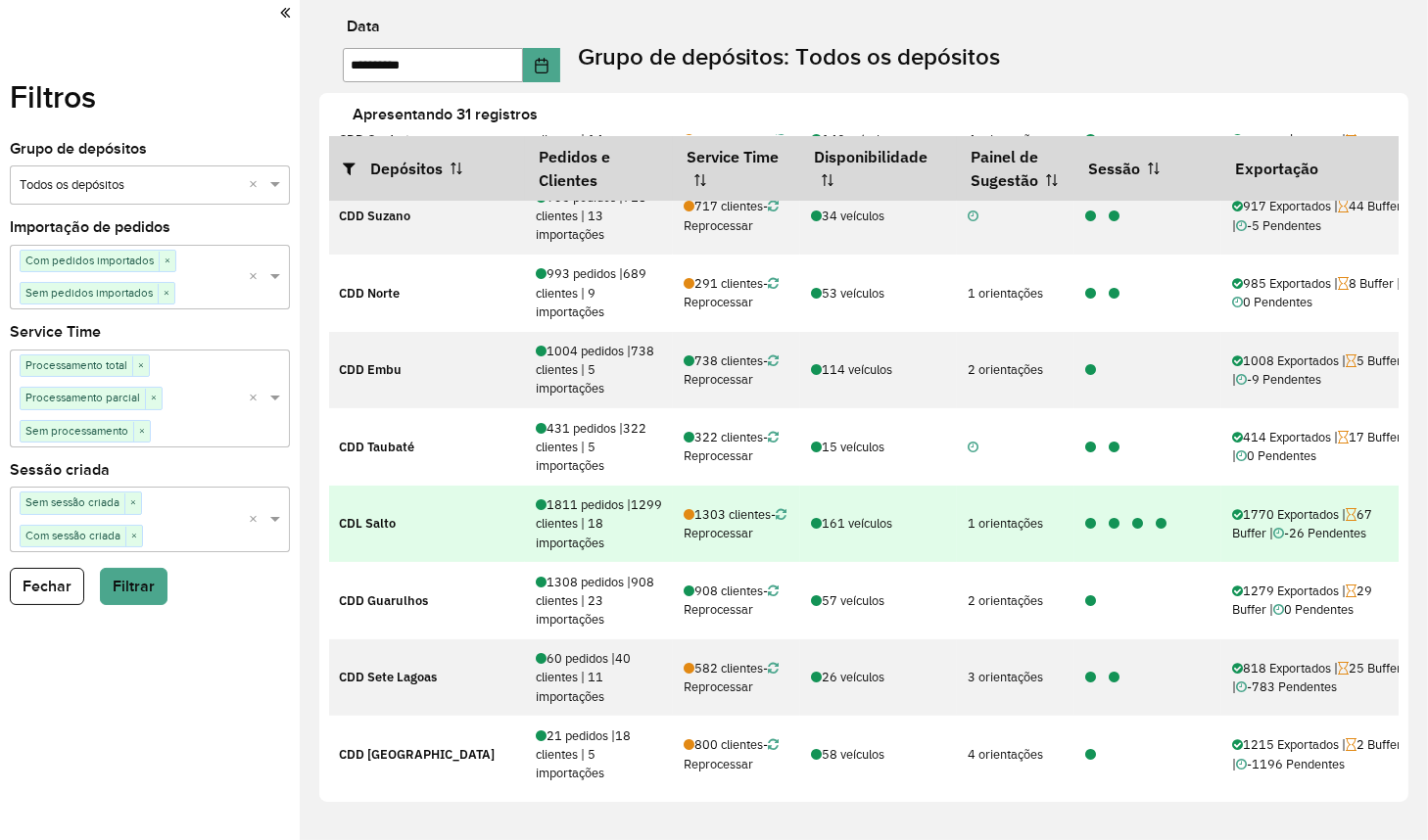 click at bounding box center [1114, 524] 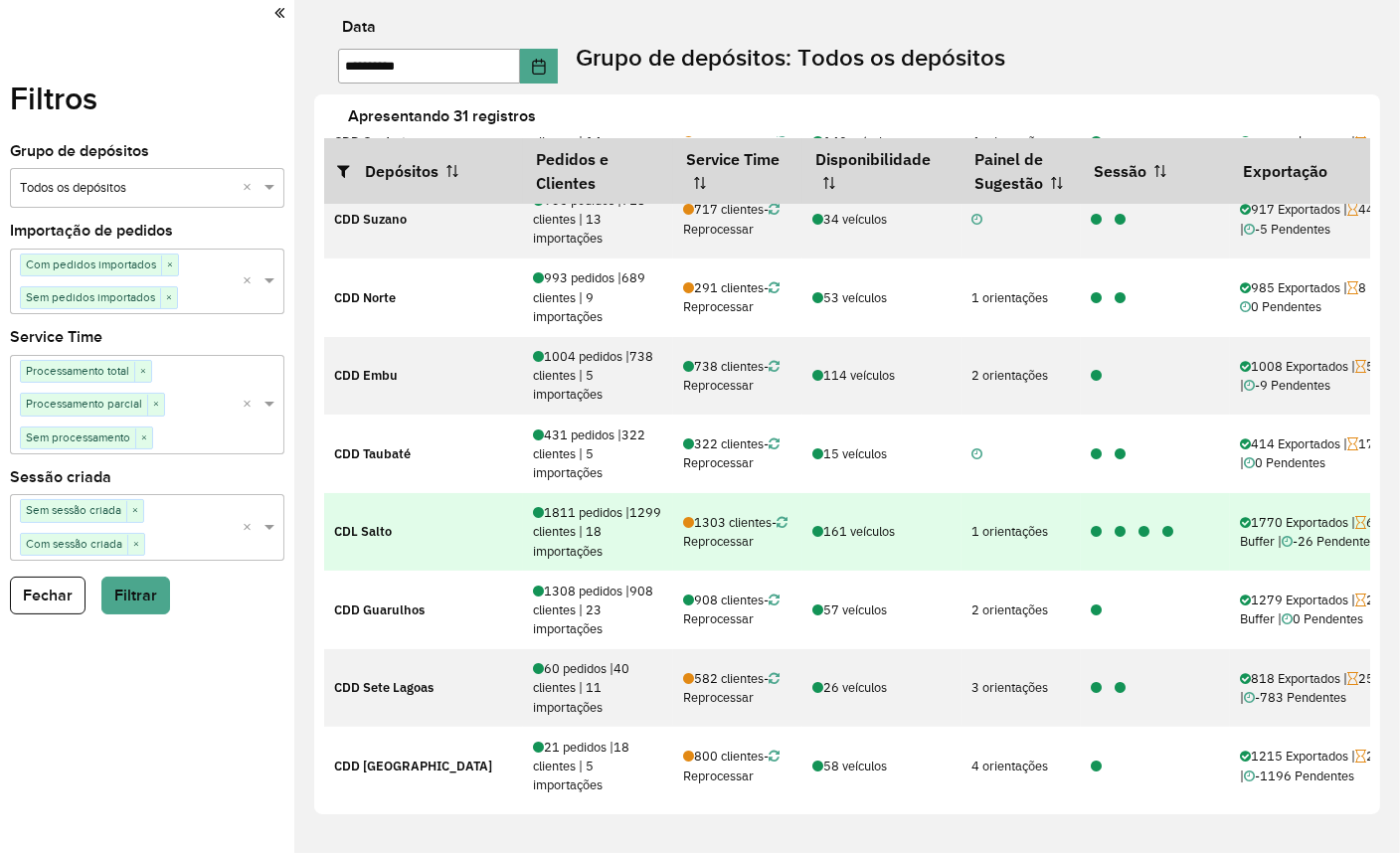 click at bounding box center (1167, 532) 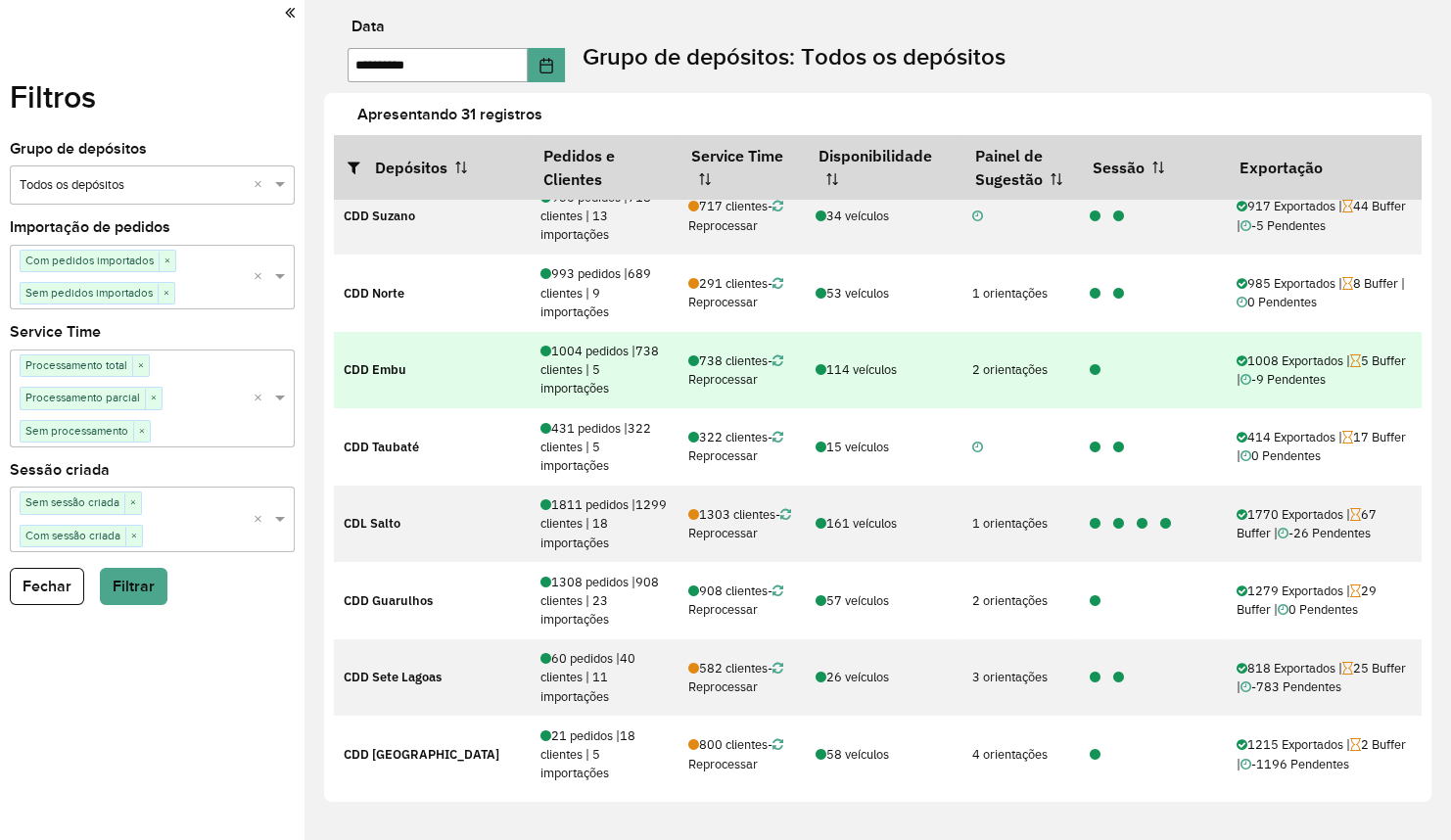 click at bounding box center (1152, 369) 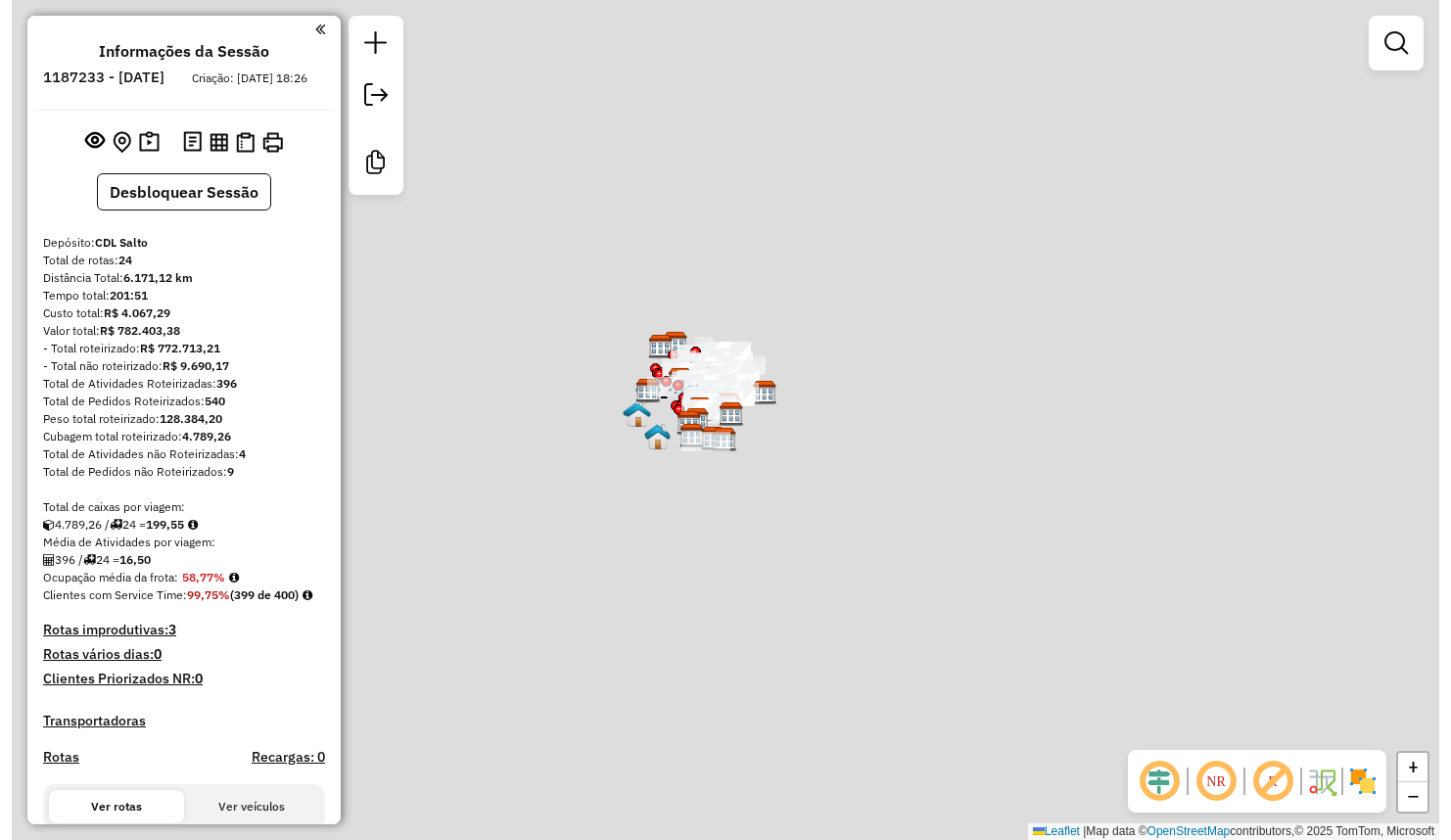 scroll, scrollTop: 0, scrollLeft: 0, axis: both 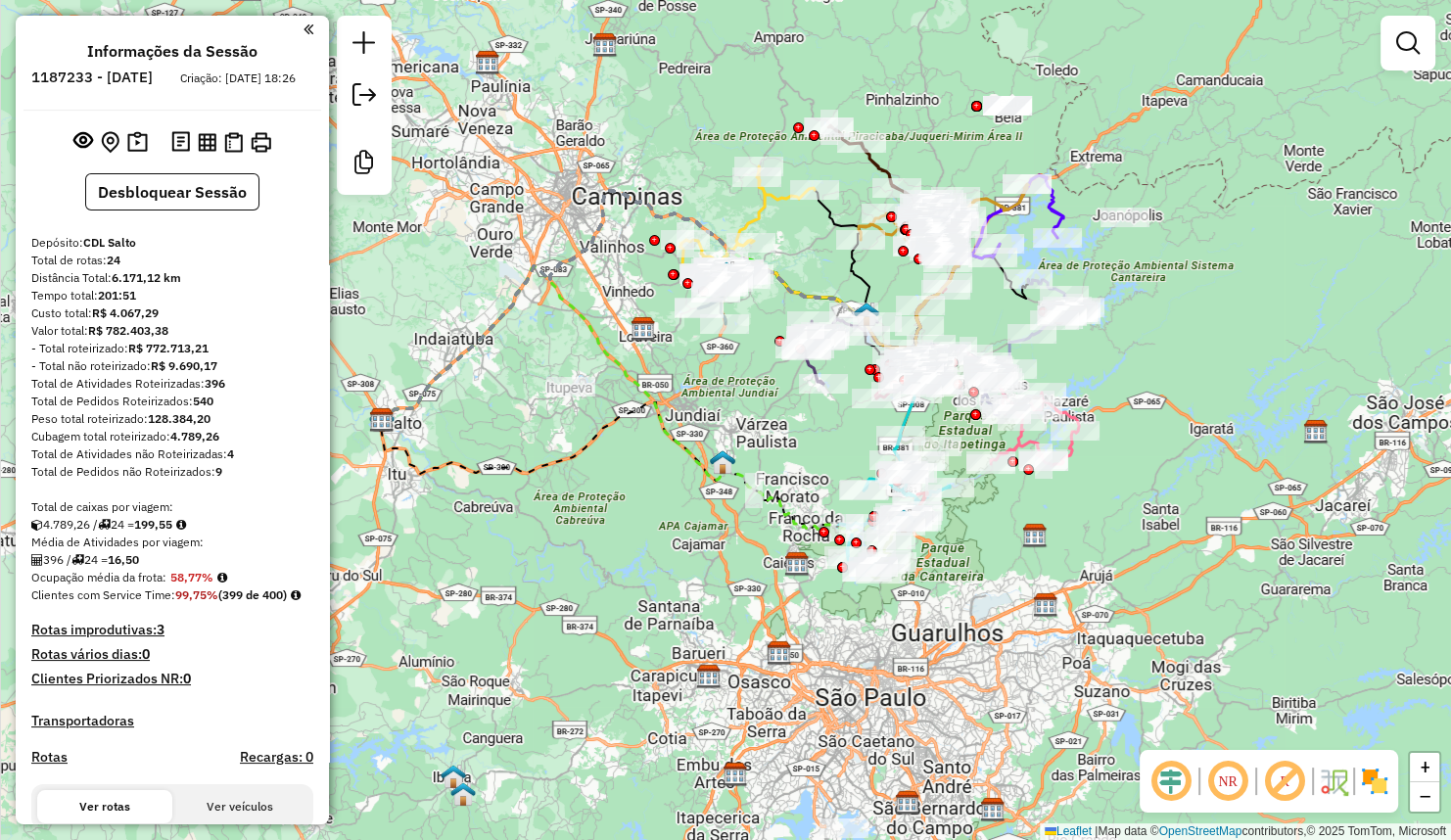 drag, startPoint x: 939, startPoint y: 558, endPoint x: 603, endPoint y: 558, distance: 336 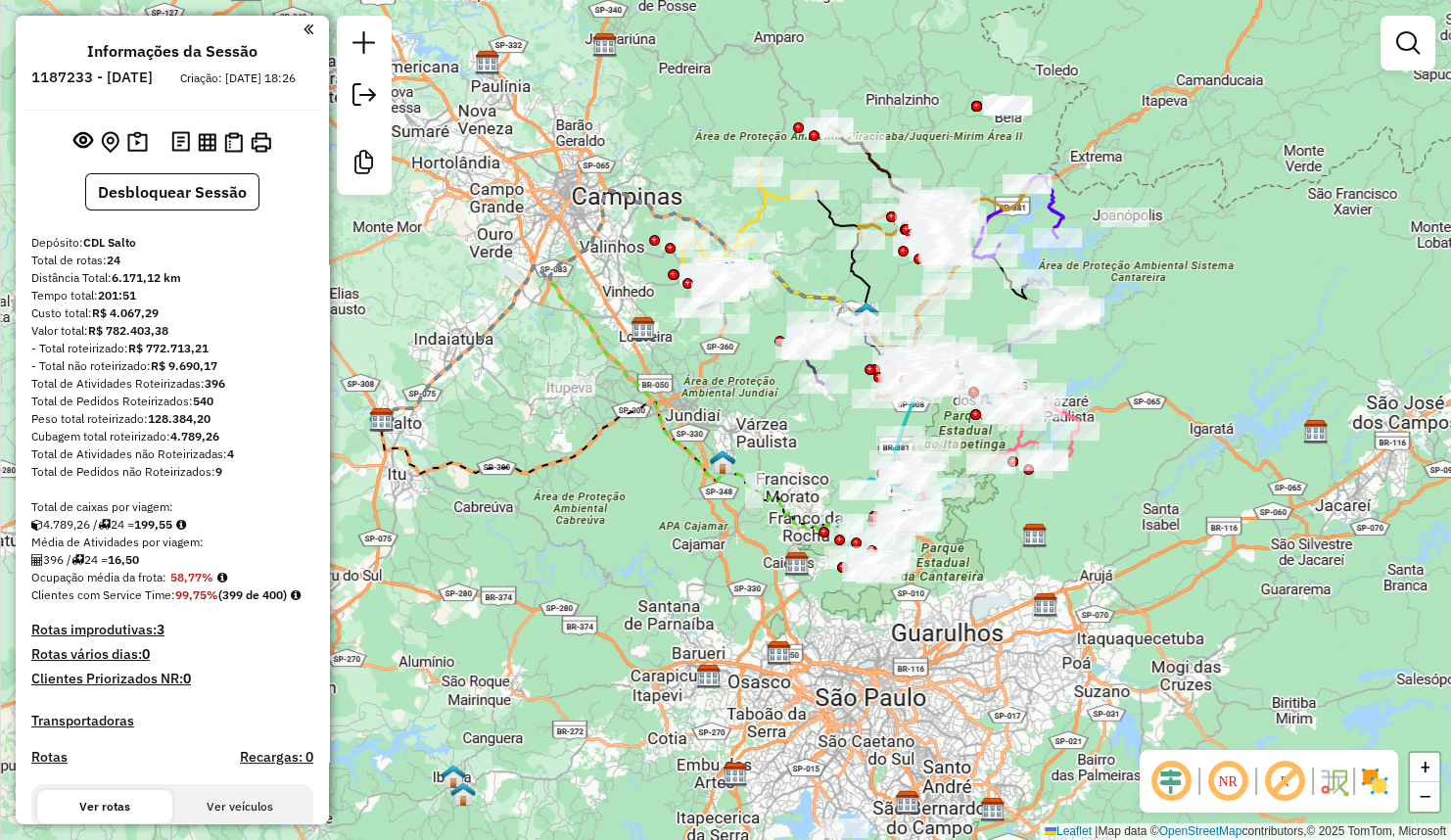 click 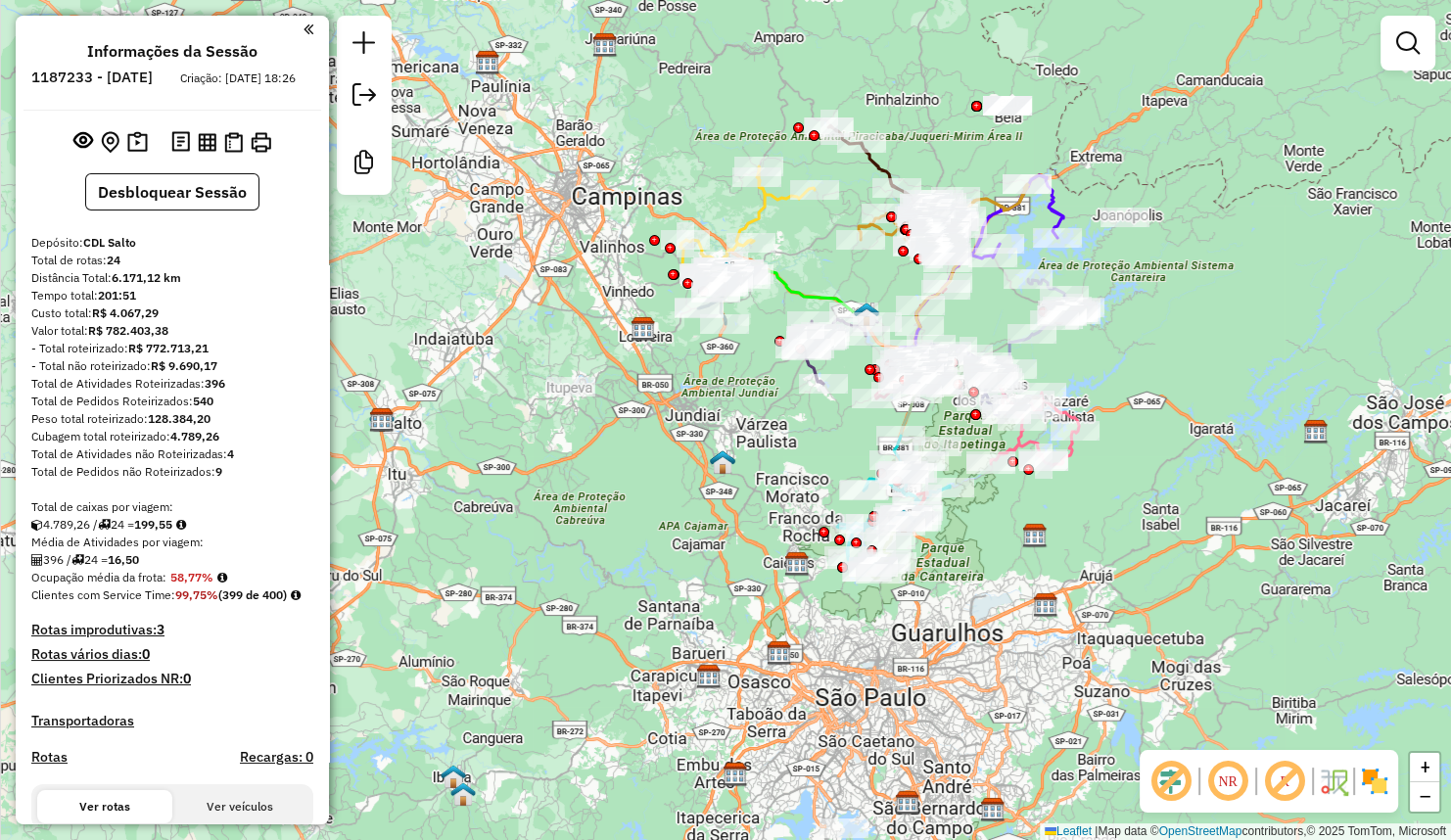 click 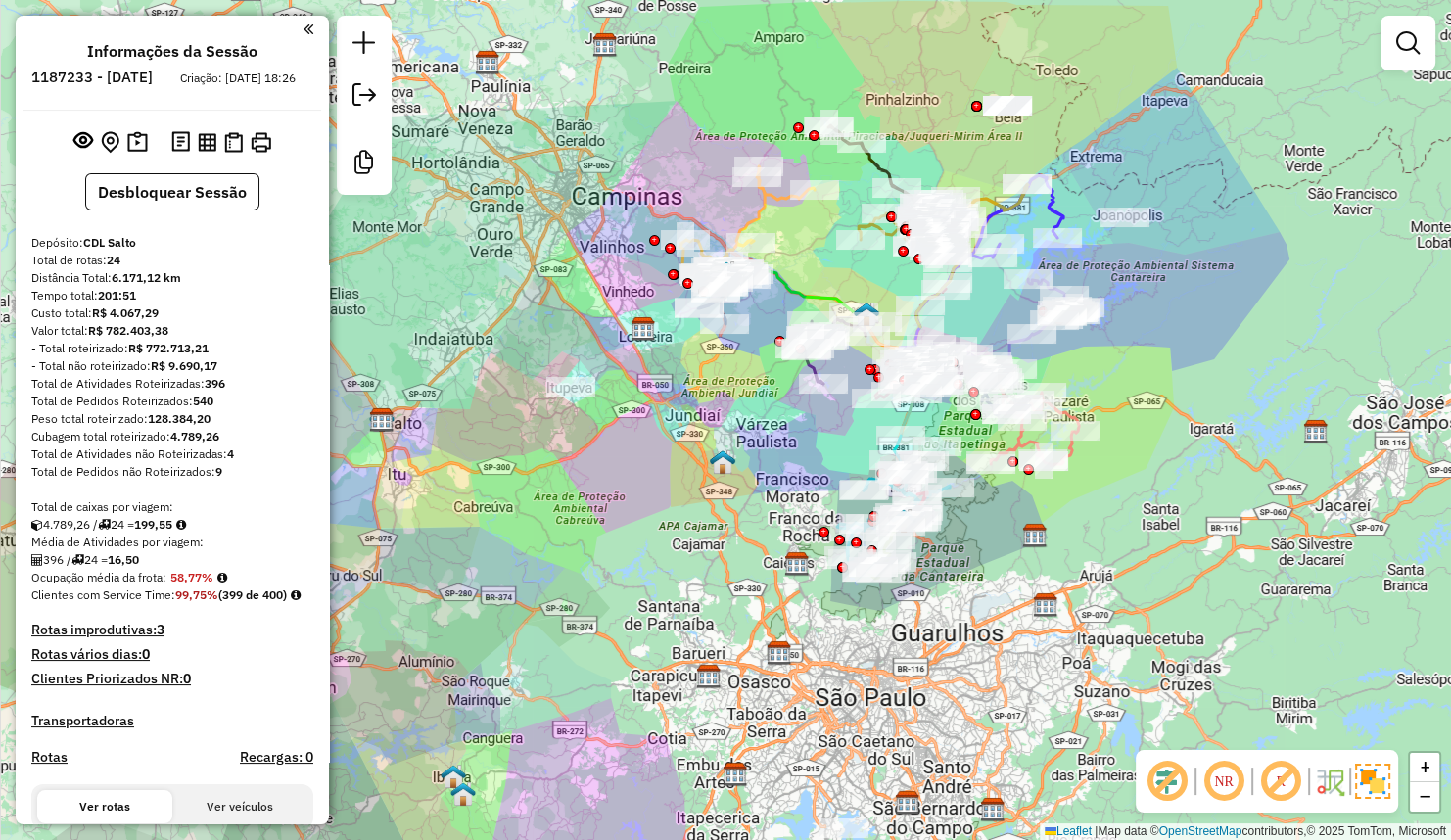click 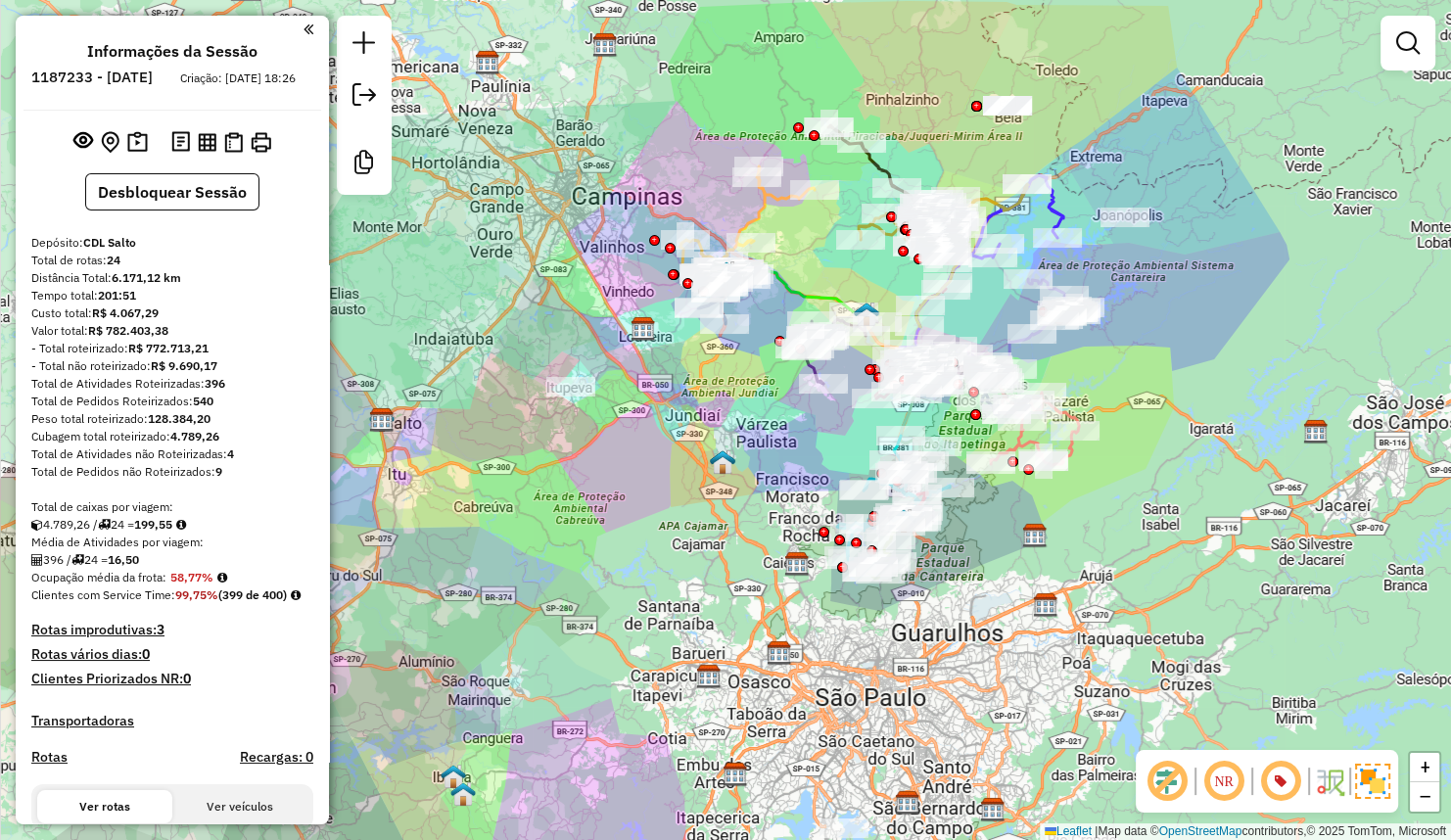 click on "Janela de atendimento Grade de atendimento Capacidade Transportadoras Veículos Cliente Pedidos  Rotas Selecione os dias de semana para filtrar as janelas de atendimento  Seg   Ter   Qua   Qui   Sex   Sáb   Dom  Informe o período da janela de atendimento: De: Até:  Filtrar exatamente a janela do cliente  Considerar janela de atendimento padrão  Selecione os dias de semana para filtrar as grades de atendimento  Seg   Ter   Qua   Qui   Sex   Sáb   Dom   Considerar clientes sem dia de atendimento cadastrado  Clientes fora do dia de atendimento selecionado Filtrar as atividades entre os valores definidos abaixo:  Peso mínimo:   Peso máximo:   Cubagem mínima:   Cubagem máxima:   De:   Até:  Filtrar as atividades entre o tempo de atendimento definido abaixo:  De:   Até:   Considerar capacidade total dos clientes não roteirizados Transportadora: Selecione um ou mais itens Tipo de veículo: Selecione um ou mais itens Veículo: Selecione um ou mais itens Motorista: Selecione um ou mais itens Nome: Rótulo:" 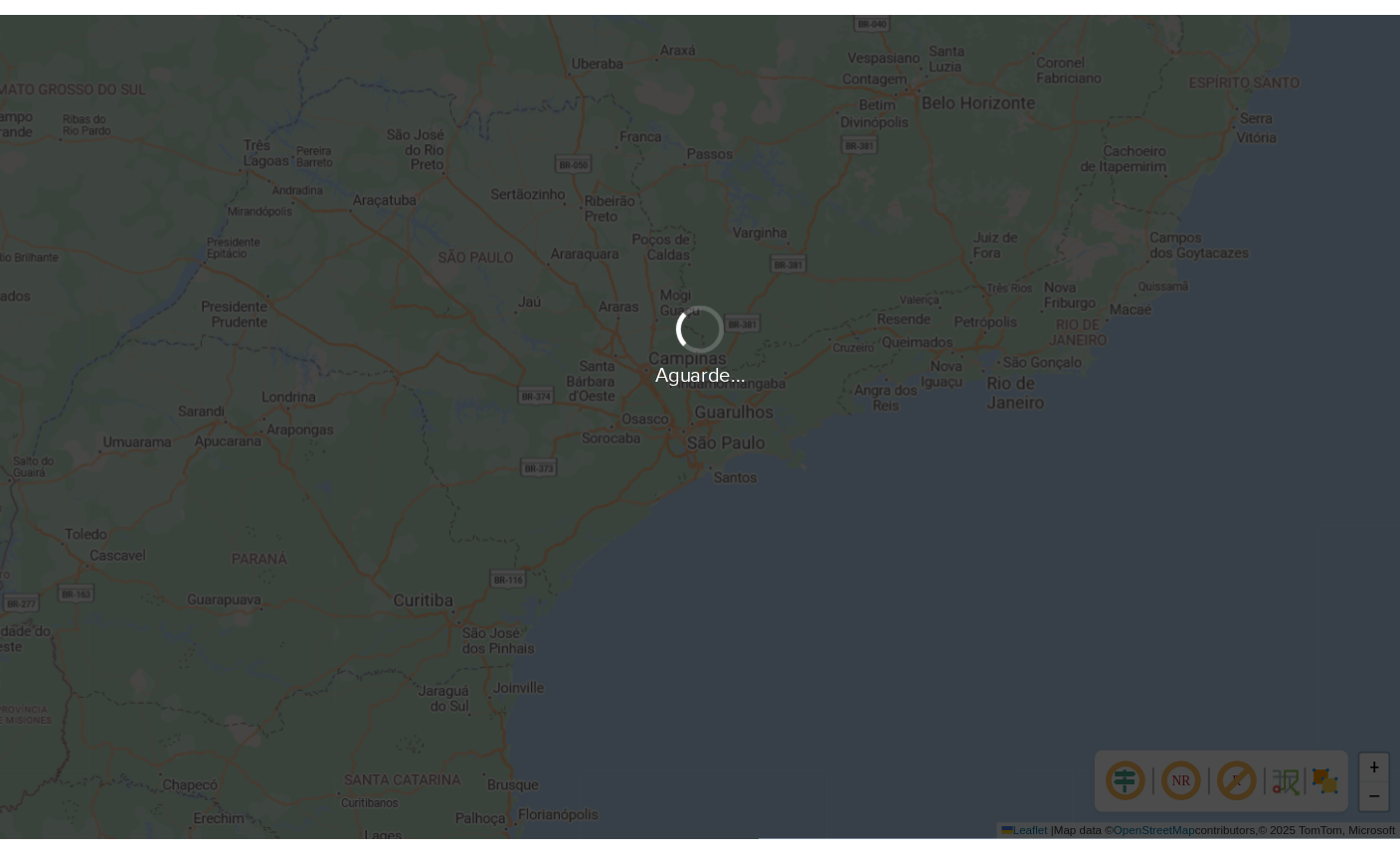scroll, scrollTop: 0, scrollLeft: 0, axis: both 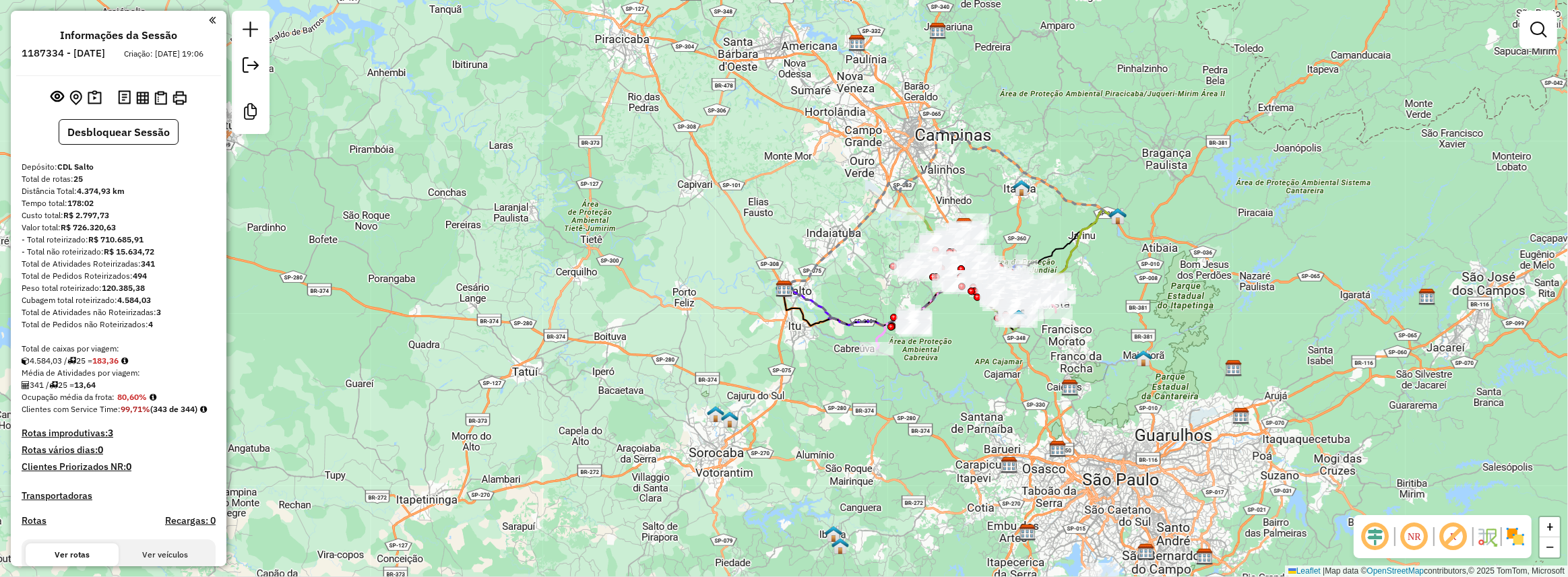 click on "Janela de atendimento Grade de atendimento Capacidade Transportadoras Veículos Cliente Pedidos  Rotas Selecione os dias de semana para filtrar as janelas de atendimento  Seg   Ter   Qua   Qui   Sex   Sáb   Dom  Informe o período da janela de atendimento: De: Até:  Filtrar exatamente a janela do cliente  Considerar janela de atendimento padrão  Selecione os dias de semana para filtrar as grades de atendimento  Seg   Ter   Qua   Qui   Sex   Sáb   Dom   Considerar clientes sem dia de atendimento cadastrado  Clientes fora do dia de atendimento selecionado Filtrar as atividades entre os valores definidos abaixo:  Peso mínimo:   Peso máximo:   Cubagem mínima:   Cubagem máxima:   De:   Até:  Filtrar as atividades entre o tempo de atendimento definido abaixo:  De:   Até:   Considerar capacidade total dos clientes não roteirizados Transportadora: Selecione um ou mais itens Tipo de veículo: Selecione um ou mais itens Veículo: Selecione um ou mais itens Motorista: Selecione um ou mais itens Nome: Rótulo:" 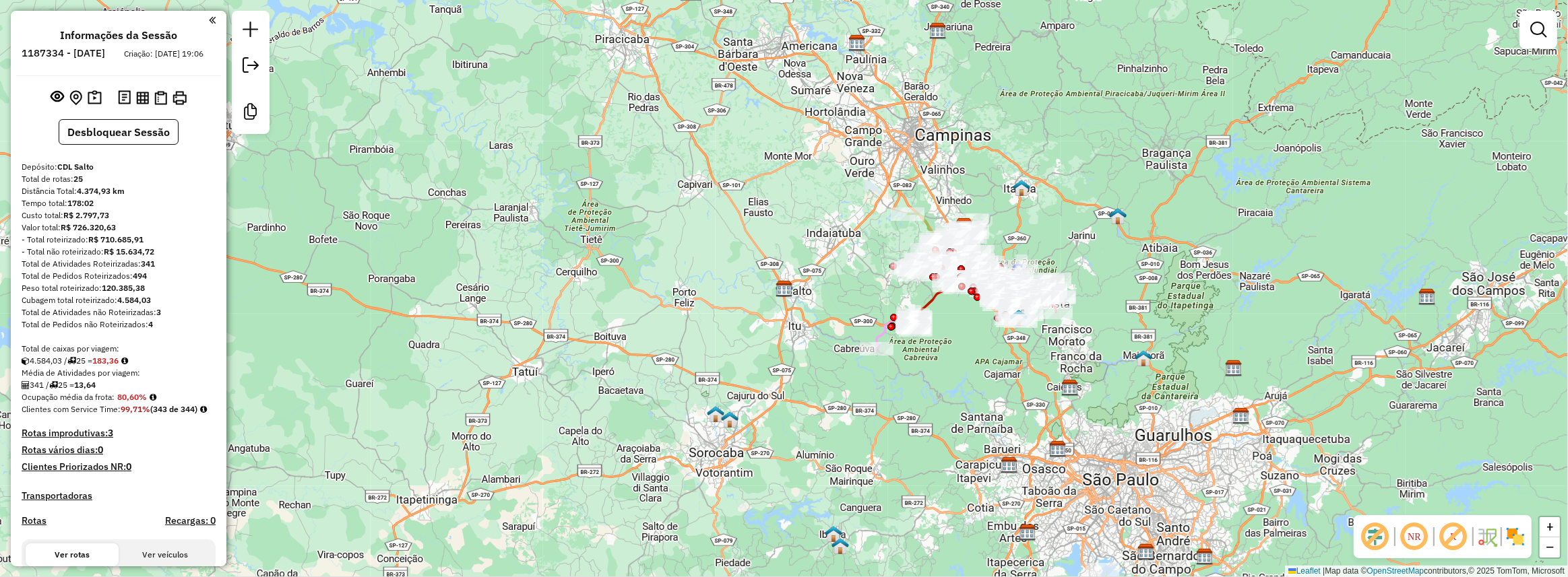 click 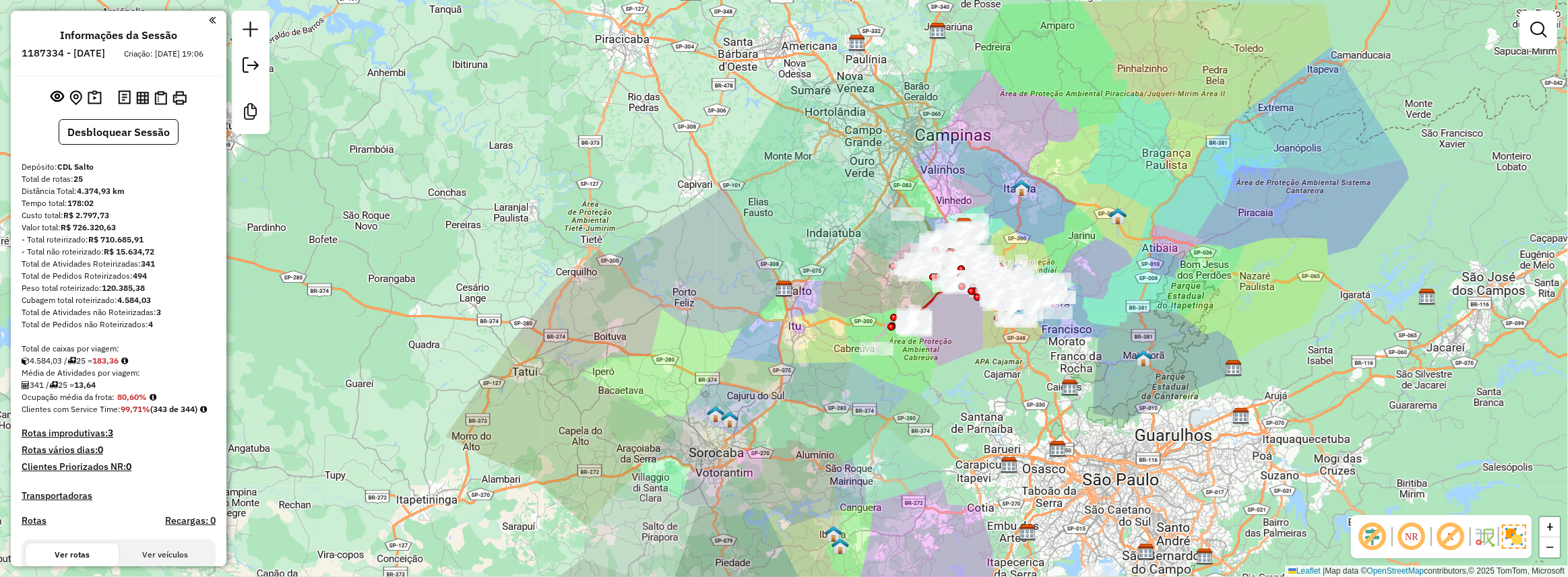 click 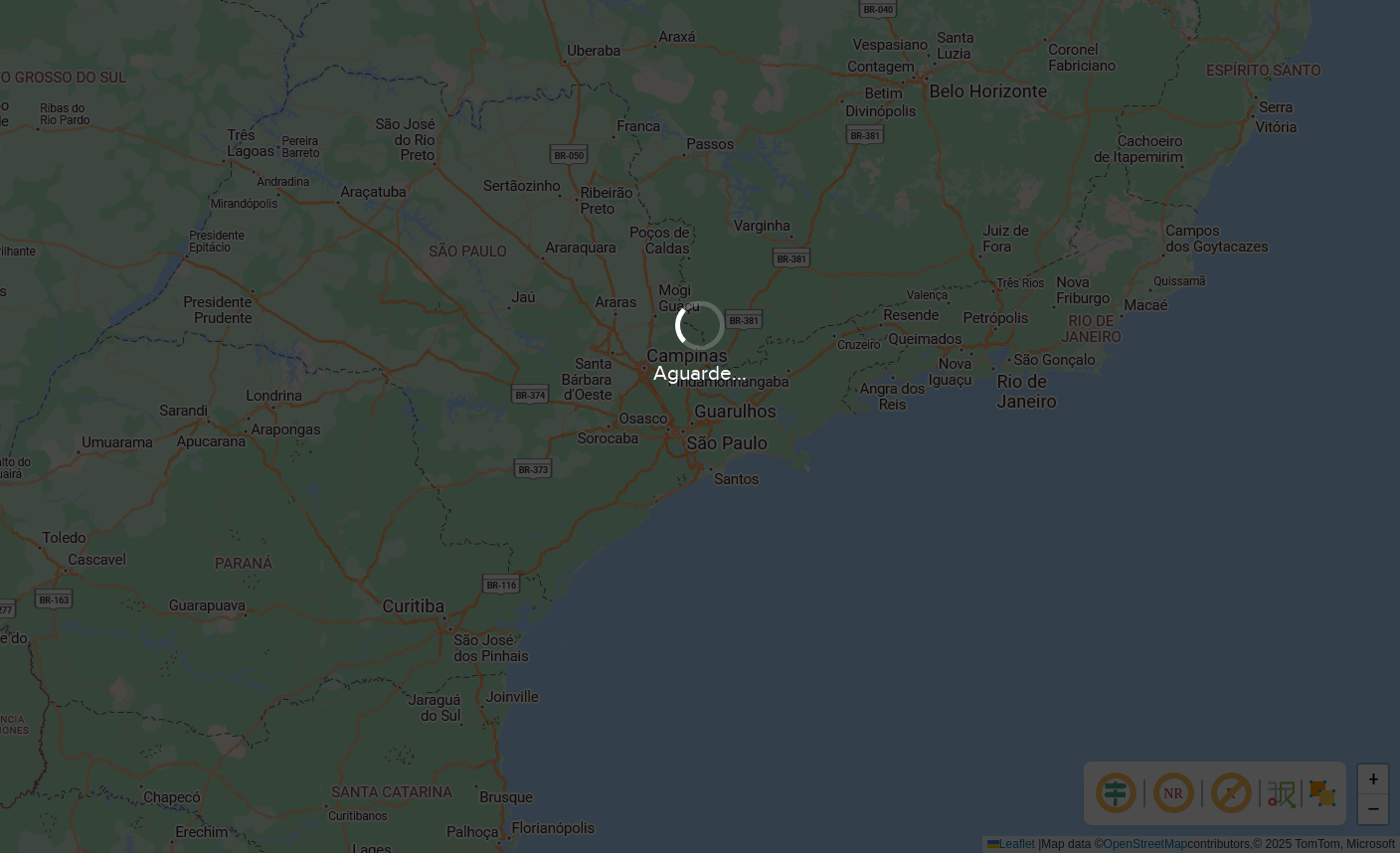 scroll, scrollTop: 0, scrollLeft: 0, axis: both 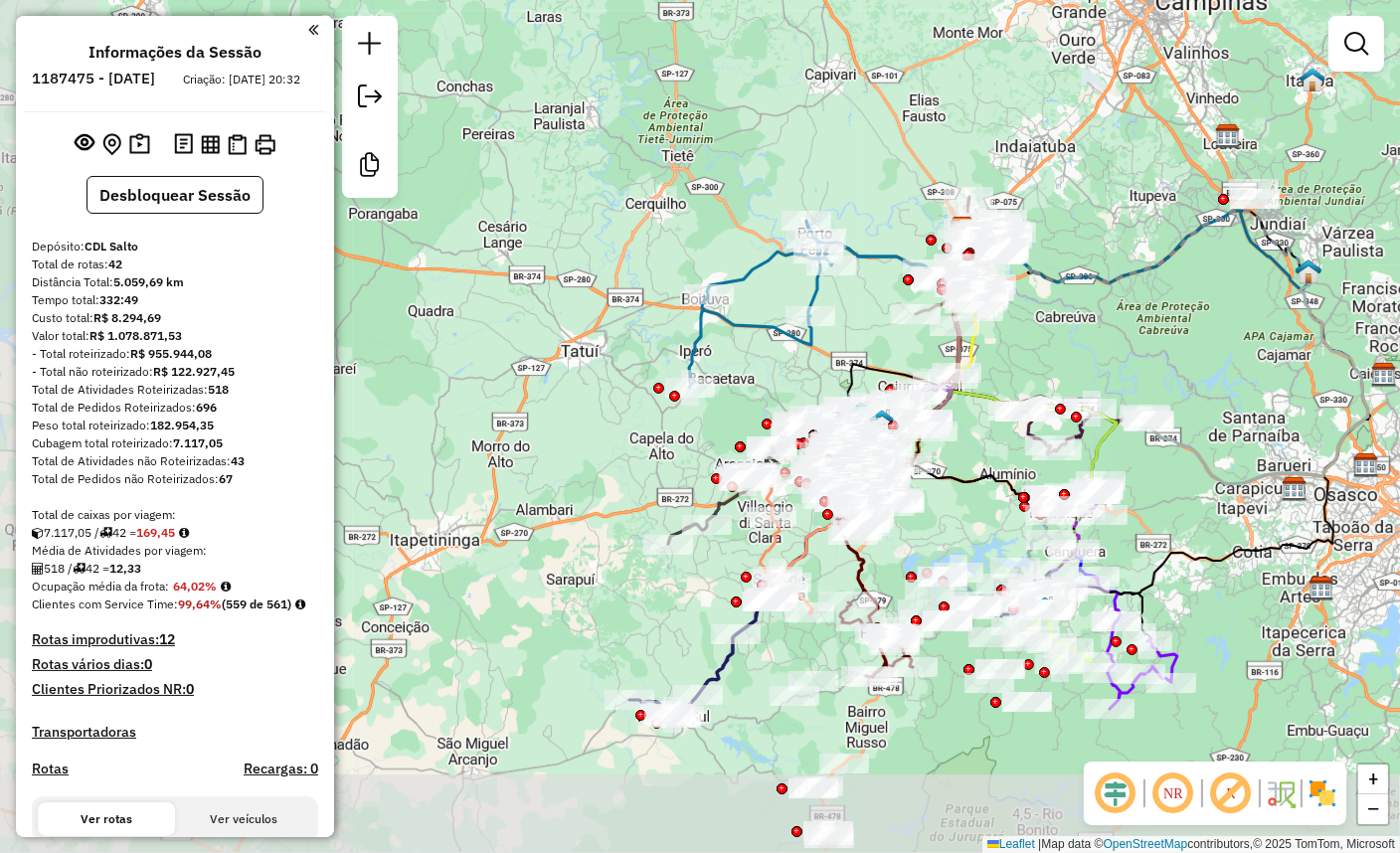 drag, startPoint x: 801, startPoint y: 271, endPoint x: 1110, endPoint y: 45, distance: 382.82764 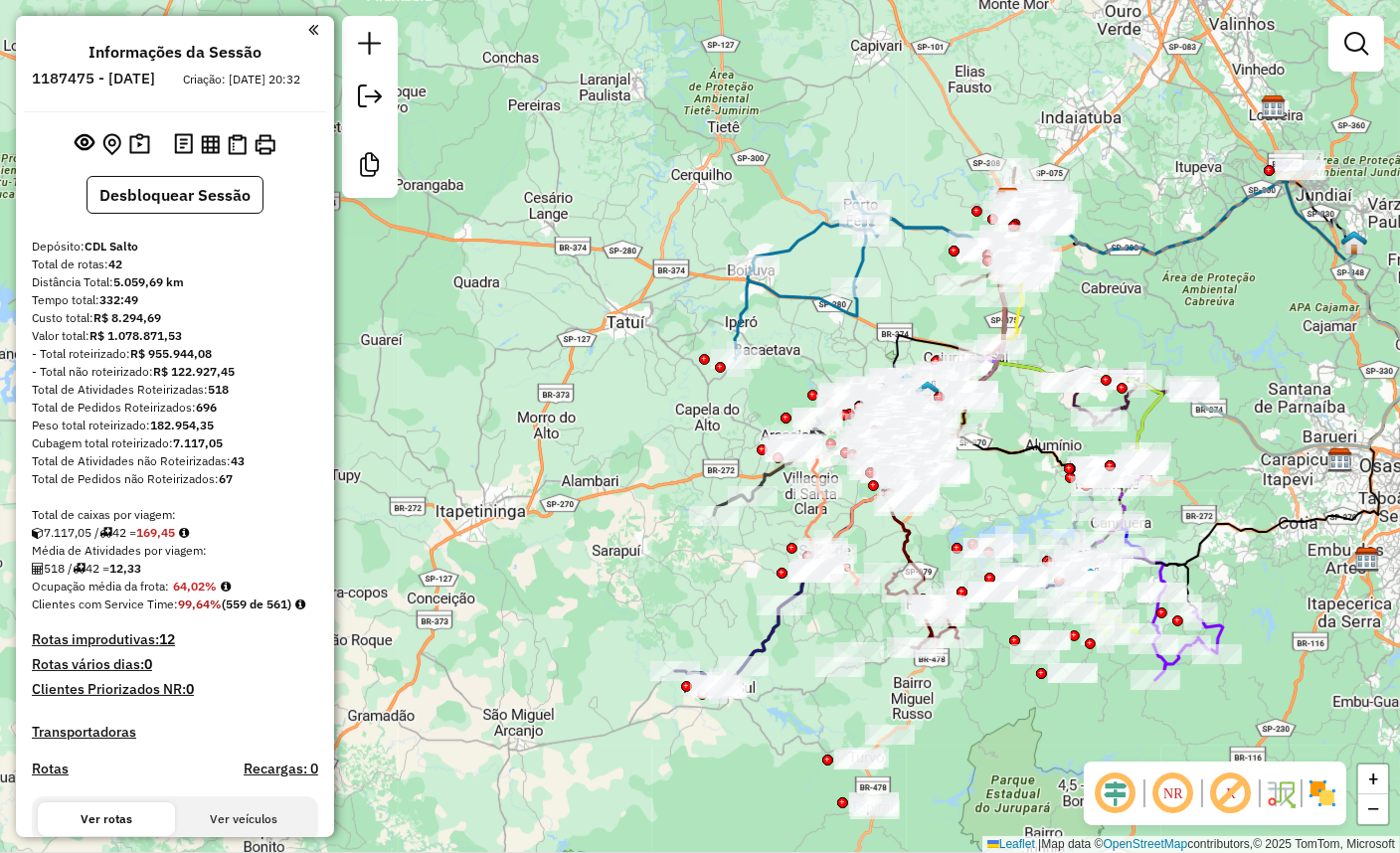 click 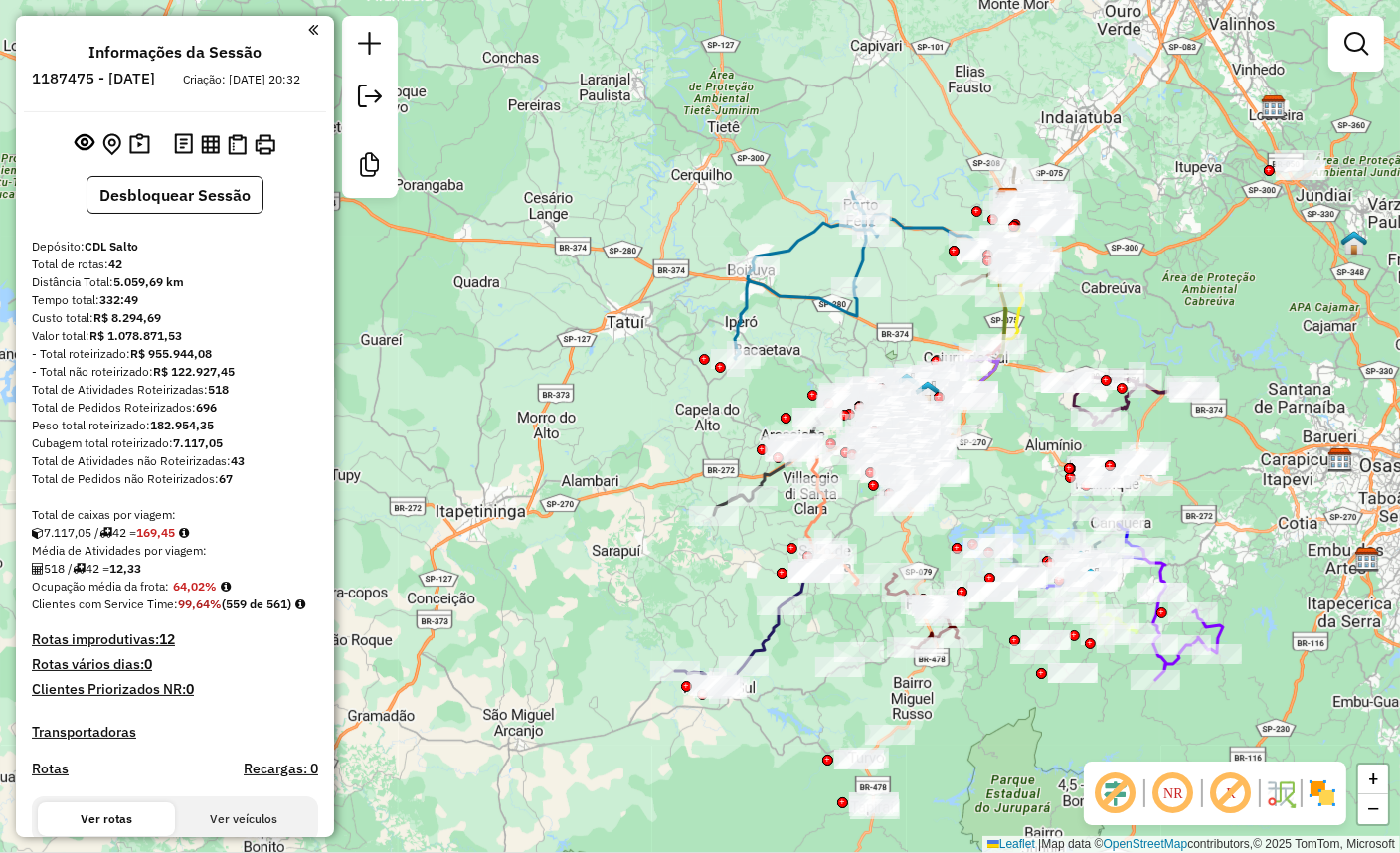click 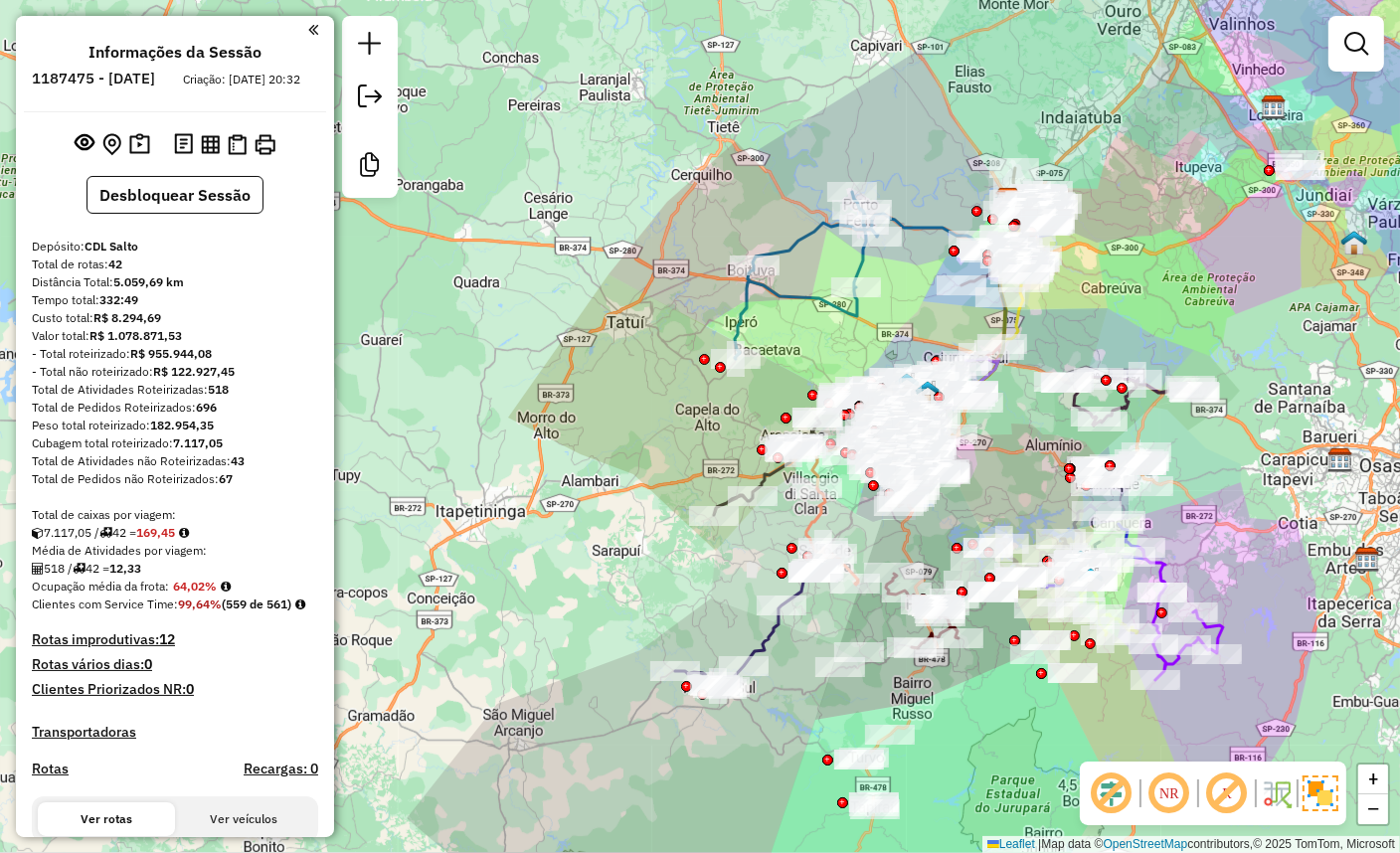 click 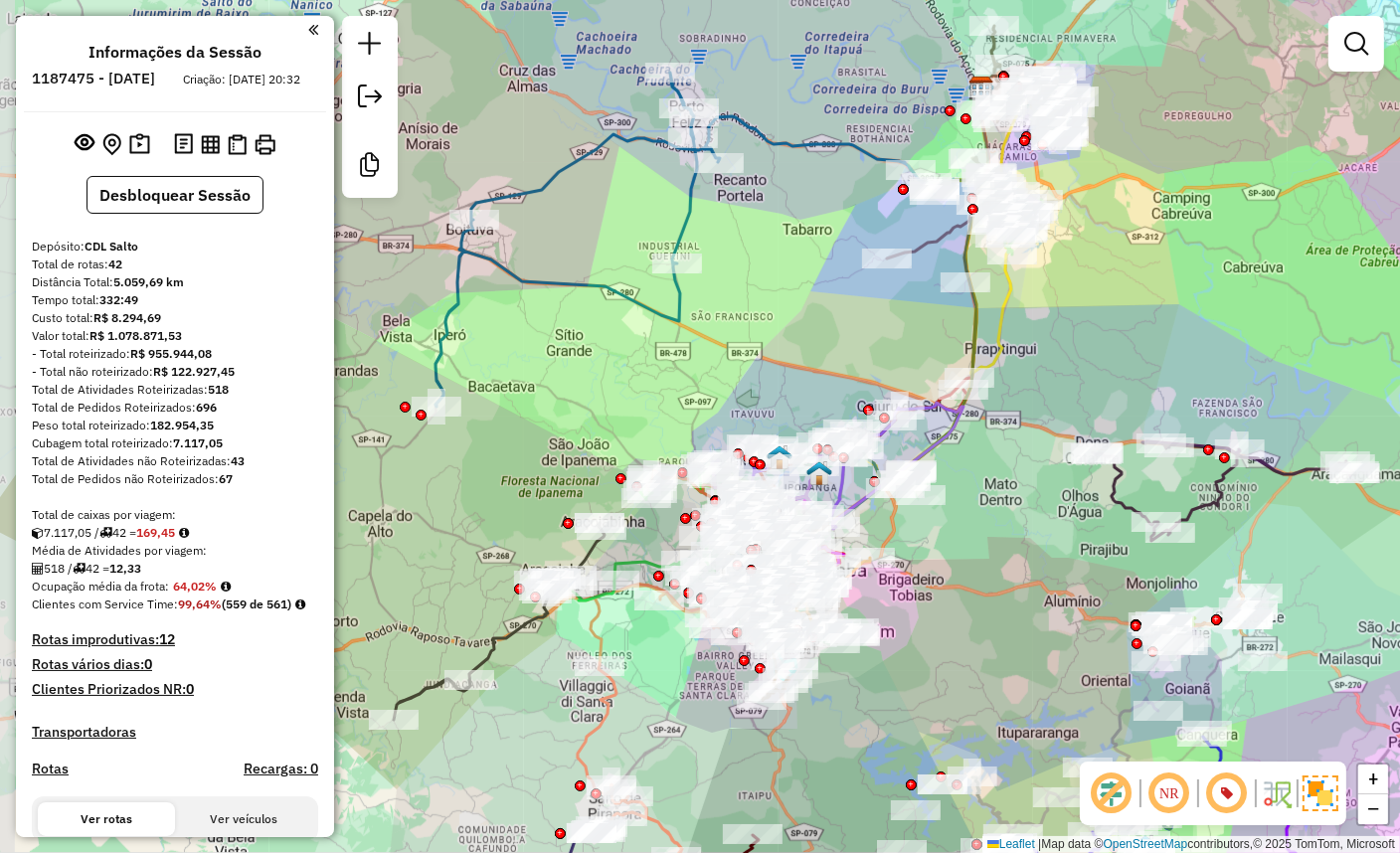 drag, startPoint x: 1084, startPoint y: 319, endPoint x: 1213, endPoint y: 341, distance: 130.8625 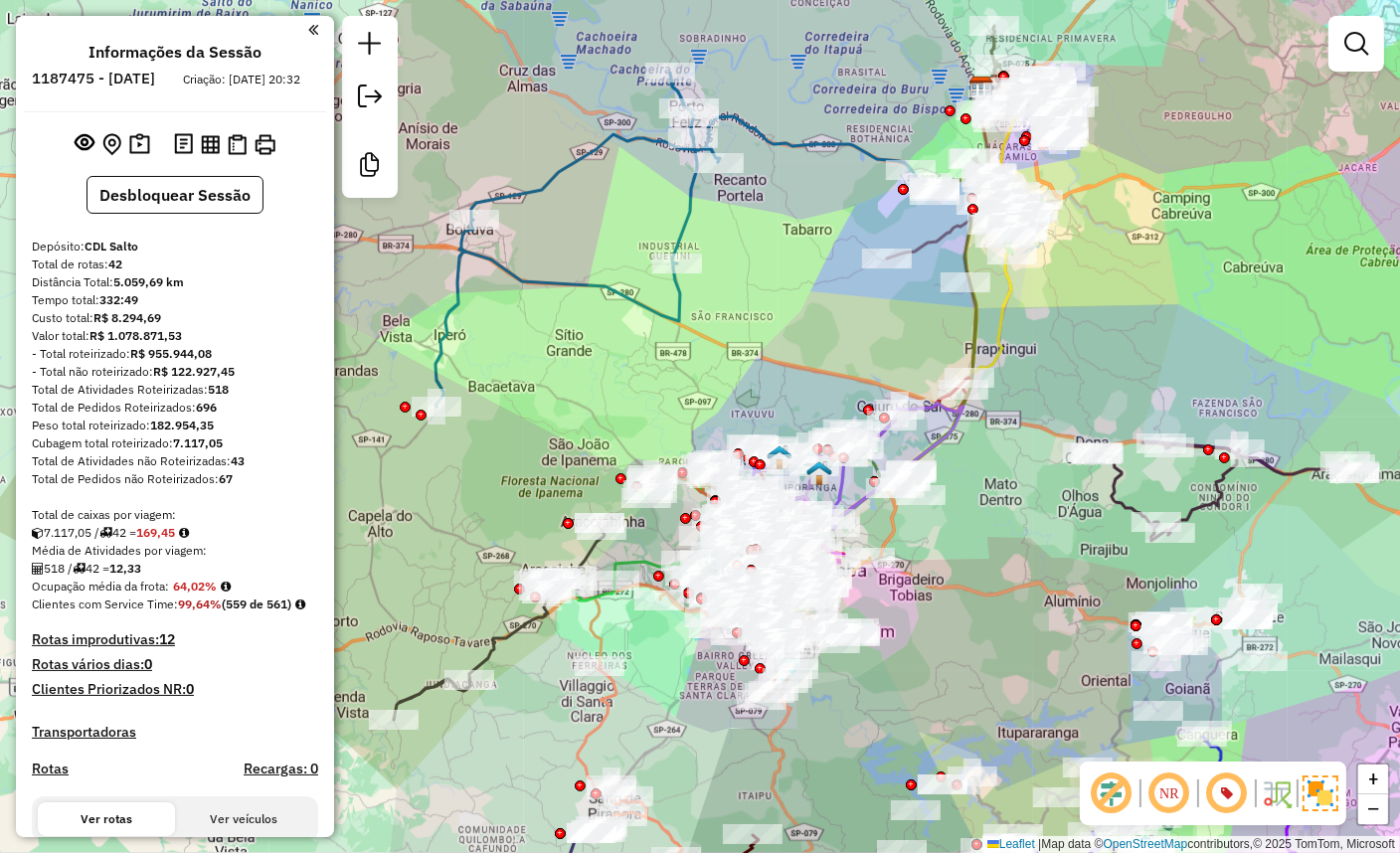 click 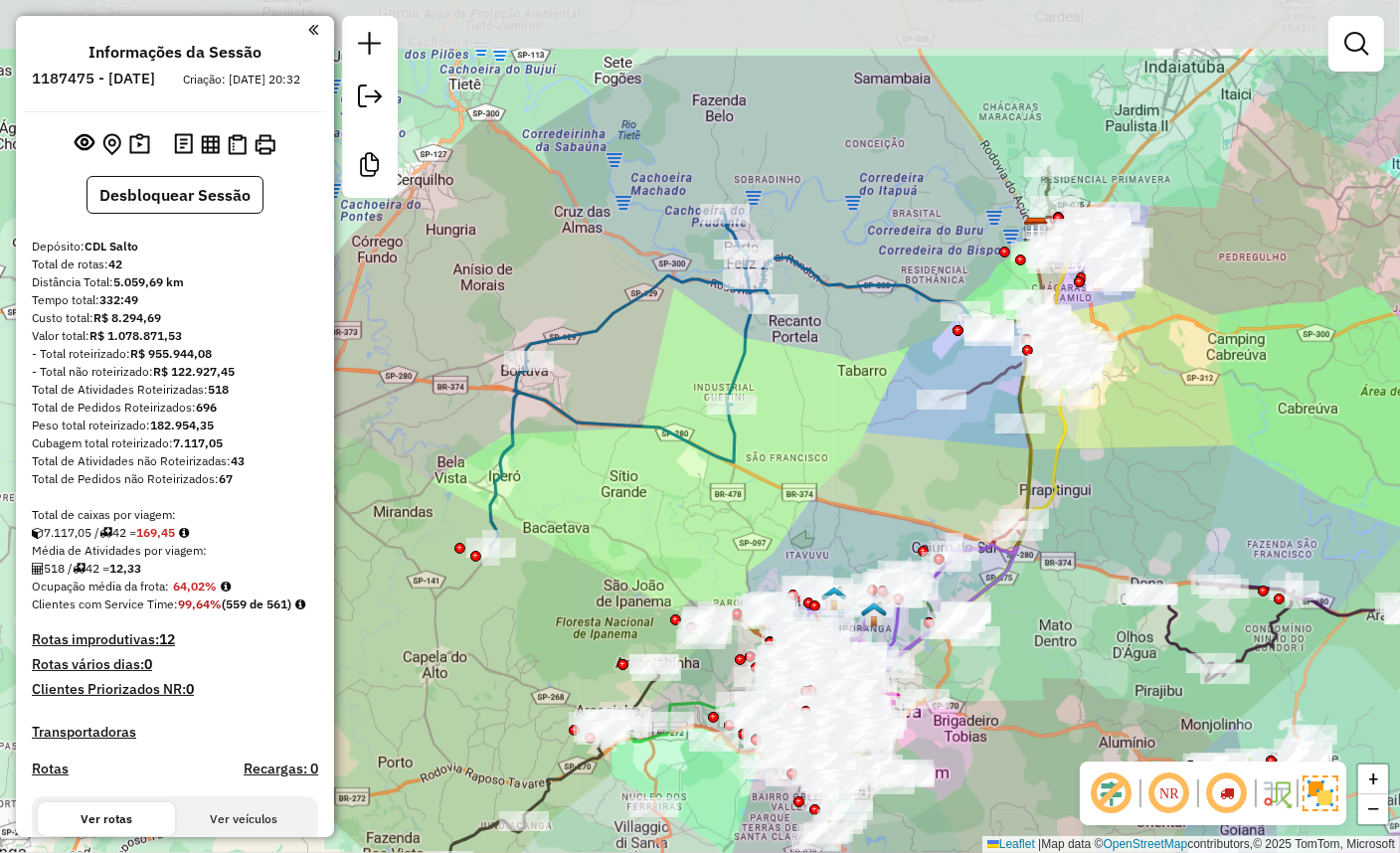 drag, startPoint x: 1124, startPoint y: 285, endPoint x: 1179, endPoint y: 439, distance: 163.52676 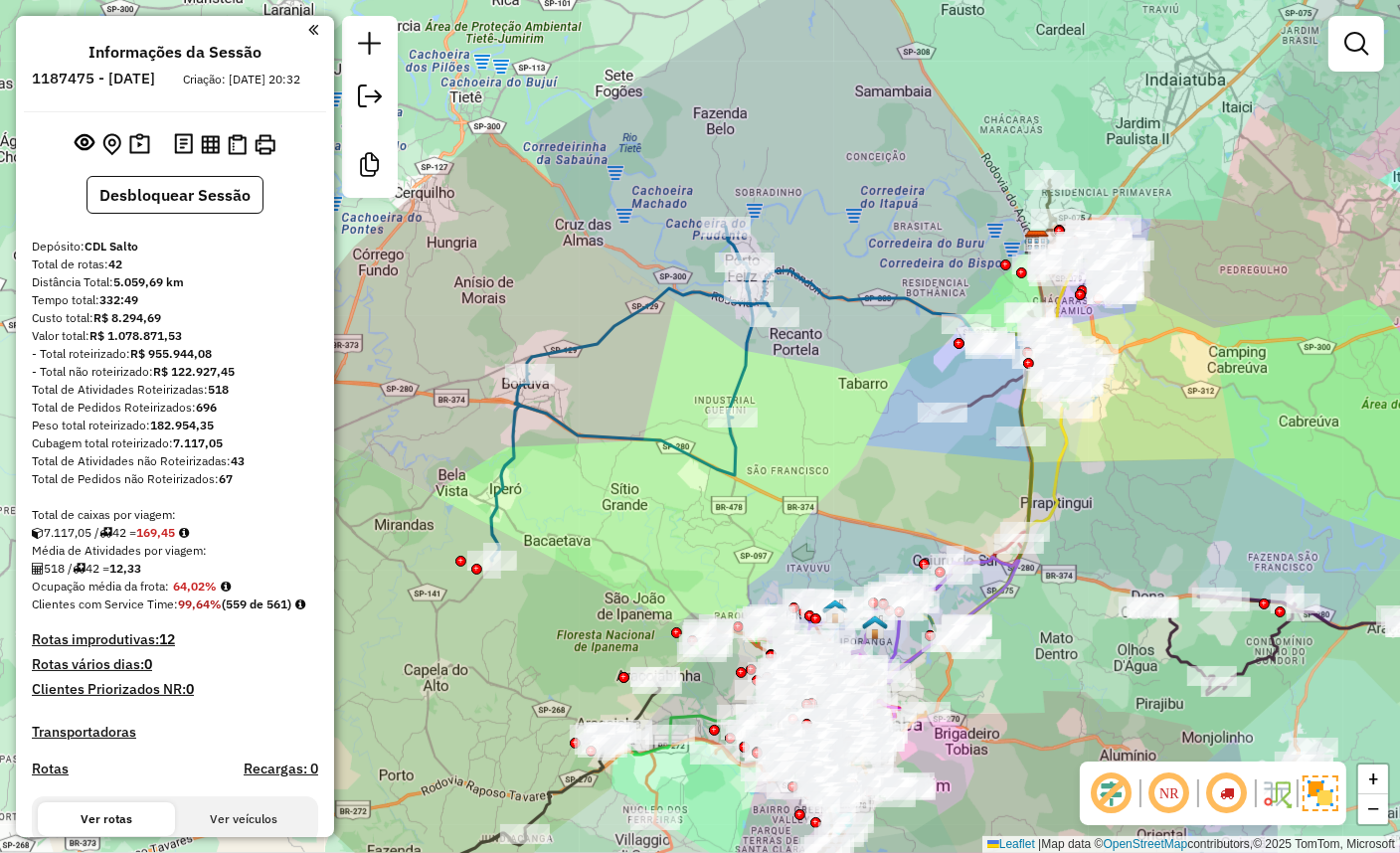 drag, startPoint x: 1226, startPoint y: 783, endPoint x: 1382, endPoint y: 715, distance: 170.17638 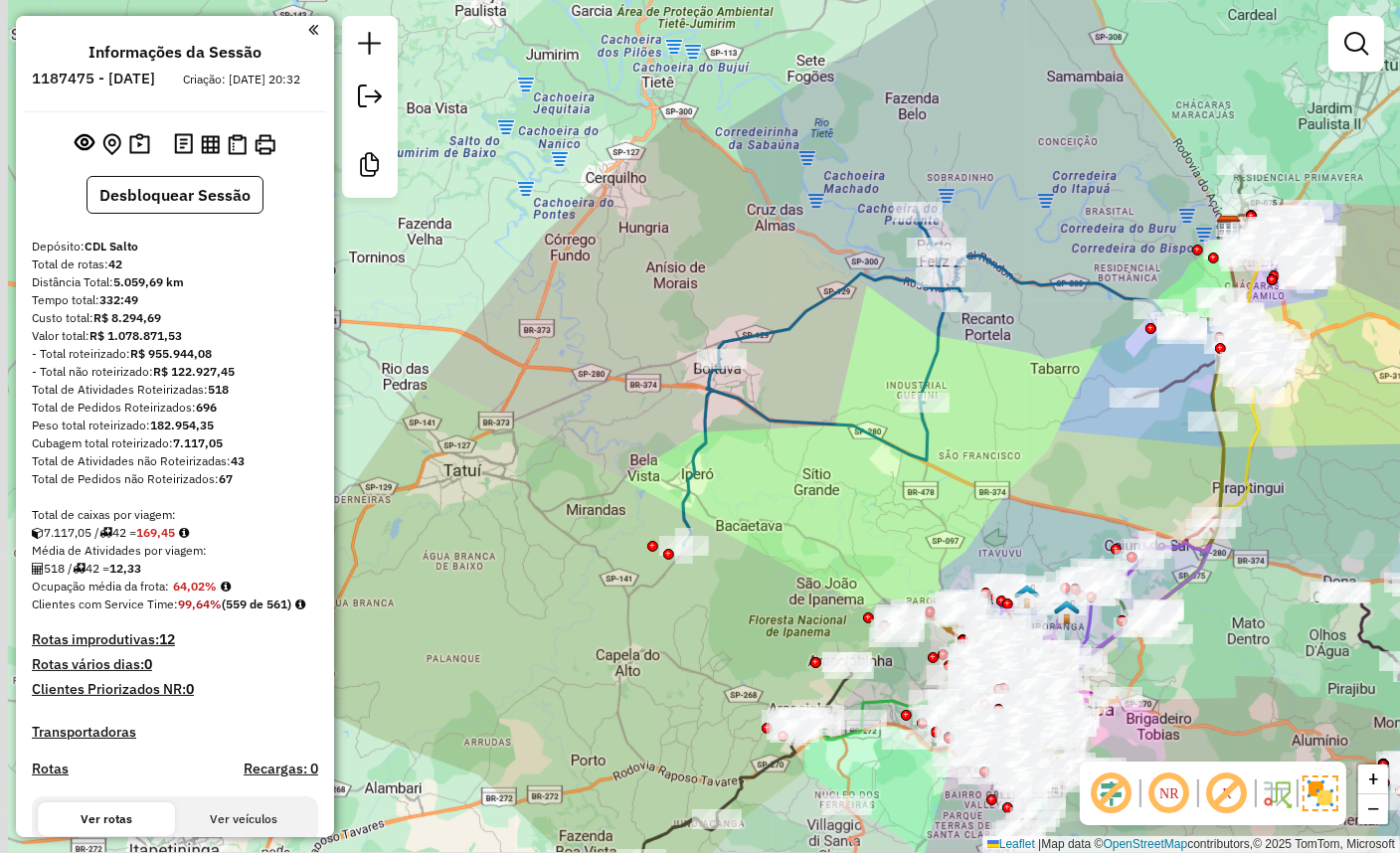 drag, startPoint x: 864, startPoint y: 386, endPoint x: 1063, endPoint y: 371, distance: 199.5645 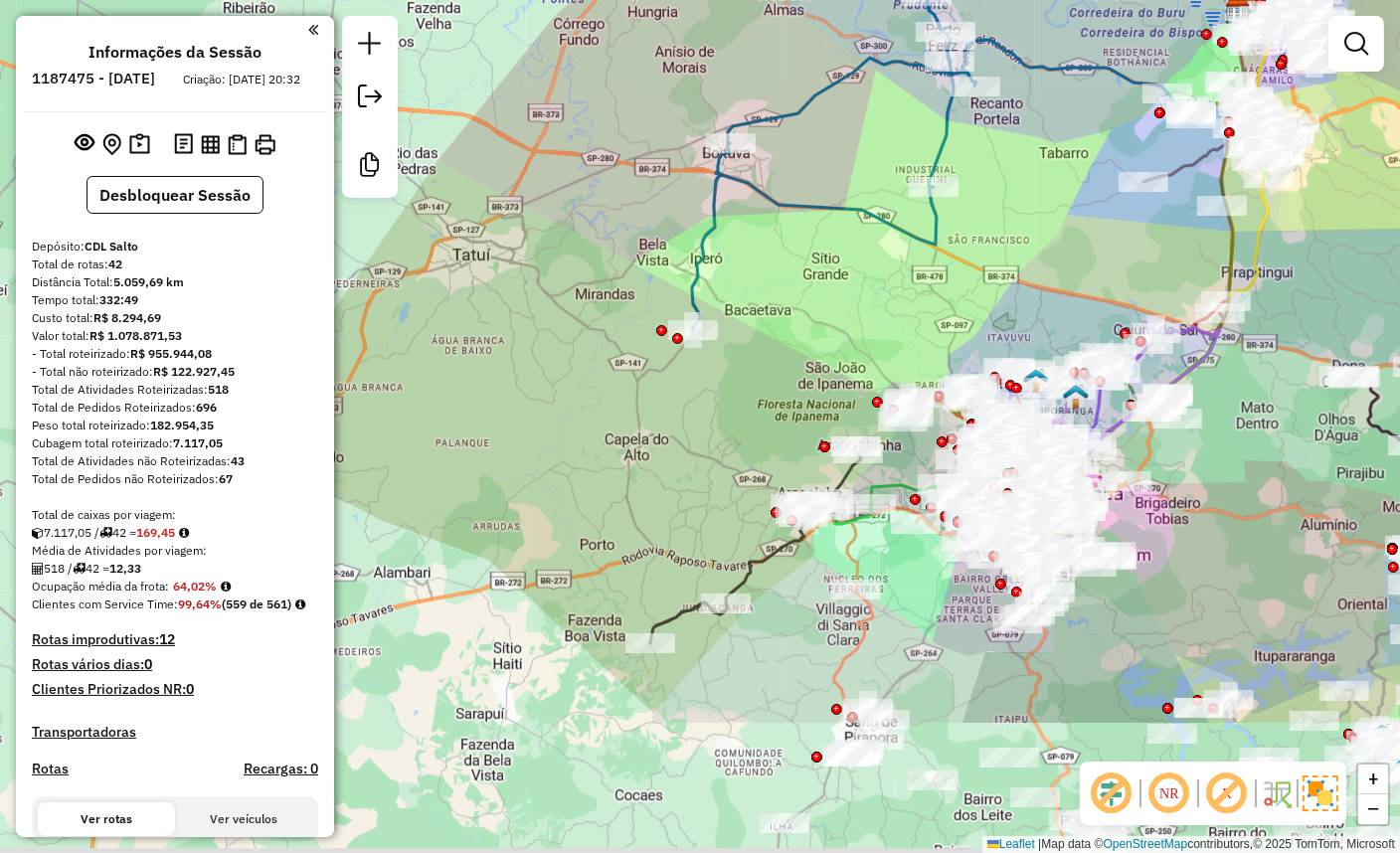 drag, startPoint x: 1036, startPoint y: 454, endPoint x: 1038, endPoint y: 246, distance: 208.00962 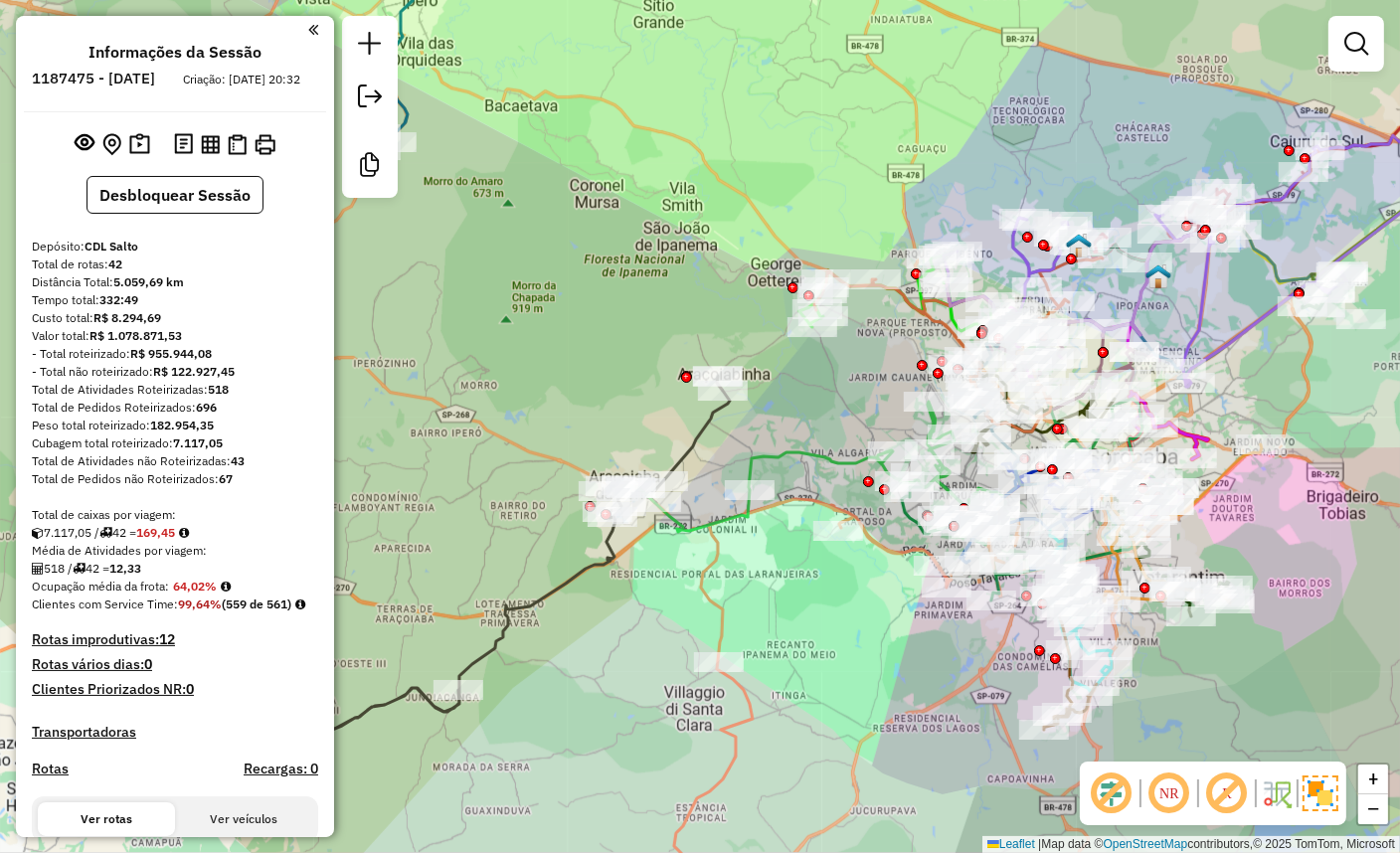 click 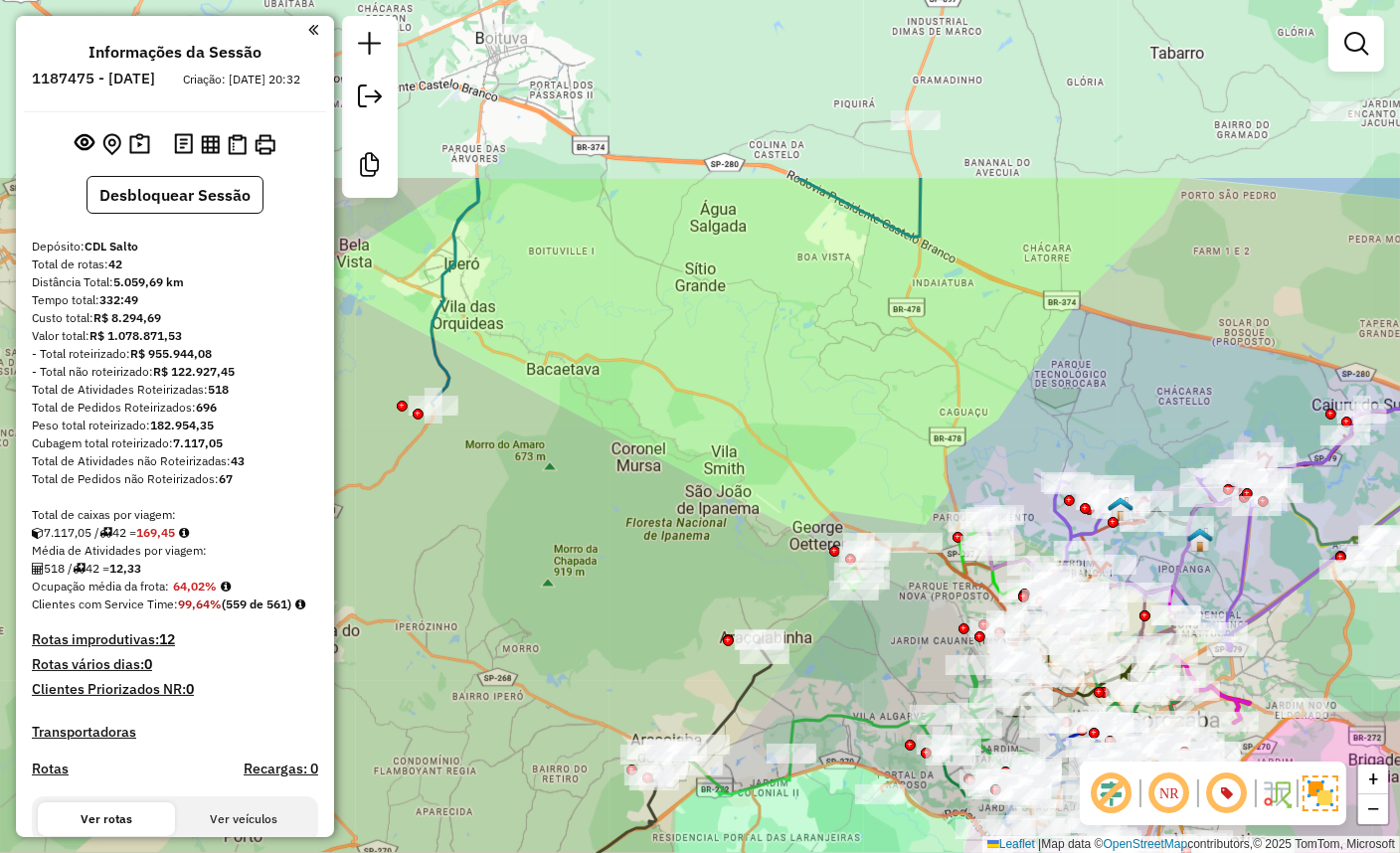 drag, startPoint x: 1018, startPoint y: 148, endPoint x: 1060, endPoint y: 412, distance: 267.32003 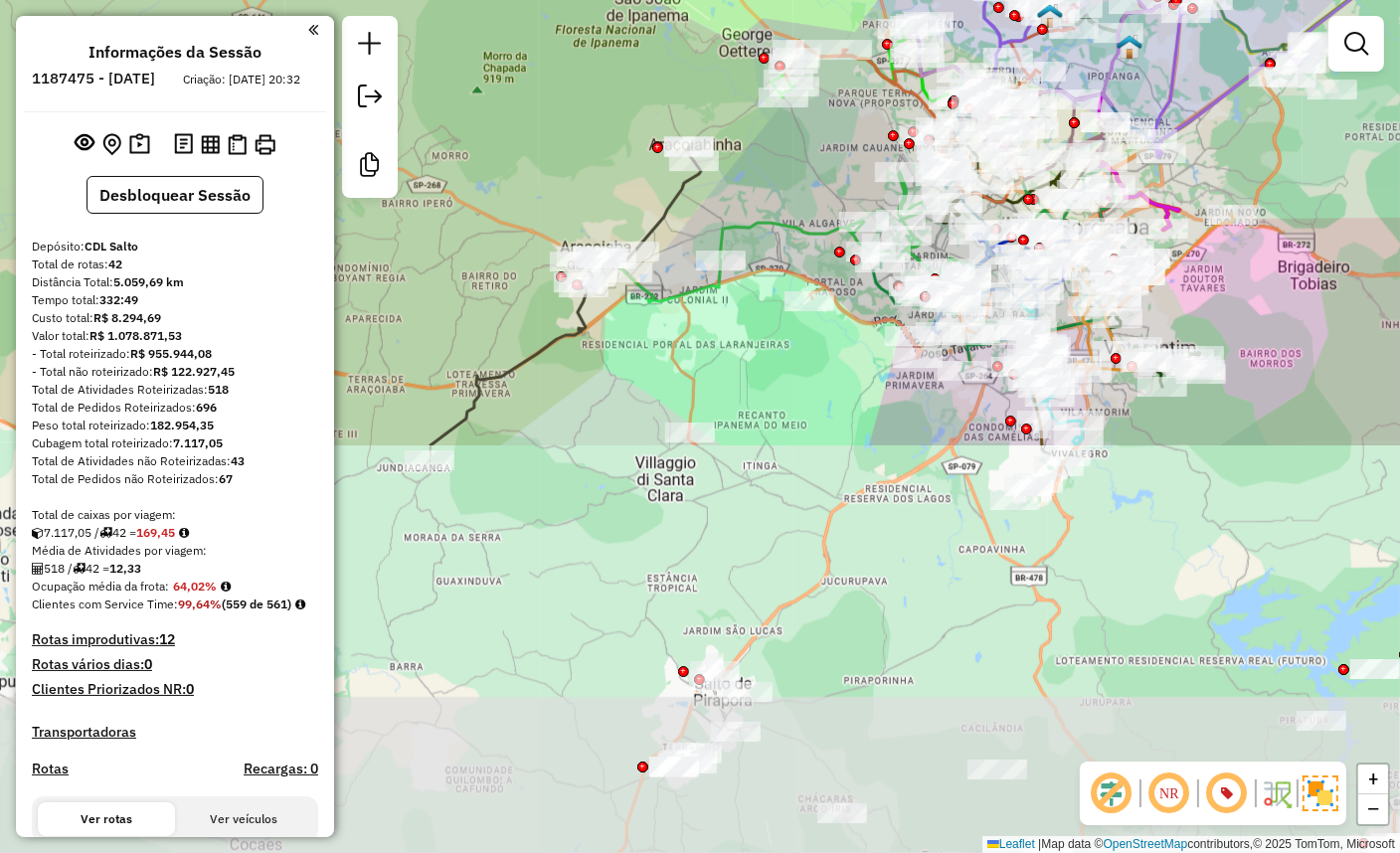 drag, startPoint x: 1043, startPoint y: 388, endPoint x: 982, endPoint y: -80, distance: 471.959 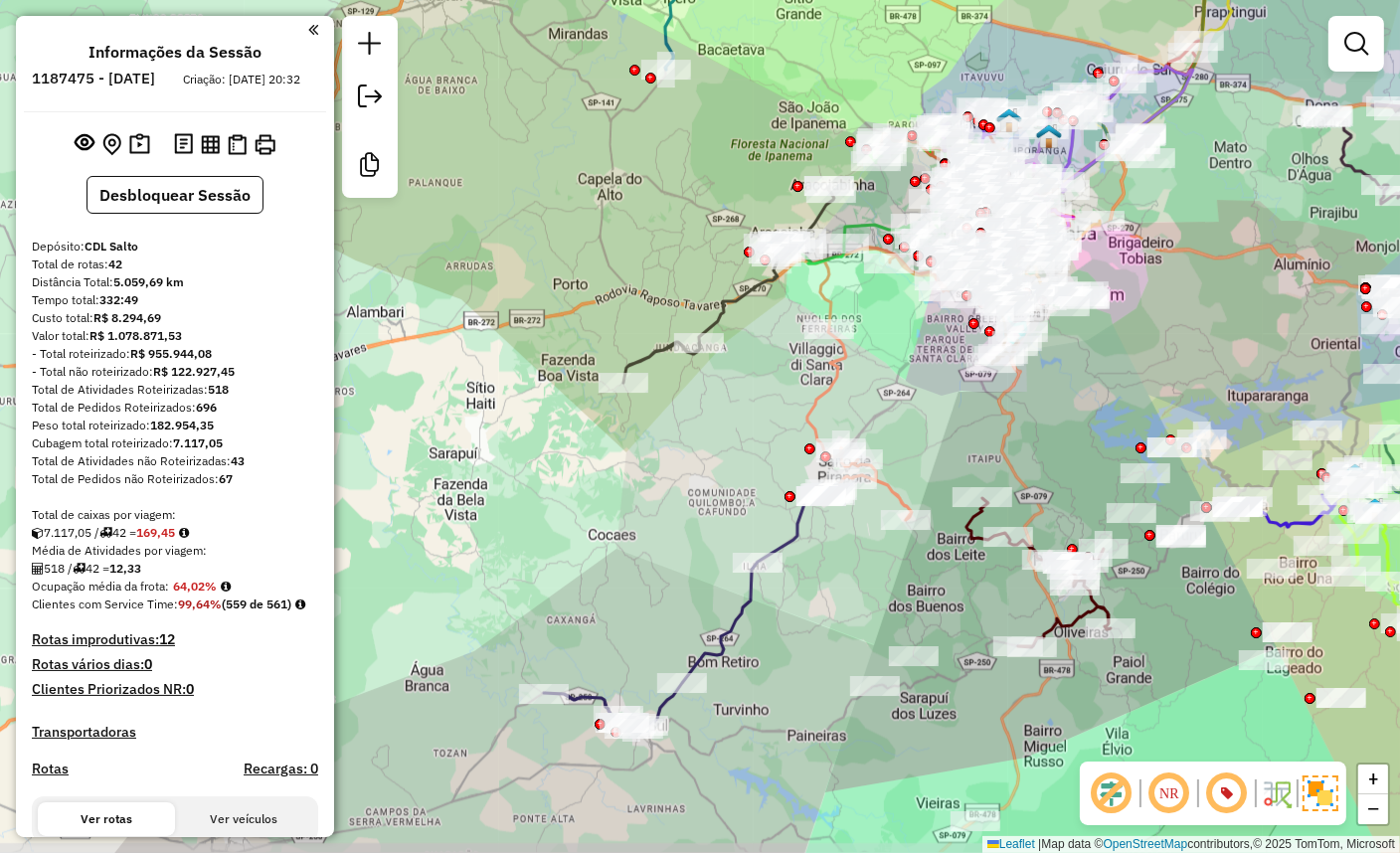 drag, startPoint x: 1084, startPoint y: 495, endPoint x: 1038, endPoint y: 476, distance: 49.76947 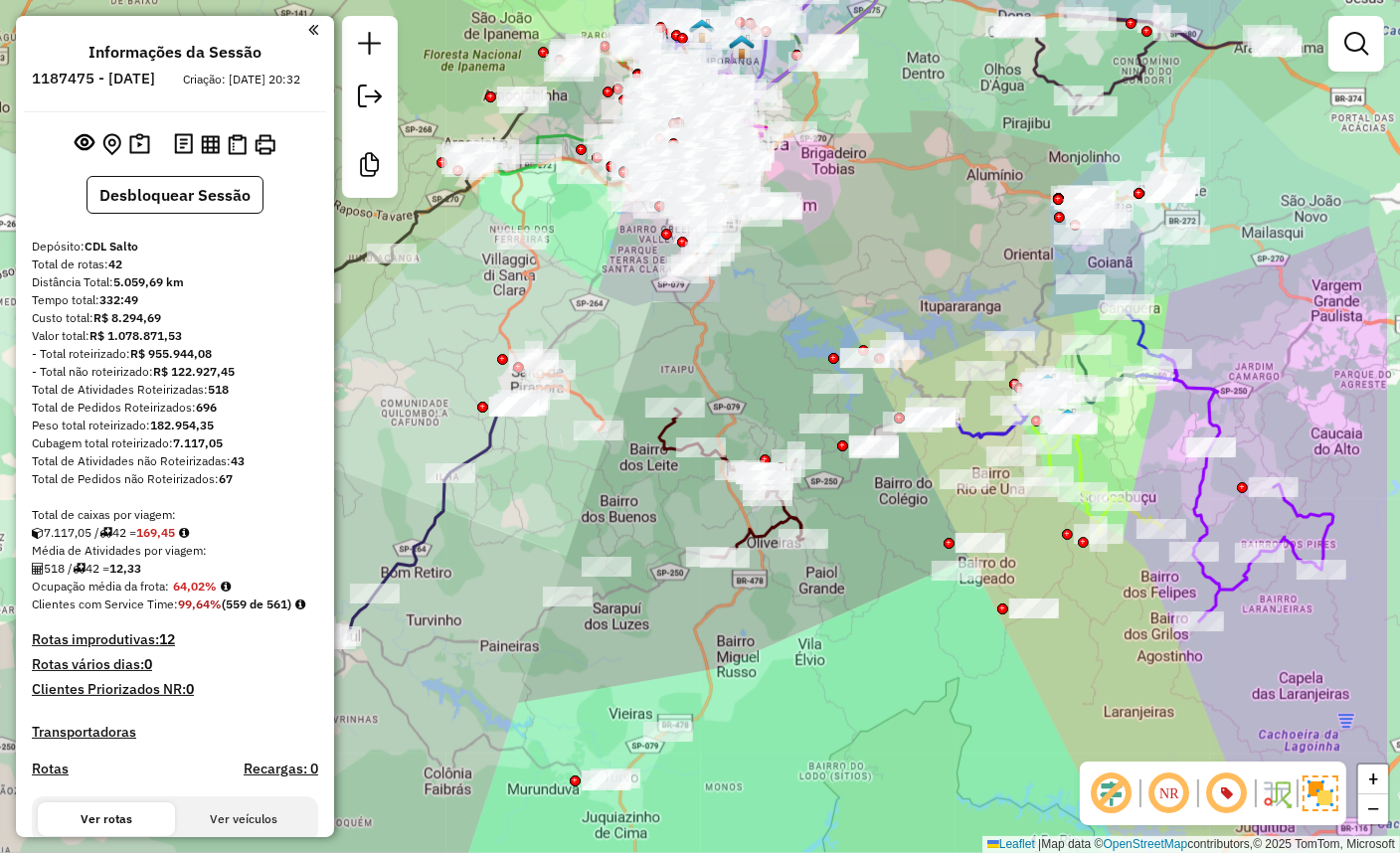 drag, startPoint x: 1191, startPoint y: 644, endPoint x: 1038, endPoint y: 706, distance: 165.08483 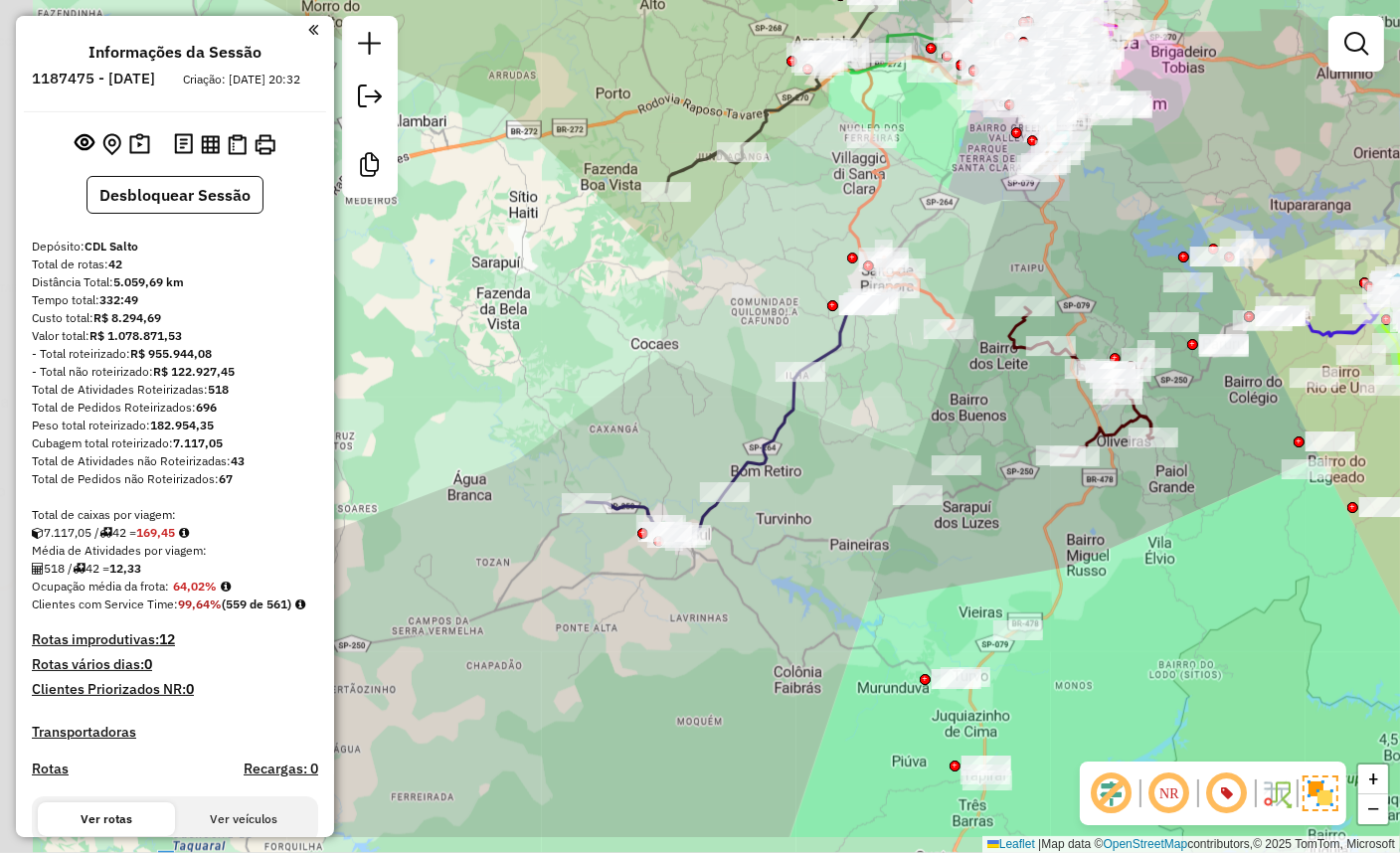 drag, startPoint x: 793, startPoint y: 736, endPoint x: 1142, endPoint y: 579, distance: 382.68786 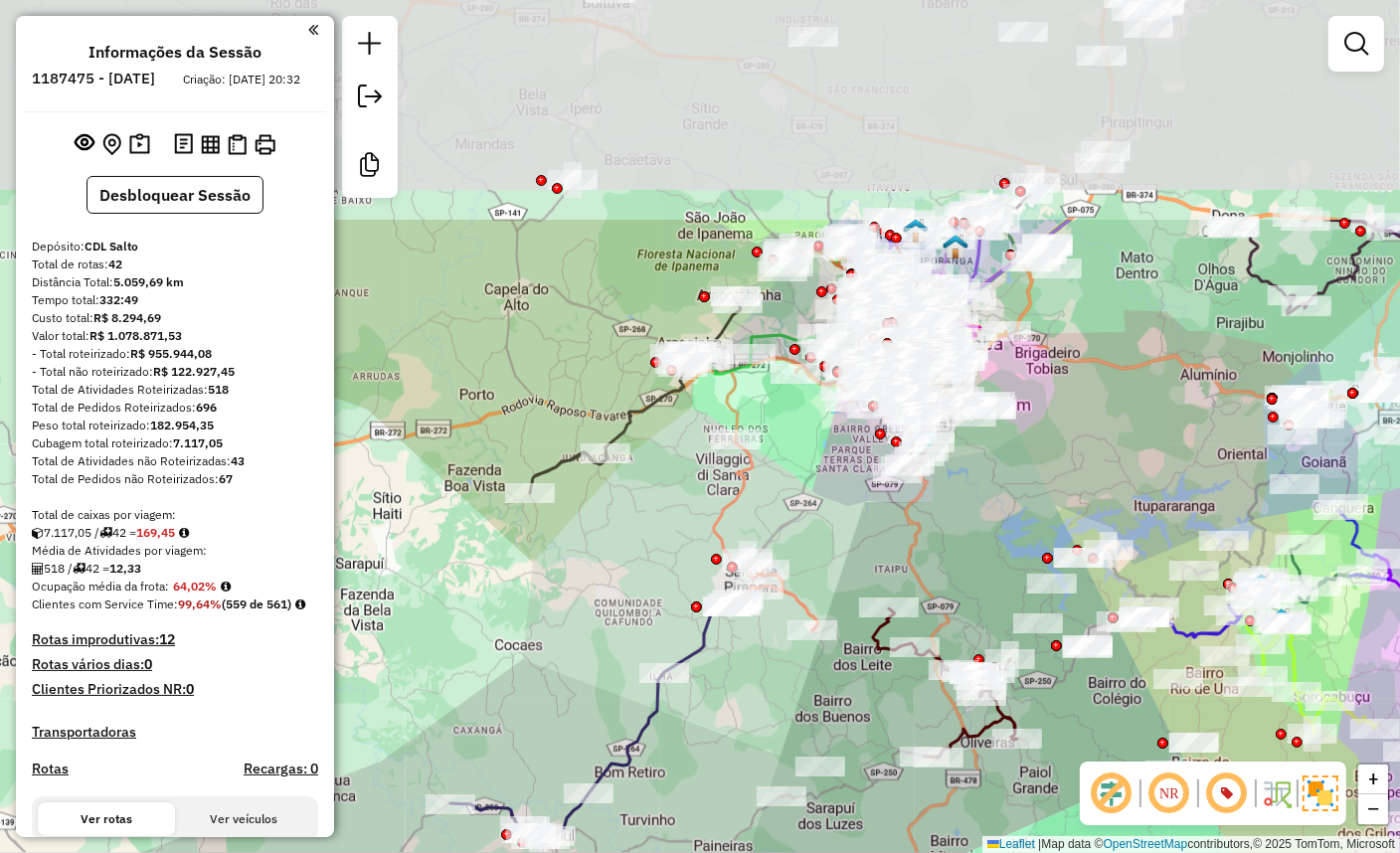 drag, startPoint x: 1012, startPoint y: 252, endPoint x: 873, endPoint y: 559, distance: 337.0015 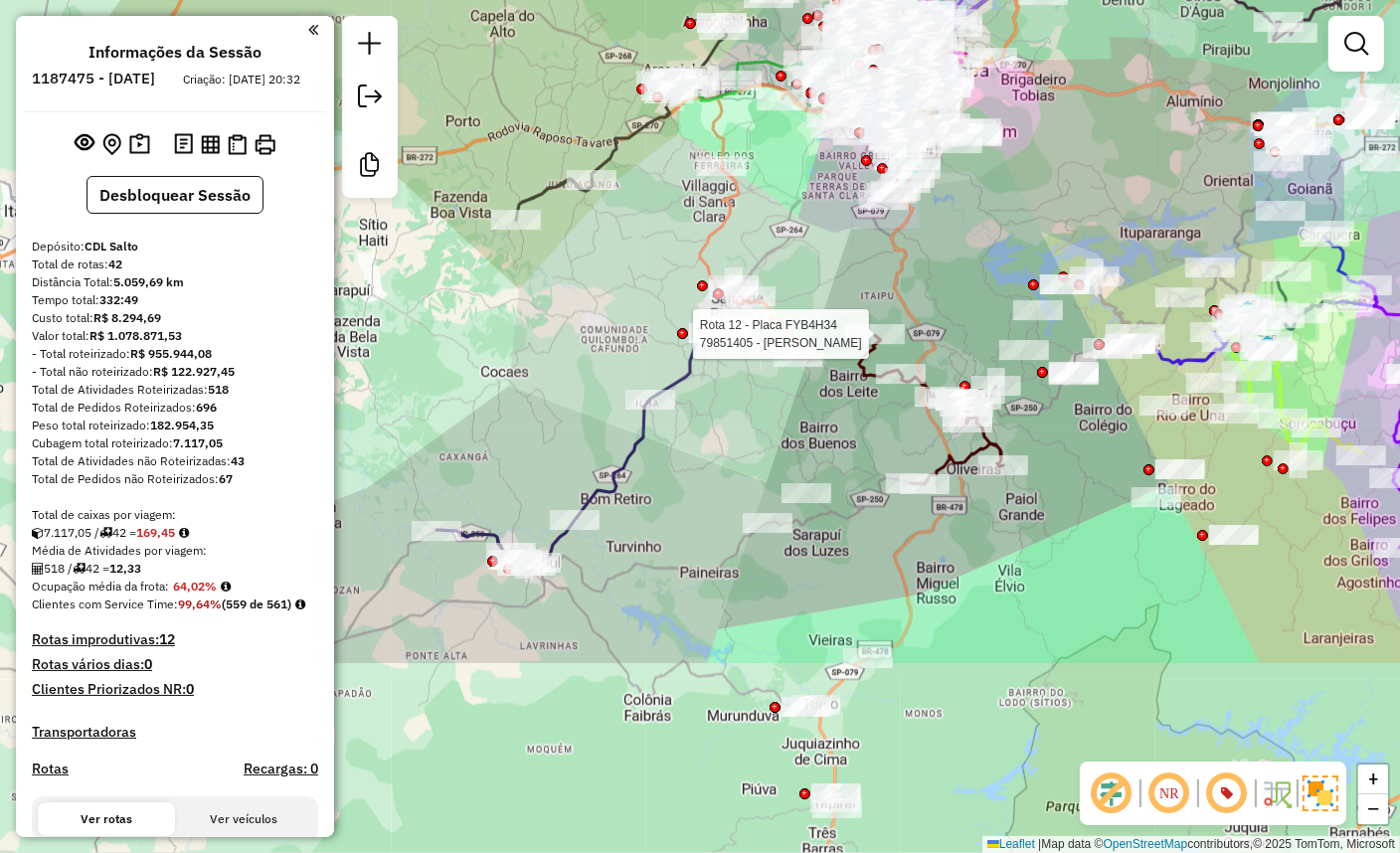 drag, startPoint x: 993, startPoint y: 534, endPoint x: 976, endPoint y: 246, distance: 288.5013 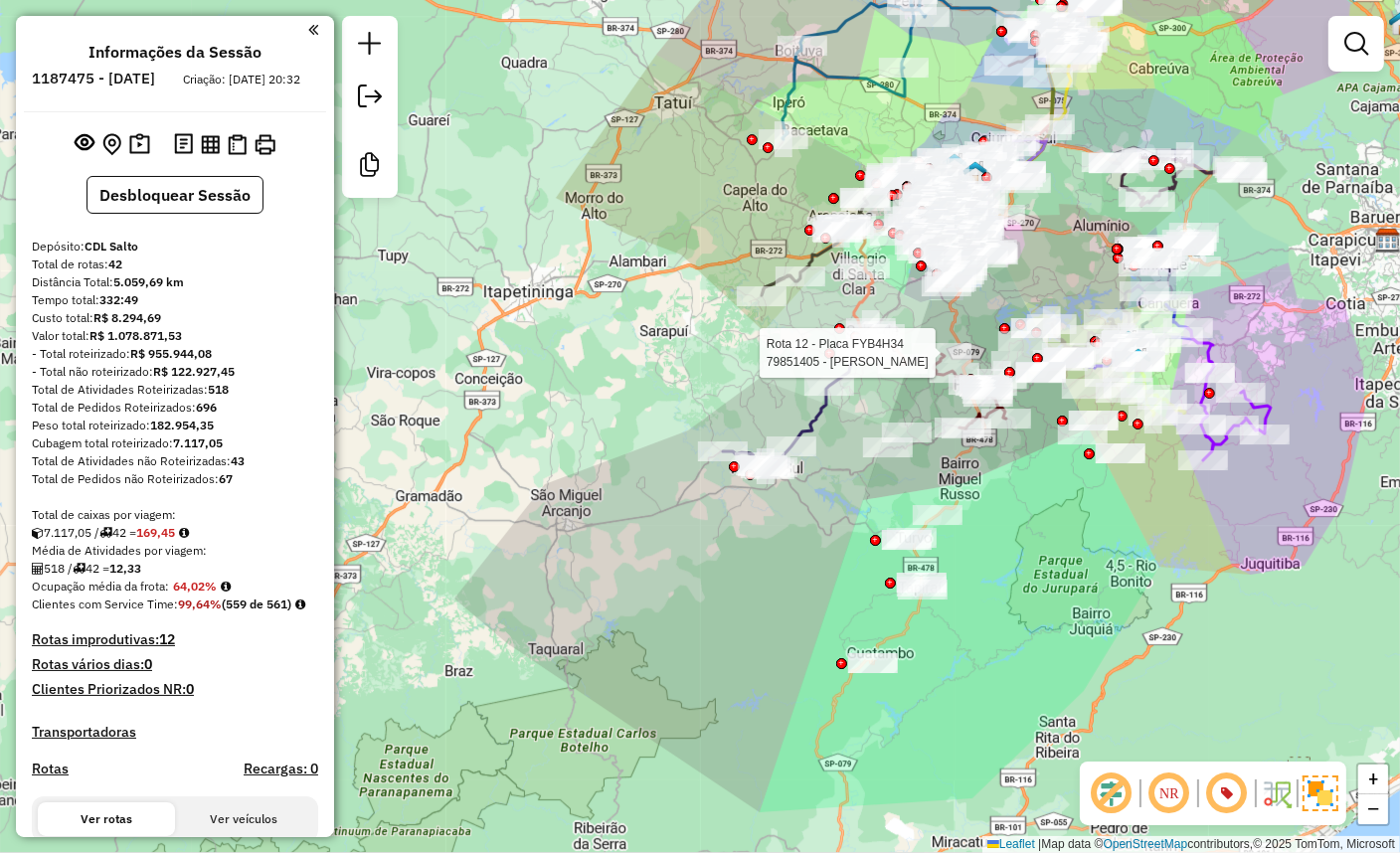 click on "Rota 12 - Placa FYB4H34  79851405 - MAISA HUGGLER Janela de atendimento Grade de atendimento Capacidade Transportadoras Veículos Cliente Pedidos  Rotas Selecione os dias de semana para filtrar as janelas de atendimento  Seg   Ter   Qua   Qui   Sex   Sáb   Dom  Informe o período da janela de atendimento: De: Até:  Filtrar exatamente a janela do cliente  Considerar janela de atendimento padrão  Selecione os dias de semana para filtrar as grades de atendimento  Seg   Ter   Qua   Qui   Sex   Sáb   Dom   Considerar clientes sem dia de atendimento cadastrado  Clientes fora do dia de atendimento selecionado Filtrar as atividades entre os valores definidos abaixo:  Peso mínimo:   Peso máximo:   Cubagem mínima:   Cubagem máxima:   De:   Até:  Filtrar as atividades entre o tempo de atendimento definido abaixo:  De:   Até:   Considerar capacidade total dos clientes não roteirizados Transportadora: Selecione um ou mais itens Tipo de veículo: Selecione um ou mais itens Veículo: Selecione um ou mais itens +" 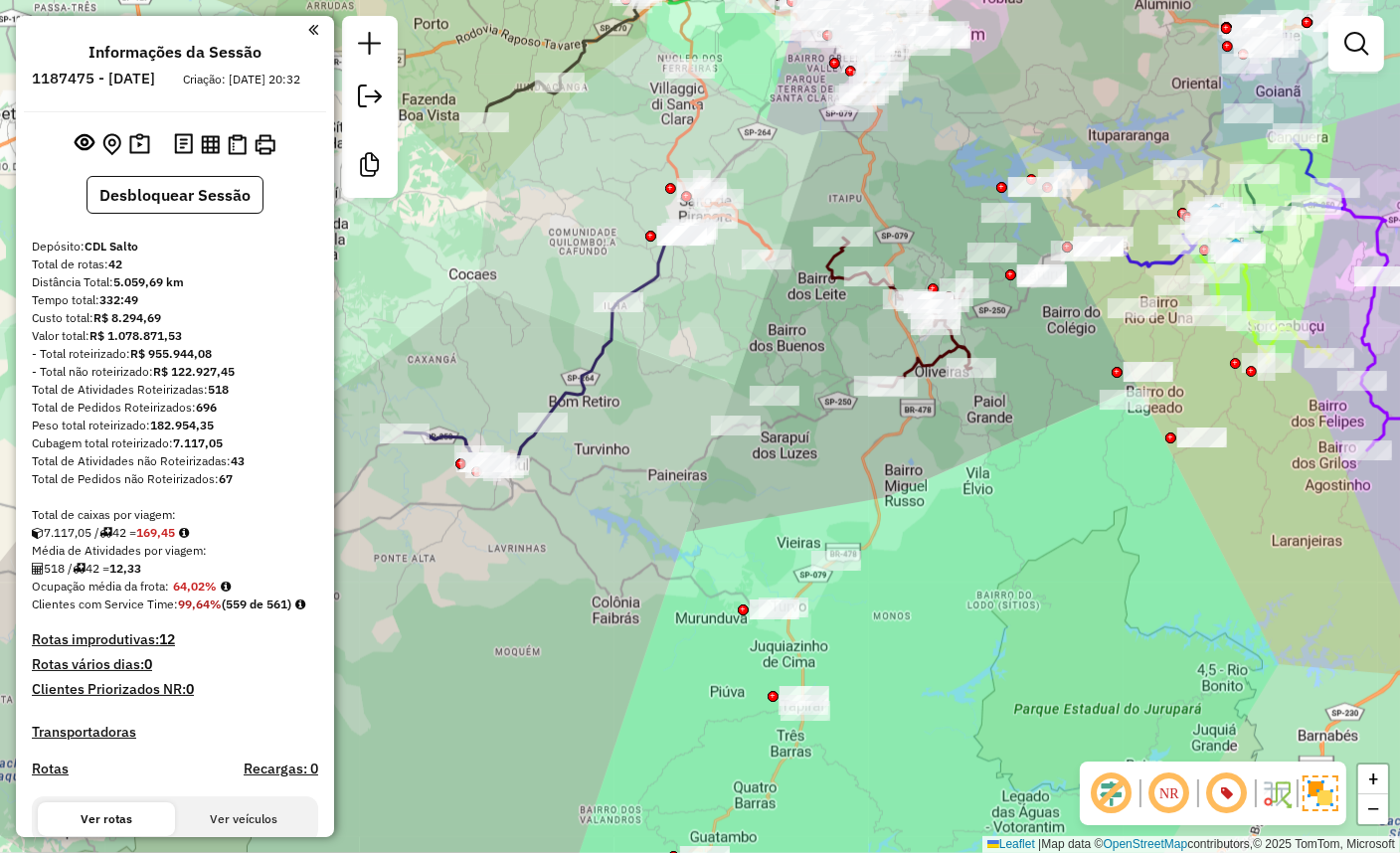 drag, startPoint x: 1024, startPoint y: 466, endPoint x: 1012, endPoint y: 505, distance: 40.804412 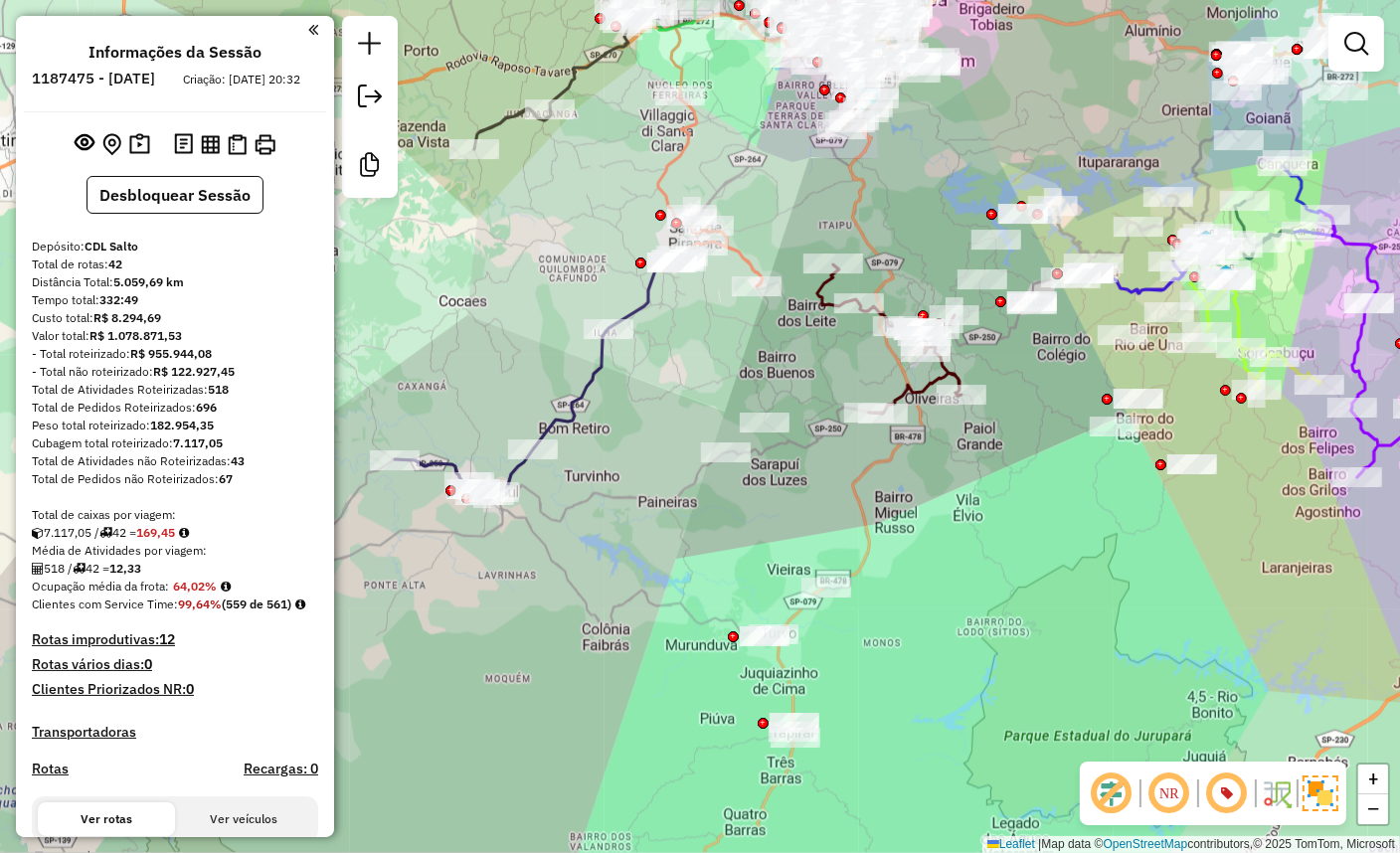 click 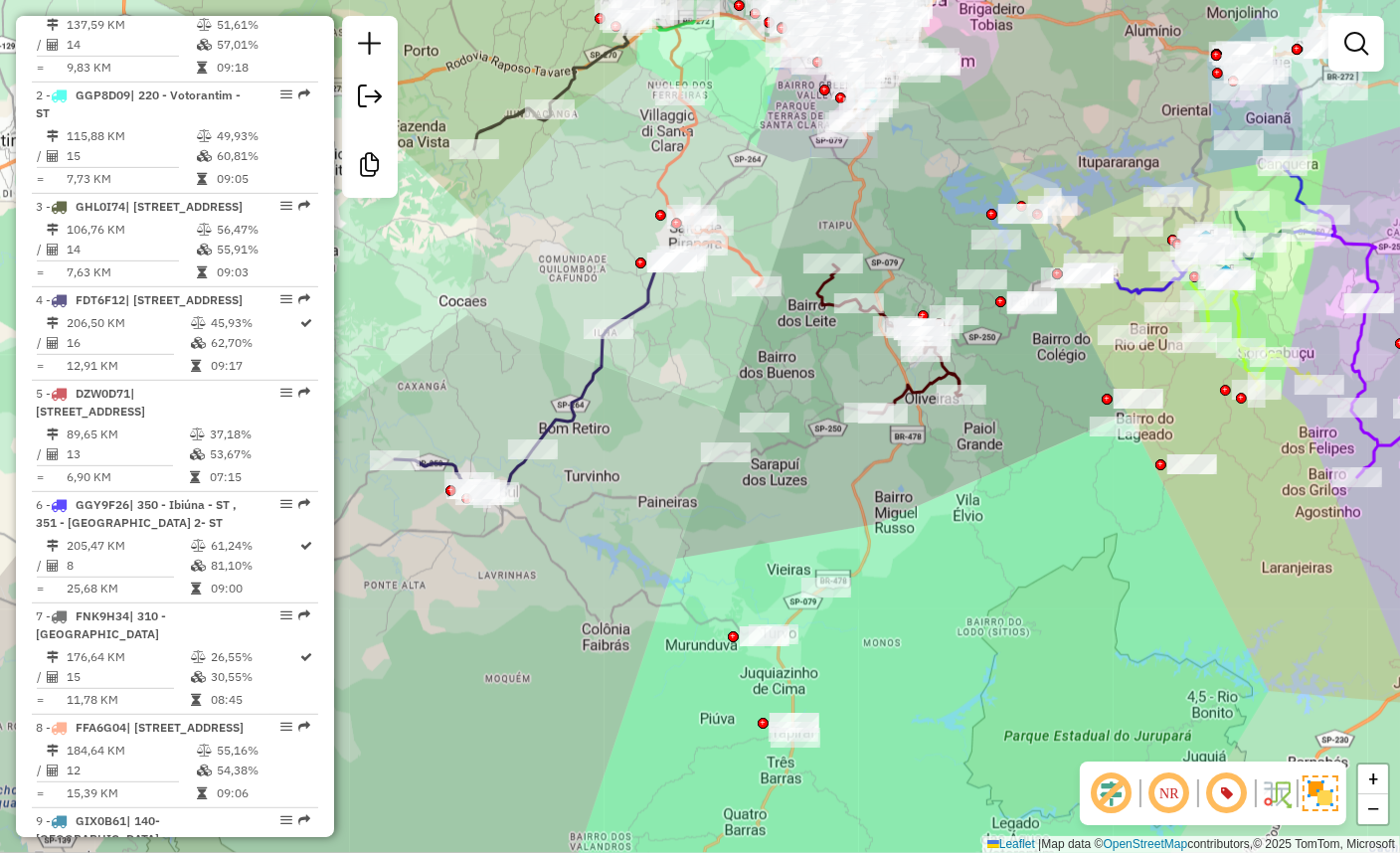 select on "**********" 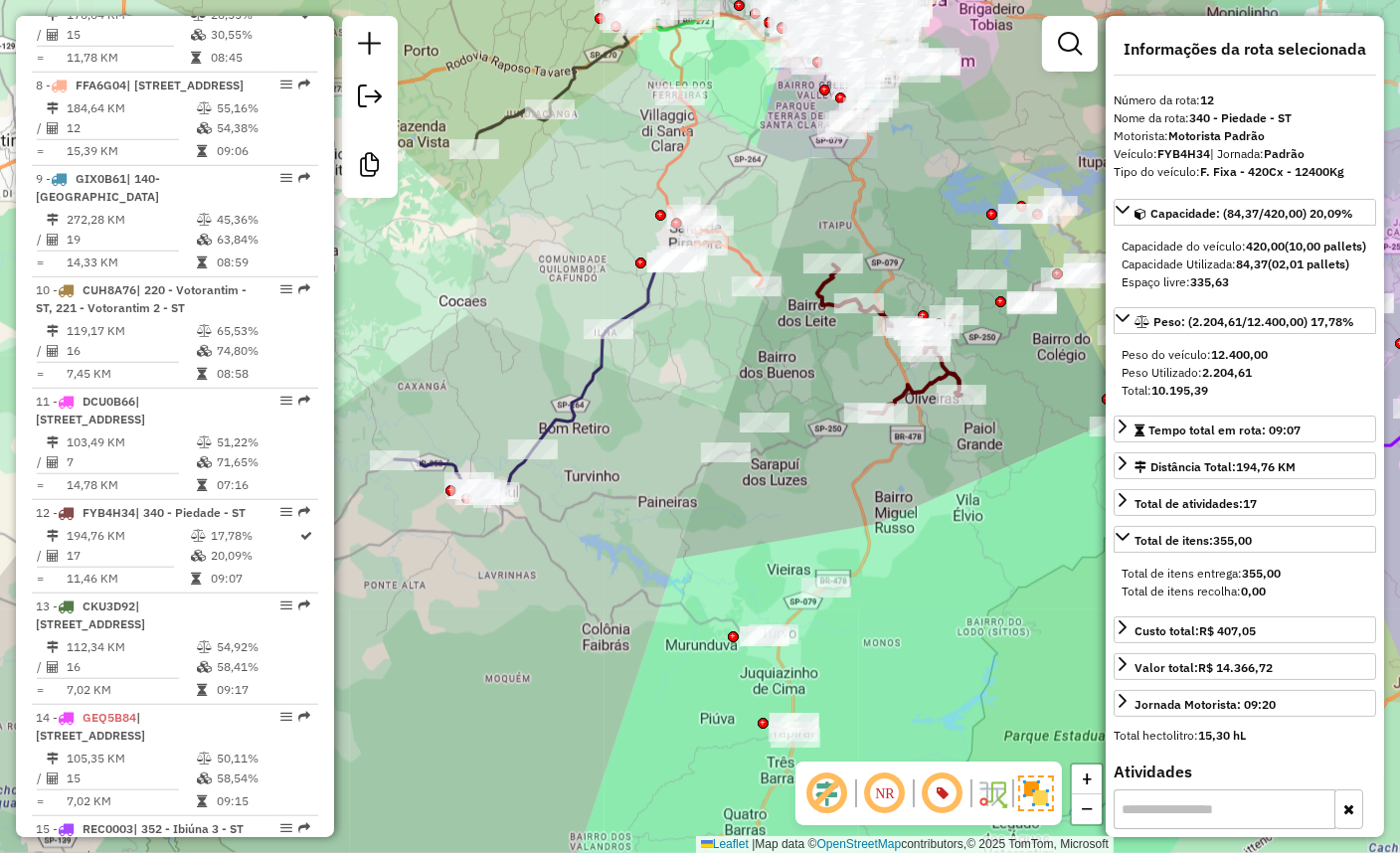 scroll, scrollTop: 2137, scrollLeft: 0, axis: vertical 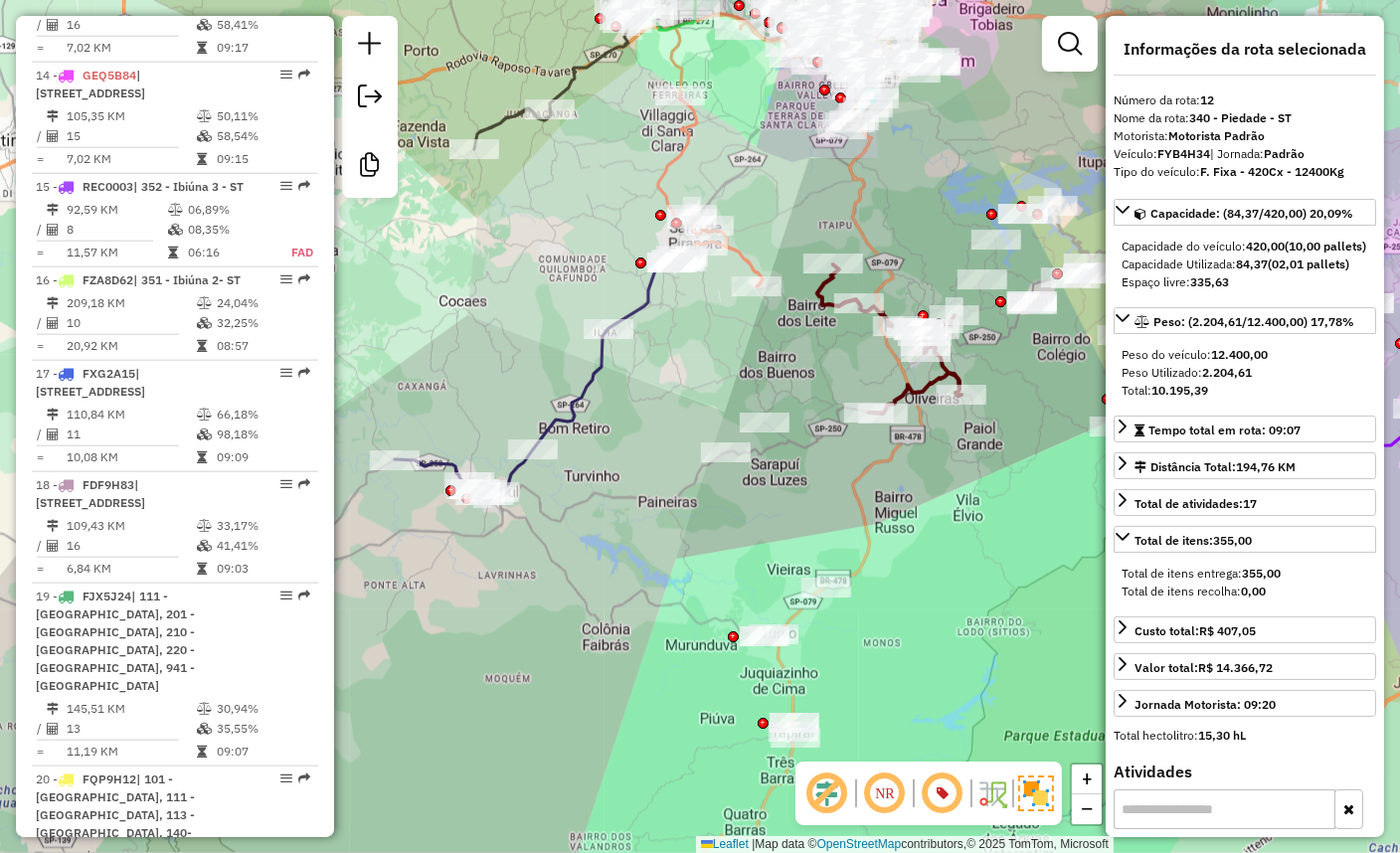 click on "194,76 KM" at bounding box center [127, -106] 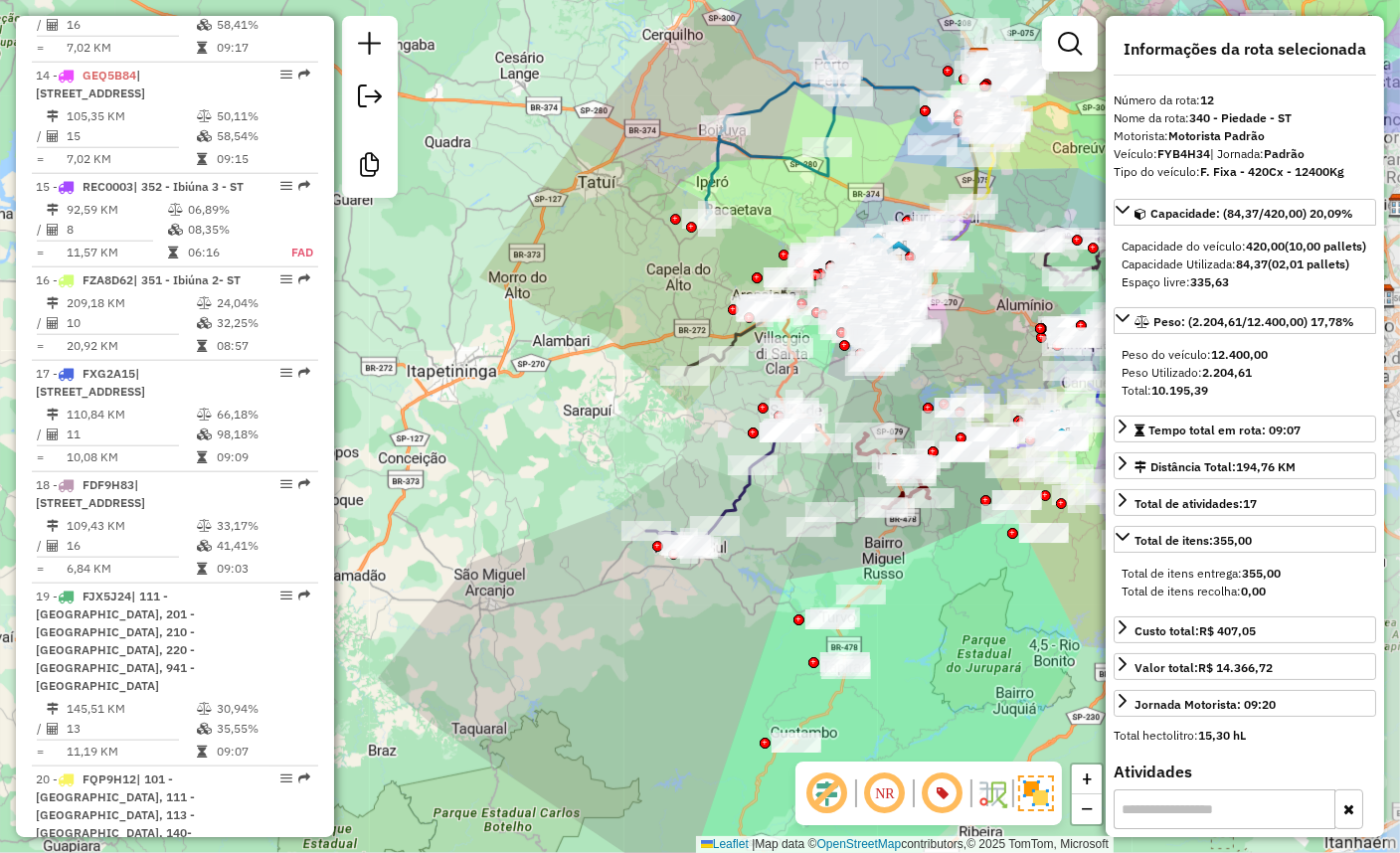 drag, startPoint x: 967, startPoint y: 550, endPoint x: 944, endPoint y: 558, distance: 24.351591 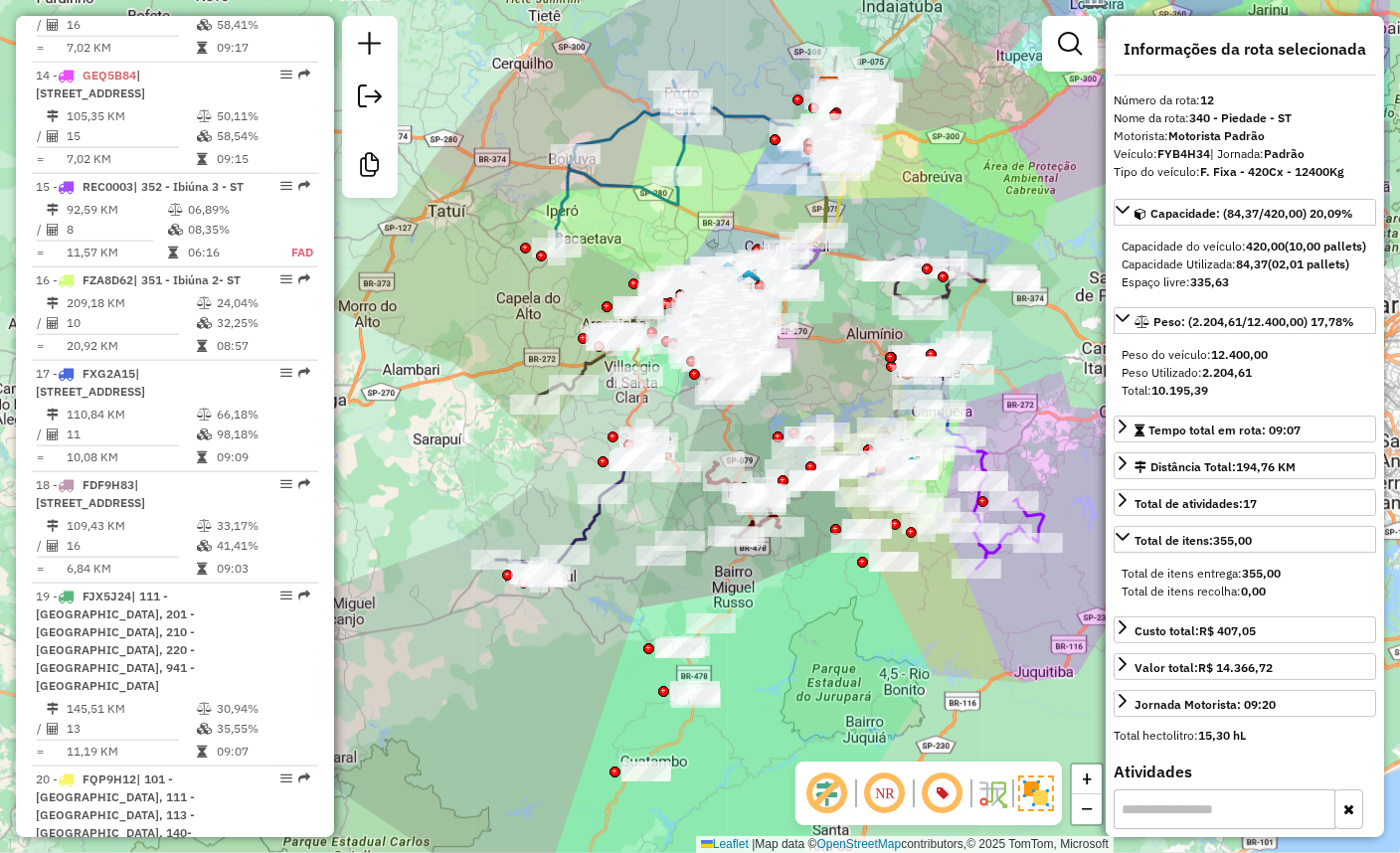 drag, startPoint x: 953, startPoint y: 602, endPoint x: 802, endPoint y: 631, distance: 153.75955 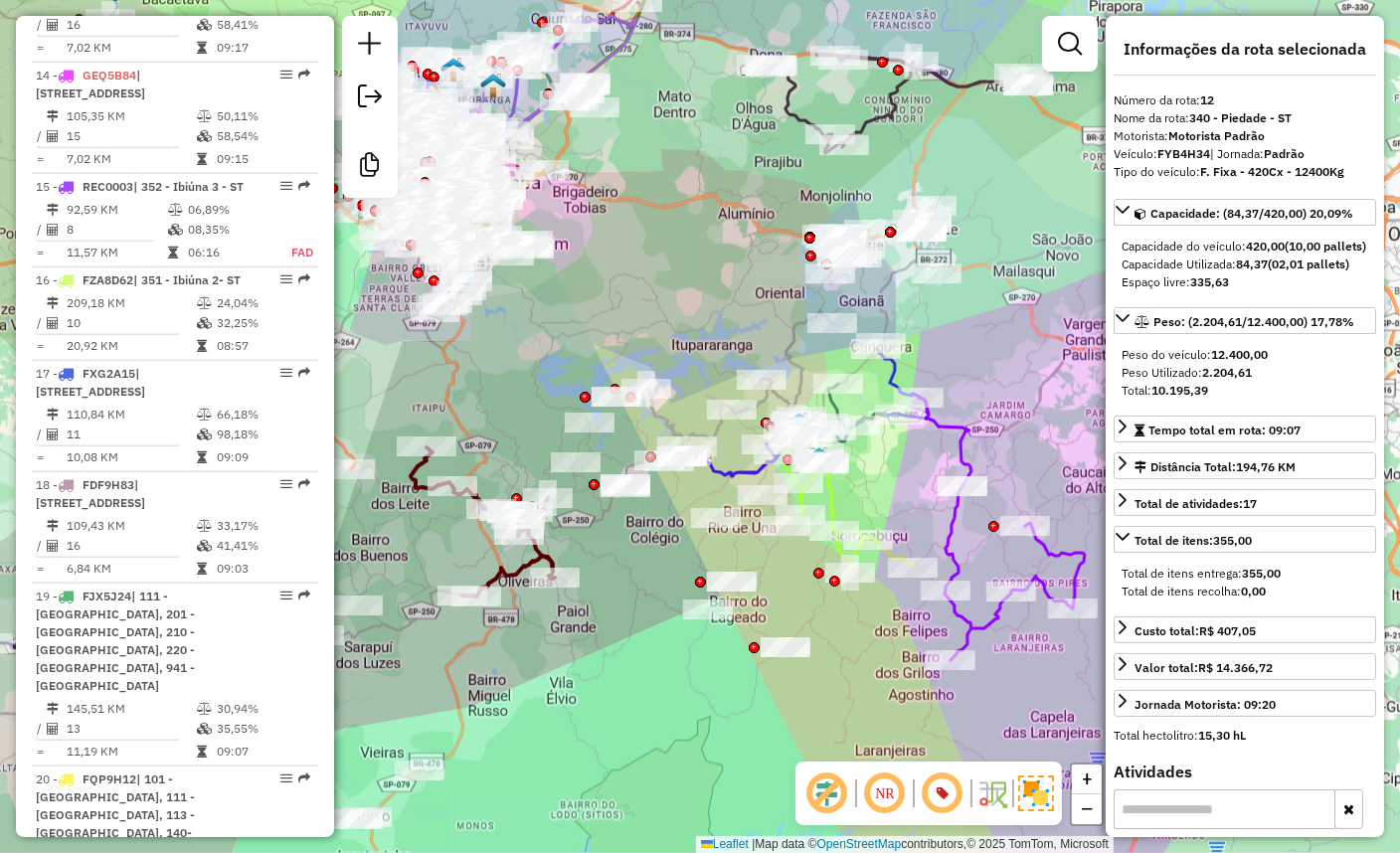 click 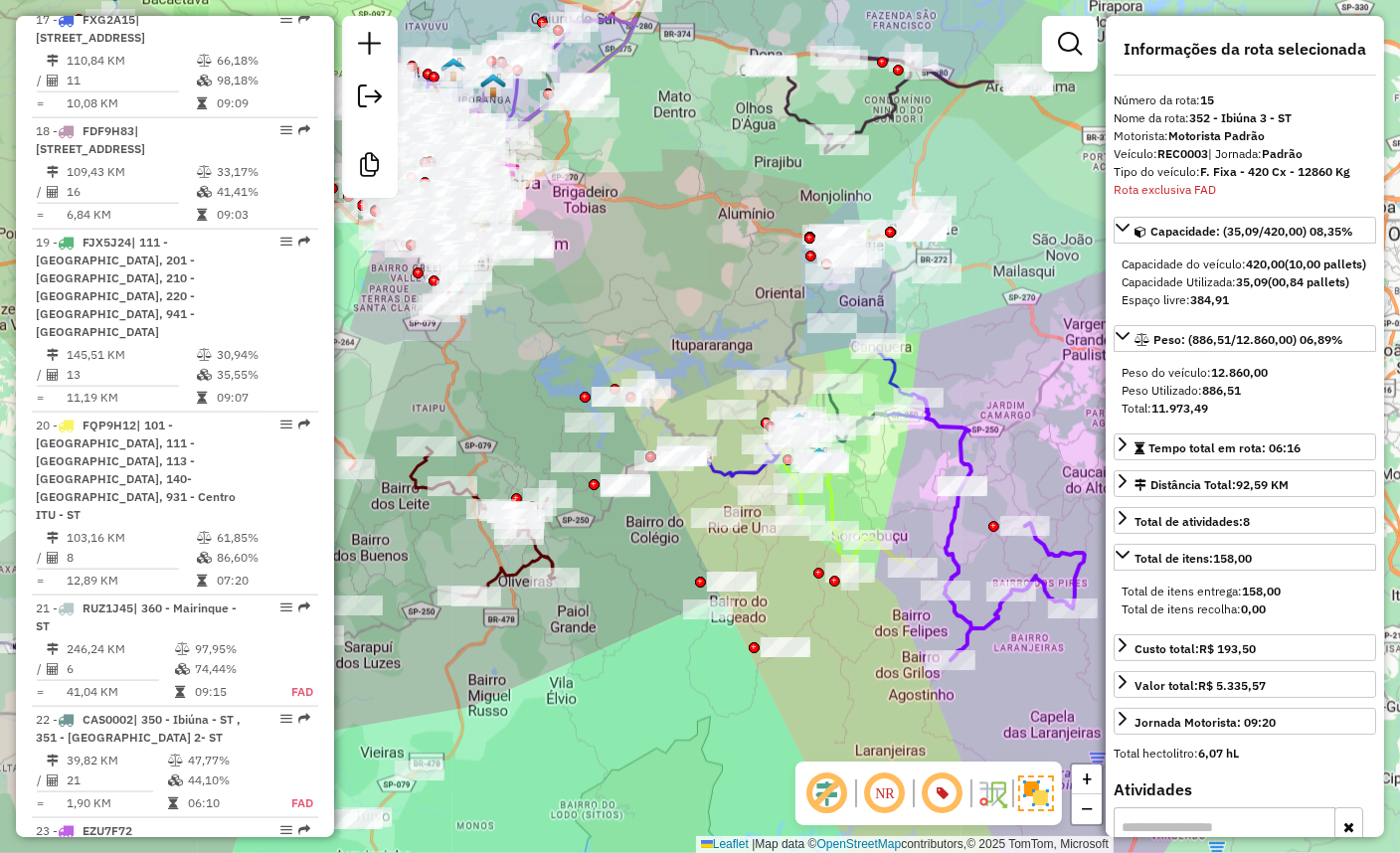 scroll, scrollTop: 2490, scrollLeft: 0, axis: vertical 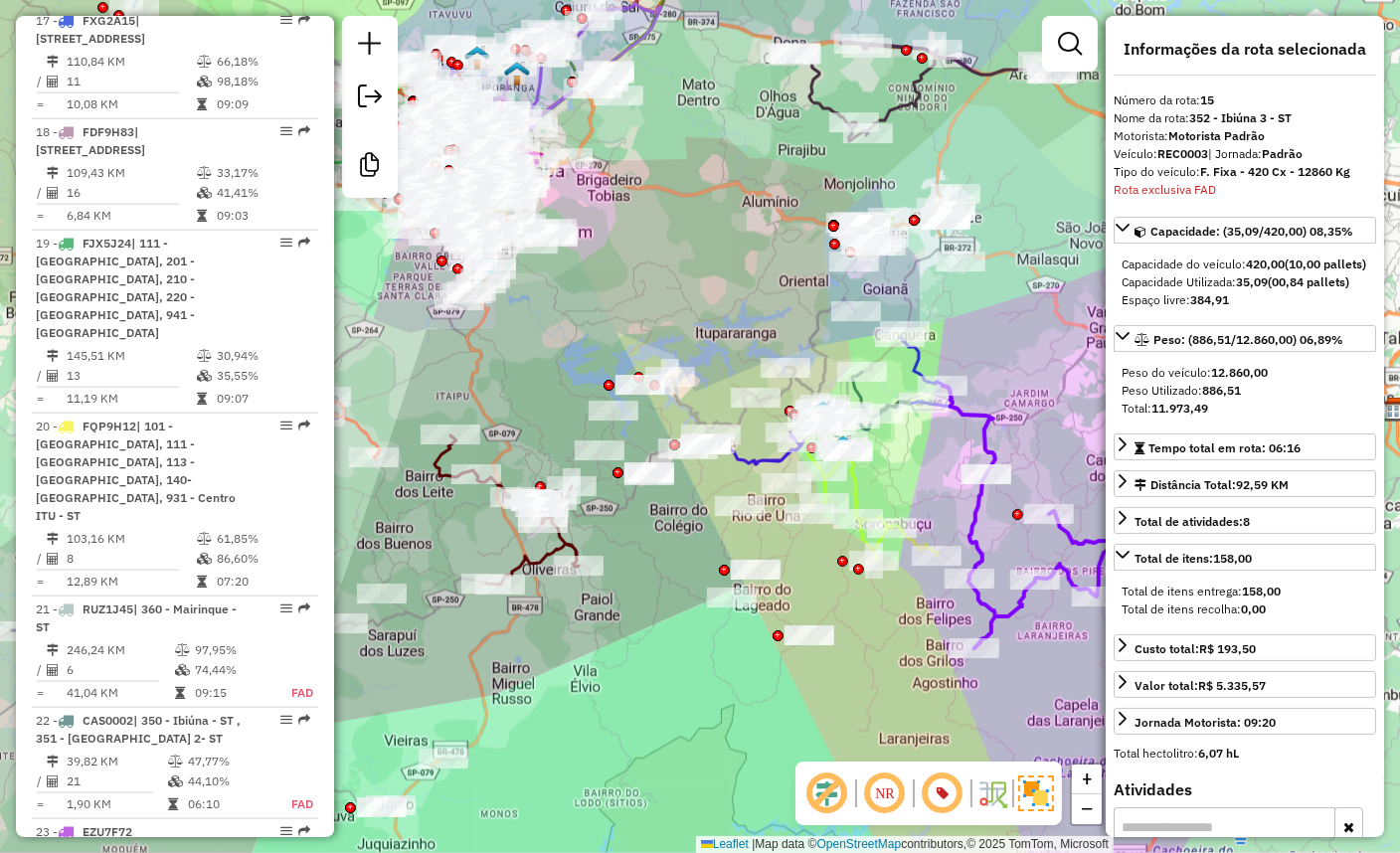 drag, startPoint x: 992, startPoint y: 445, endPoint x: 1005, endPoint y: 439, distance: 14.3178211 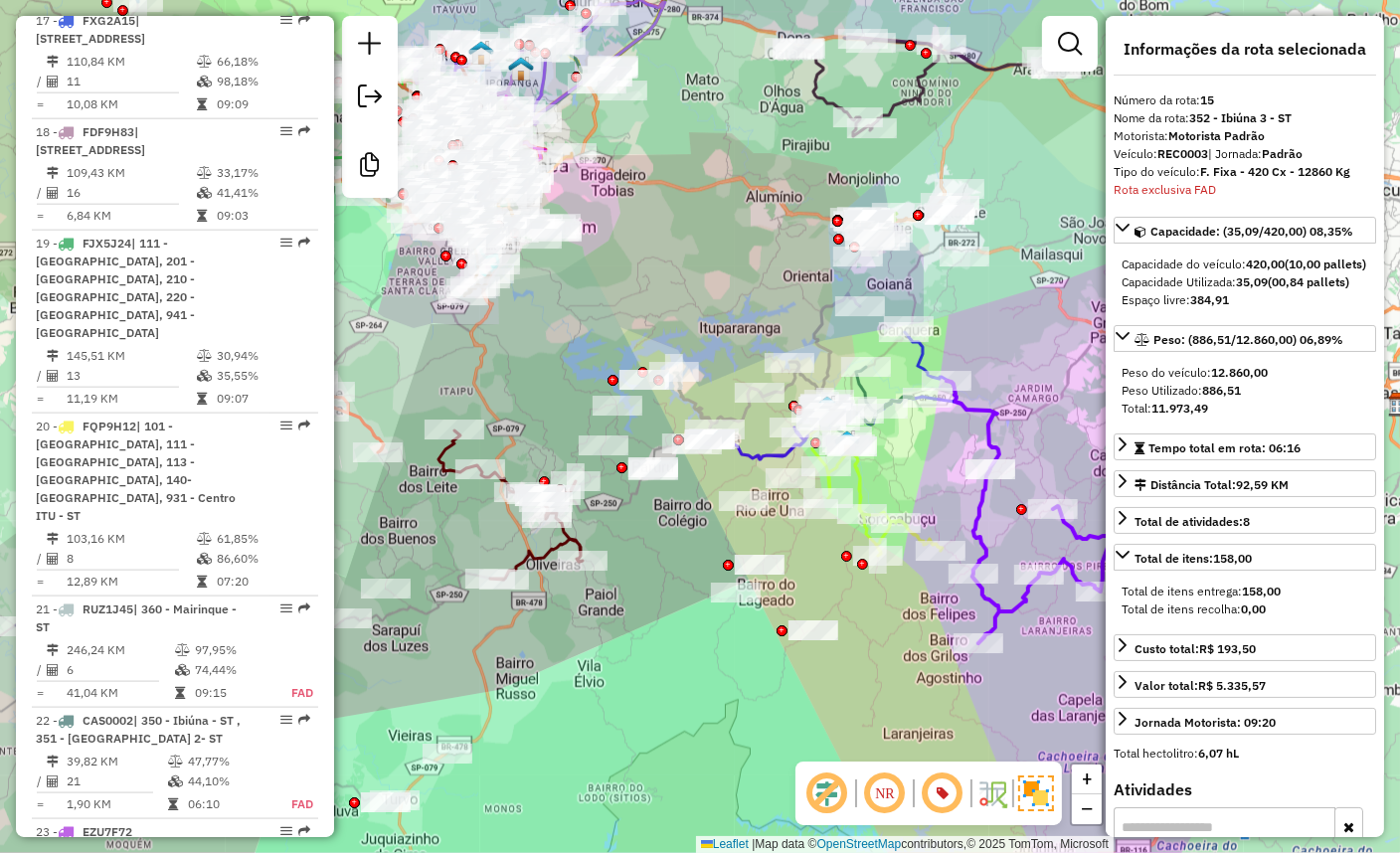 click on "Janela de atendimento Grade de atendimento Capacidade Transportadoras Veículos Cliente Pedidos  Rotas Selecione os dias de semana para filtrar as janelas de atendimento  Seg   Ter   Qua   Qui   Sex   Sáb   Dom  Informe o período da janela de atendimento: De: Até:  Filtrar exatamente a janela do cliente  Considerar janela de atendimento padrão  Selecione os dias de semana para filtrar as grades de atendimento  Seg   Ter   Qua   Qui   Sex   Sáb   Dom   Considerar clientes sem dia de atendimento cadastrado  Clientes fora do dia de atendimento selecionado Filtrar as atividades entre os valores definidos abaixo:  Peso mínimo:   Peso máximo:   Cubagem mínima:   Cubagem máxima:   De:   Até:  Filtrar as atividades entre o tempo de atendimento definido abaixo:  De:   Até:   Considerar capacidade total dos clientes não roteirizados Transportadora: Selecione um ou mais itens Tipo de veículo: Selecione um ou mais itens Veículo: Selecione um ou mais itens Motorista: Selecione um ou mais itens Nome: Rótulo:" 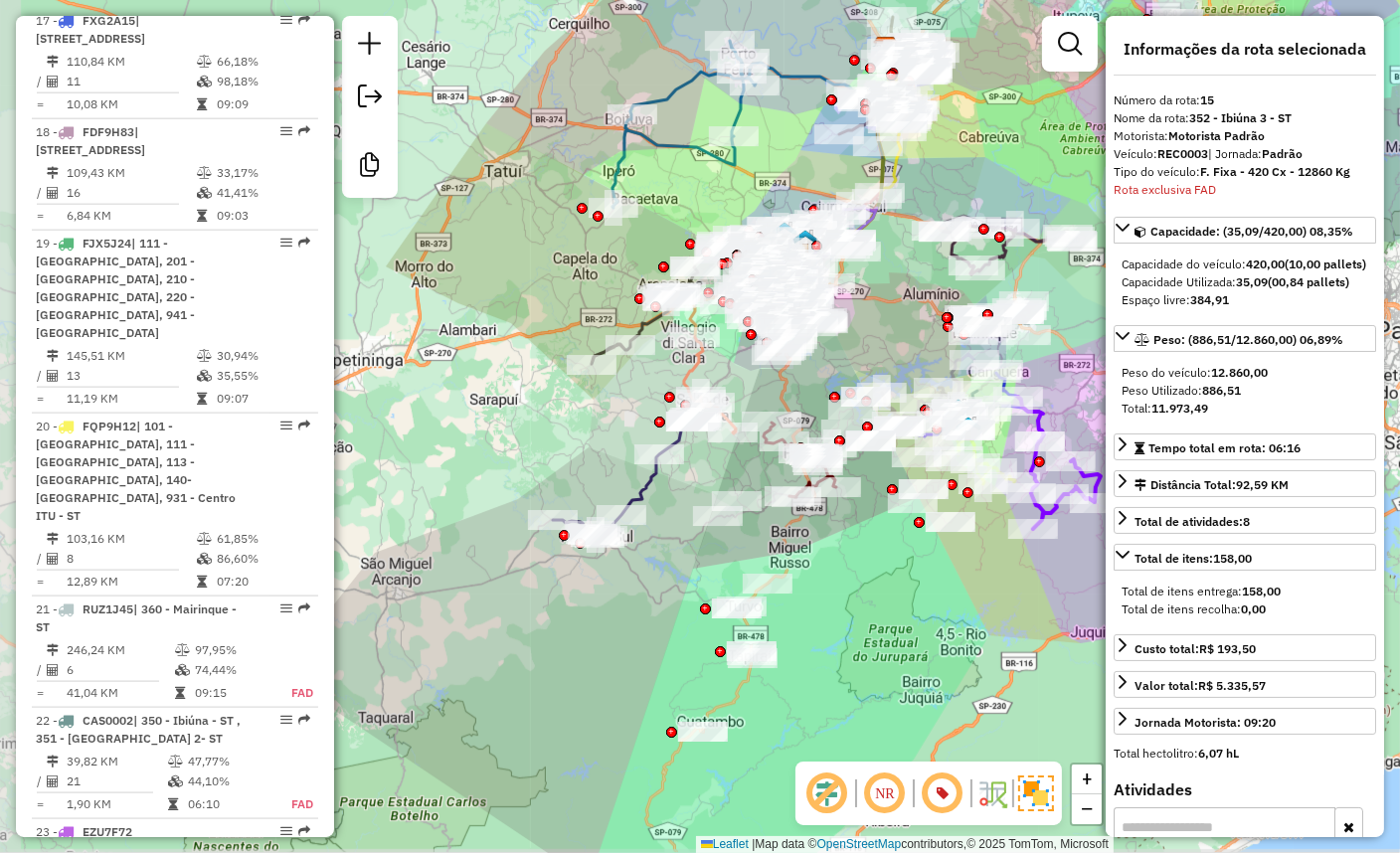 drag, startPoint x: 815, startPoint y: 617, endPoint x: 855, endPoint y: 607, distance: 41.231056 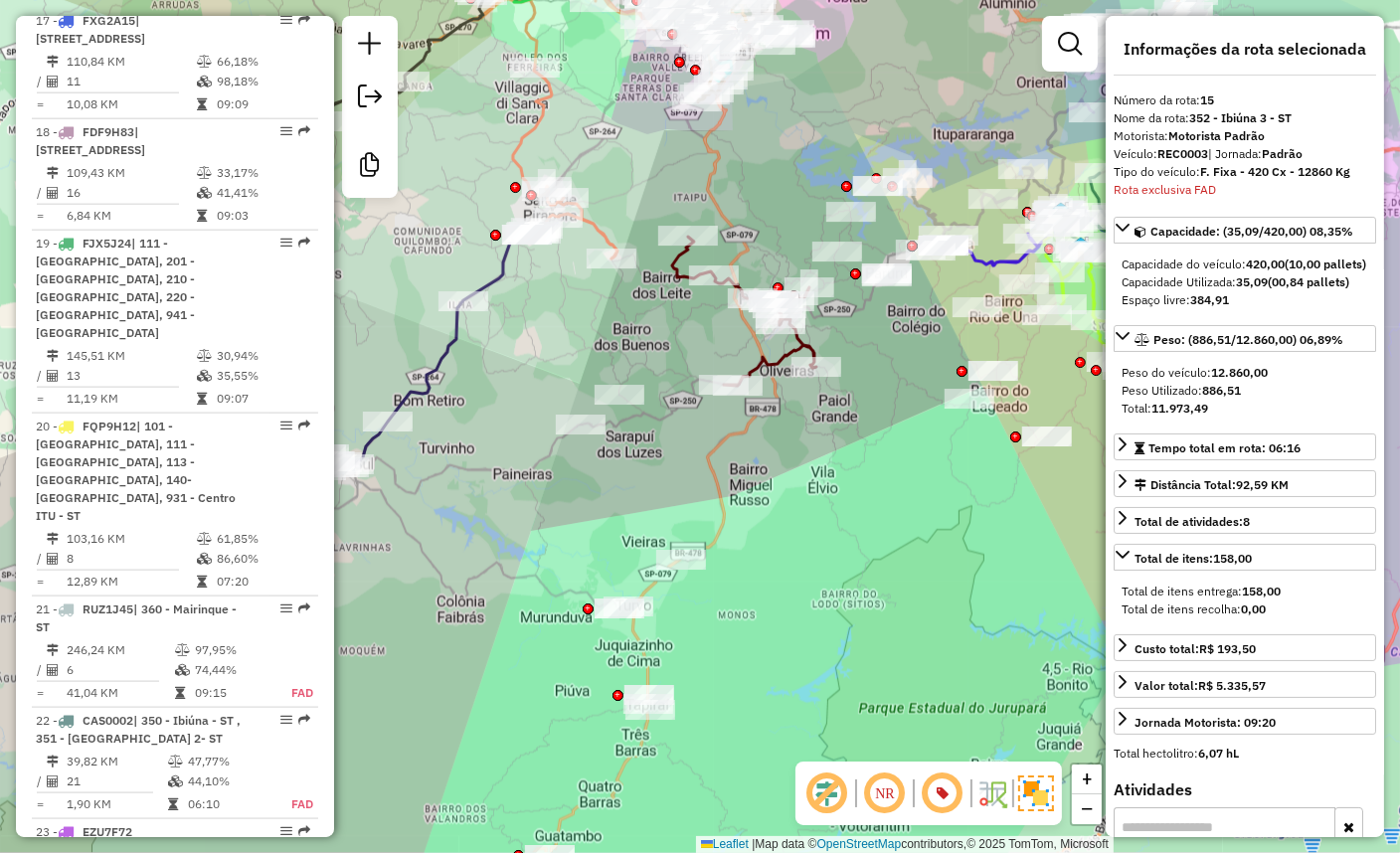 click on "Janela de atendimento Grade de atendimento Capacidade Transportadoras Veículos Cliente Pedidos  Rotas Selecione os dias de semana para filtrar as janelas de atendimento  Seg   Ter   Qua   Qui   Sex   Sáb   Dom  Informe o período da janela de atendimento: De: Até:  Filtrar exatamente a janela do cliente  Considerar janela de atendimento padrão  Selecione os dias de semana para filtrar as grades de atendimento  Seg   Ter   Qua   Qui   Sex   Sáb   Dom   Considerar clientes sem dia de atendimento cadastrado  Clientes fora do dia de atendimento selecionado Filtrar as atividades entre os valores definidos abaixo:  Peso mínimo:   Peso máximo:   Cubagem mínima:   Cubagem máxima:   De:   Até:  Filtrar as atividades entre o tempo de atendimento definido abaixo:  De:   Até:   Considerar capacidade total dos clientes não roteirizados Transportadora: Selecione um ou mais itens Tipo de veículo: Selecione um ou mais itens Veículo: Selecione um ou mais itens Motorista: Selecione um ou mais itens Nome: Rótulo:" 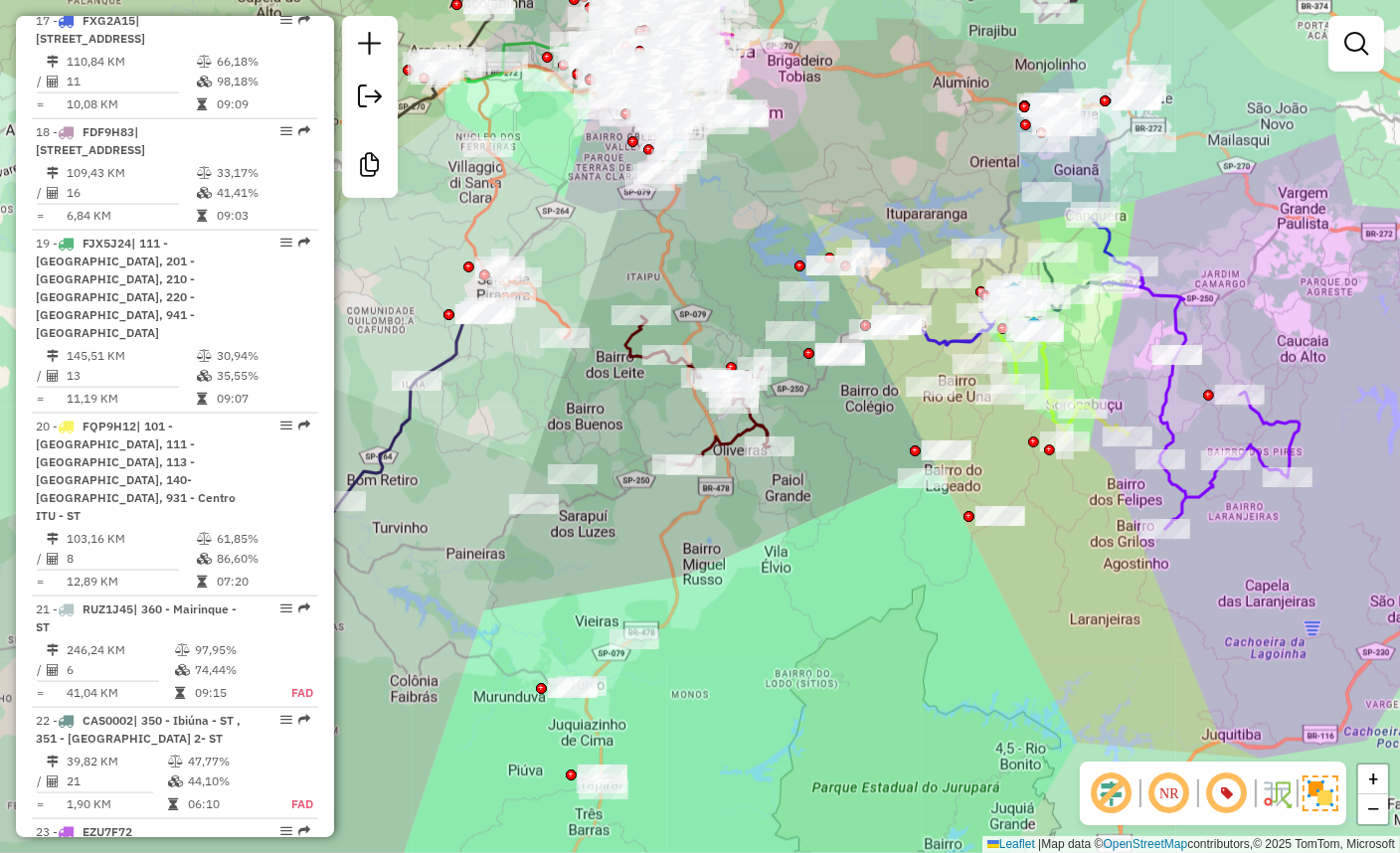 drag, startPoint x: 891, startPoint y: 568, endPoint x: 844, endPoint y: 647, distance: 91.9239 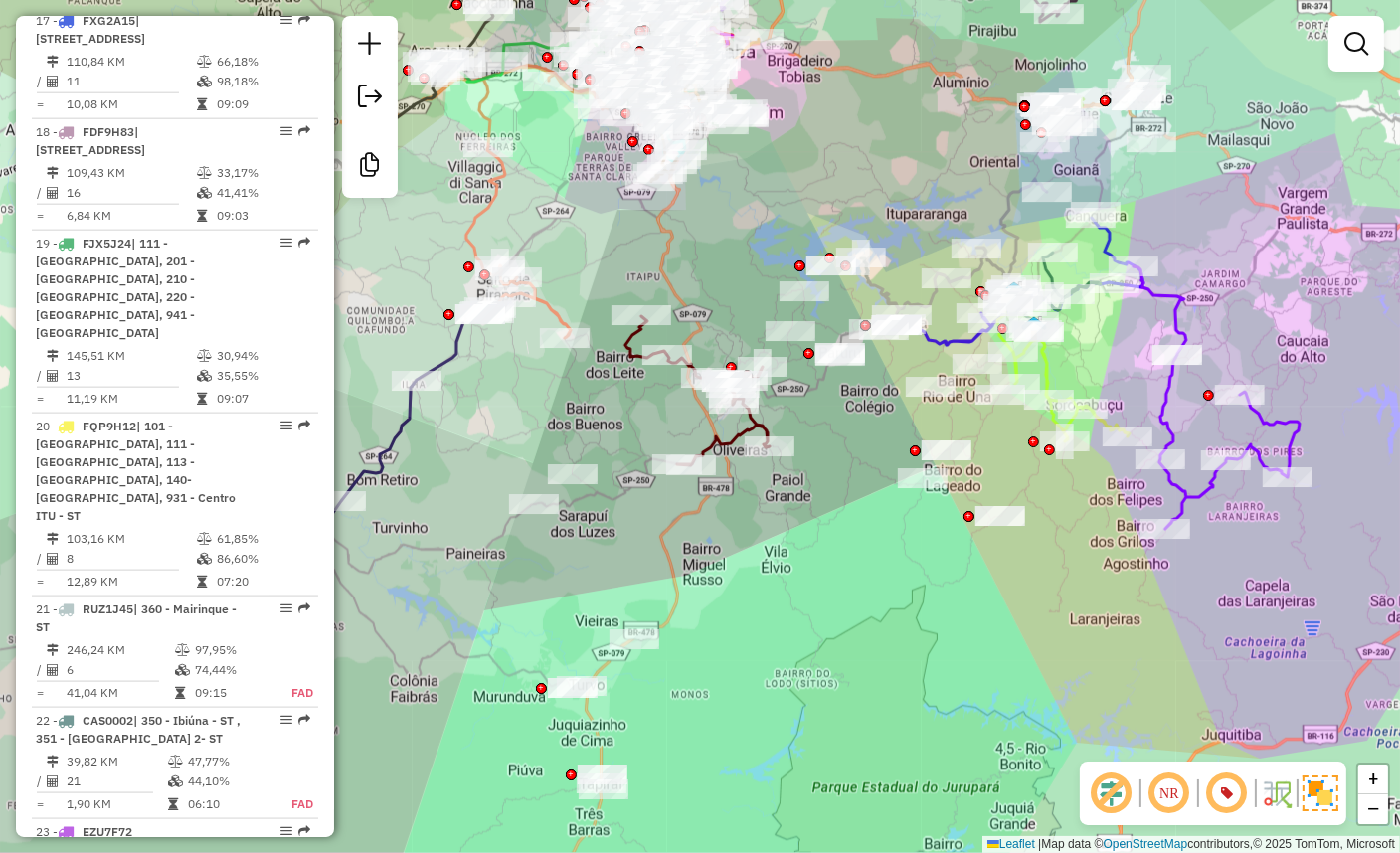 click on "Janela de atendimento Grade de atendimento Capacidade Transportadoras Veículos Cliente Pedidos  Rotas Selecione os dias de semana para filtrar as janelas de atendimento  Seg   Ter   Qua   Qui   Sex   Sáb   Dom  Informe o período da janela de atendimento: De: Até:  Filtrar exatamente a janela do cliente  Considerar janela de atendimento padrão  Selecione os dias de semana para filtrar as grades de atendimento  Seg   Ter   Qua   Qui   Sex   Sáb   Dom   Considerar clientes sem dia de atendimento cadastrado  Clientes fora do dia de atendimento selecionado Filtrar as atividades entre os valores definidos abaixo:  Peso mínimo:   Peso máximo:   Cubagem mínima:   Cubagem máxima:   De:   Até:  Filtrar as atividades entre o tempo de atendimento definido abaixo:  De:   Até:   Considerar capacidade total dos clientes não roteirizados Transportadora: Selecione um ou mais itens Tipo de veículo: Selecione um ou mais itens Veículo: Selecione um ou mais itens Motorista: Selecione um ou mais itens Nome: Rótulo:" 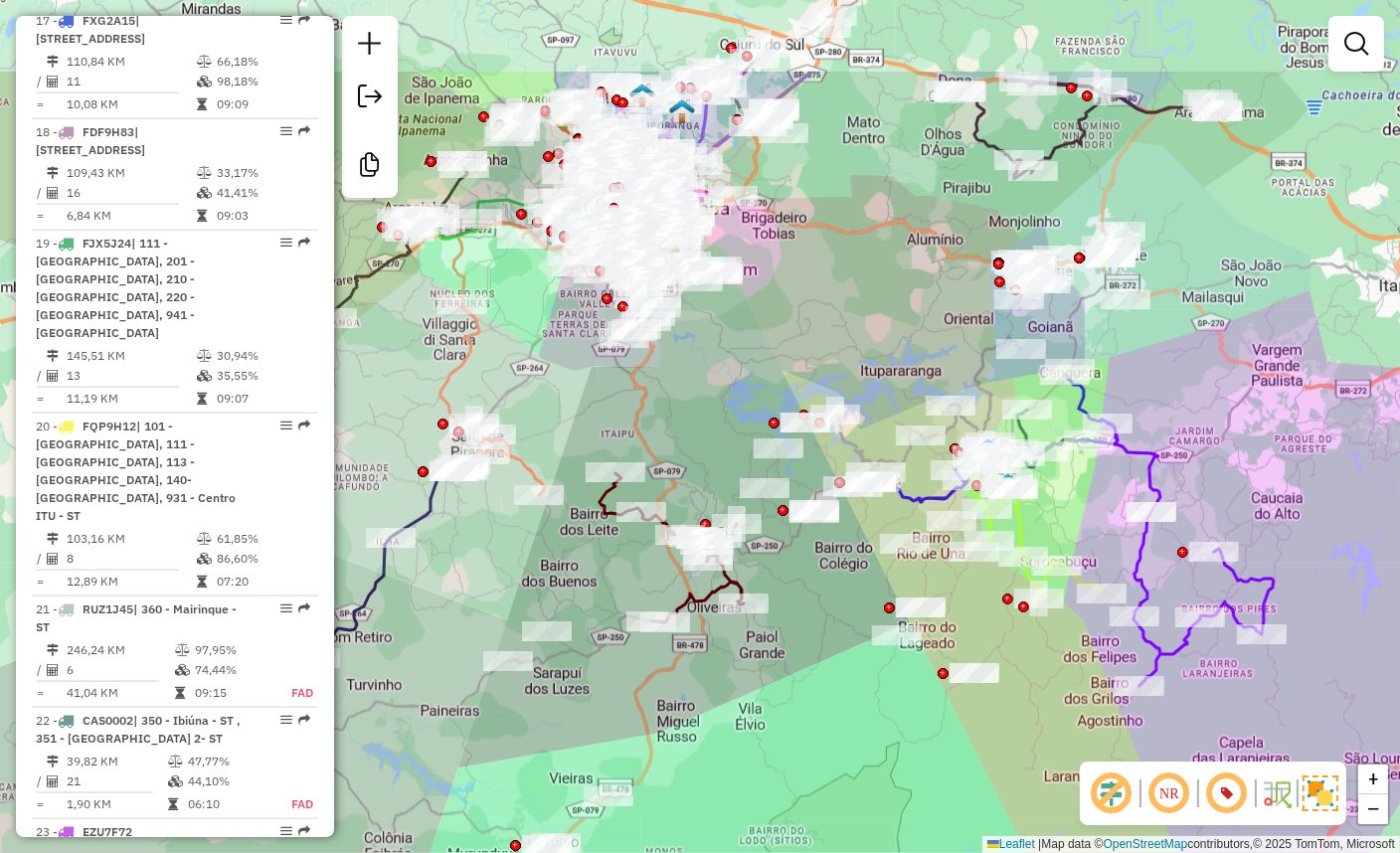 drag, startPoint x: 950, startPoint y: 633, endPoint x: 924, endPoint y: 790, distance: 159.1383 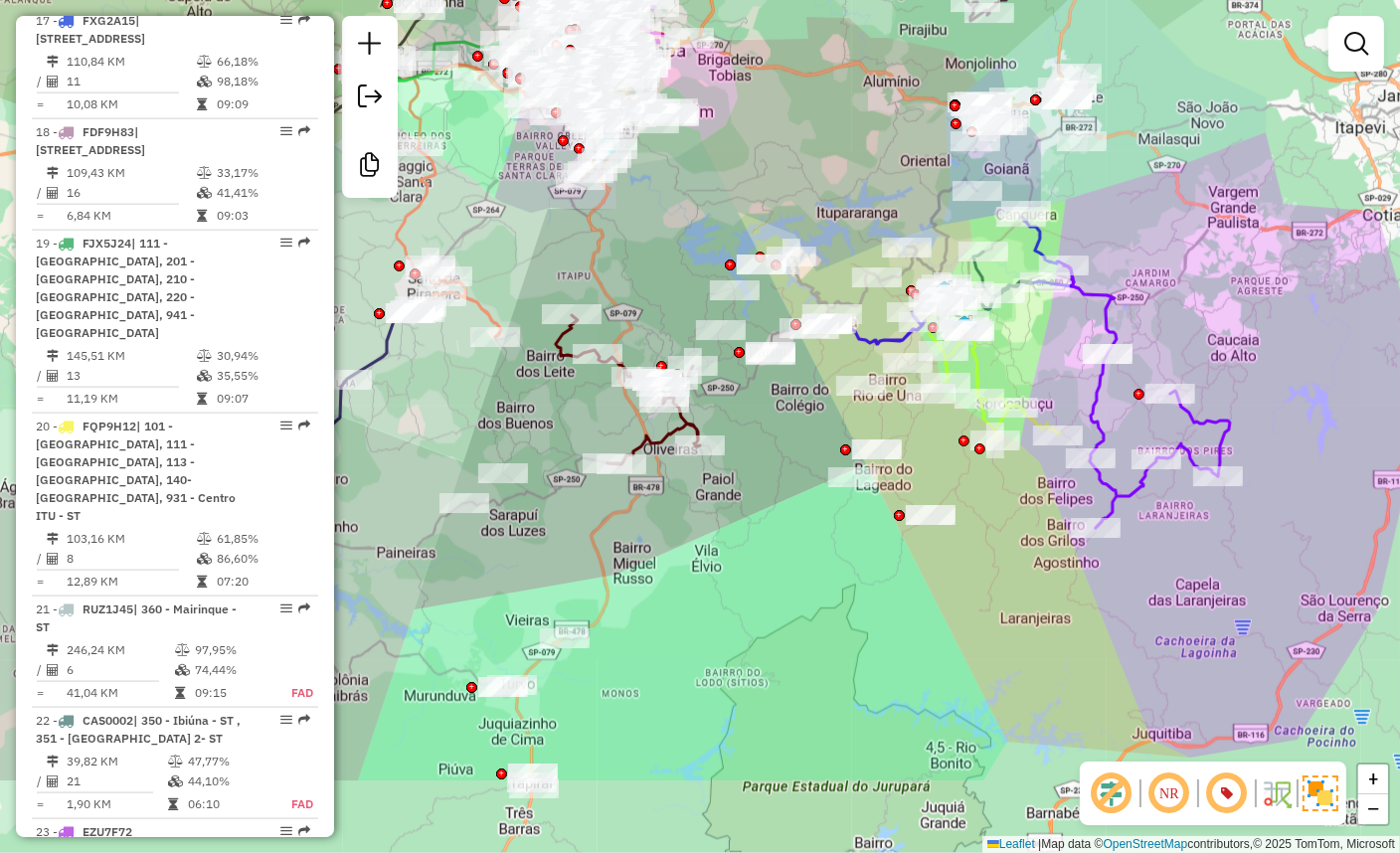 drag, startPoint x: 1291, startPoint y: 385, endPoint x: 1243, endPoint y: 217, distance: 174.72264 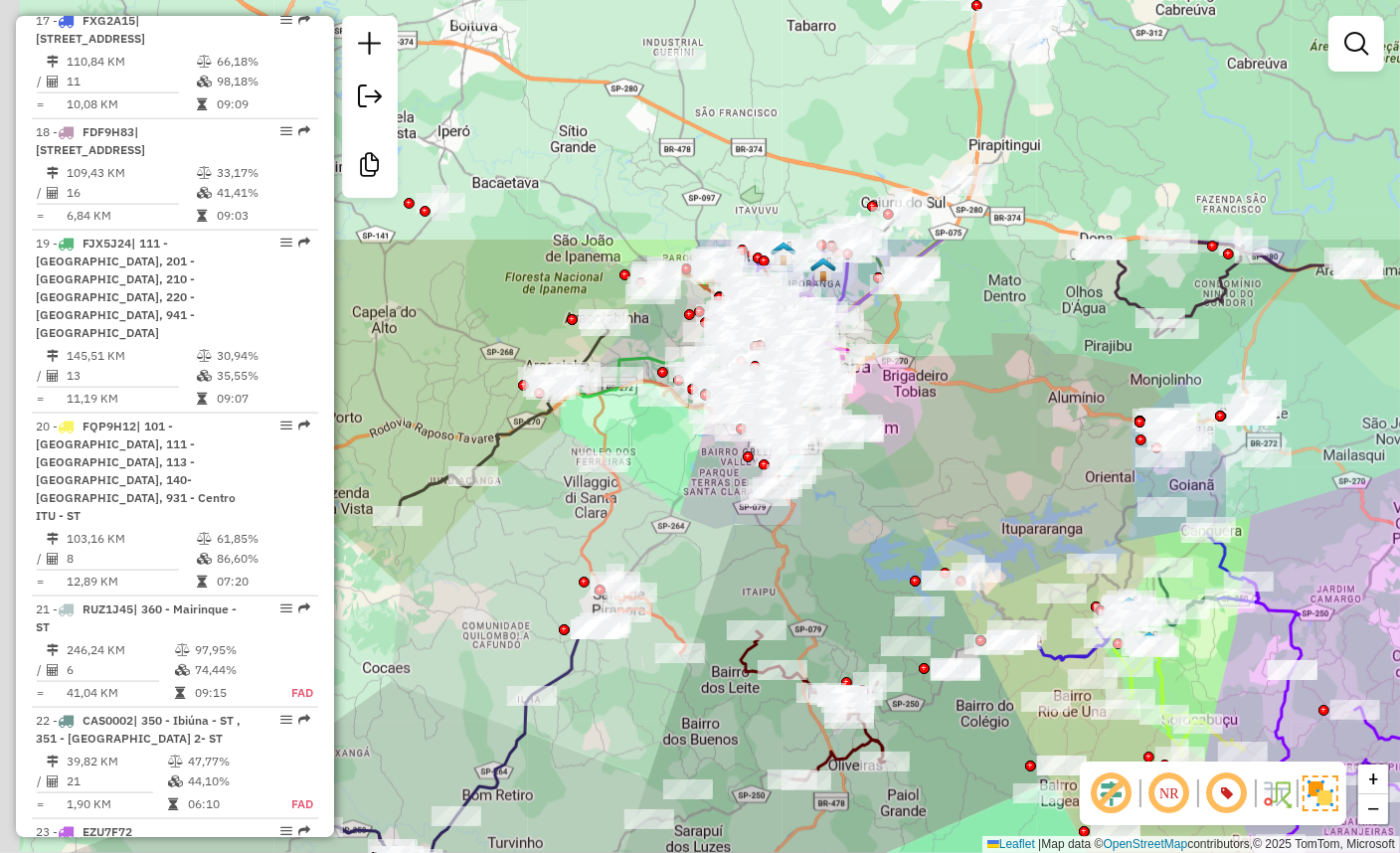 drag, startPoint x: 626, startPoint y: 239, endPoint x: 751, endPoint y: 537, distance: 323 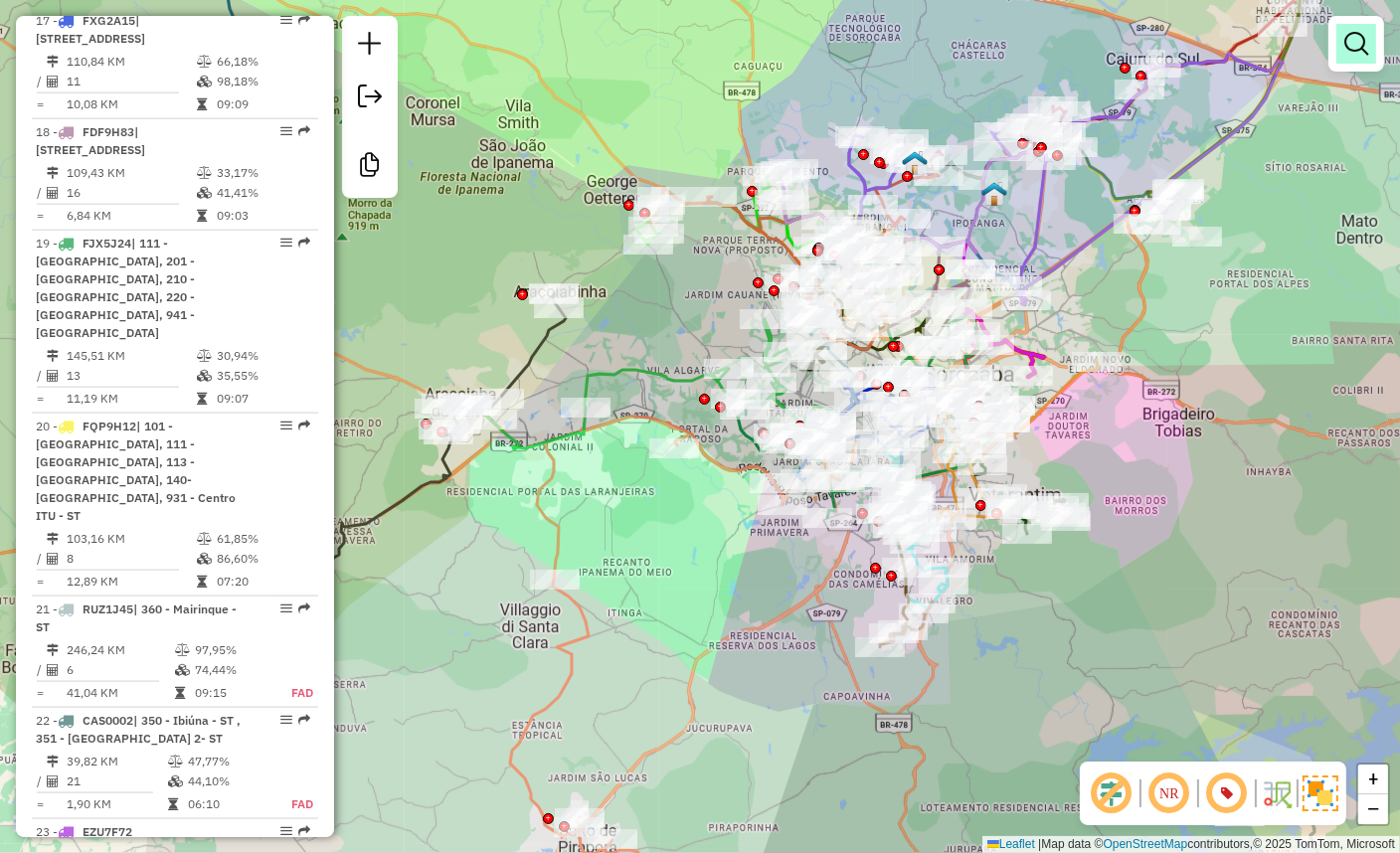 click at bounding box center [1356, 44] 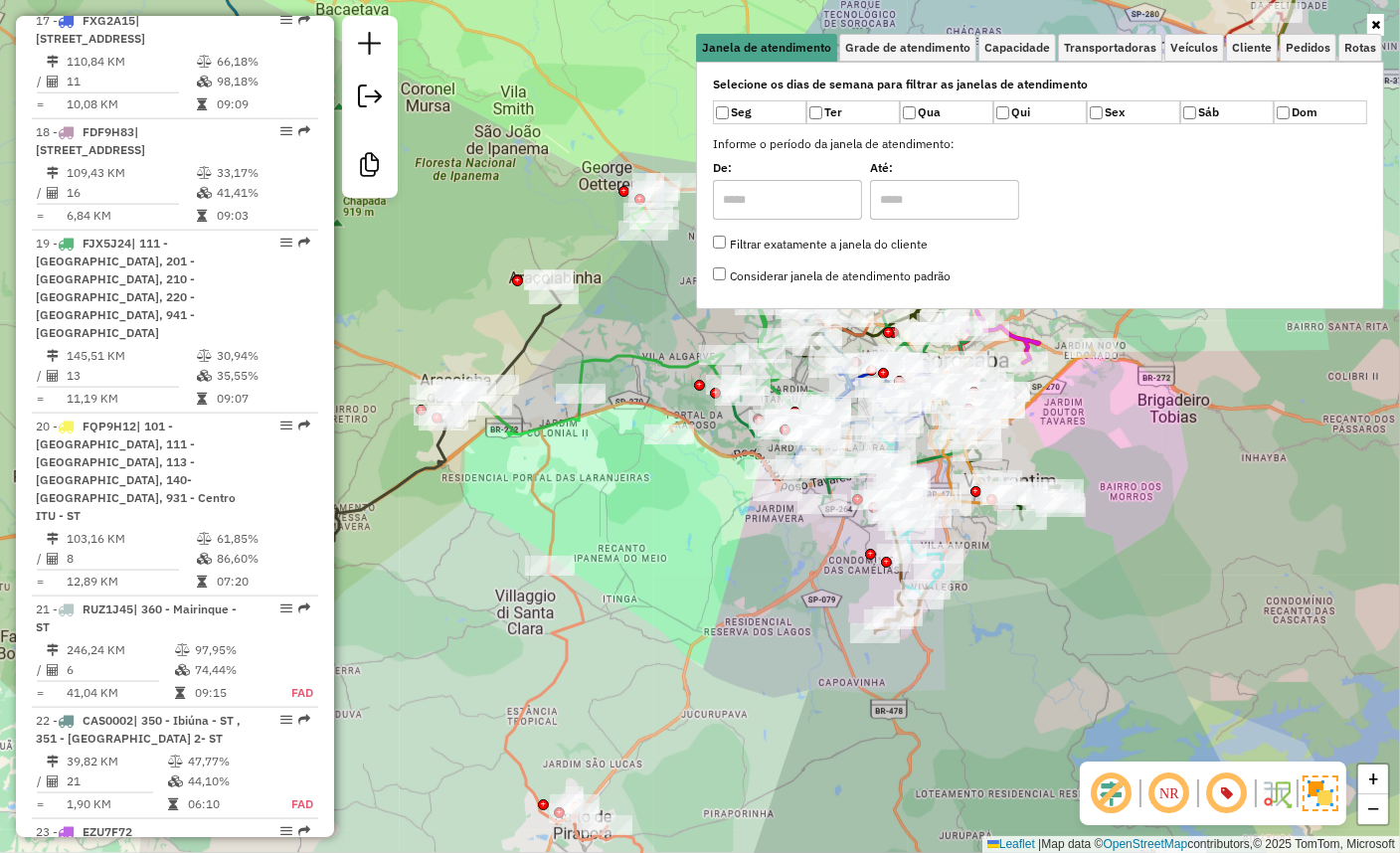 drag, startPoint x: 1249, startPoint y: 551, endPoint x: 1244, endPoint y: 537, distance: 14.866069 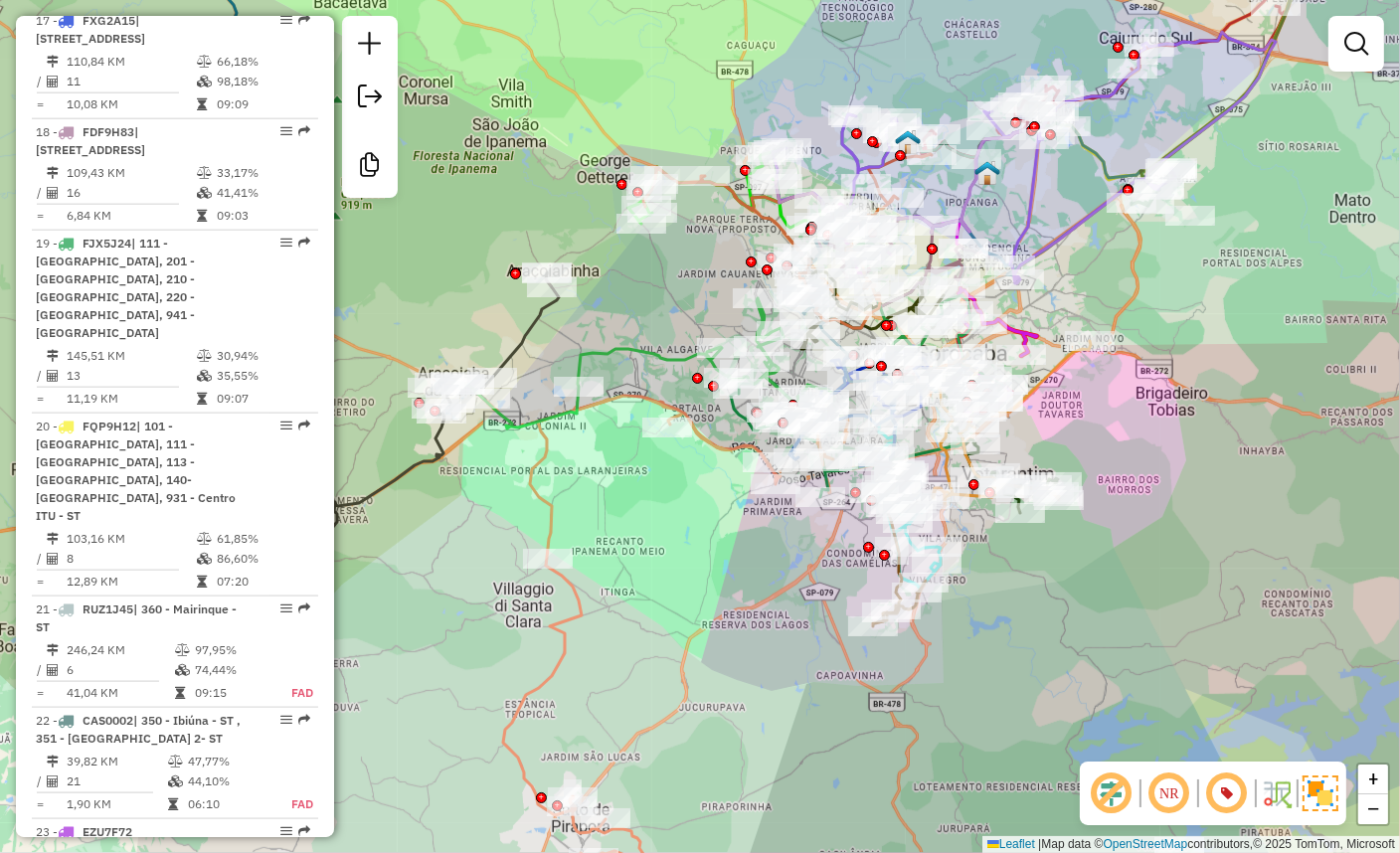 click on "Janela de atendimento Grade de atendimento Capacidade Transportadoras Veículos Cliente Pedidos  Rotas Selecione os dias de semana para filtrar as janelas de atendimento  Seg   Ter   Qua   Qui   Sex   Sáb   Dom  Informe o período da janela de atendimento: De: Até:  Filtrar exatamente a janela do cliente  Considerar janela de atendimento padrão  Selecione os dias de semana para filtrar as grades de atendimento  Seg   Ter   Qua   Qui   Sex   Sáb   Dom   Considerar clientes sem dia de atendimento cadastrado  Clientes fora do dia de atendimento selecionado Filtrar as atividades entre os valores definidos abaixo:  Peso mínimo:   Peso máximo:   Cubagem mínima:   Cubagem máxima:   De:   Até:  Filtrar as atividades entre o tempo de atendimento definido abaixo:  De:   Até:   Considerar capacidade total dos clientes não roteirizados Transportadora: Selecione um ou mais itens Tipo de veículo: Selecione um ou mais itens Veículo: Selecione um ou mais itens Motorista: Selecione um ou mais itens Nome: Rótulo:" 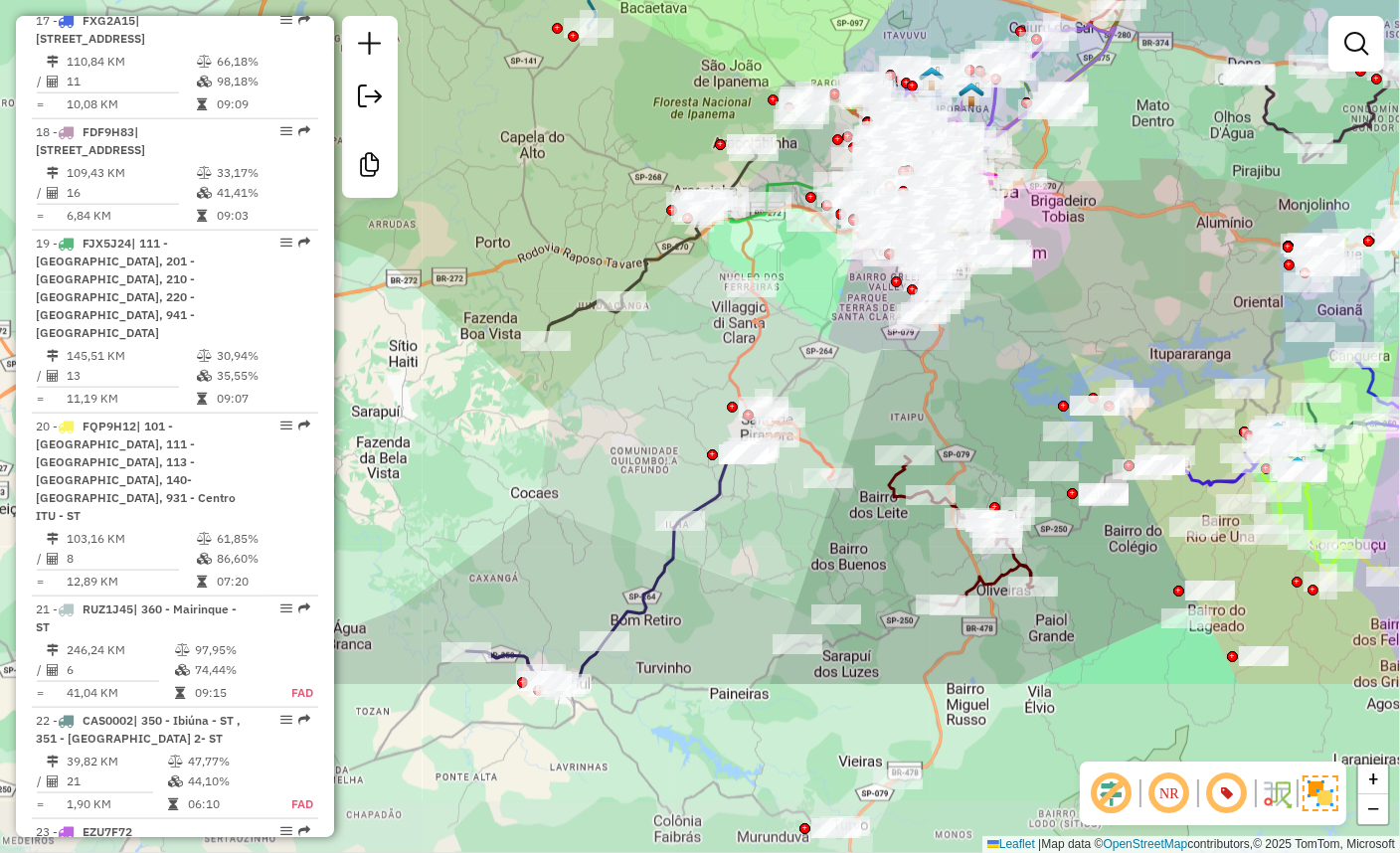 drag, startPoint x: 1177, startPoint y: 554, endPoint x: 1036, endPoint y: 299, distance: 291.38634 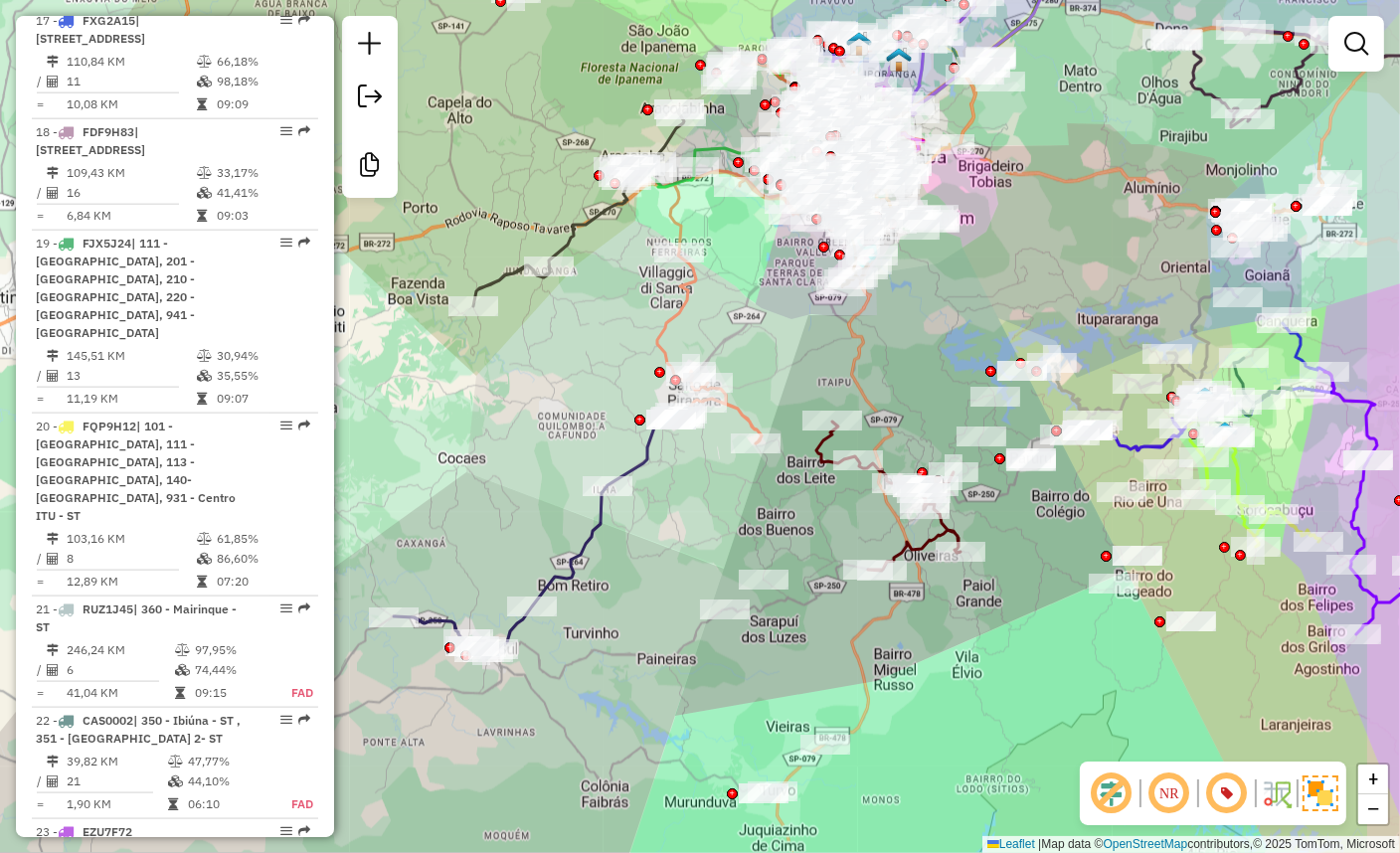drag, startPoint x: 1079, startPoint y: 326, endPoint x: 984, endPoint y: 288, distance: 102.31813 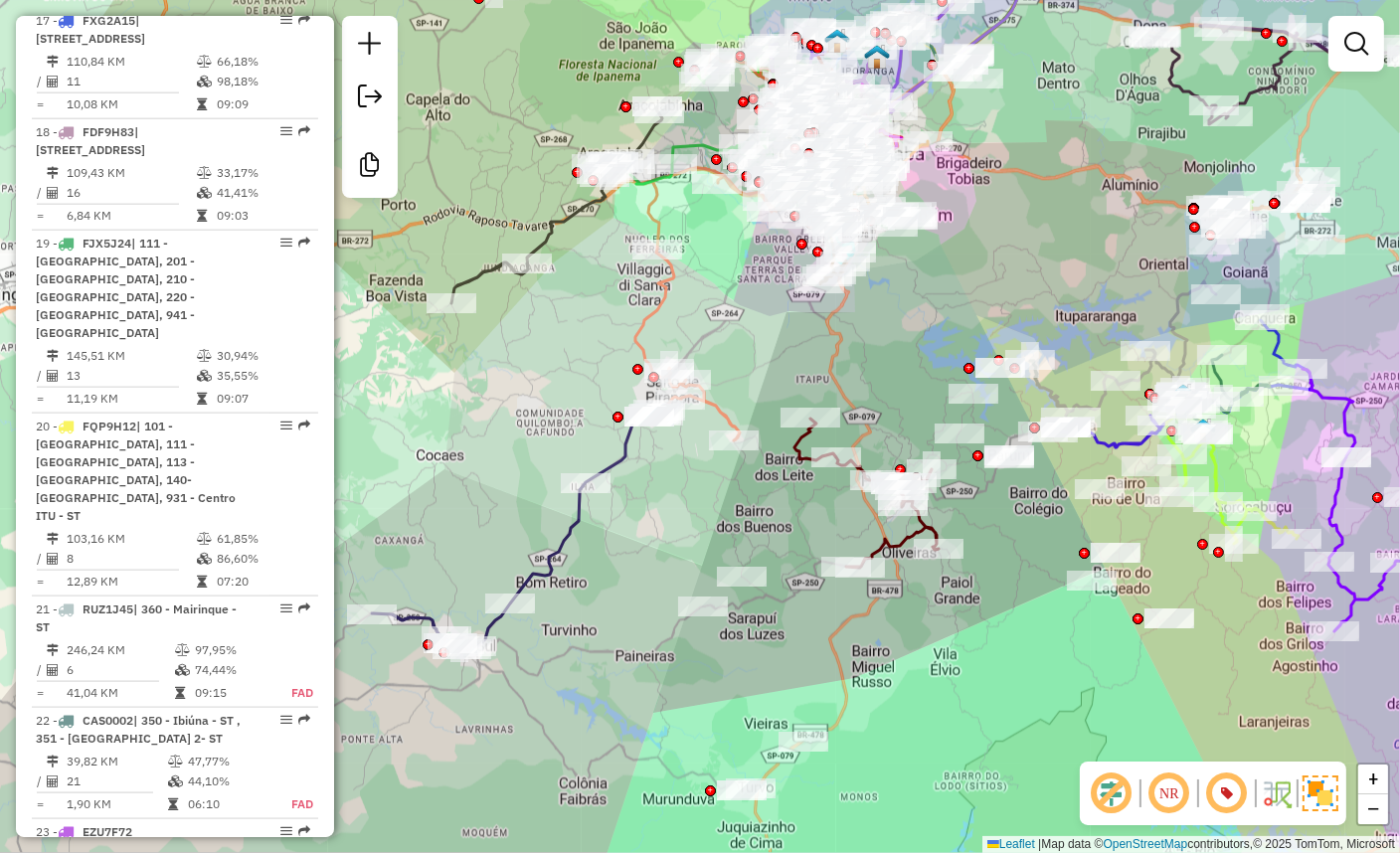 click 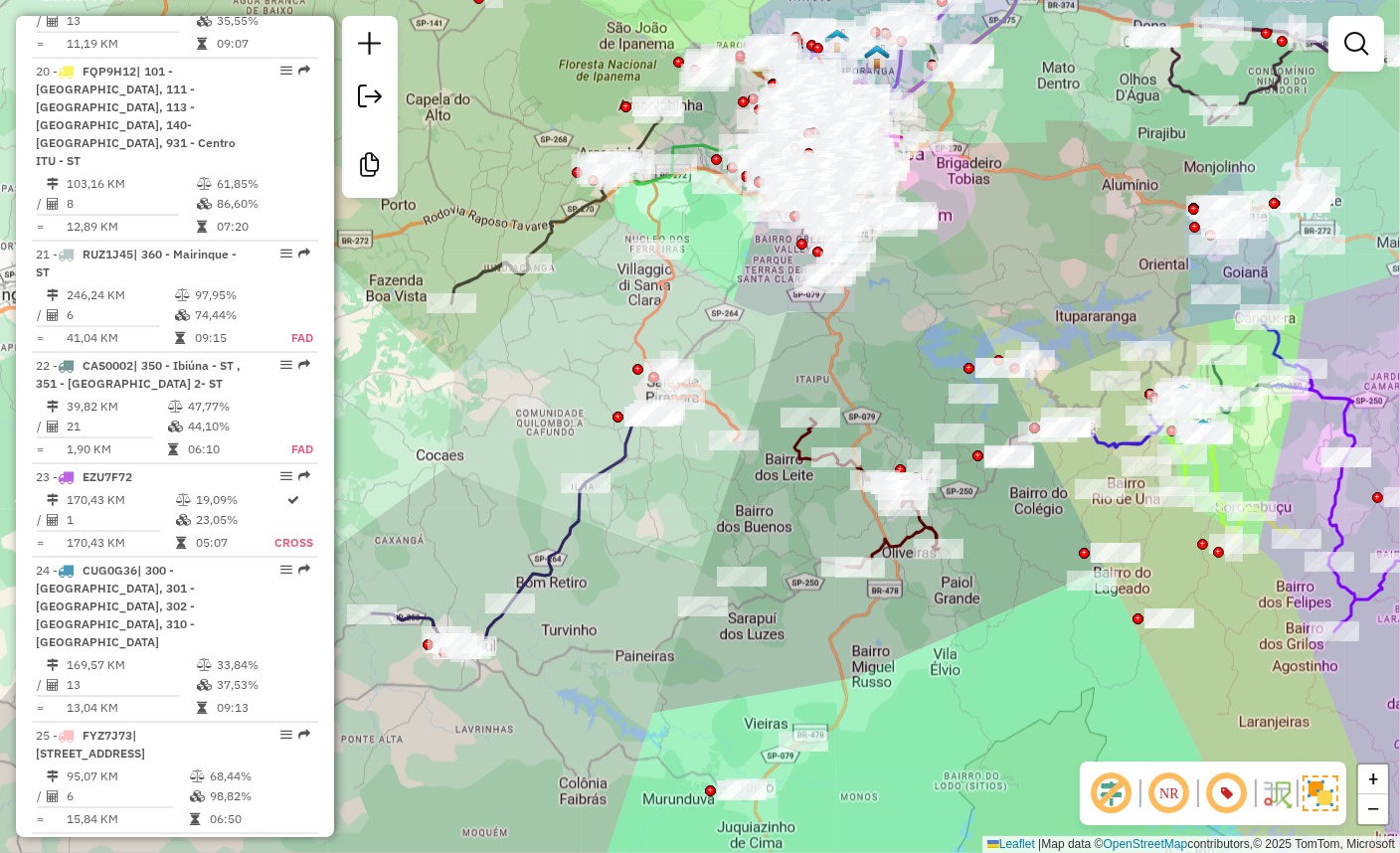 select on "**********" 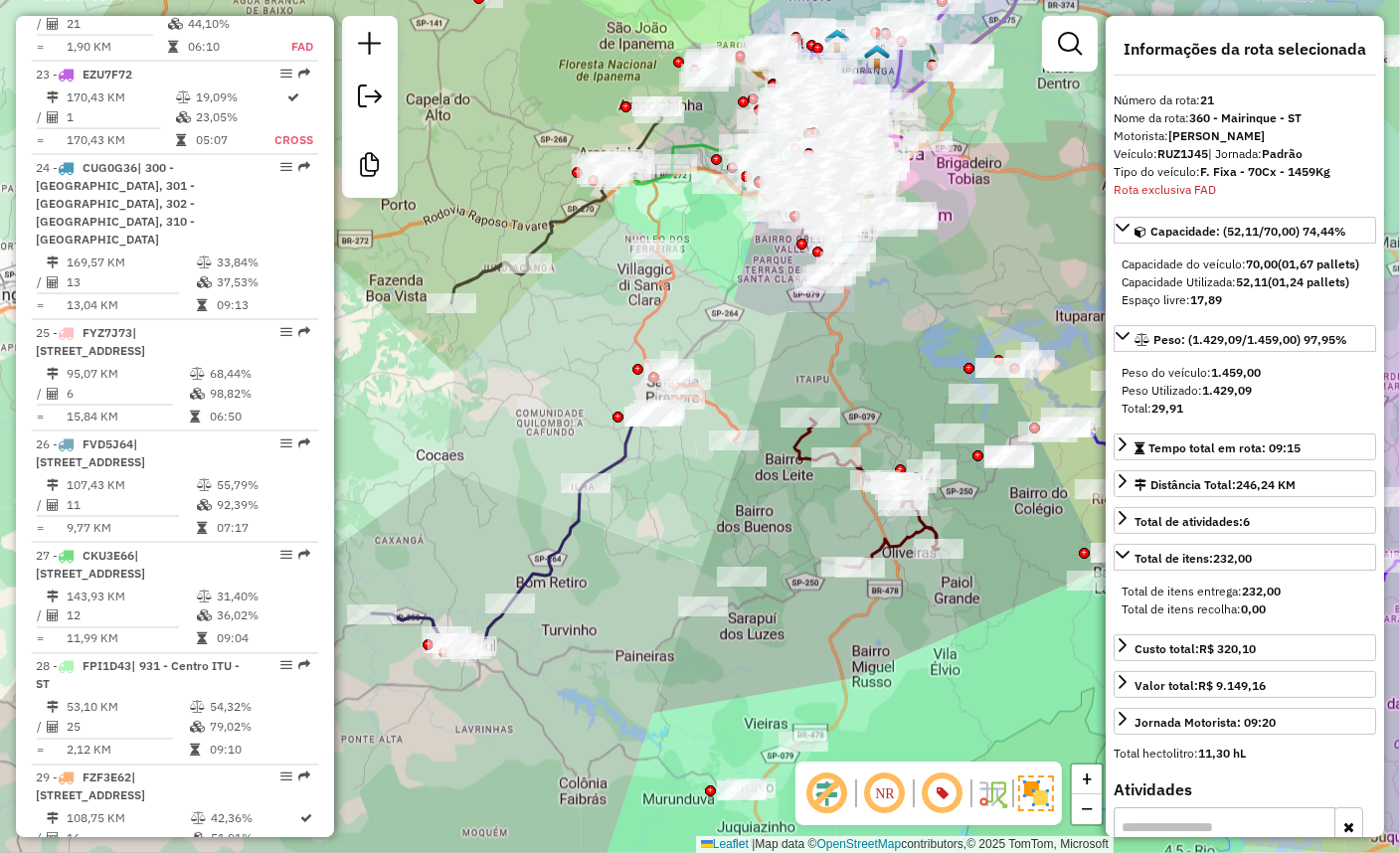 scroll, scrollTop: 3247, scrollLeft: 0, axis: vertical 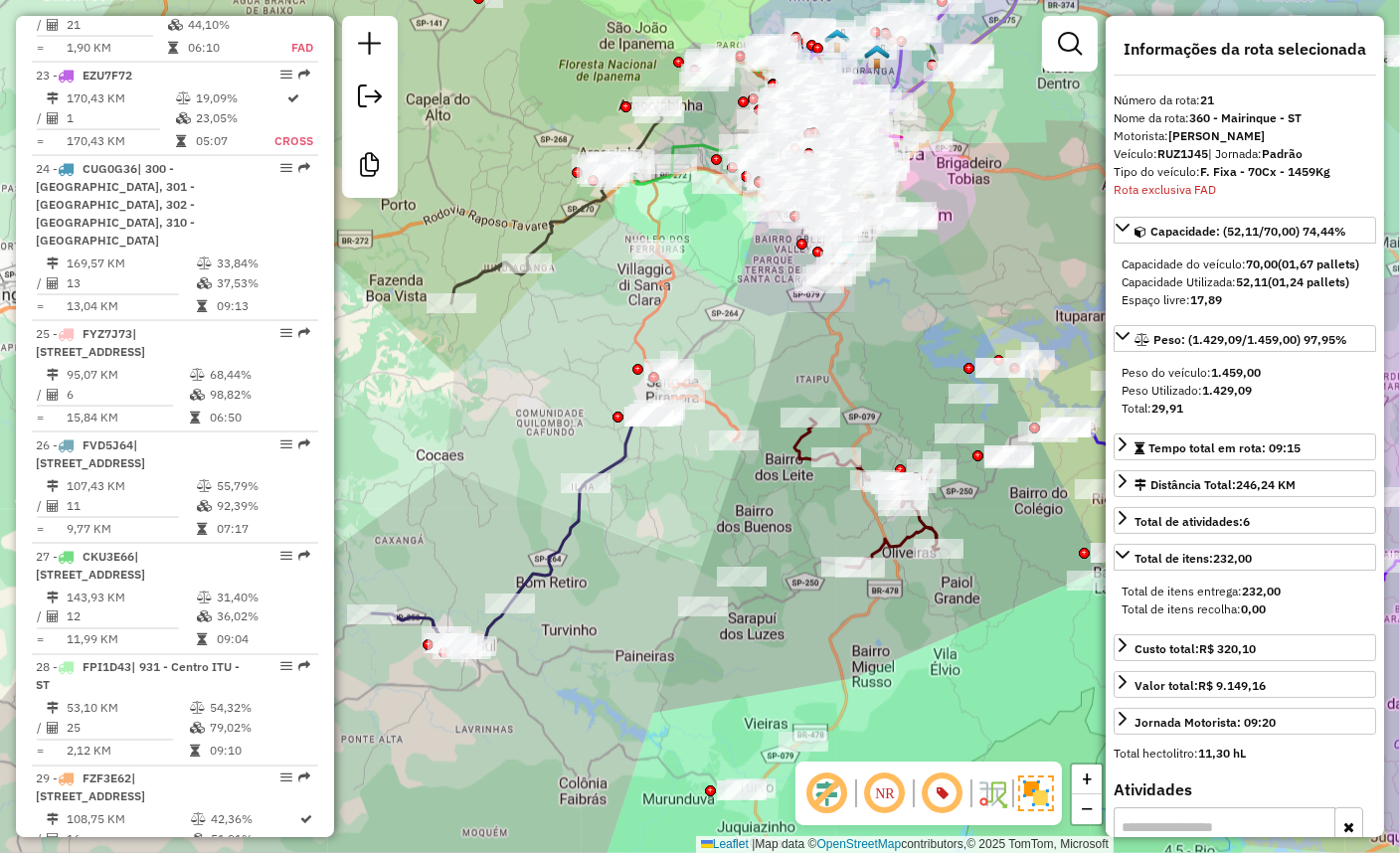 click on "Janela de atendimento Grade de atendimento Capacidade Transportadoras Veículos Cliente Pedidos  Rotas Selecione os dias de semana para filtrar as janelas de atendimento  Seg   Ter   Qua   Qui   Sex   Sáb   Dom  Informe o período da janela de atendimento: De: Até:  Filtrar exatamente a janela do cliente  Considerar janela de atendimento padrão  Selecione os dias de semana para filtrar as grades de atendimento  Seg   Ter   Qua   Qui   Sex   Sáb   Dom   Considerar clientes sem dia de atendimento cadastrado  Clientes fora do dia de atendimento selecionado Filtrar as atividades entre os valores definidos abaixo:  Peso mínimo:   Peso máximo:   Cubagem mínima:   Cubagem máxima:   De:   Até:  Filtrar as atividades entre o tempo de atendimento definido abaixo:  De:   Até:   Considerar capacidade total dos clientes não roteirizados Transportadora: Selecione um ou mais itens Tipo de veículo: Selecione um ou mais itens Veículo: Selecione um ou mais itens Motorista: Selecione um ou mais itens Nome: Rótulo:" 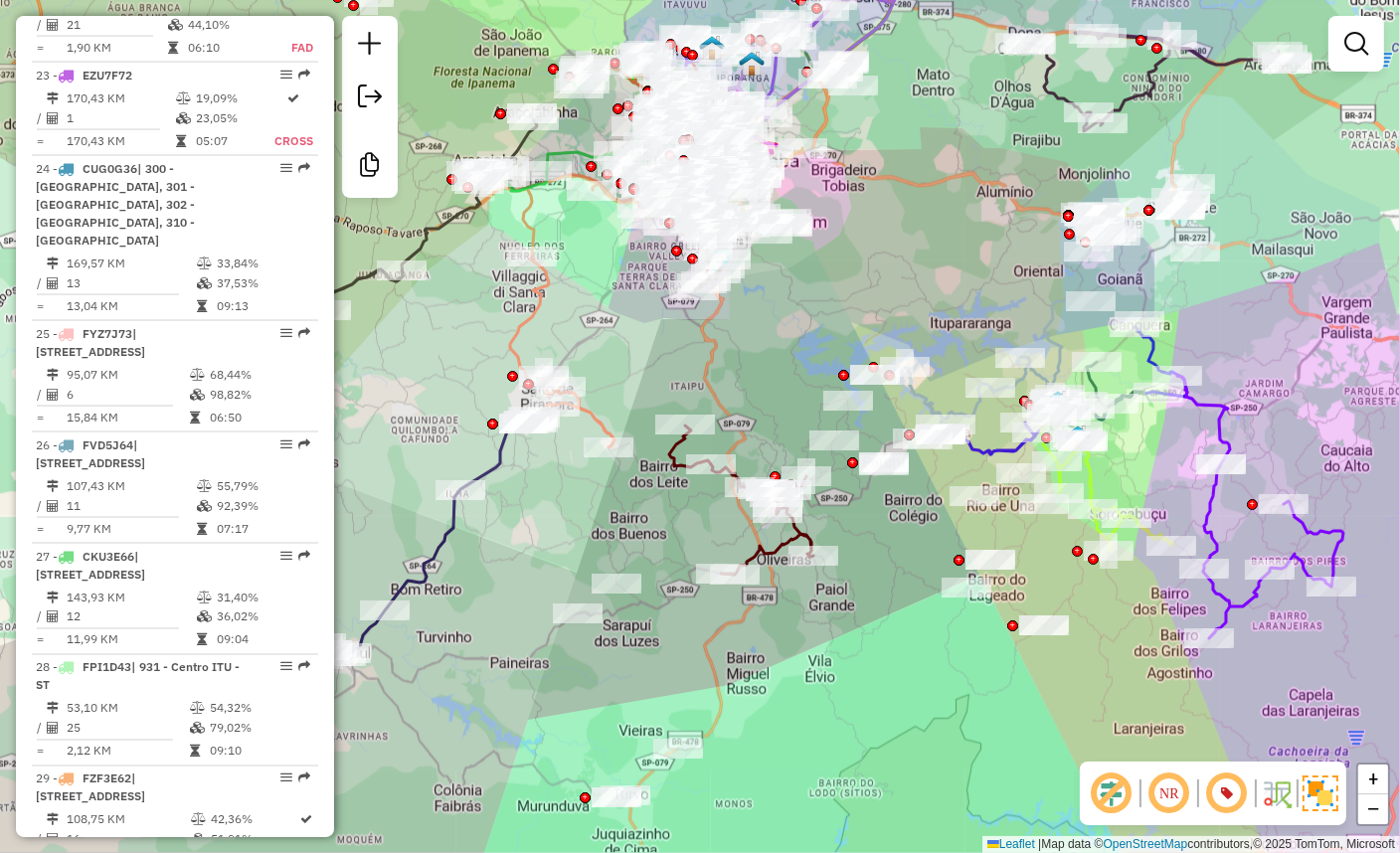 drag, startPoint x: 911, startPoint y: 336, endPoint x: 786, endPoint y: 343, distance: 125.1958 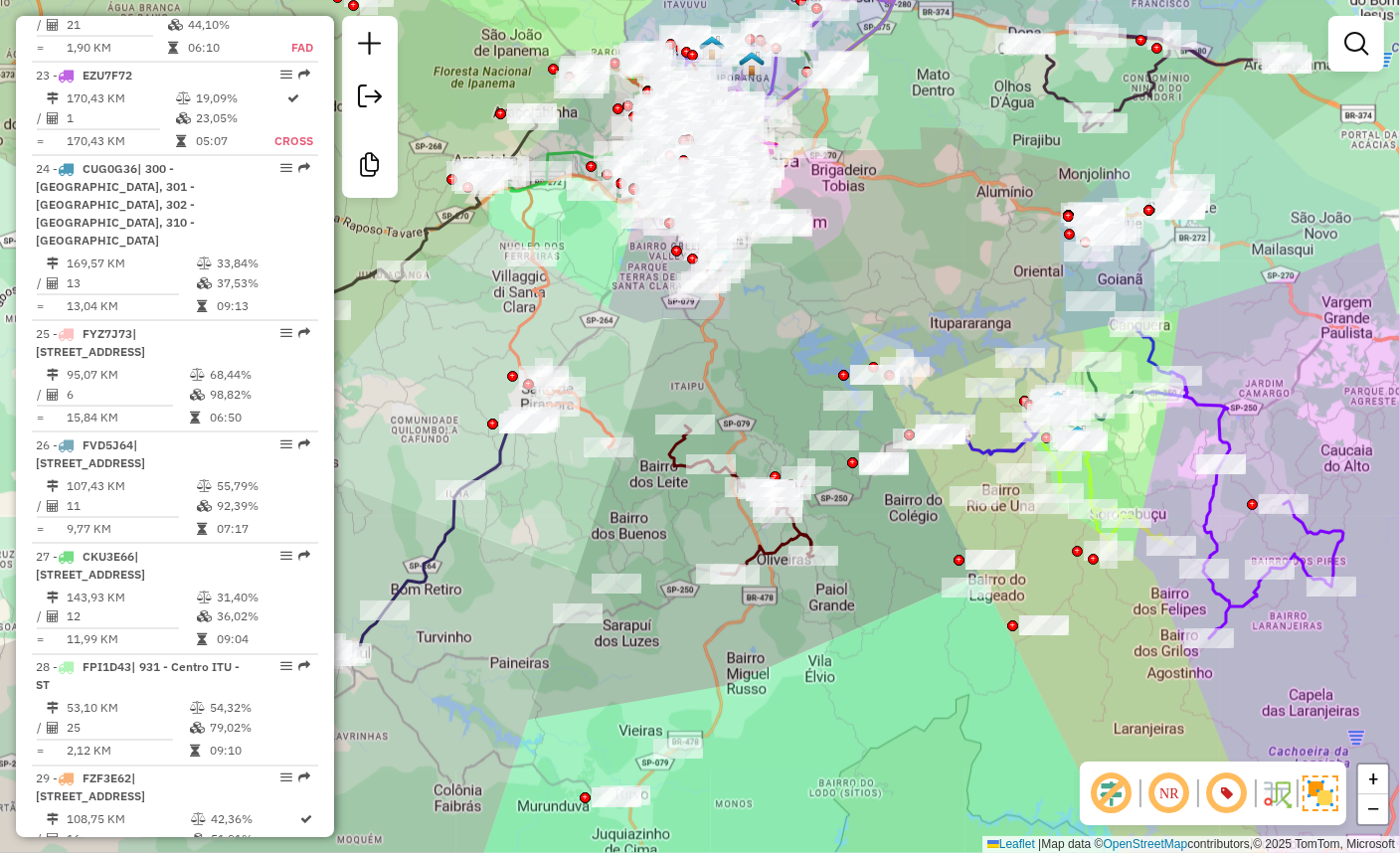 click 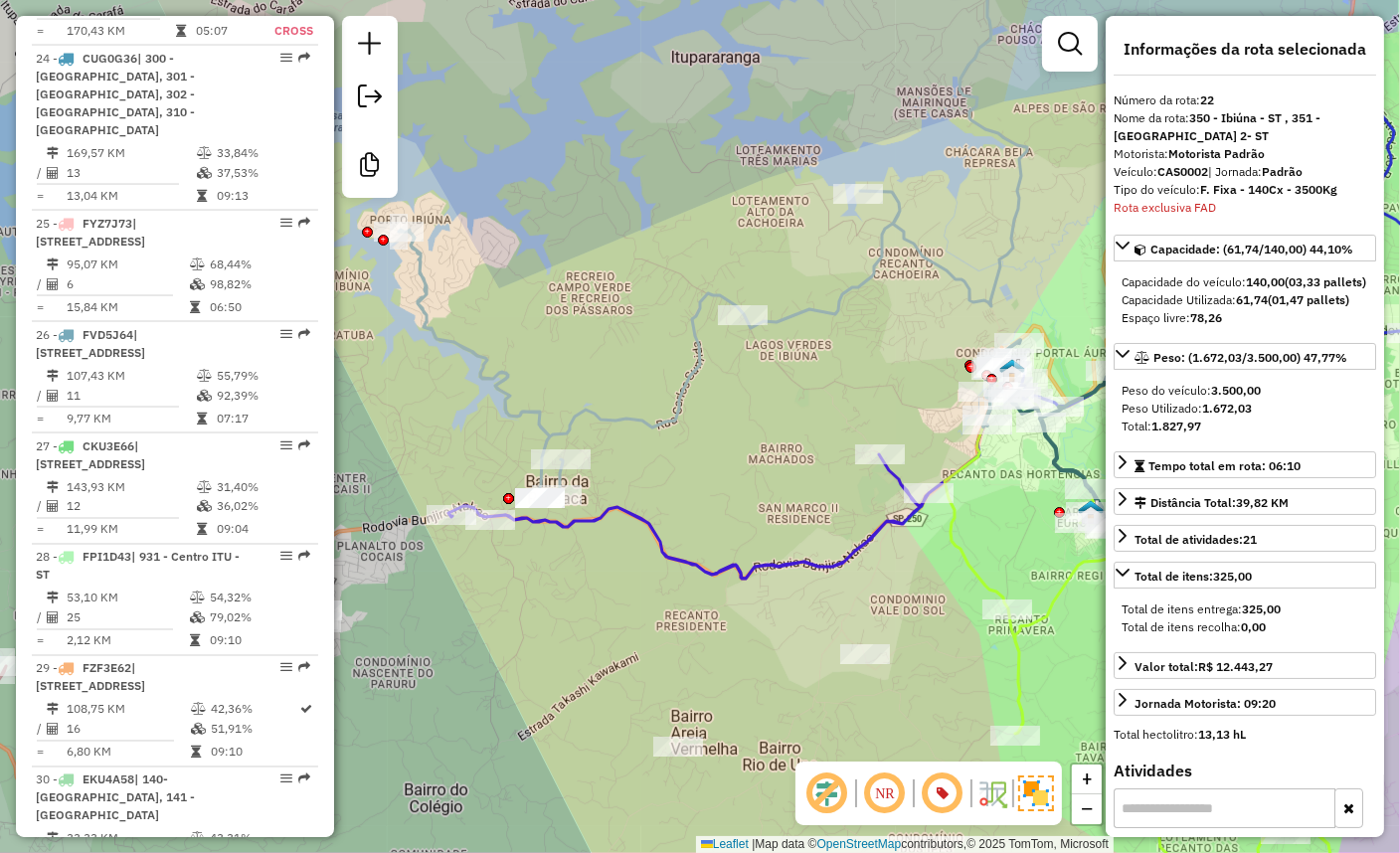 click 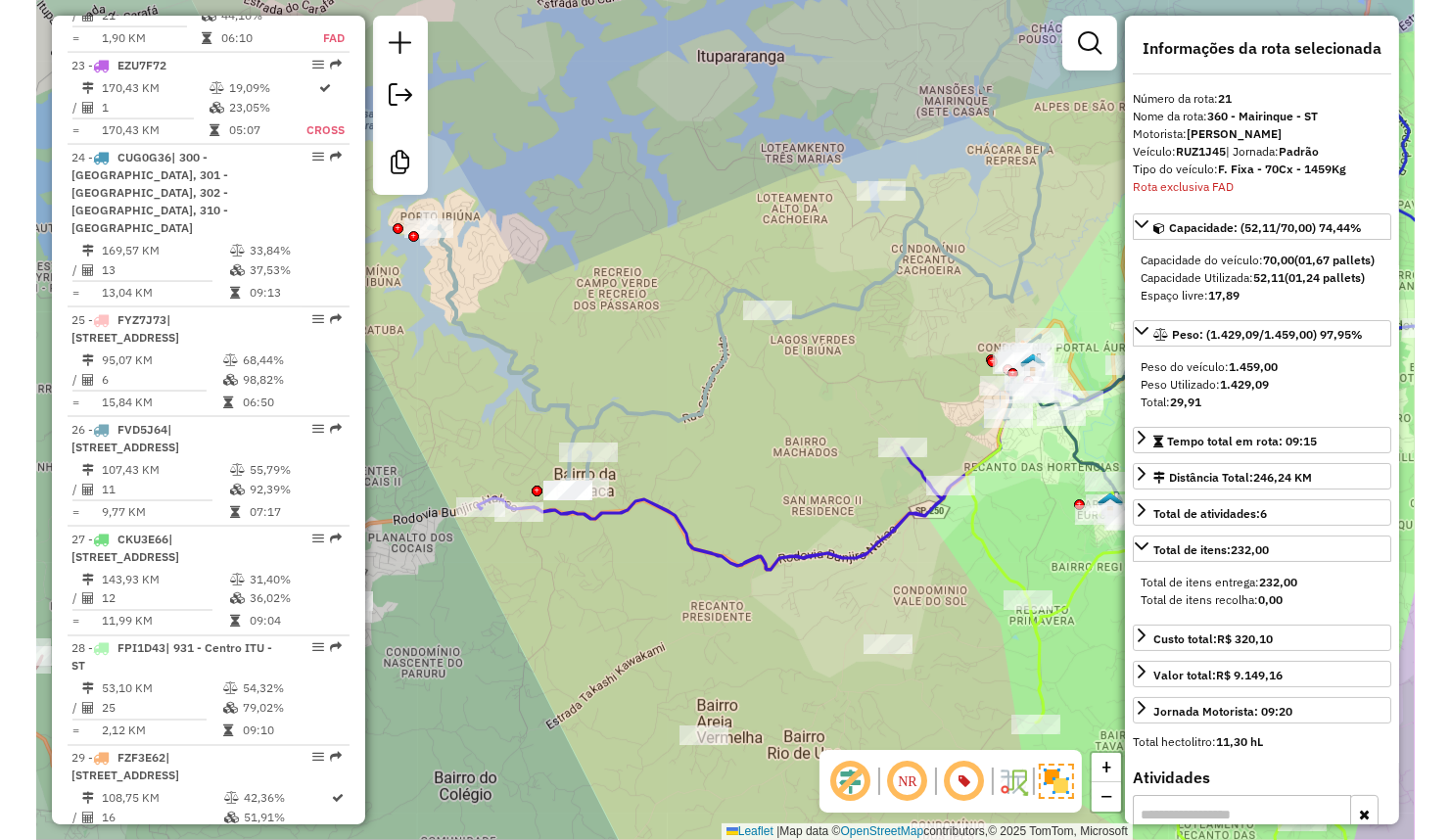 scroll, scrollTop: 3197, scrollLeft: 0, axis: vertical 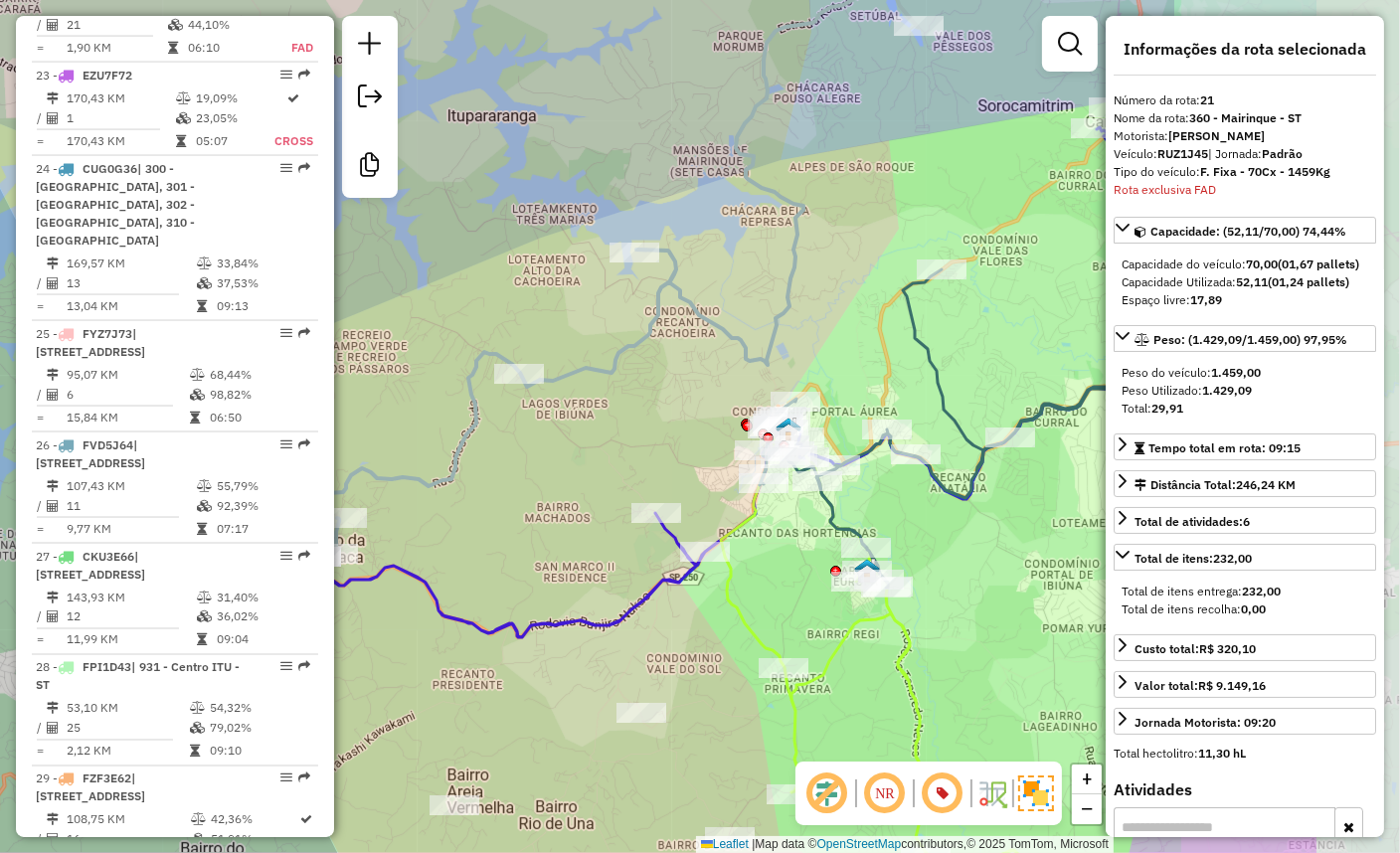 drag, startPoint x: 1018, startPoint y: 261, endPoint x: 788, endPoint y: 325, distance: 238.73835 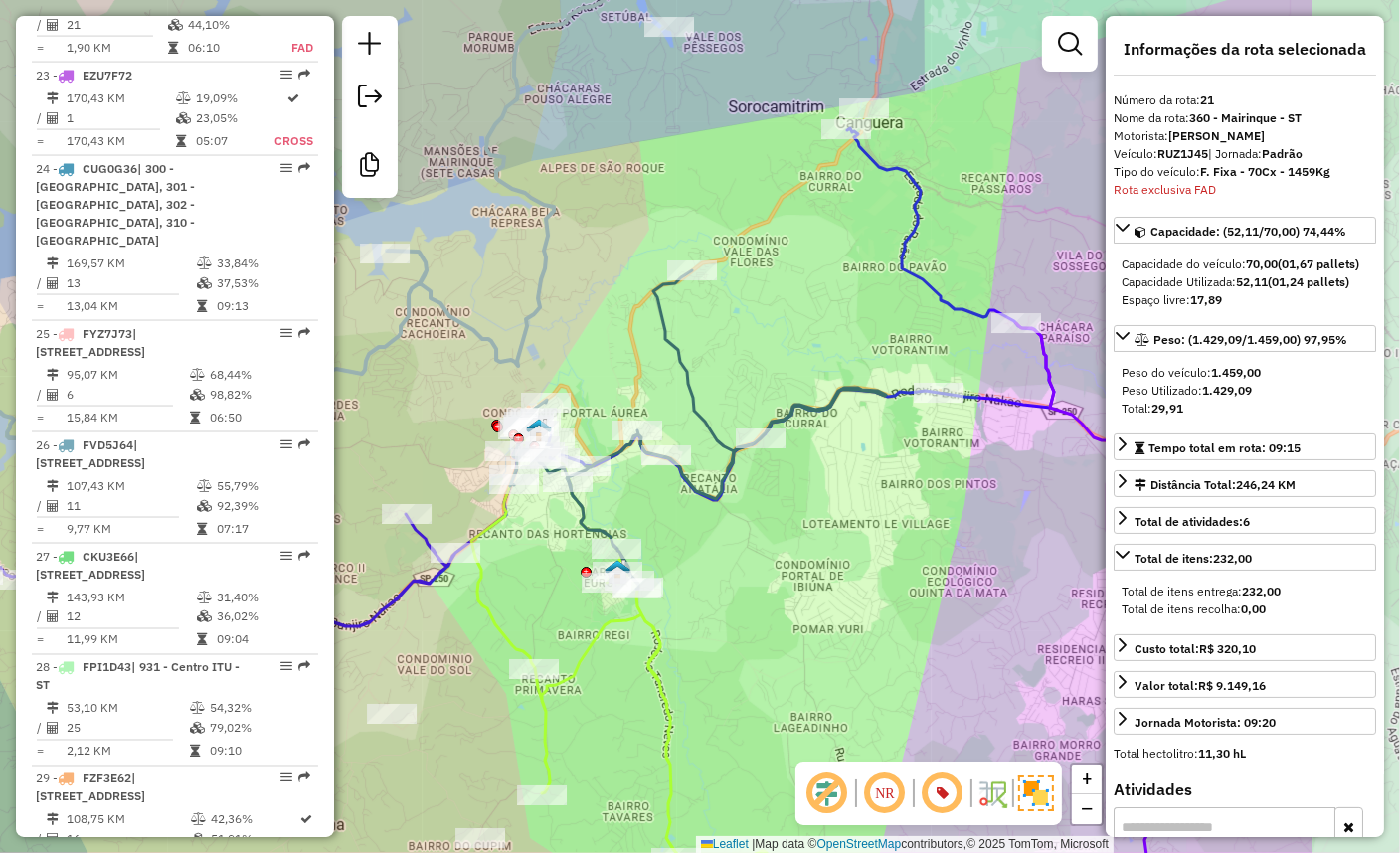 drag, startPoint x: 821, startPoint y: 328, endPoint x: 594, endPoint y: 320, distance: 227.1409 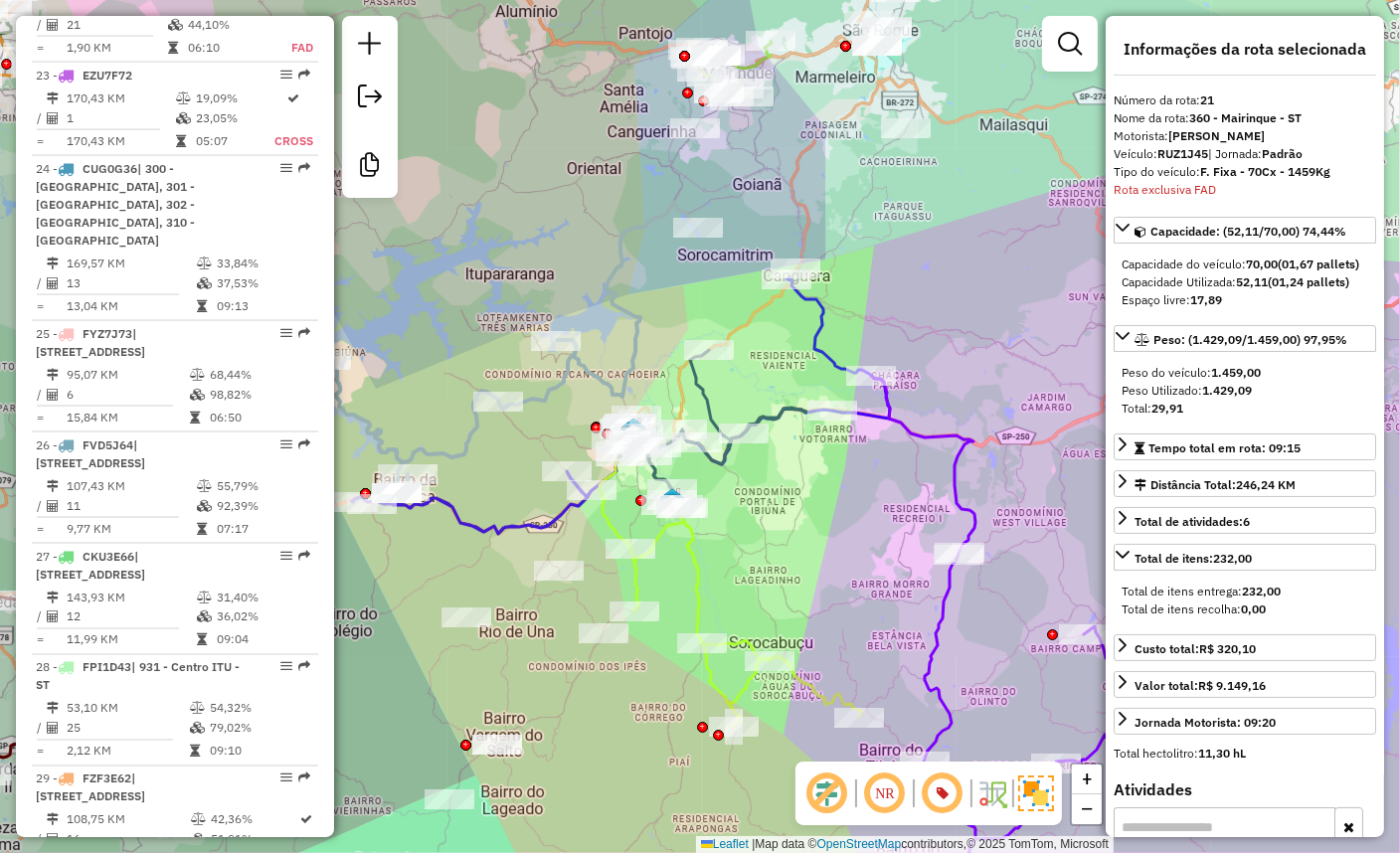 drag, startPoint x: 746, startPoint y: 605, endPoint x: 746, endPoint y: 523, distance: 82 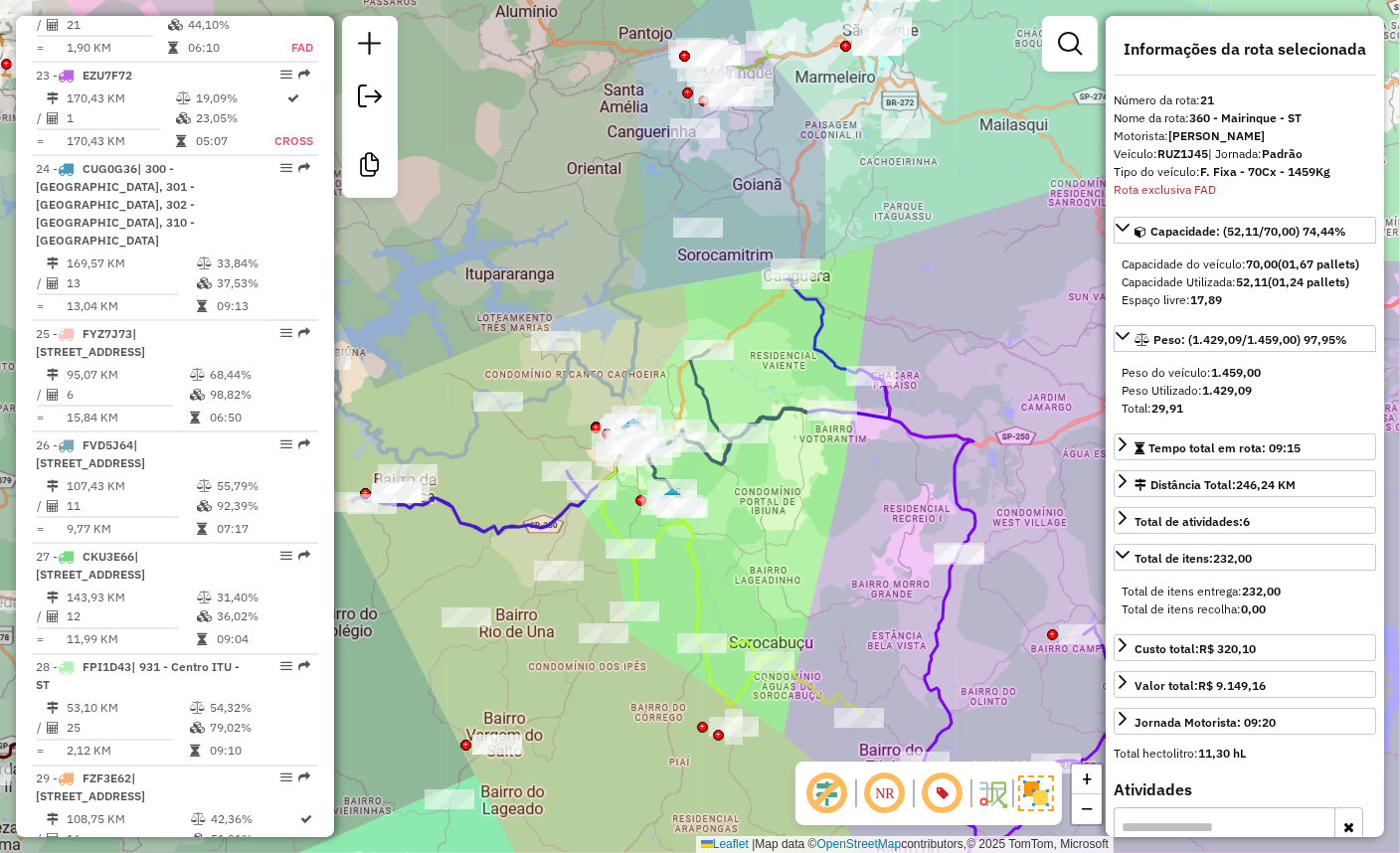 click on "Janela de atendimento Grade de atendimento Capacidade Transportadoras Veículos Cliente Pedidos  Rotas Selecione os dias de semana para filtrar as janelas de atendimento  Seg   Ter   Qua   Qui   Sex   Sáb   Dom  Informe o período da janela de atendimento: De: Até:  Filtrar exatamente a janela do cliente  Considerar janela de atendimento padrão  Selecione os dias de semana para filtrar as grades de atendimento  Seg   Ter   Qua   Qui   Sex   Sáb   Dom   Considerar clientes sem dia de atendimento cadastrado  Clientes fora do dia de atendimento selecionado Filtrar as atividades entre os valores definidos abaixo:  Peso mínimo:   Peso máximo:   Cubagem mínima:   Cubagem máxima:   De:   Até:  Filtrar as atividades entre o tempo de atendimento definido abaixo:  De:   Até:   Considerar capacidade total dos clientes não roteirizados Transportadora: Selecione um ou mais itens Tipo de veículo: Selecione um ou mais itens Veículo: Selecione um ou mais itens Motorista: Selecione um ou mais itens Nome: Rótulo:" 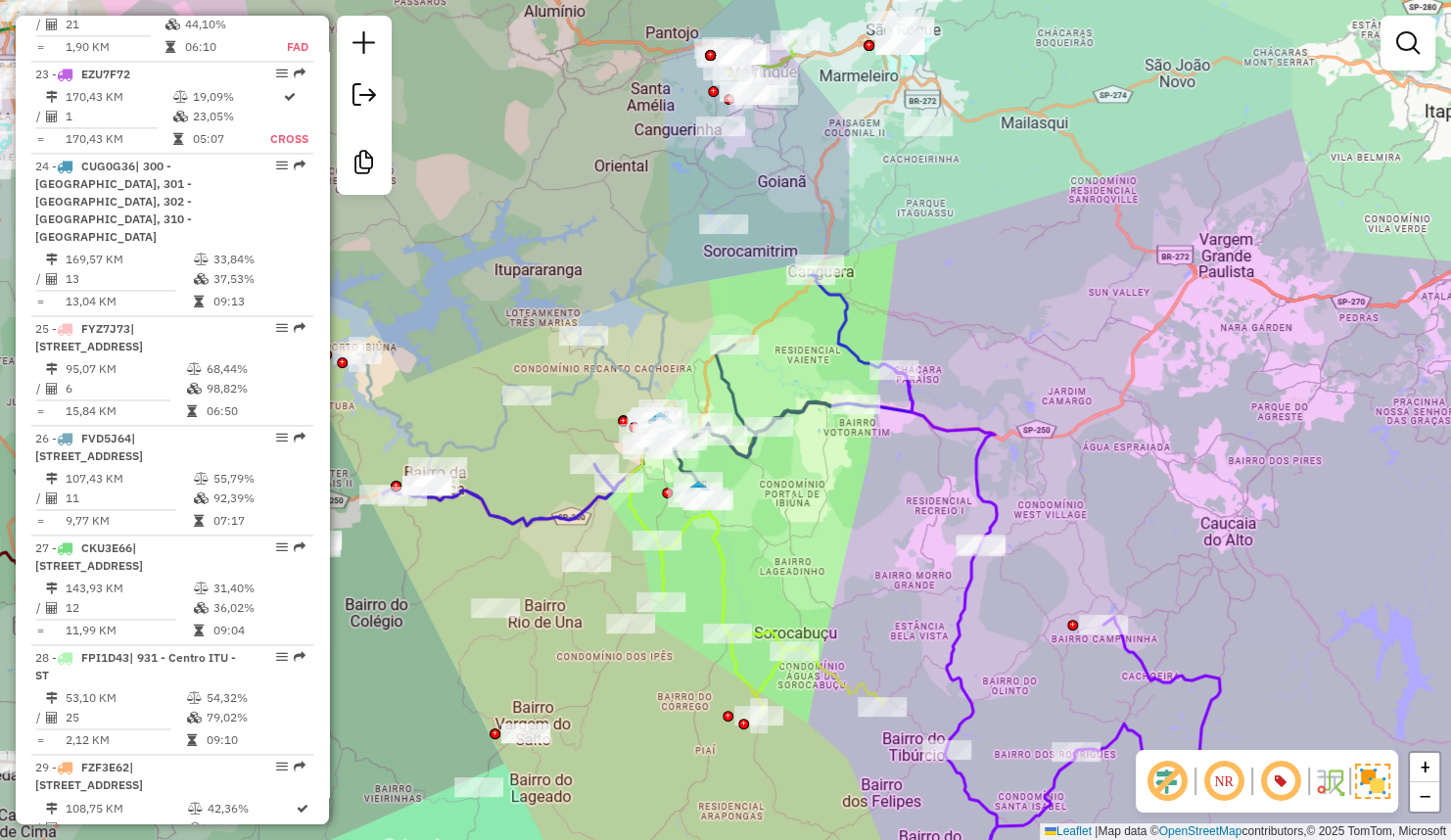 click on "Janela de atendimento Grade de atendimento Capacidade Transportadoras Veículos Cliente Pedidos  Rotas Selecione os dias de semana para filtrar as janelas de atendimento  Seg   Ter   Qua   Qui   Sex   Sáb   Dom  Informe o período da janela de atendimento: De: Até:  Filtrar exatamente a janela do cliente  Considerar janela de atendimento padrão  Selecione os dias de semana para filtrar as grades de atendimento  Seg   Ter   Qua   Qui   Sex   Sáb   Dom   Considerar clientes sem dia de atendimento cadastrado  Clientes fora do dia de atendimento selecionado Filtrar as atividades entre os valores definidos abaixo:  Peso mínimo:   Peso máximo:   Cubagem mínima:   Cubagem máxima:   De:   Até:  Filtrar as atividades entre o tempo de atendimento definido abaixo:  De:   Até:   Considerar capacidade total dos clientes não roteirizados Transportadora: Selecione um ou mais itens Tipo de veículo: Selecione um ou mais itens Veículo: Selecione um ou mais itens Motorista: Selecione um ou mais itens Nome: Rótulo:" 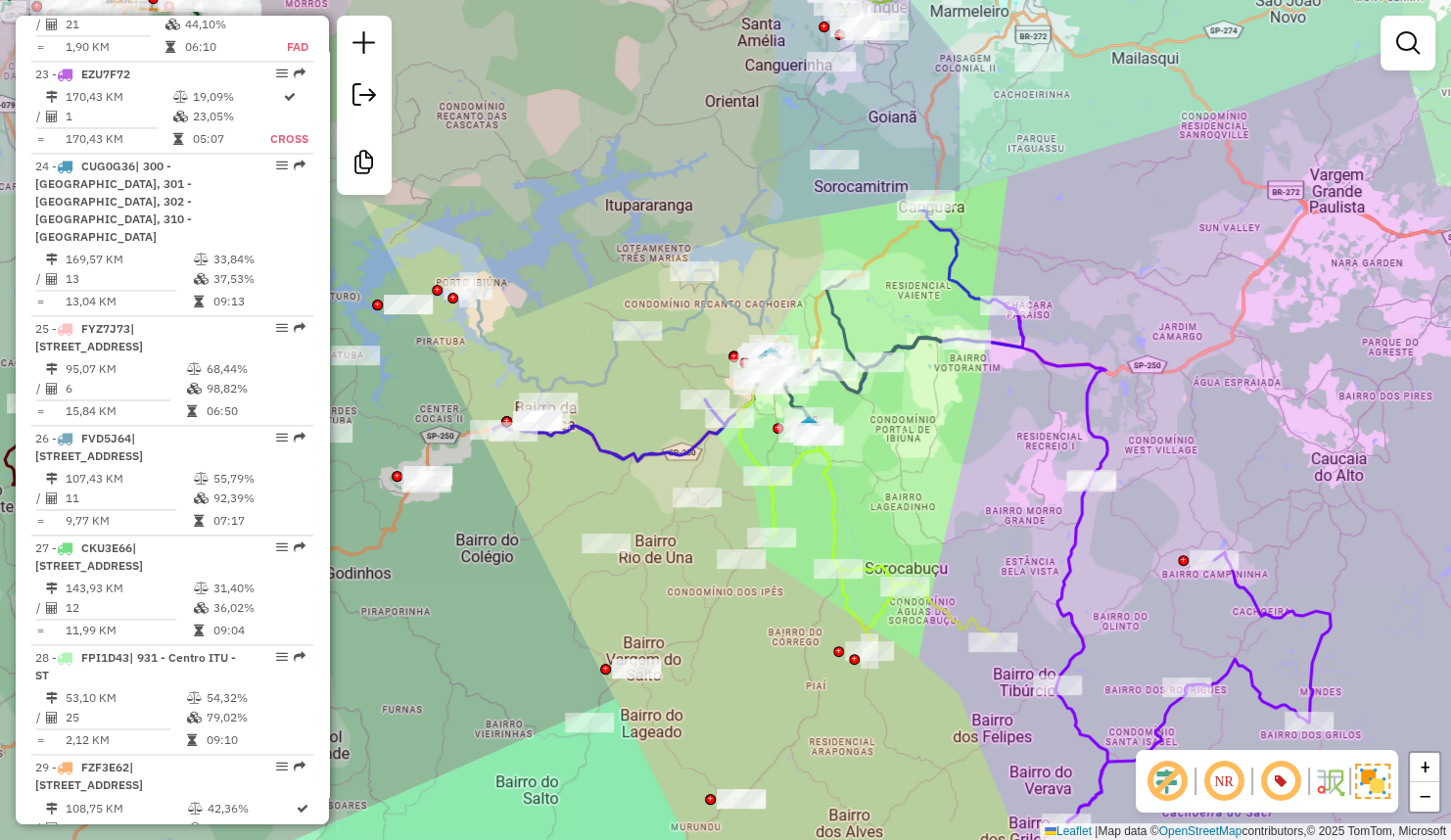 drag, startPoint x: 1022, startPoint y: 360, endPoint x: 1133, endPoint y: 296, distance: 128.12884 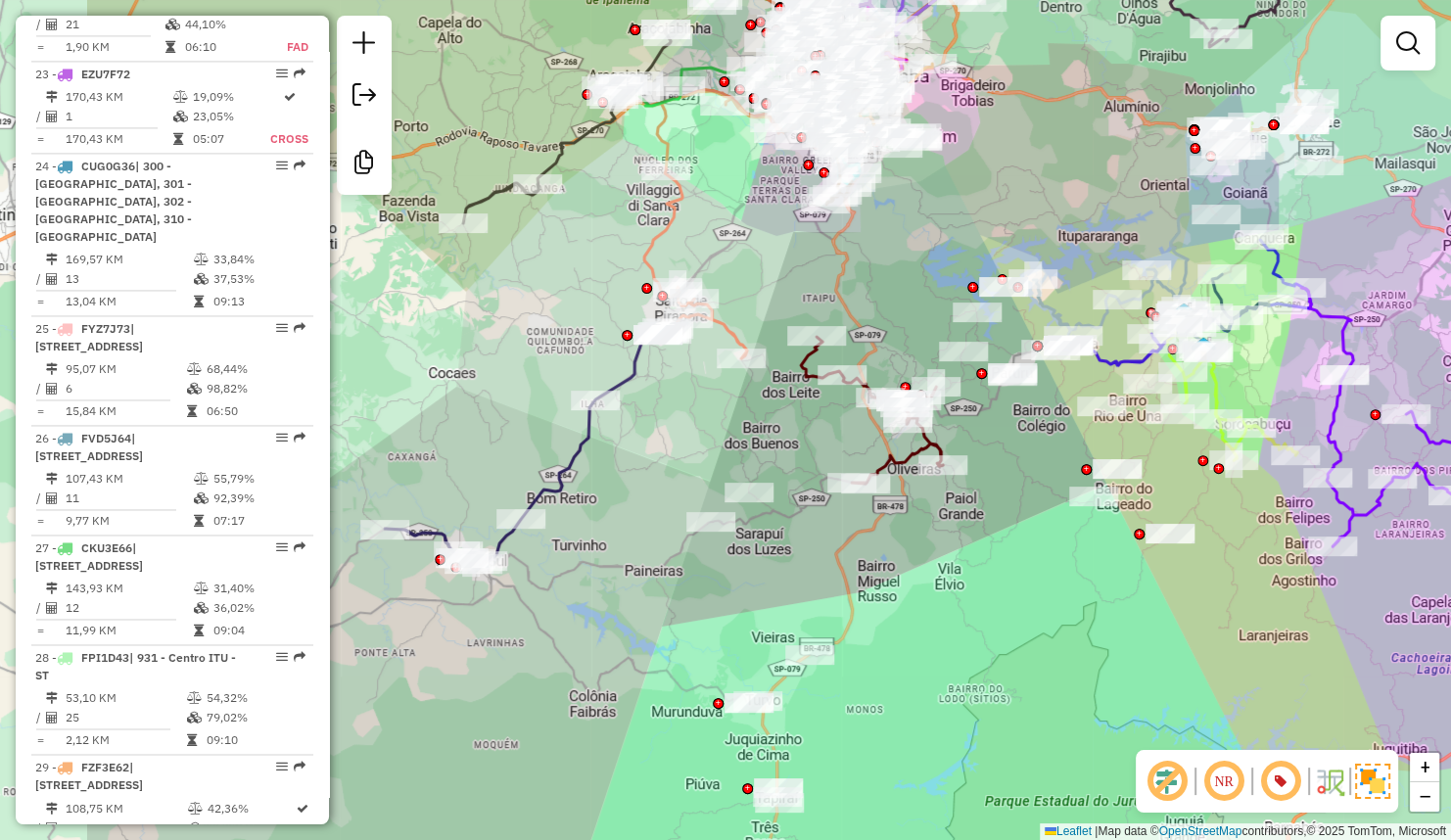 drag, startPoint x: 601, startPoint y: 309, endPoint x: 833, endPoint y: 297, distance: 232.31014 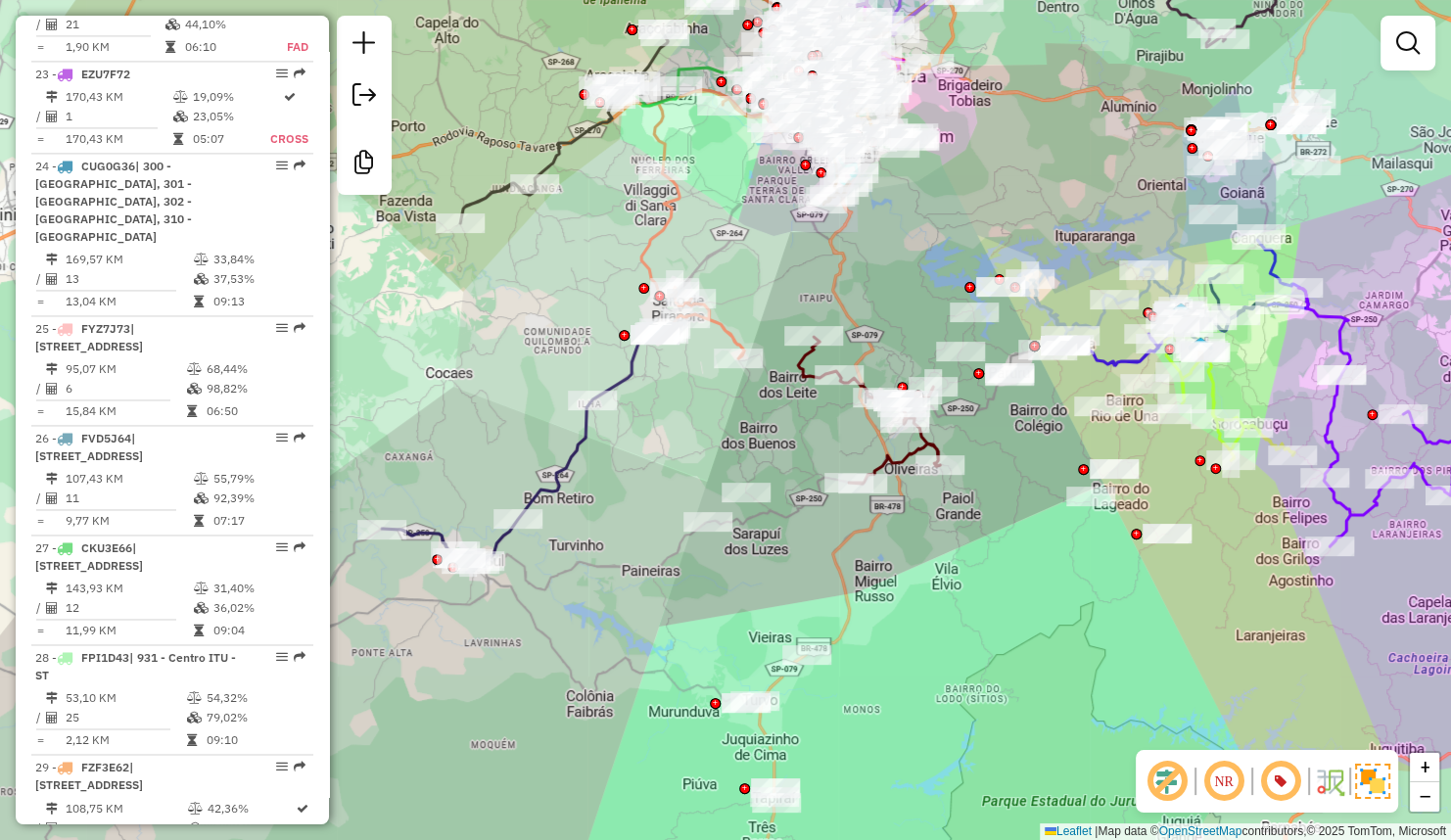 click on "Janela de atendimento Grade de atendimento Capacidade Transportadoras Veículos Cliente Pedidos  Rotas Selecione os dias de semana para filtrar as janelas de atendimento  Seg   Ter   Qua   Qui   Sex   Sáb   Dom  Informe o período da janela de atendimento: De: Até:  Filtrar exatamente a janela do cliente  Considerar janela de atendimento padrão  Selecione os dias de semana para filtrar as grades de atendimento  Seg   Ter   Qua   Qui   Sex   Sáb   Dom   Considerar clientes sem dia de atendimento cadastrado  Clientes fora do dia de atendimento selecionado Filtrar as atividades entre os valores definidos abaixo:  Peso mínimo:   Peso máximo:   Cubagem mínima:   Cubagem máxima:   De:   Até:  Filtrar as atividades entre o tempo de atendimento definido abaixo:  De:   Até:   Considerar capacidade total dos clientes não roteirizados Transportadora: Selecione um ou mais itens Tipo de veículo: Selecione um ou mais itens Veículo: Selecione um ou mais itens Motorista: Selecione um ou mais itens Nome: Rótulo:" 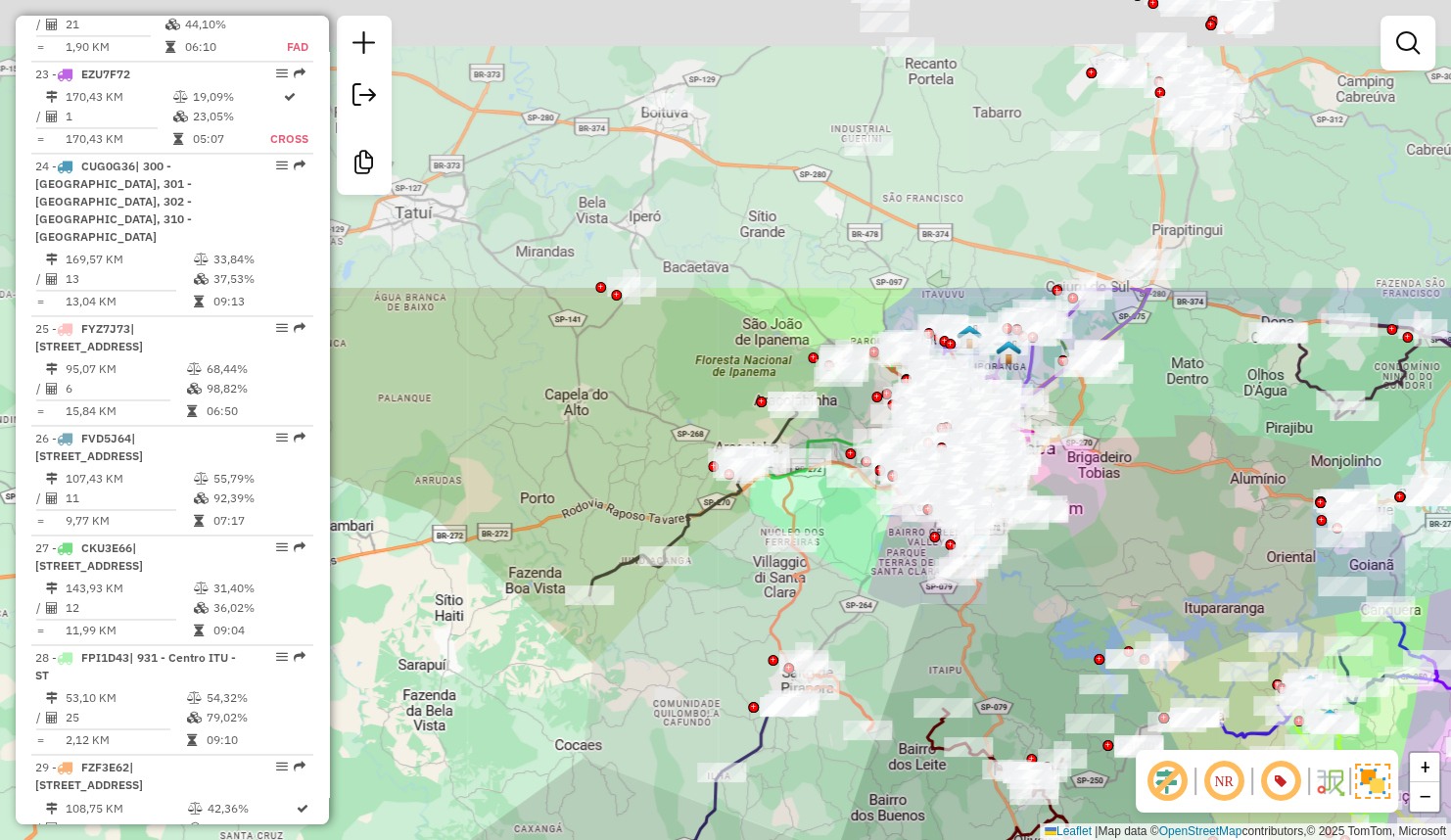 drag, startPoint x: 871, startPoint y: 266, endPoint x: 1035, endPoint y: 697, distance: 461.1475 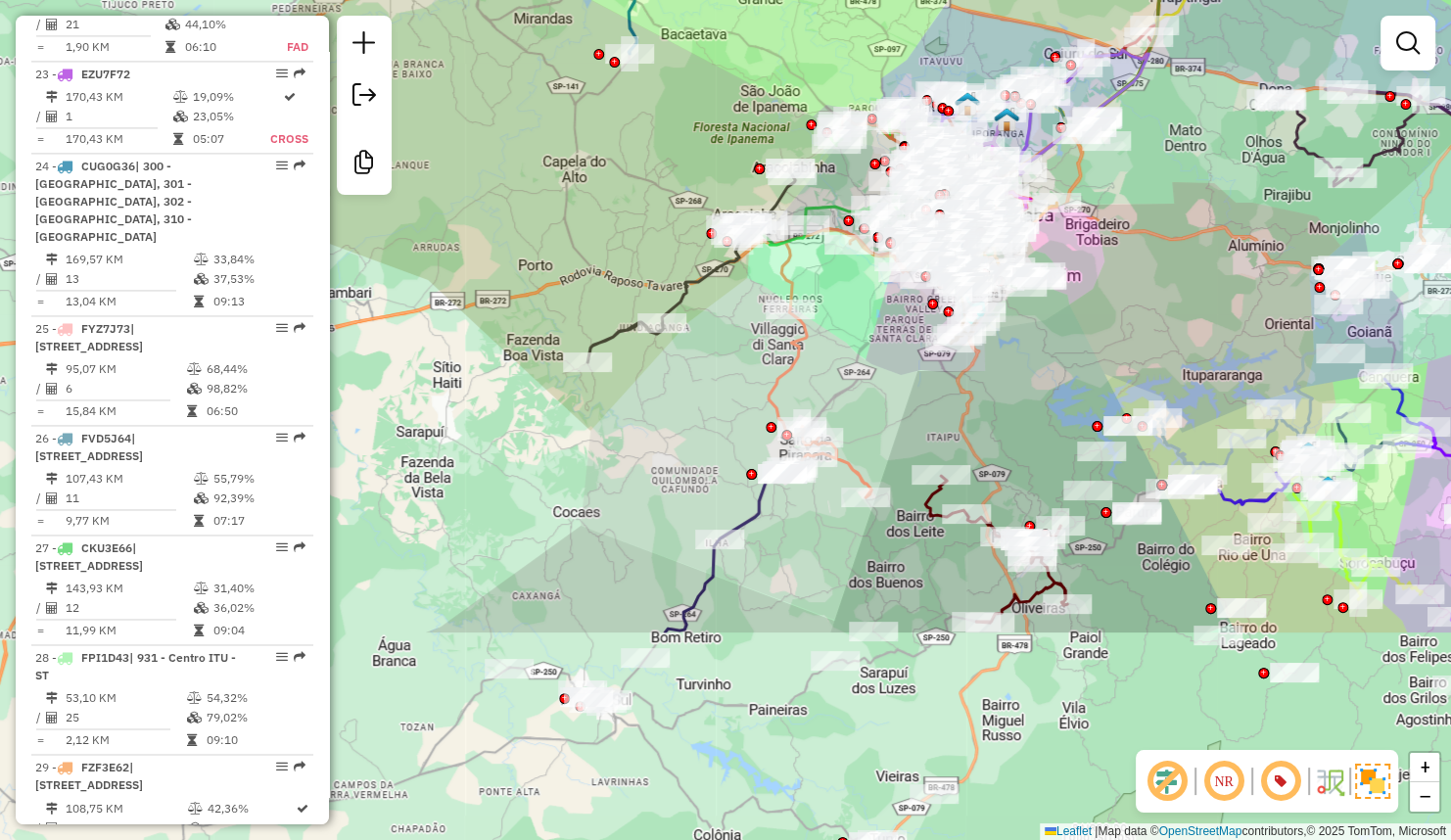 drag, startPoint x: 781, startPoint y: 303, endPoint x: 745, endPoint y: 10, distance: 295.20332 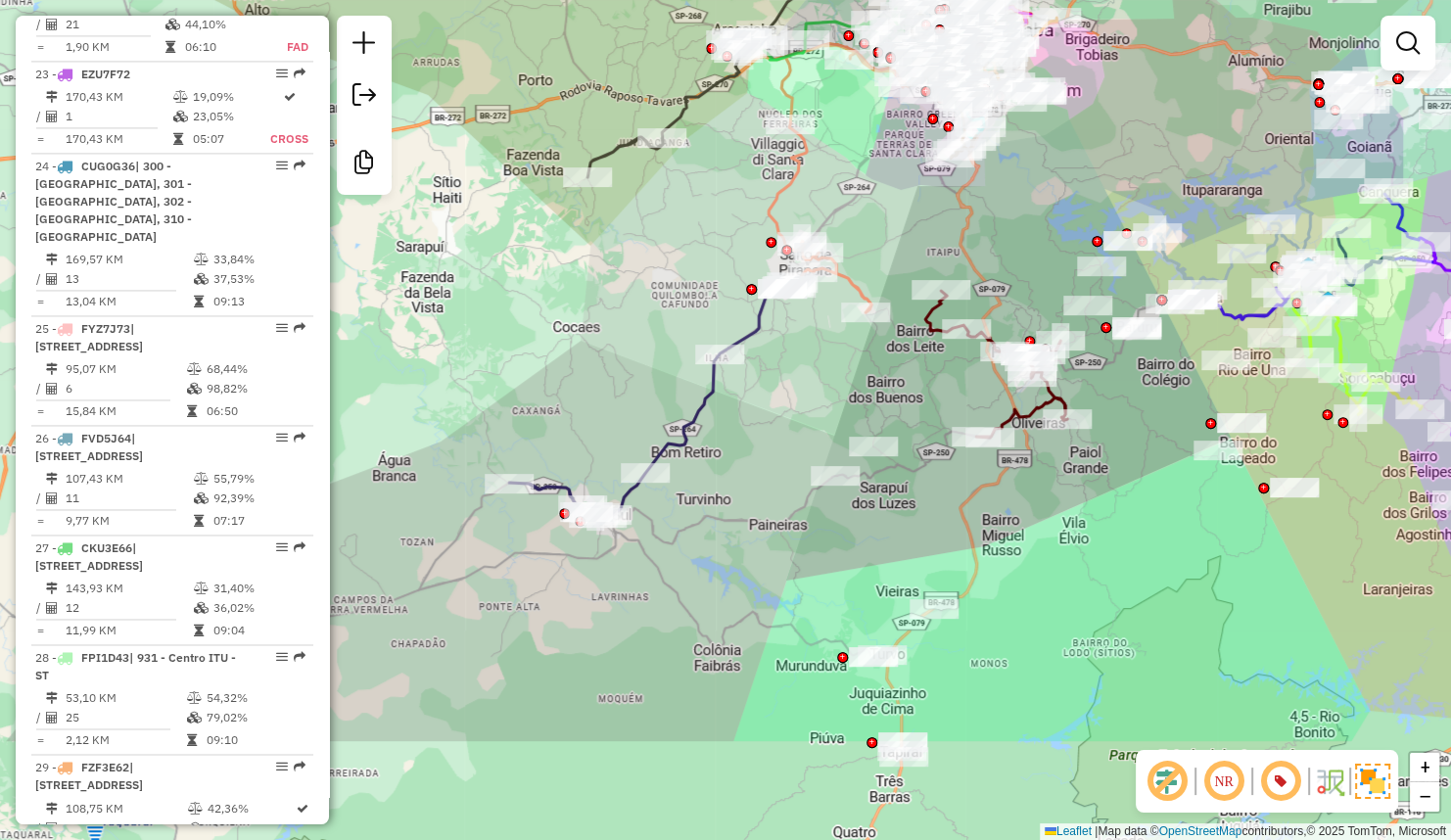 drag, startPoint x: 1057, startPoint y: 733, endPoint x: 1057, endPoint y: 538, distance: 195 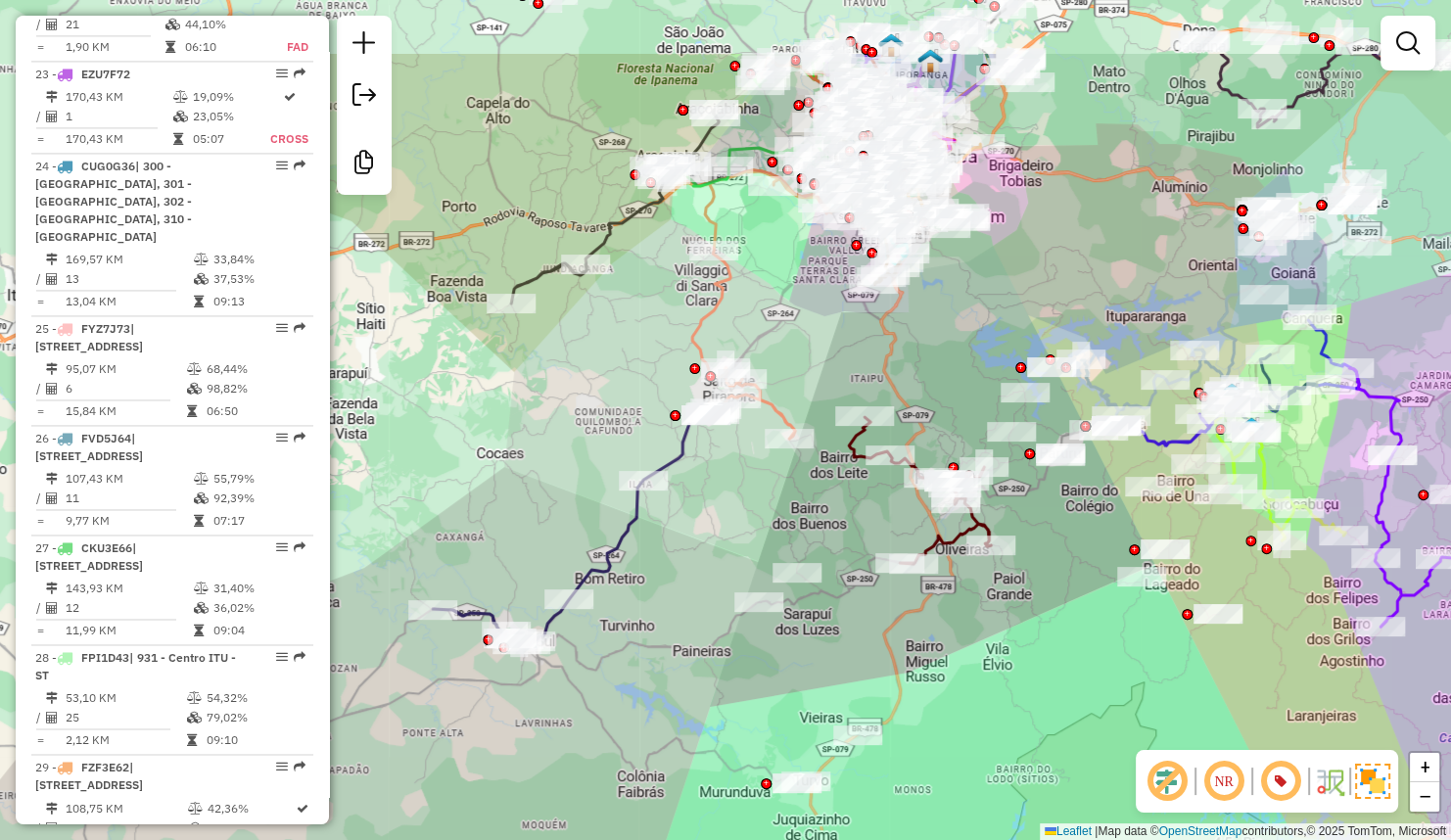 drag, startPoint x: 1070, startPoint y: 427, endPoint x: 993, endPoint y: 567, distance: 159.77797 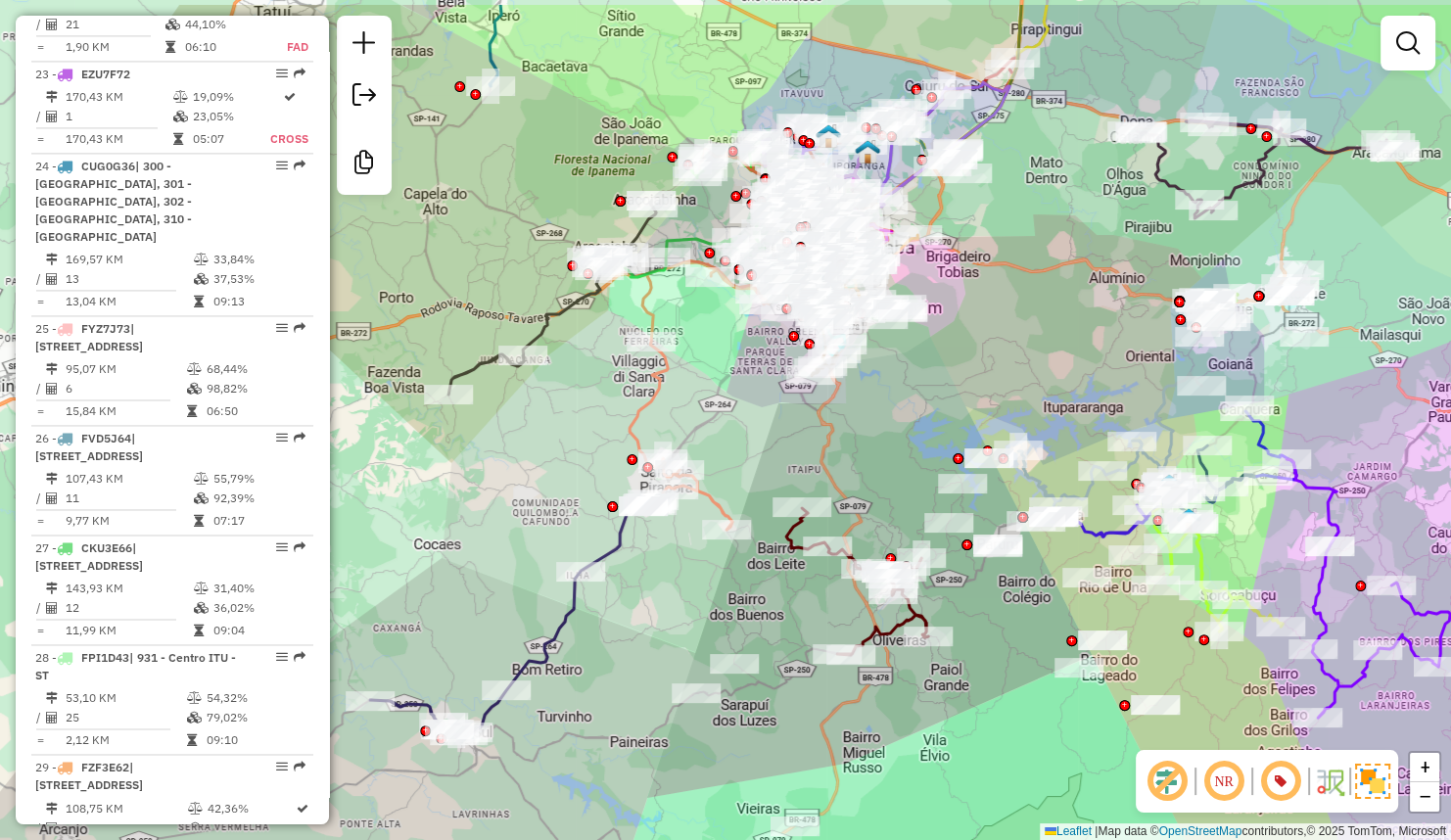 drag, startPoint x: 1063, startPoint y: 581, endPoint x: 1005, endPoint y: 718, distance: 148.77164 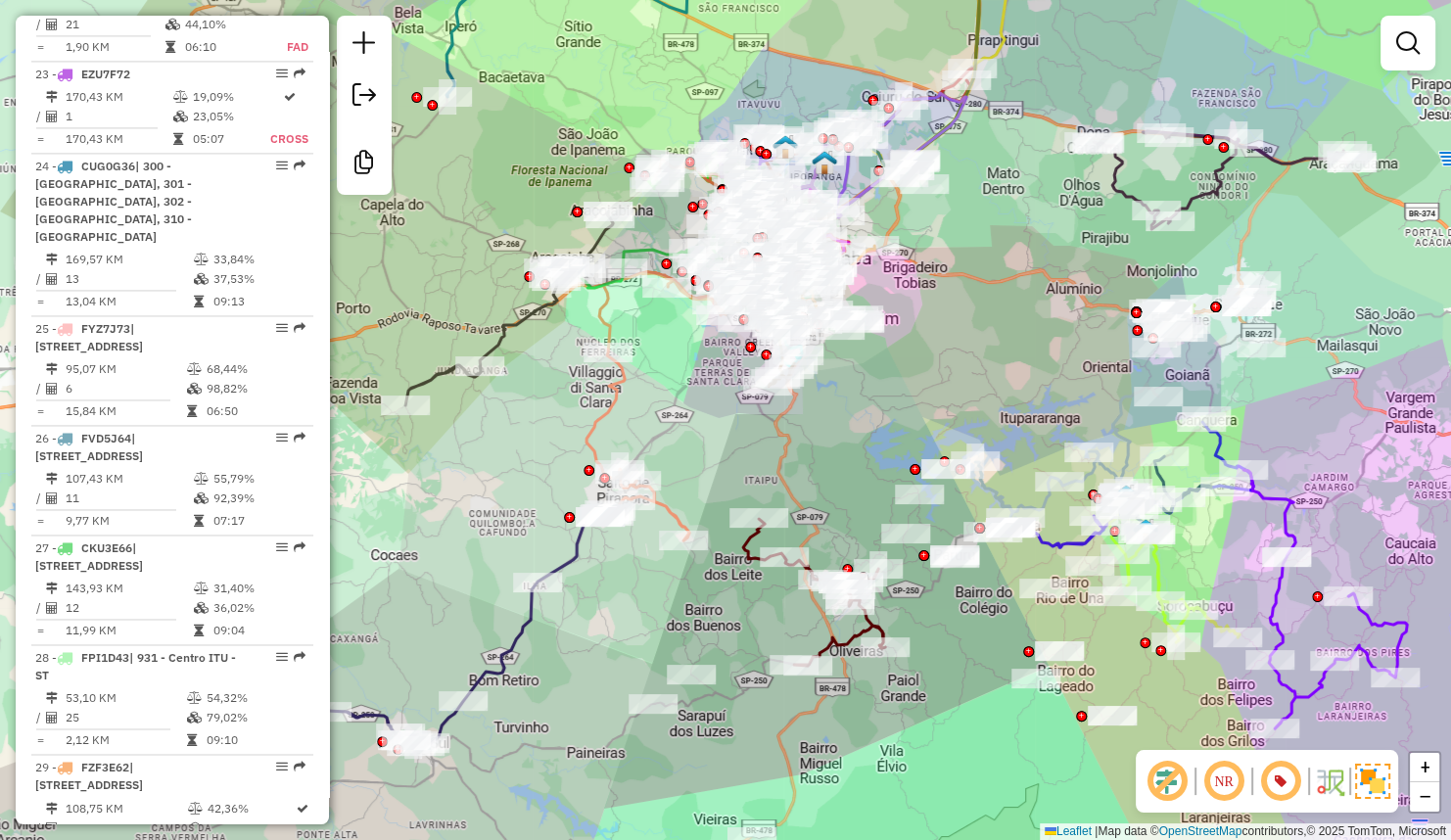 drag, startPoint x: 1308, startPoint y: 474, endPoint x: 1278, endPoint y: 439, distance: 46.097722 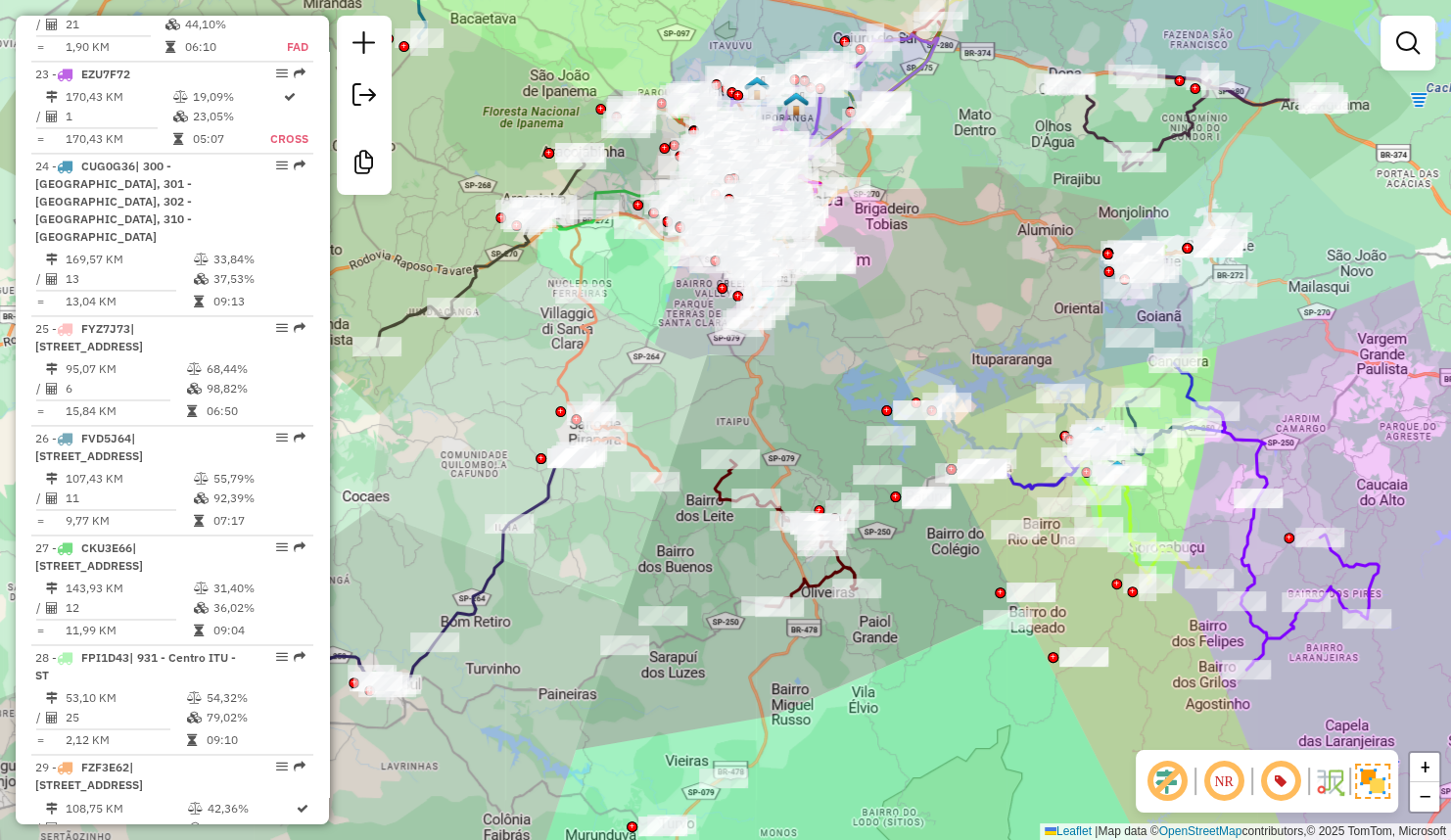 drag, startPoint x: 1289, startPoint y: 449, endPoint x: 1261, endPoint y: 391, distance: 64.40497 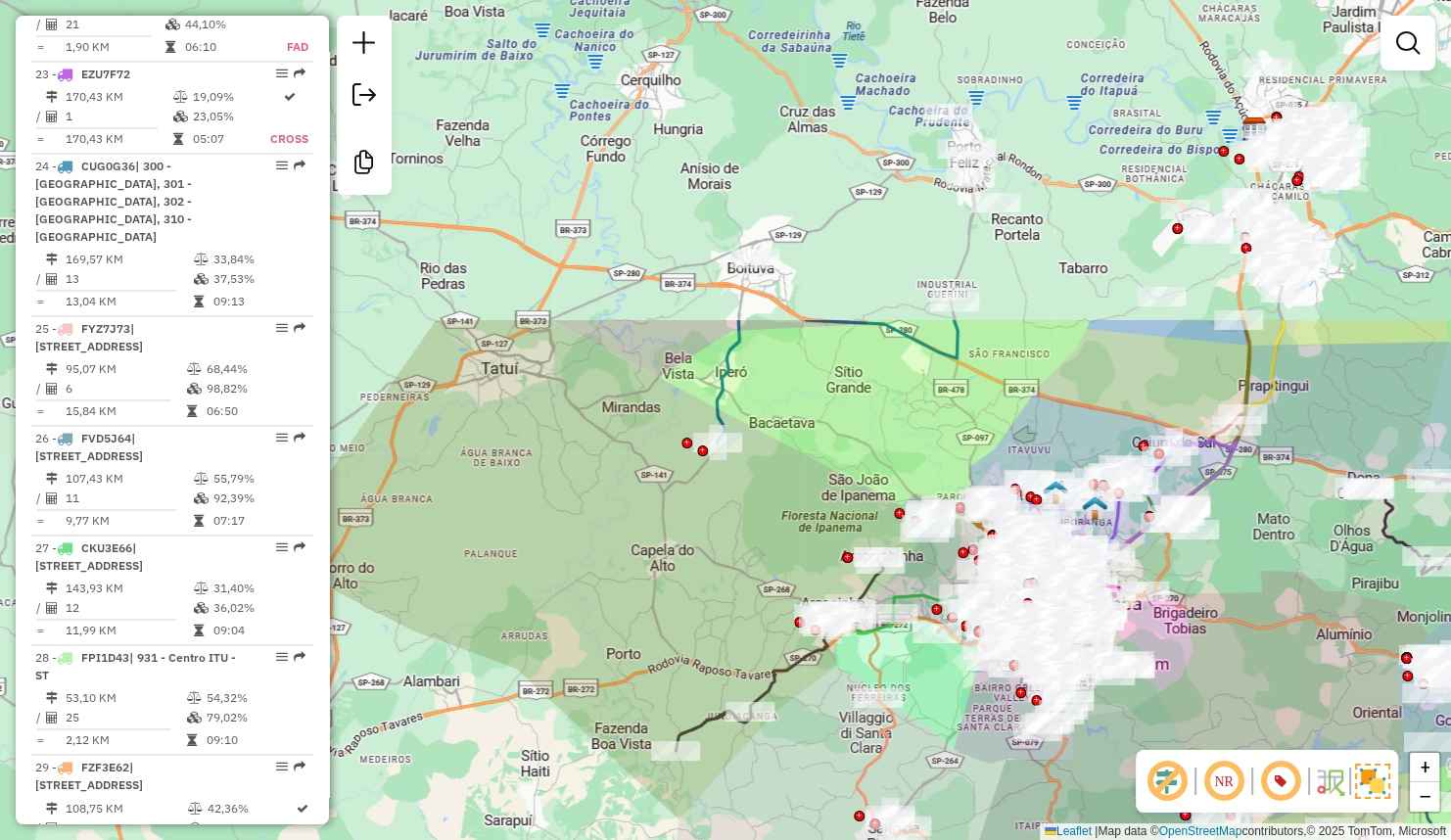 drag, startPoint x: 950, startPoint y: 287, endPoint x: 1248, endPoint y: 691, distance: 502.01594 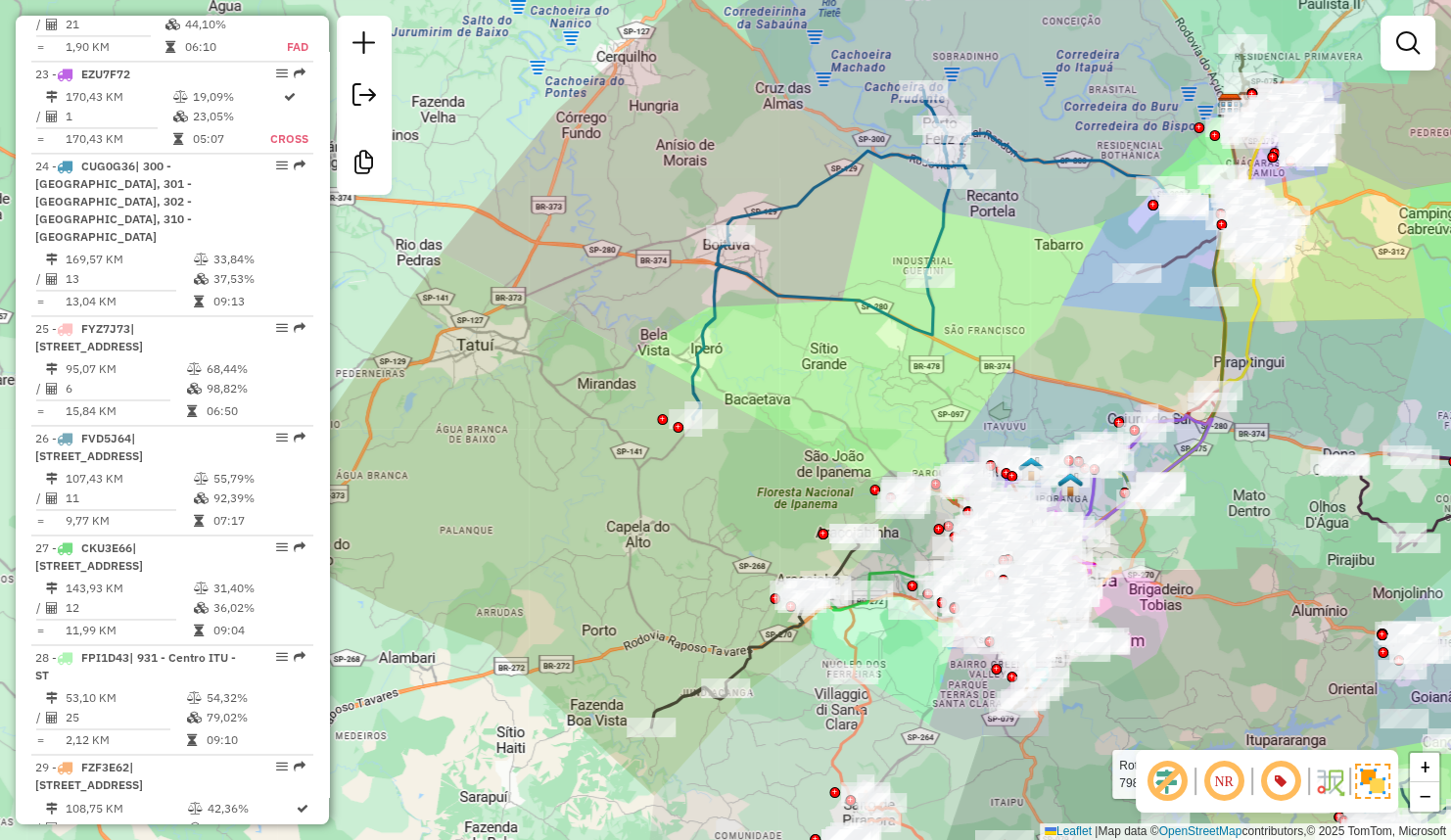 drag, startPoint x: 900, startPoint y: 257, endPoint x: 872, endPoint y: 227, distance: 41.036569 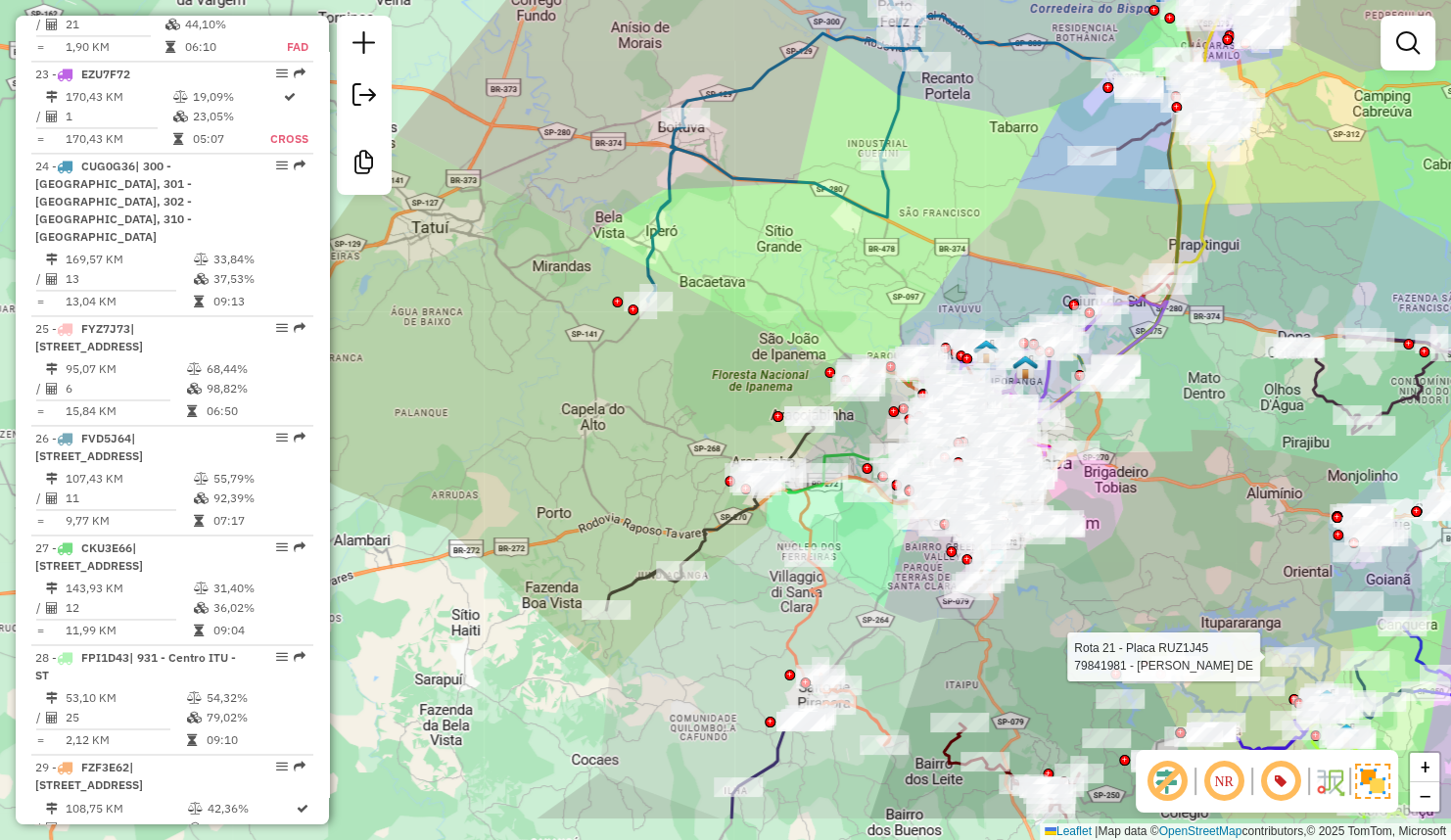 drag, startPoint x: 1226, startPoint y: 607, endPoint x: 1192, endPoint y: 501, distance: 111.31936 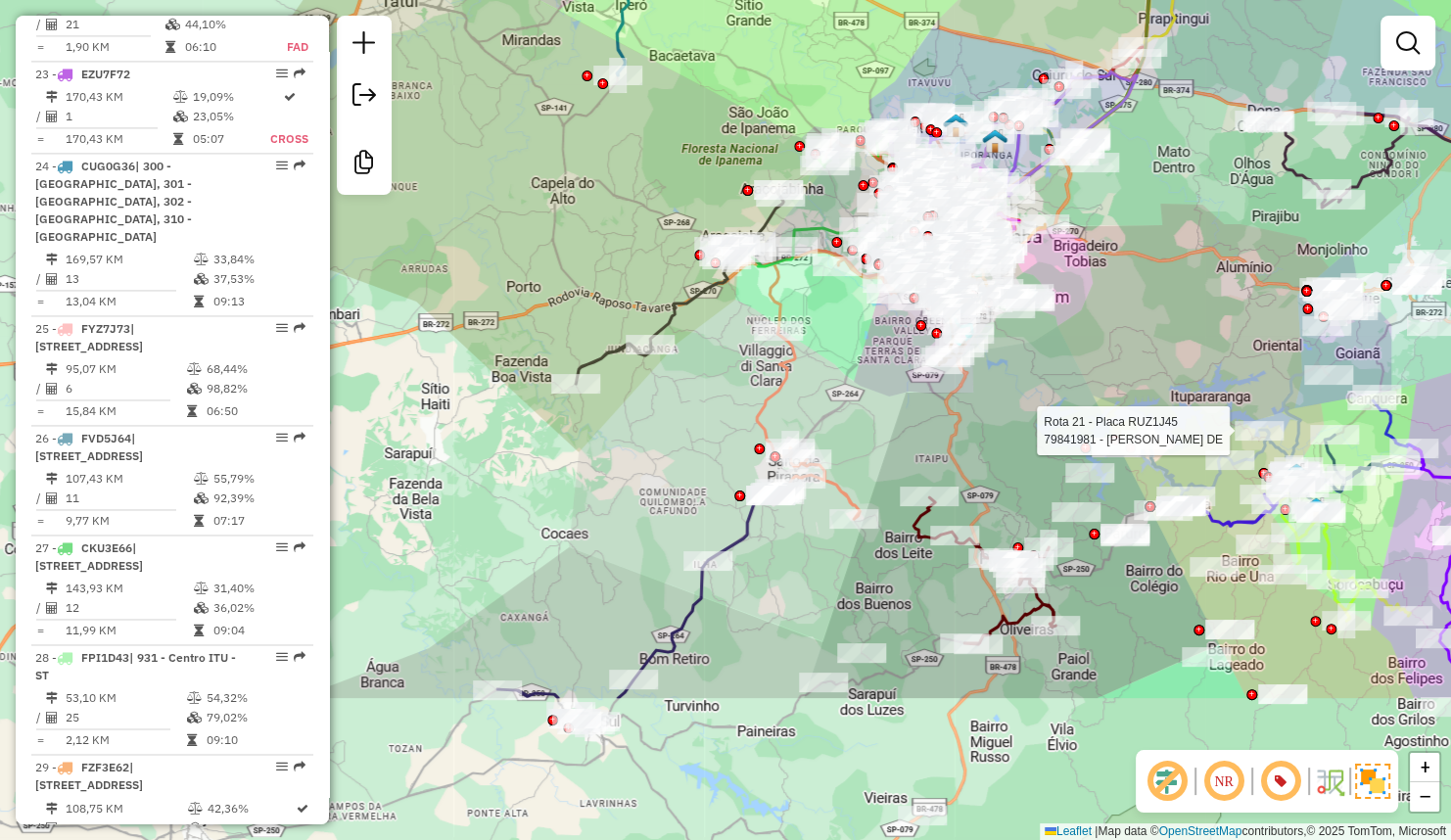 drag, startPoint x: 1178, startPoint y: 530, endPoint x: 1147, endPoint y: 303, distance: 229.107 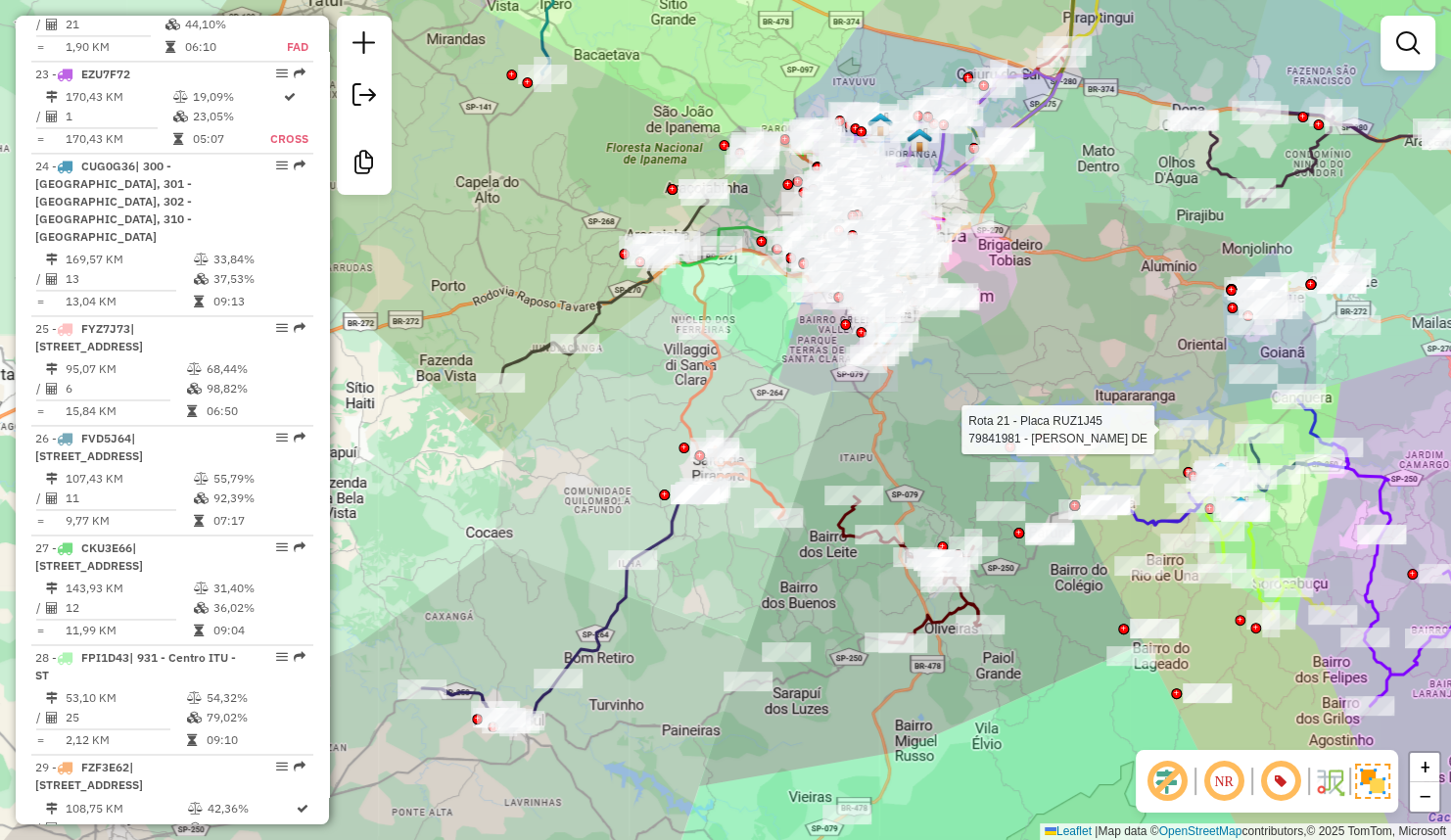 drag, startPoint x: 1147, startPoint y: 303, endPoint x: 1072, endPoint y: 303, distance: 75 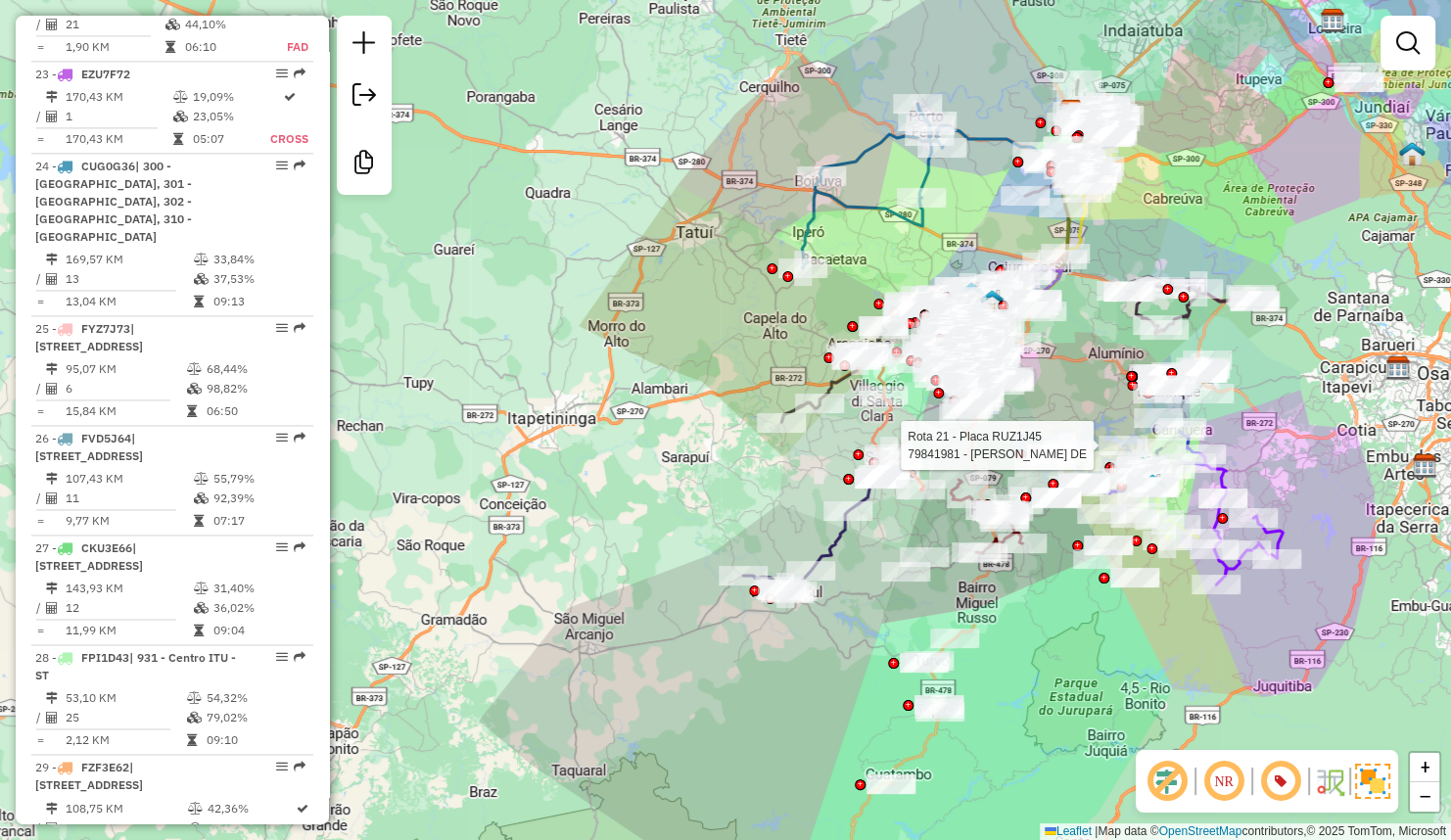 drag, startPoint x: 1077, startPoint y: 281, endPoint x: 1073, endPoint y: 363, distance: 82.097503 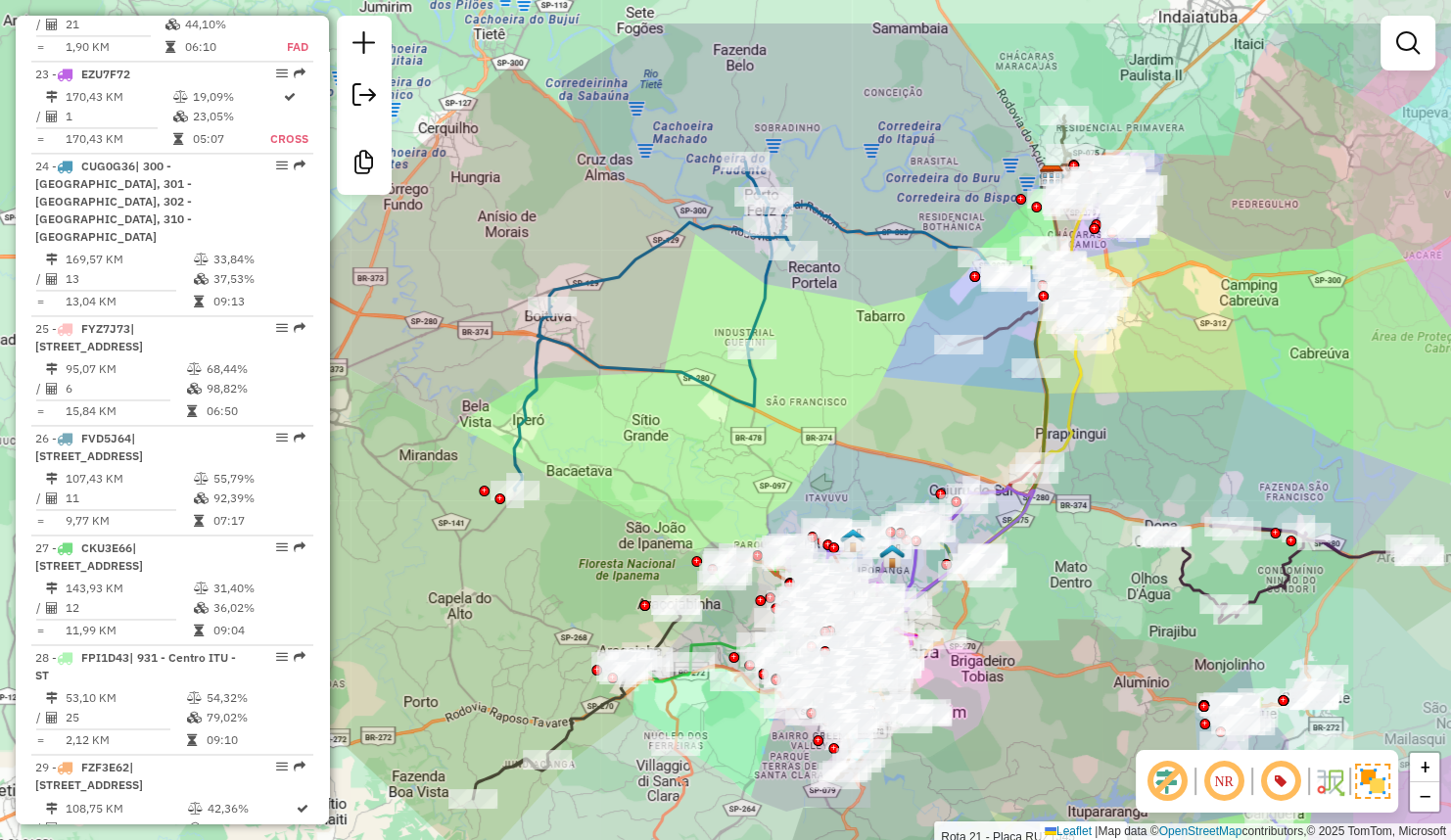 drag, startPoint x: 1027, startPoint y: 78, endPoint x: 900, endPoint y: 186, distance: 166.71233 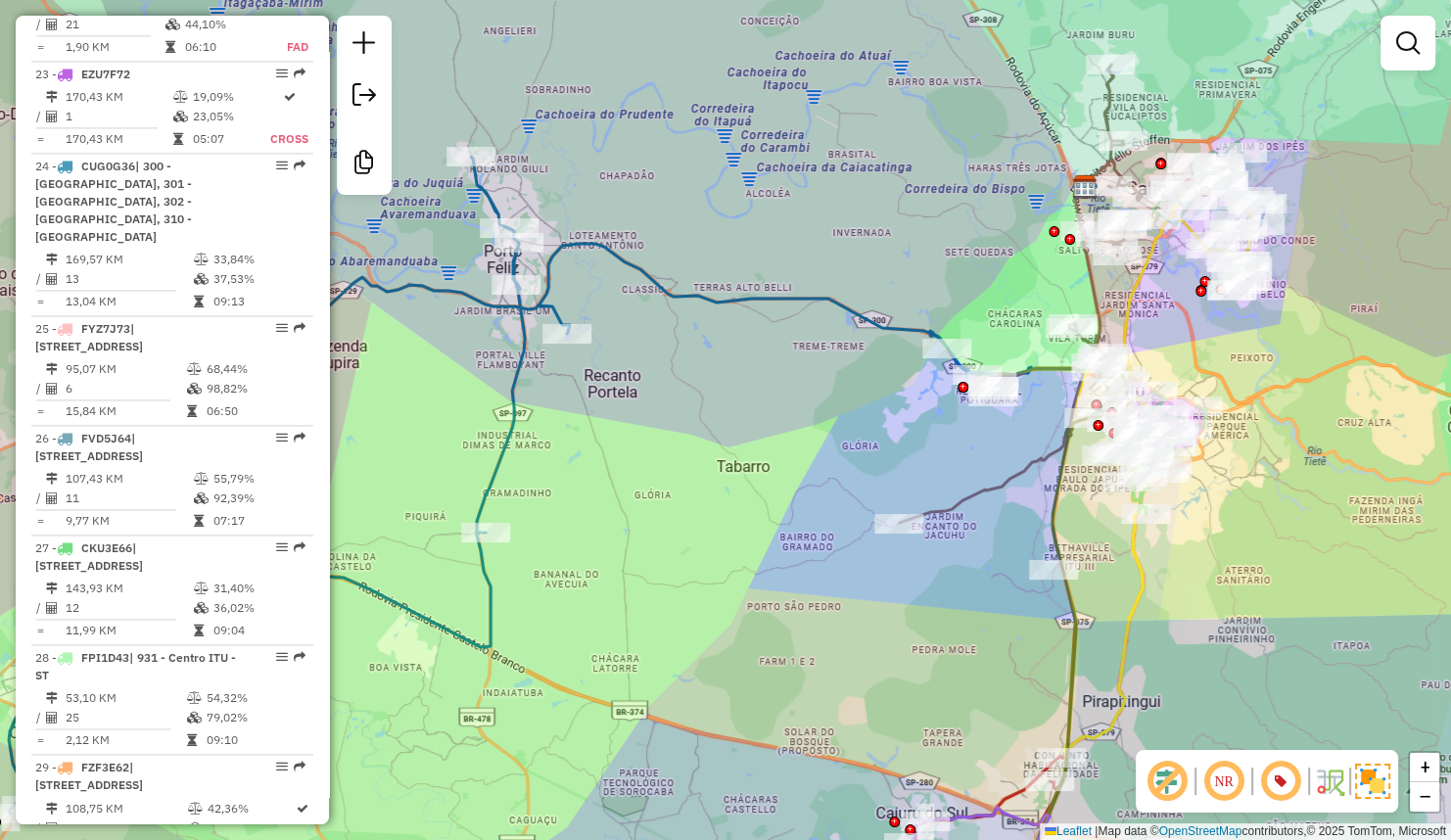 click 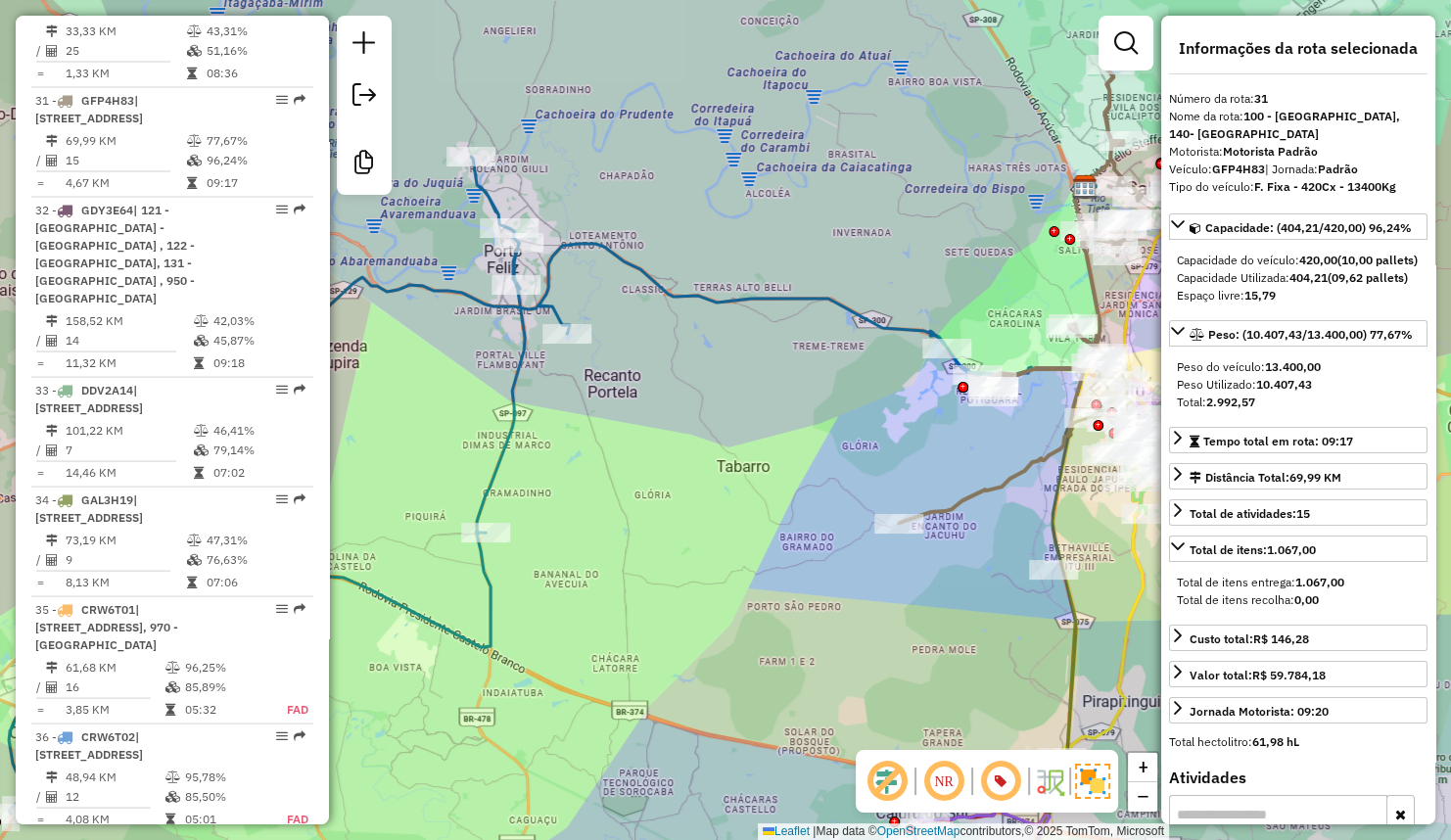 scroll, scrollTop: 4327, scrollLeft: 0, axis: vertical 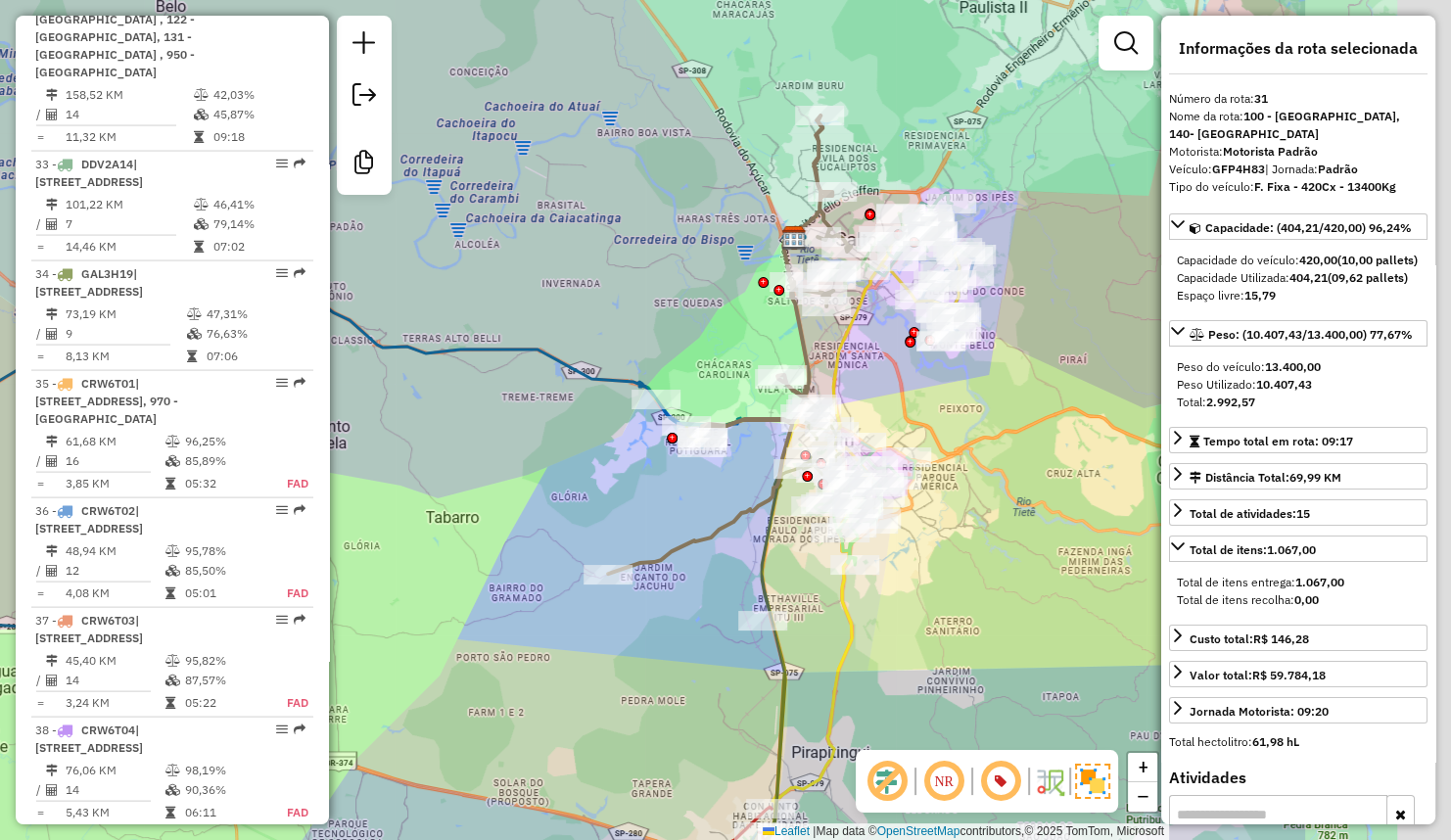 drag, startPoint x: 761, startPoint y: 145, endPoint x: 465, endPoint y: 199, distance: 300.88536 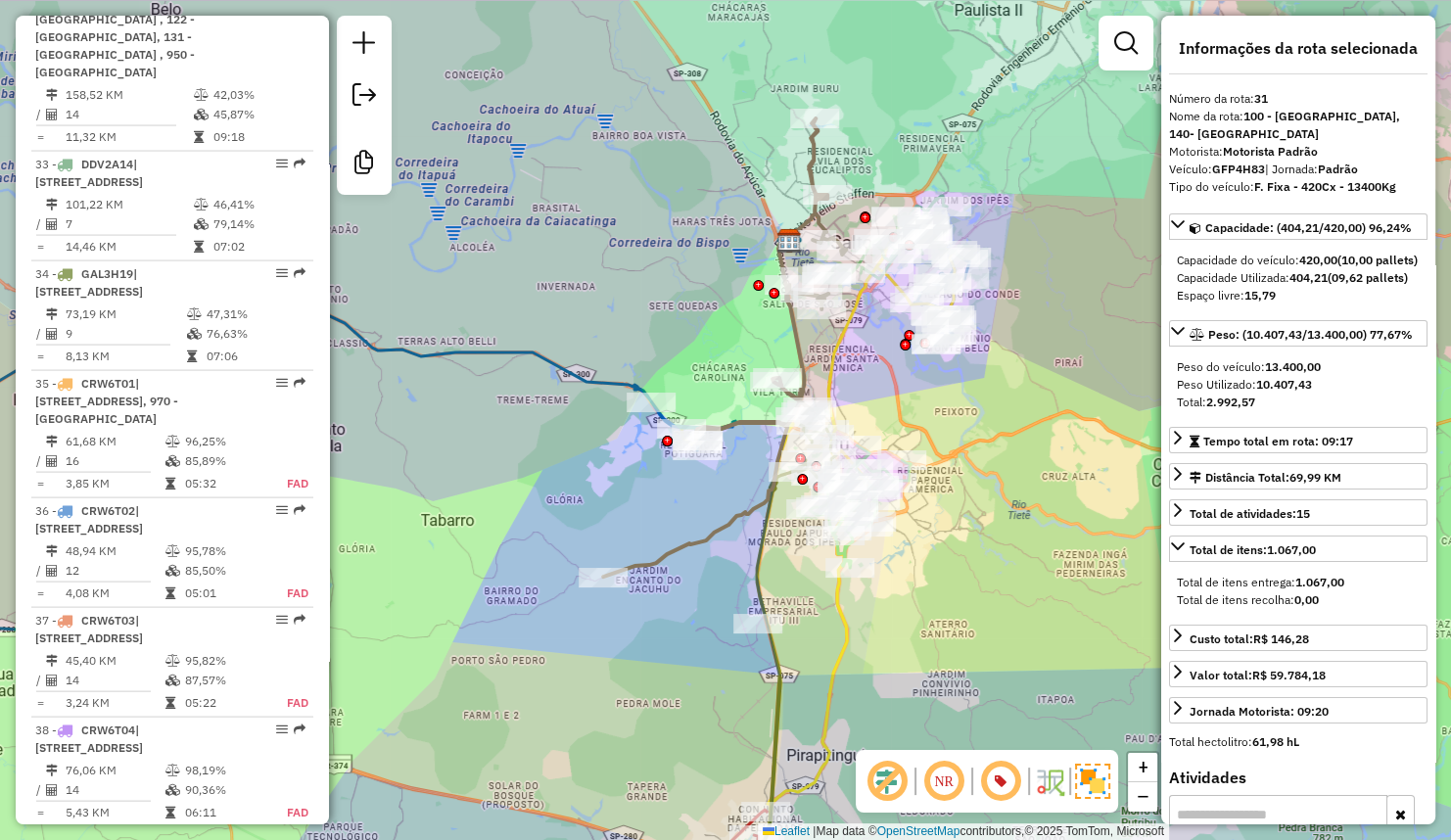 click on "Janela de atendimento Grade de atendimento Capacidade Transportadoras Veículos Cliente Pedidos  Rotas Selecione os dias de semana para filtrar as janelas de atendimento  Seg   Ter   Qua   Qui   Sex   Sáb   Dom  Informe o período da janela de atendimento: De: Até:  Filtrar exatamente a janela do cliente  Considerar janela de atendimento padrão  Selecione os dias de semana para filtrar as grades de atendimento  Seg   Ter   Qua   Qui   Sex   Sáb   Dom   Considerar clientes sem dia de atendimento cadastrado  Clientes fora do dia de atendimento selecionado Filtrar as atividades entre os valores definidos abaixo:  Peso mínimo:   Peso máximo:   Cubagem mínima:   Cubagem máxima:   De:   Até:  Filtrar as atividades entre o tempo de atendimento definido abaixo:  De:   Até:   Considerar capacidade total dos clientes não roteirizados Transportadora: Selecione um ou mais itens Tipo de veículo: Selecione um ou mais itens Veículo: Selecione um ou mais itens Motorista: Selecione um ou mais itens Nome: Rótulo:" 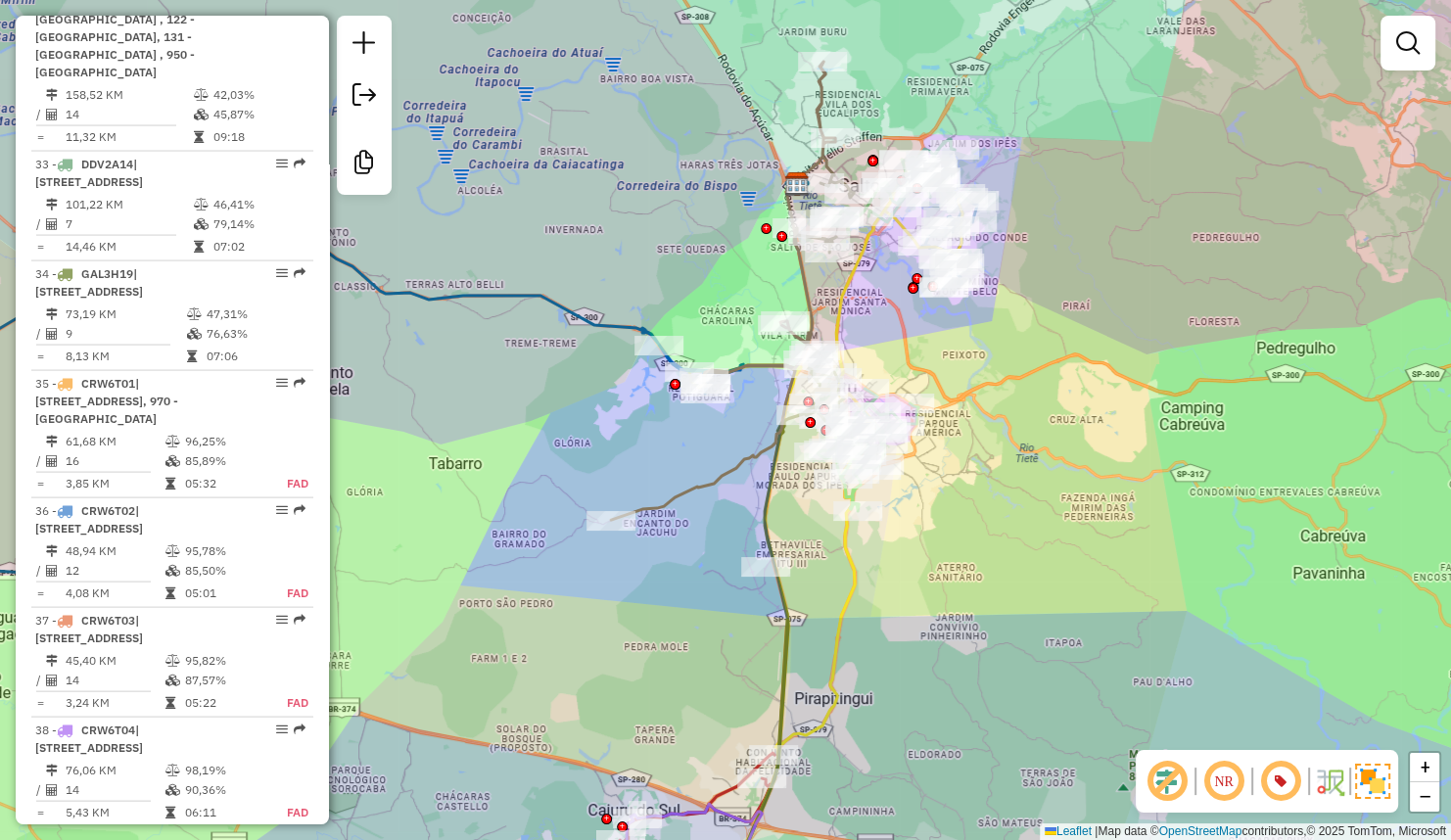 drag, startPoint x: 1059, startPoint y: 427, endPoint x: 1067, endPoint y: 370, distance: 57.558666 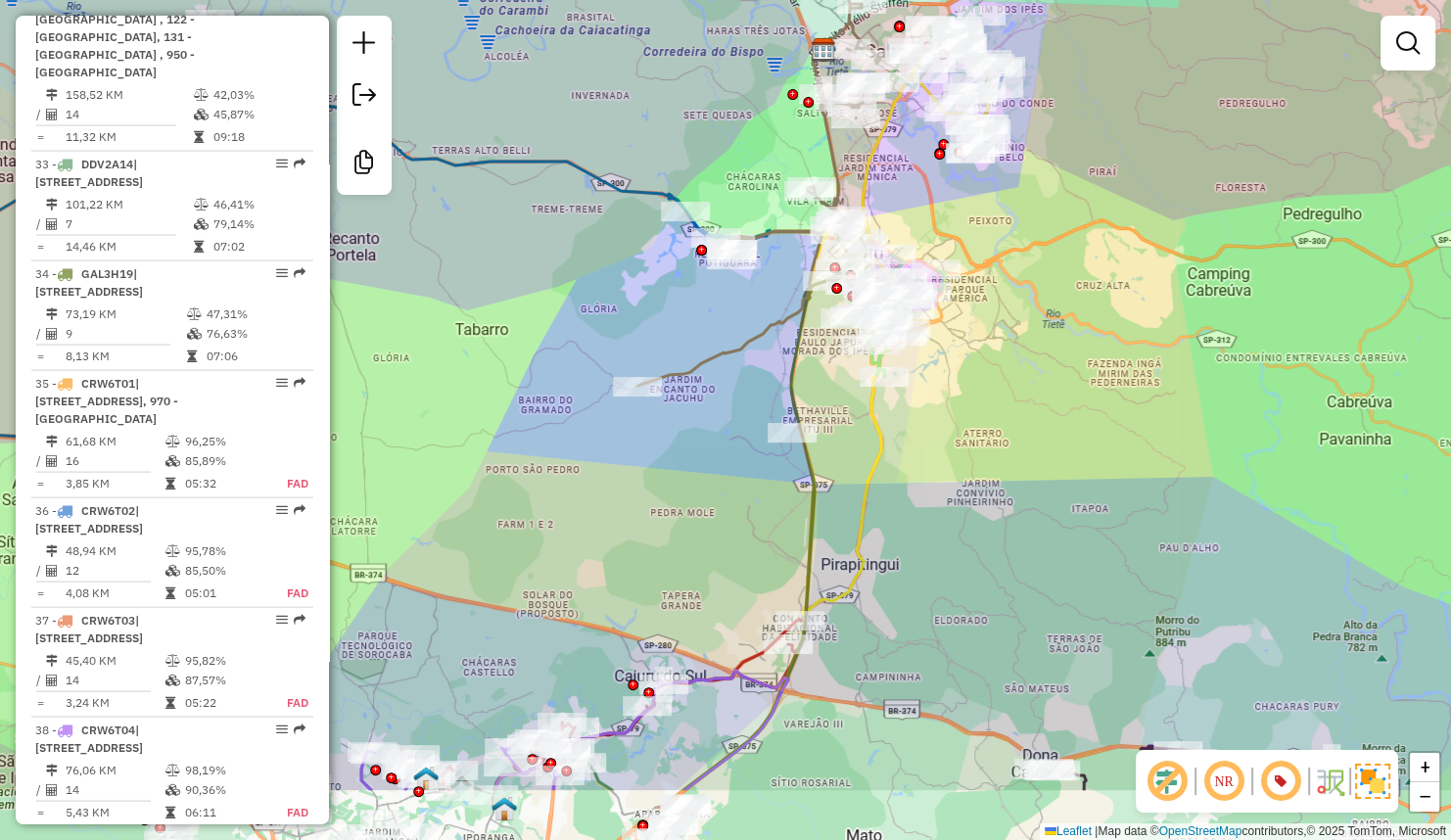 drag, startPoint x: 1215, startPoint y: 462, endPoint x: 1255, endPoint y: 247, distance: 218.68928 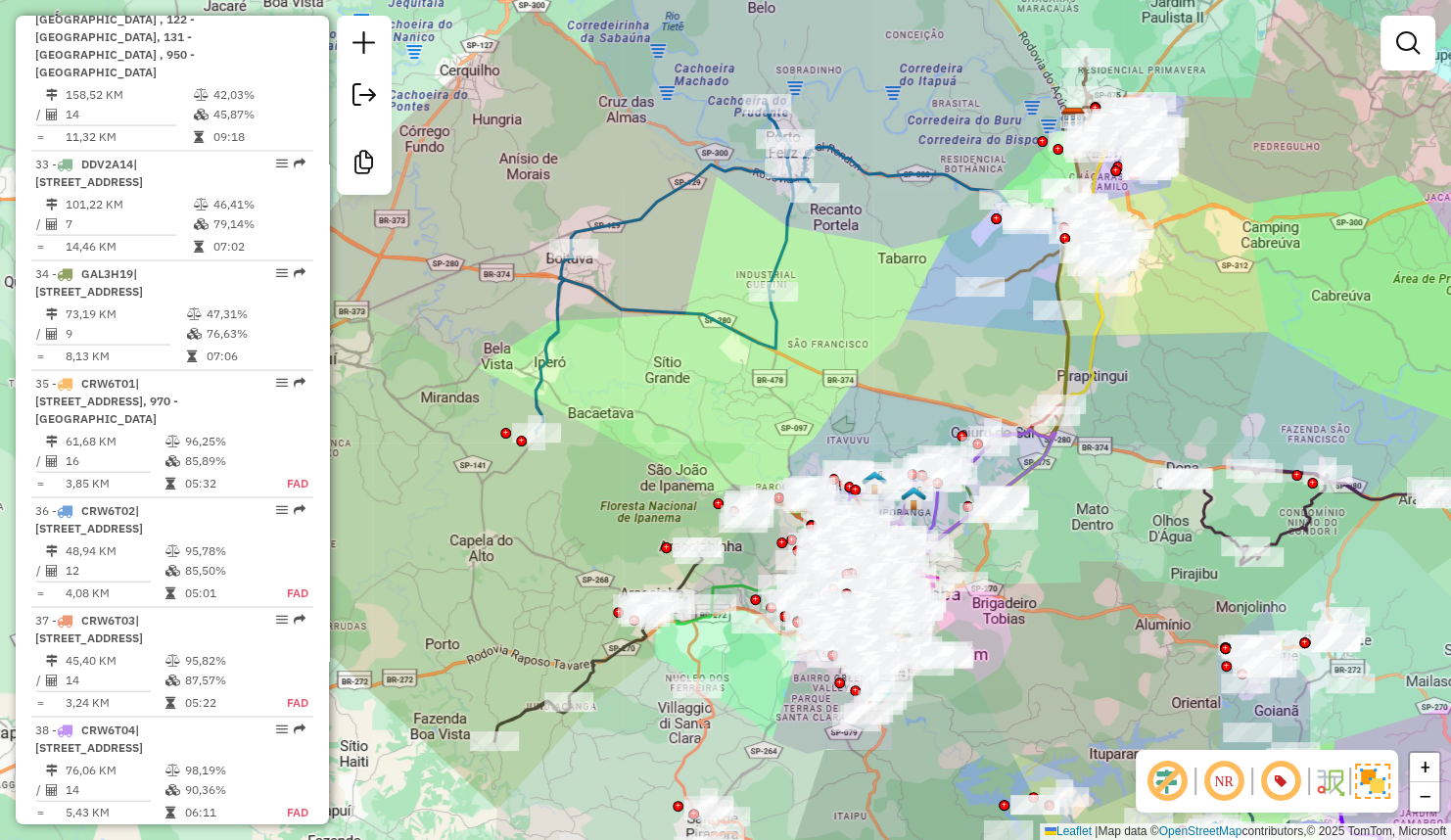 drag, startPoint x: 1228, startPoint y: 272, endPoint x: 1364, endPoint y: 329, distance: 147.4619 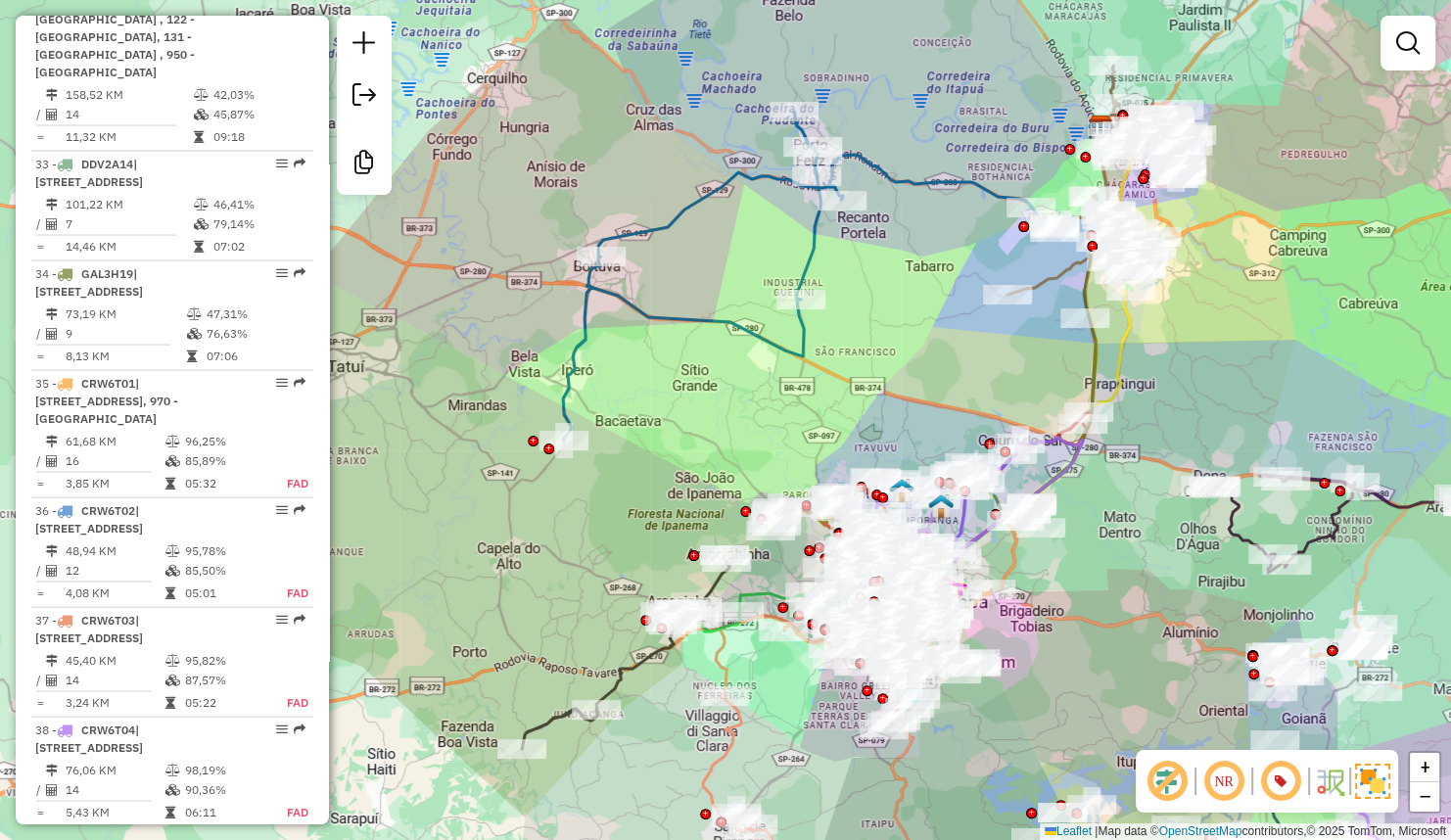 drag, startPoint x: 807, startPoint y: 291, endPoint x: 725, endPoint y: 253, distance: 90.37699 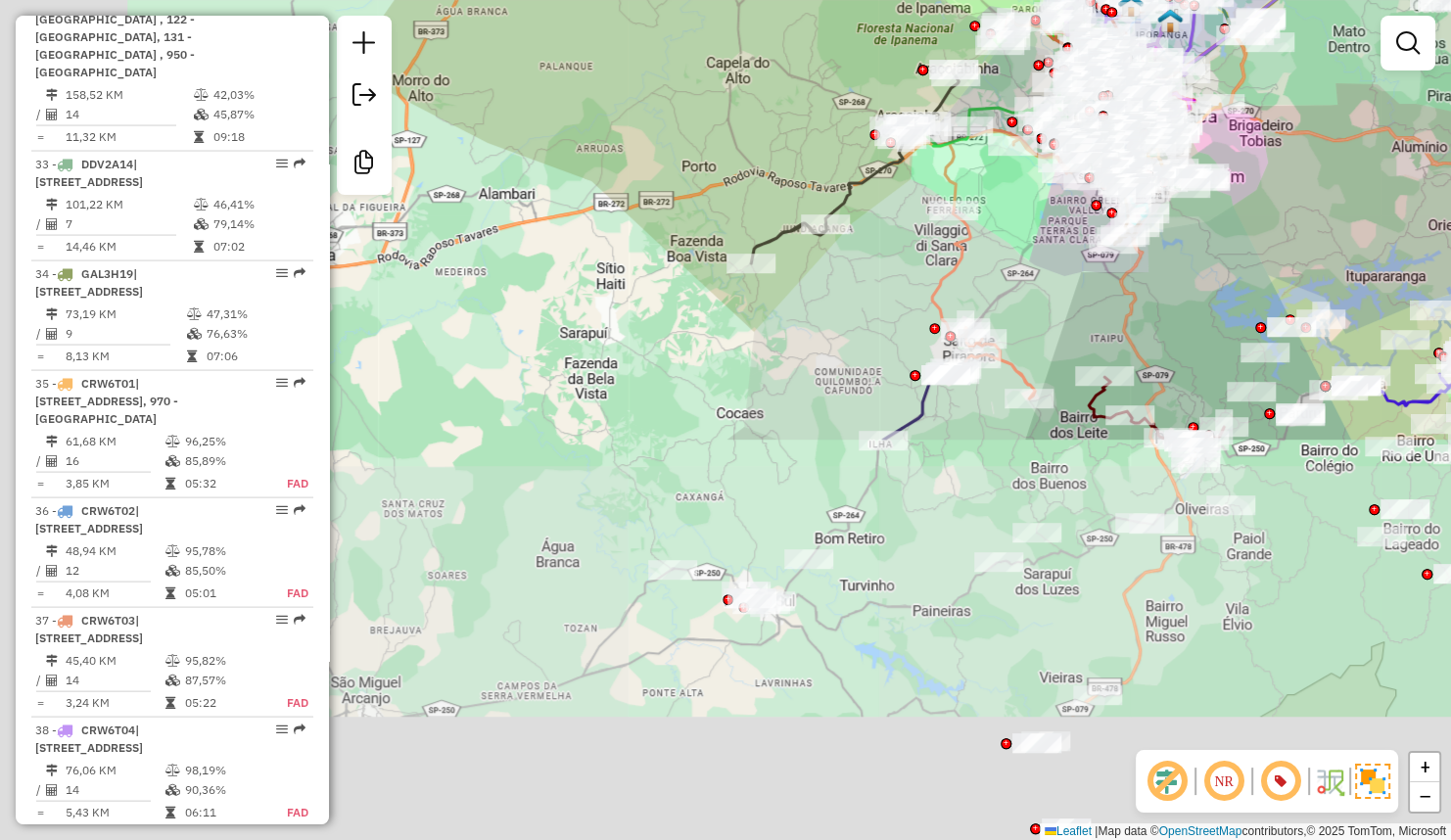 drag, startPoint x: 702, startPoint y: 475, endPoint x: 941, endPoint y: -26, distance: 555.0874 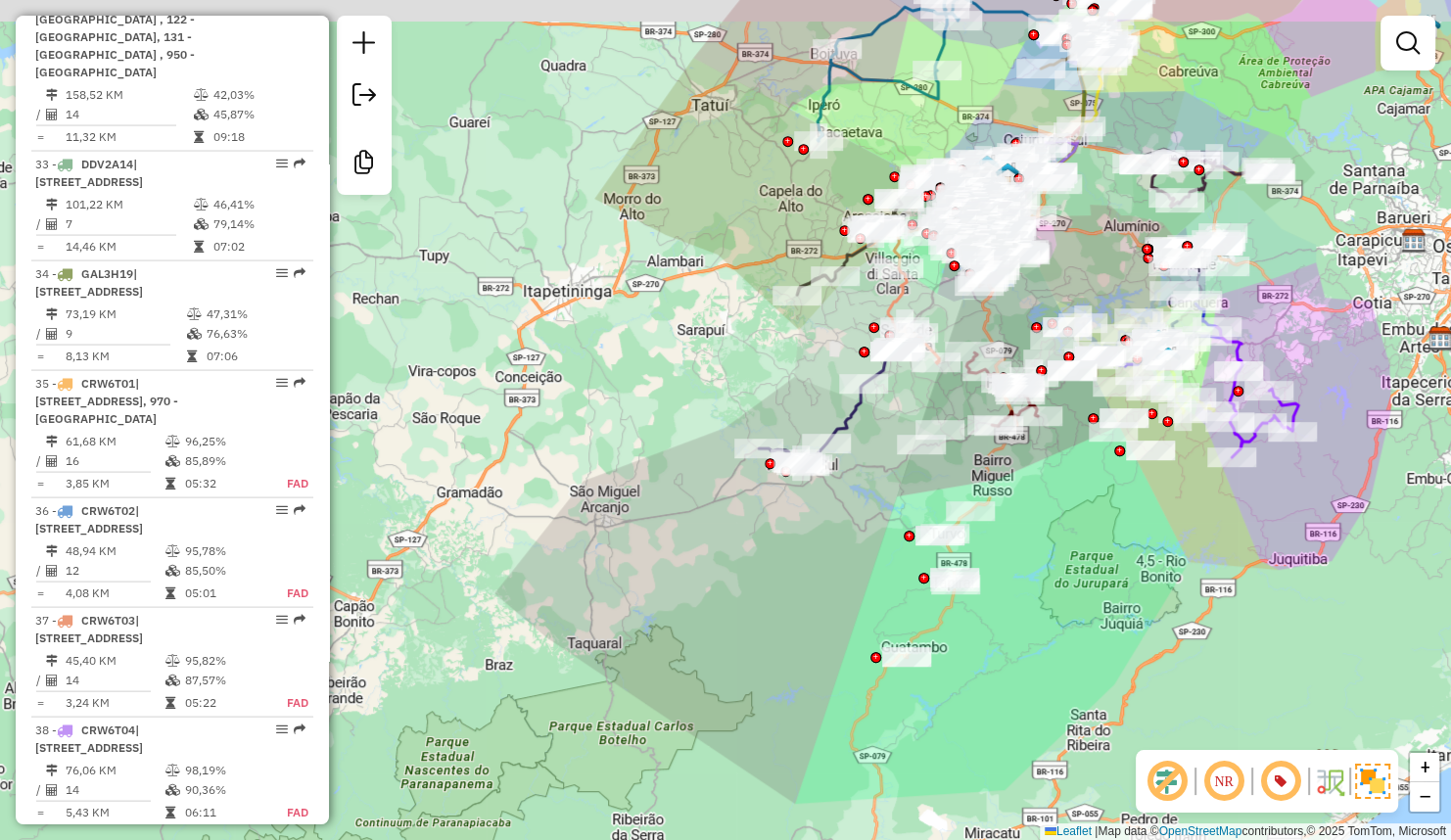drag, startPoint x: 920, startPoint y: 256, endPoint x: 834, endPoint y: 339, distance: 119.51987 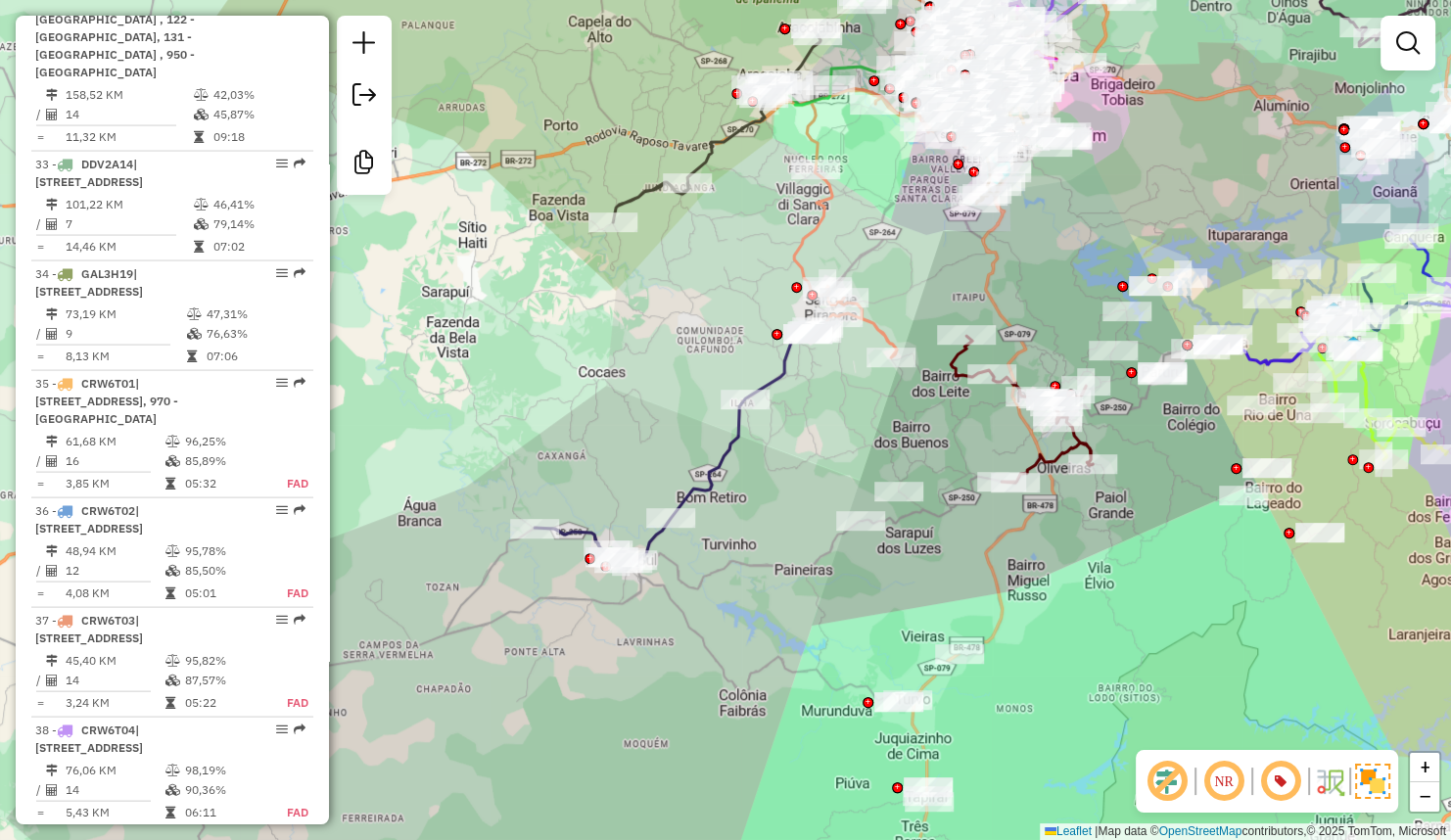 drag, startPoint x: 897, startPoint y: 438, endPoint x: 802, endPoint y: 421, distance: 96.509067 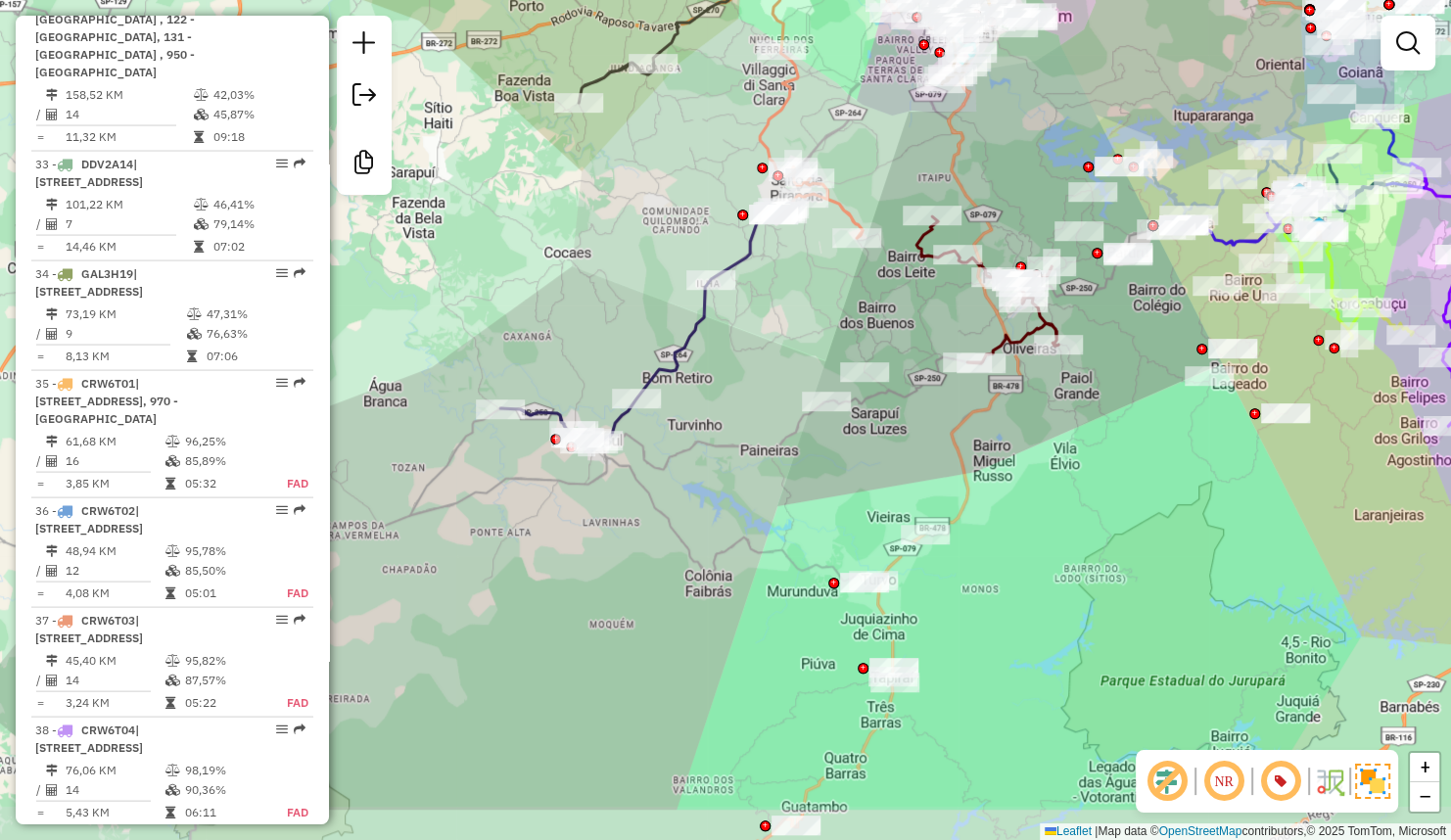 drag, startPoint x: 1029, startPoint y: 578, endPoint x: 998, endPoint y: 463, distance: 119.105 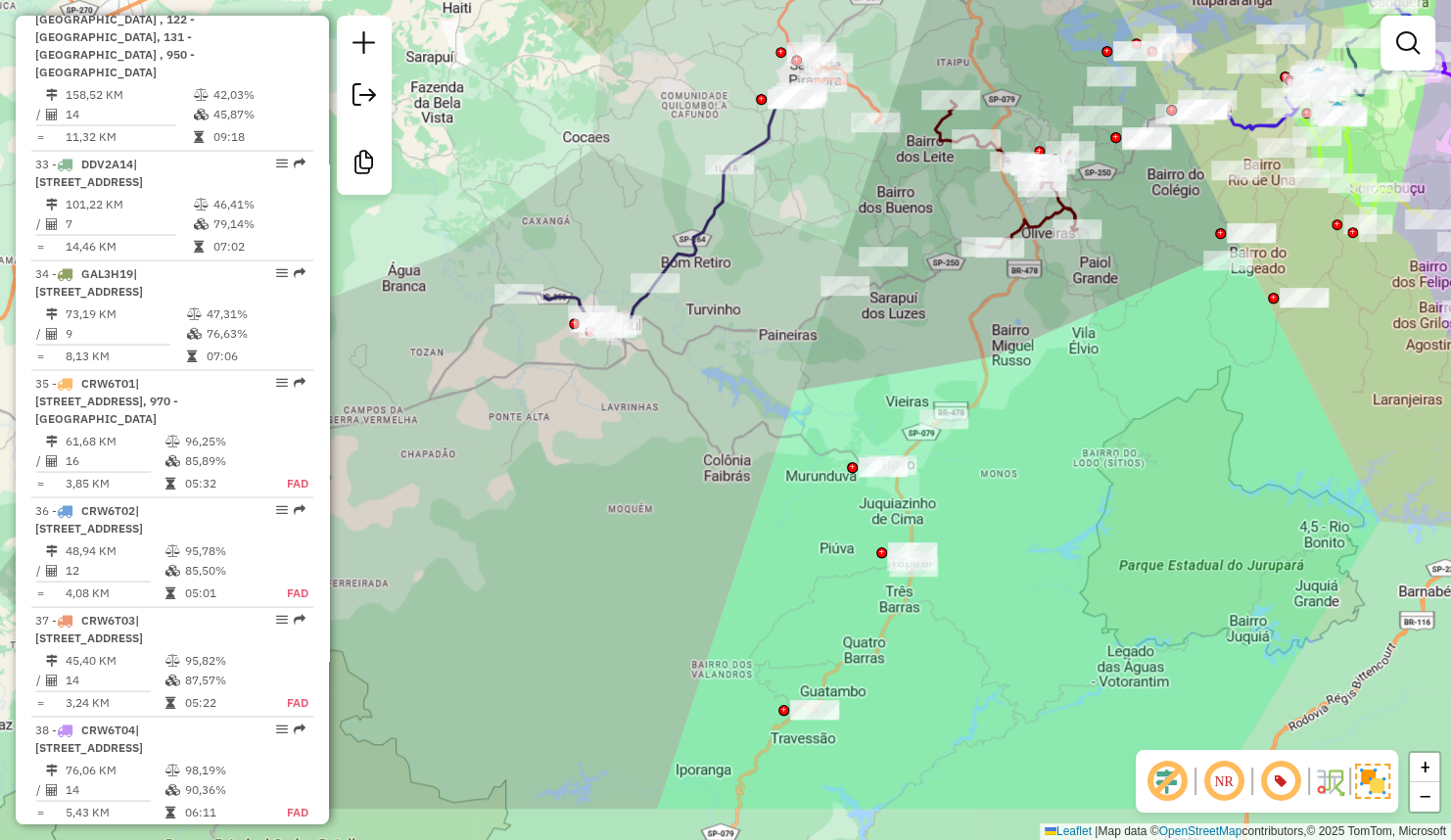 drag, startPoint x: 1035, startPoint y: 488, endPoint x: 1053, endPoint y: 372, distance: 117.388245 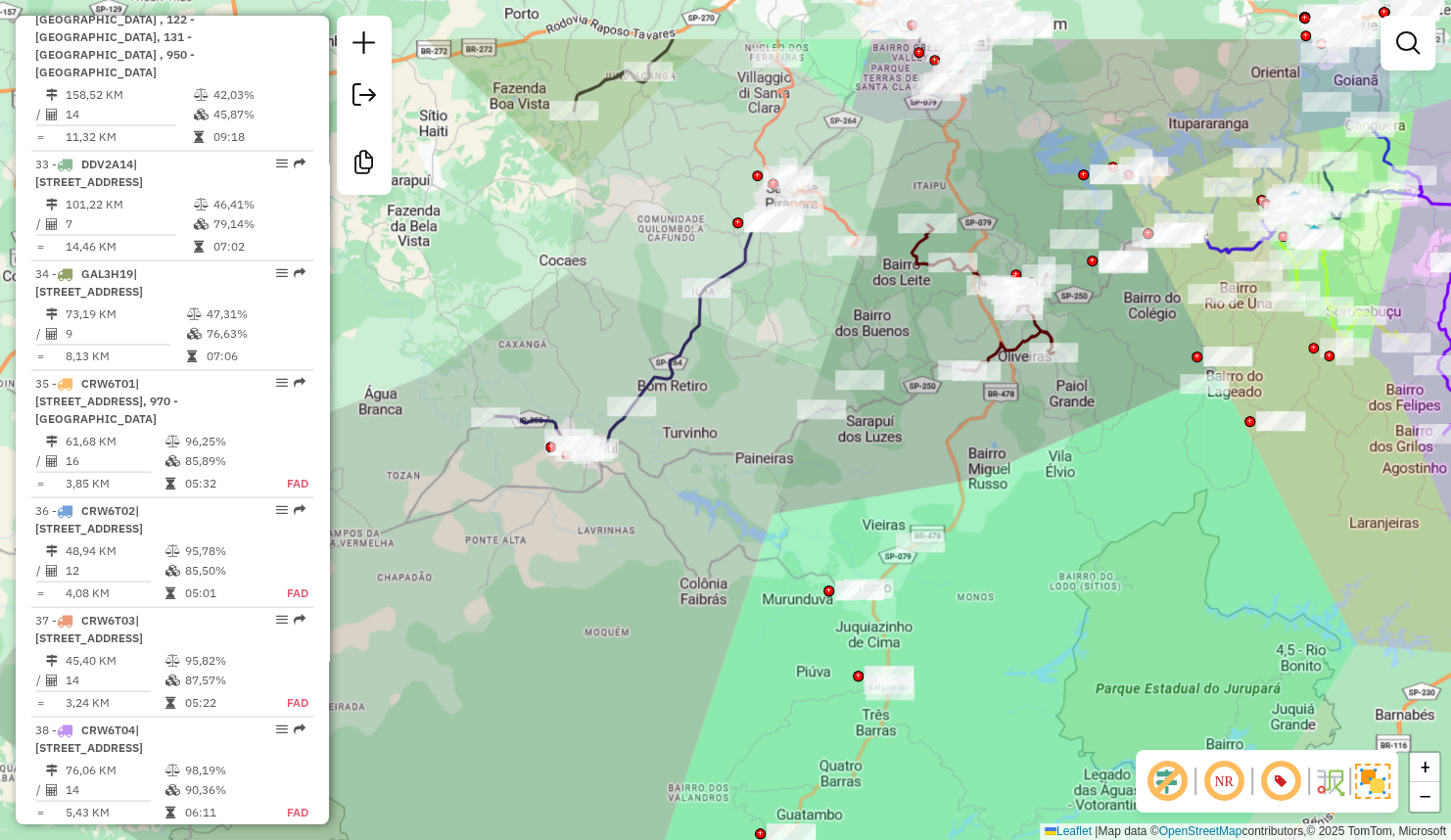 drag, startPoint x: 1041, startPoint y: 367, endPoint x: 998, endPoint y: 578, distance: 215.33695 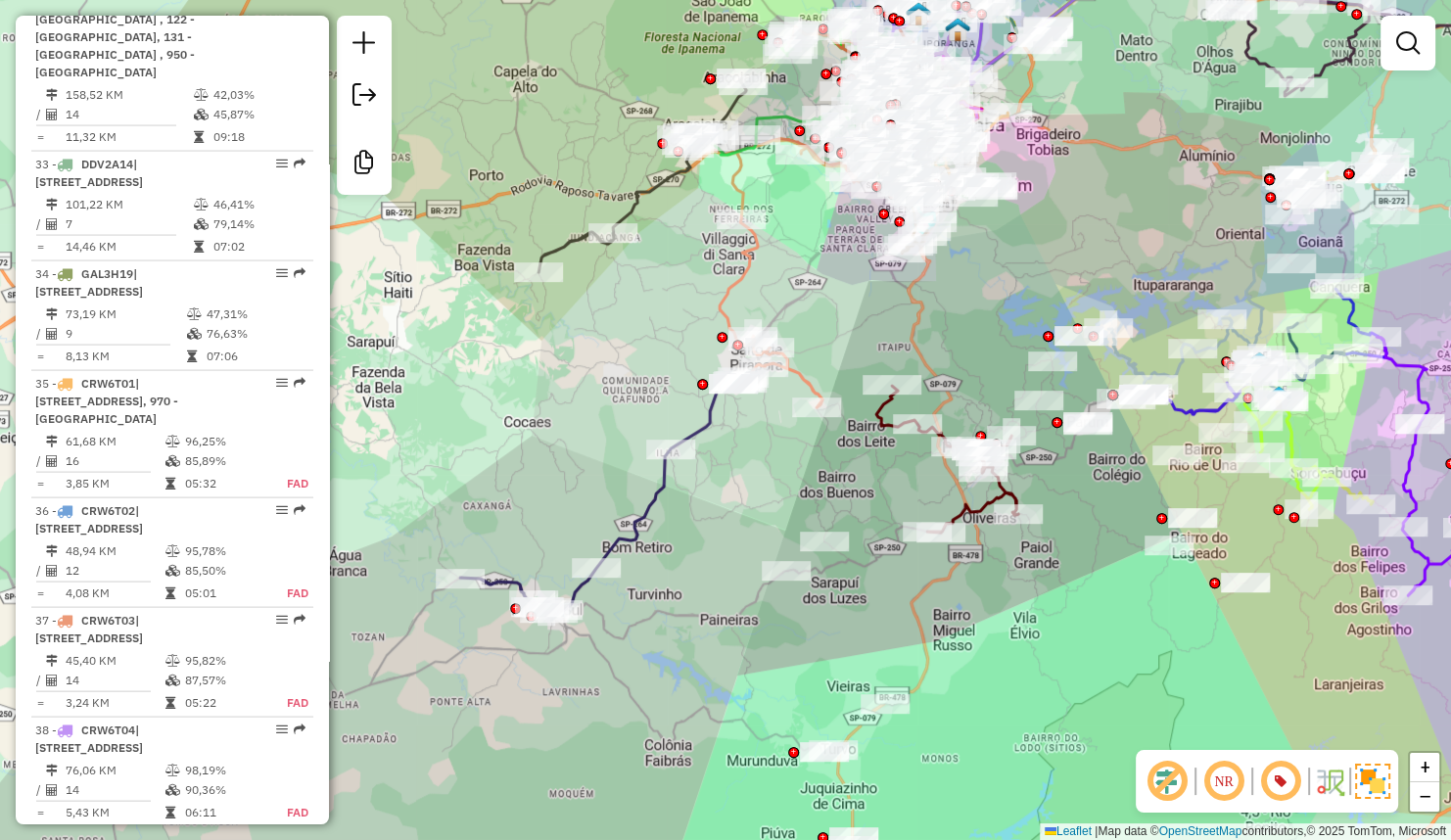 drag, startPoint x: 1020, startPoint y: 529, endPoint x: 1003, endPoint y: 598, distance: 71.06335 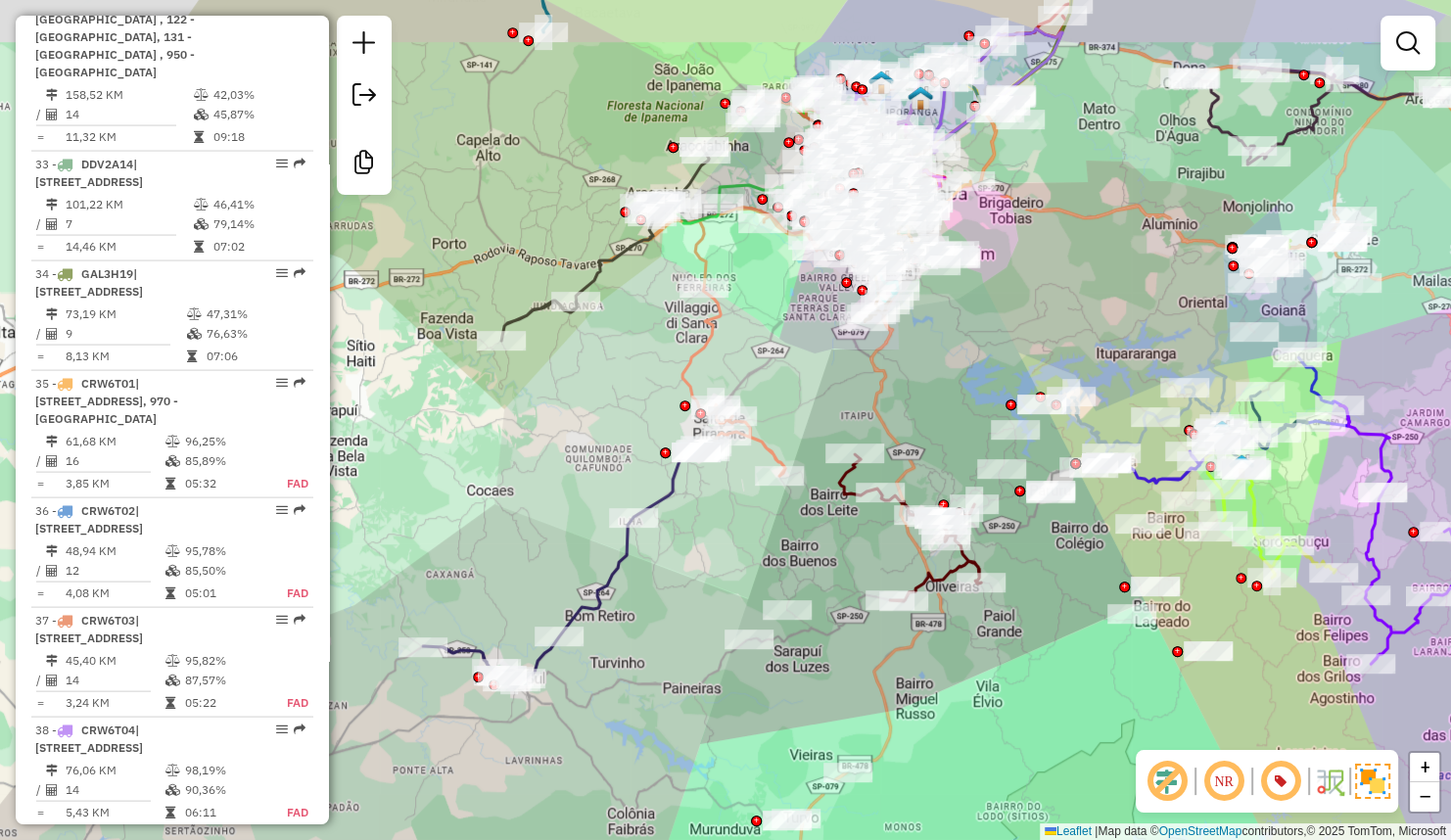 drag, startPoint x: 990, startPoint y: 308, endPoint x: 953, endPoint y: 377, distance: 78.29432 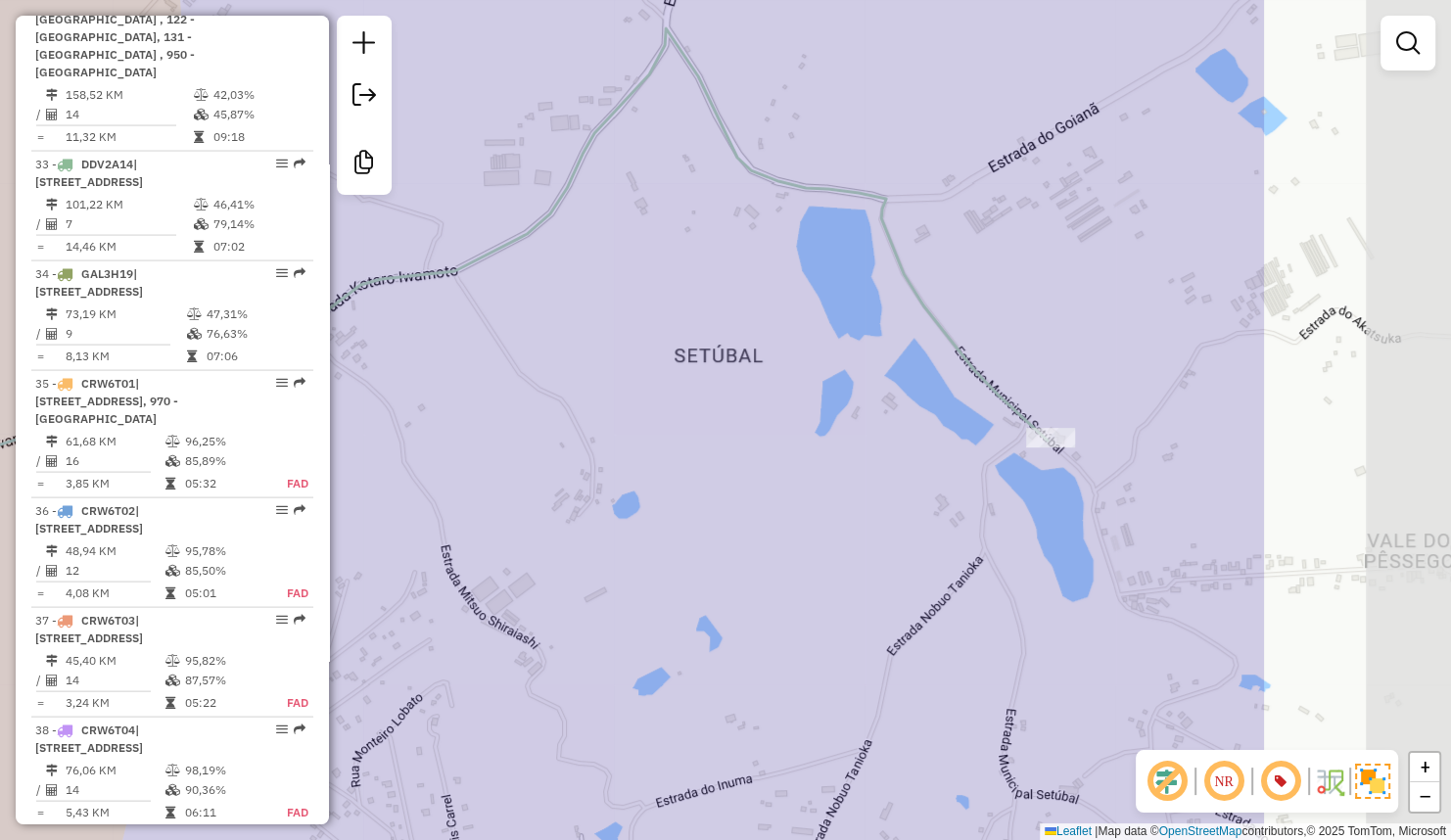 drag, startPoint x: 1146, startPoint y: 423, endPoint x: 872, endPoint y: 480, distance: 279.866 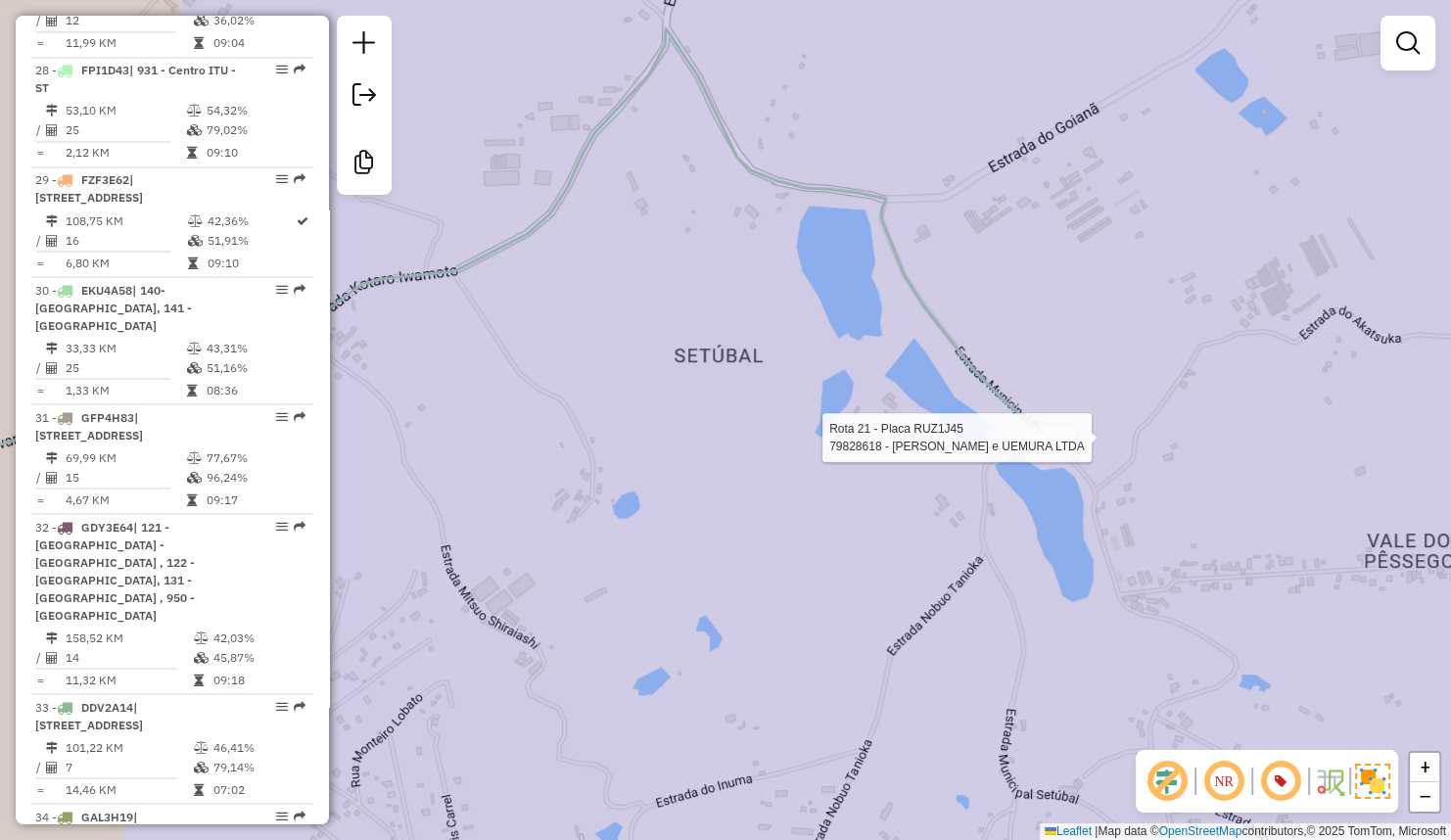 select on "**********" 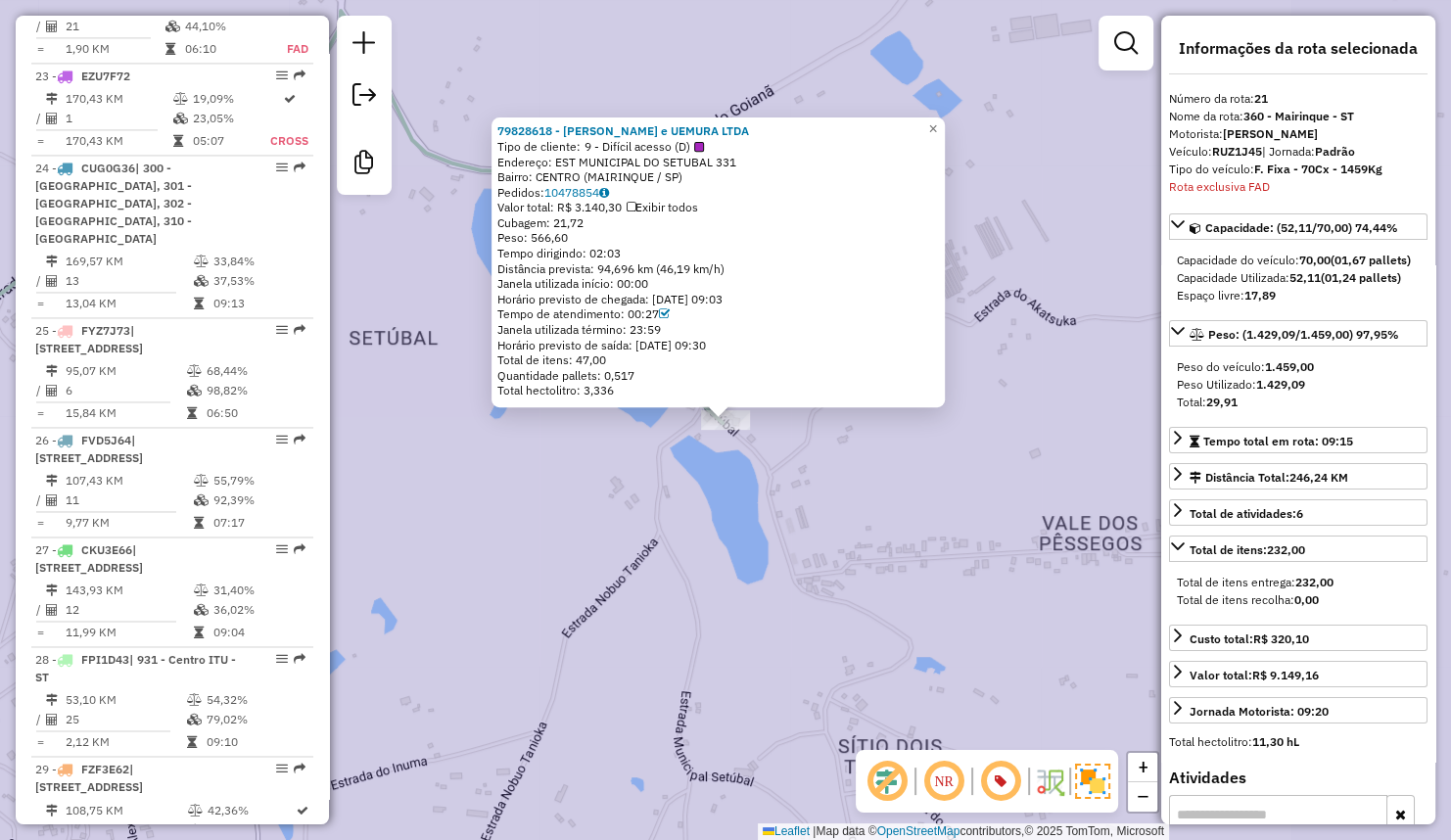 scroll, scrollTop: 3197, scrollLeft: 0, axis: vertical 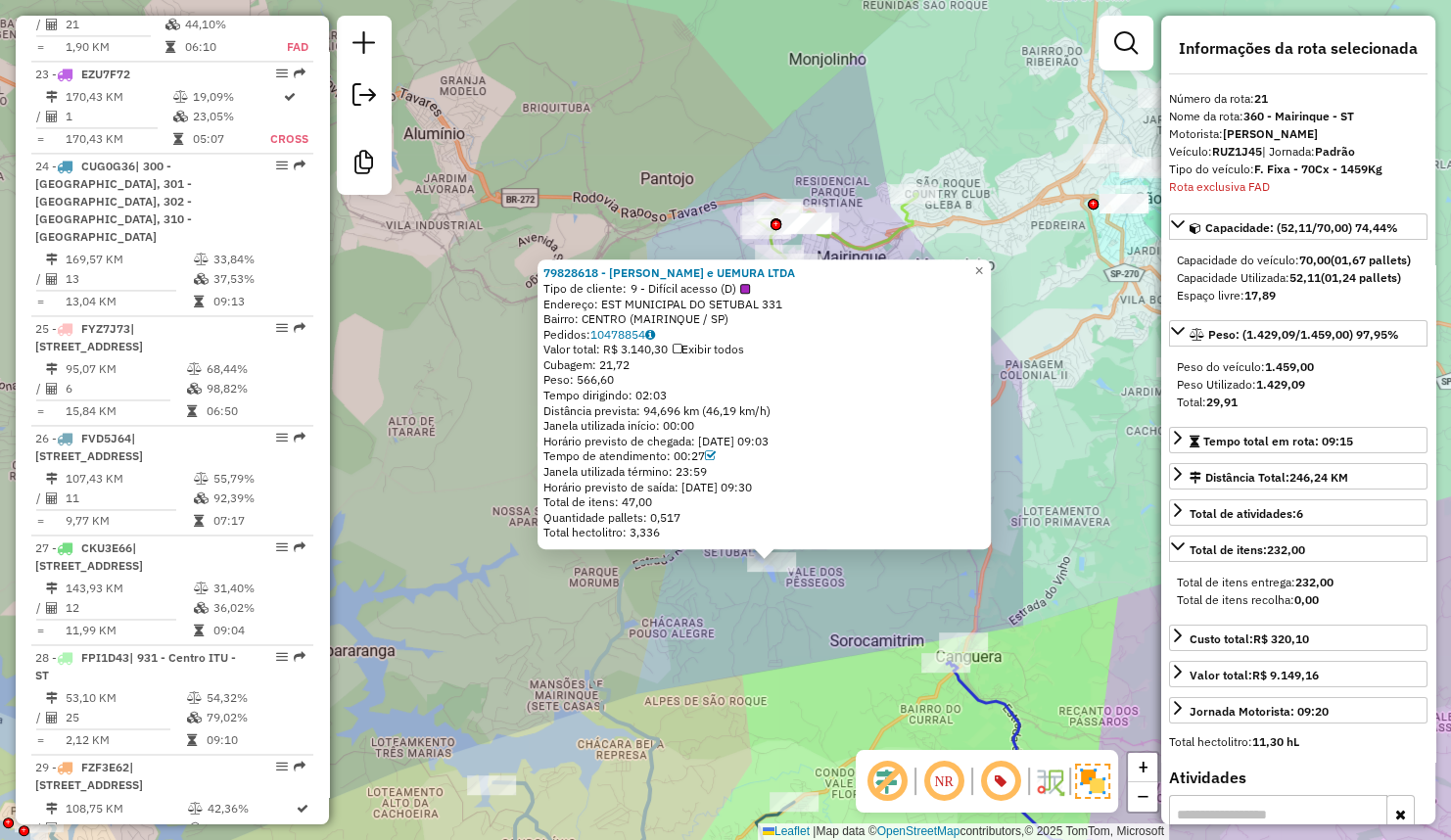 click on "79828618 - UEMURA e UEMURA LTDA  Tipo de cliente:   9 - Difícil acesso (D)   Endereço: EST MUNICIPAL DO SETUBAL          331   Bairro: CENTRO (MAIRINQUE / SP)   Pedidos:  10478854   Valor total: R$ 3.140,30   Exibir todos   Cubagem: 21,72  Peso: 566,60  Tempo dirigindo: 02:03   Distância prevista: 94,696 km (46,19 km/h)   Janela utilizada início: 00:00   Horário previsto de chegada: 10/07/2025 09:03   Tempo de atendimento: 00:27   Janela utilizada término: 23:59   Horário previsto de saída: 10/07/2025 09:30   Total de itens: 47,00   Quantidade pallets: 0,517   Total hectolitro: 3,336  × Janela de atendimento Grade de atendimento Capacidade Transportadoras Veículos Cliente Pedidos  Rotas Selecione os dias de semana para filtrar as janelas de atendimento  Seg   Ter   Qua   Qui   Sex   Sáb   Dom  Informe o período da janela de atendimento: De: Até:  Filtrar exatamente a janela do cliente  Considerar janela de atendimento padrão  Selecione os dias de semana para filtrar as grades de atendimento De:" 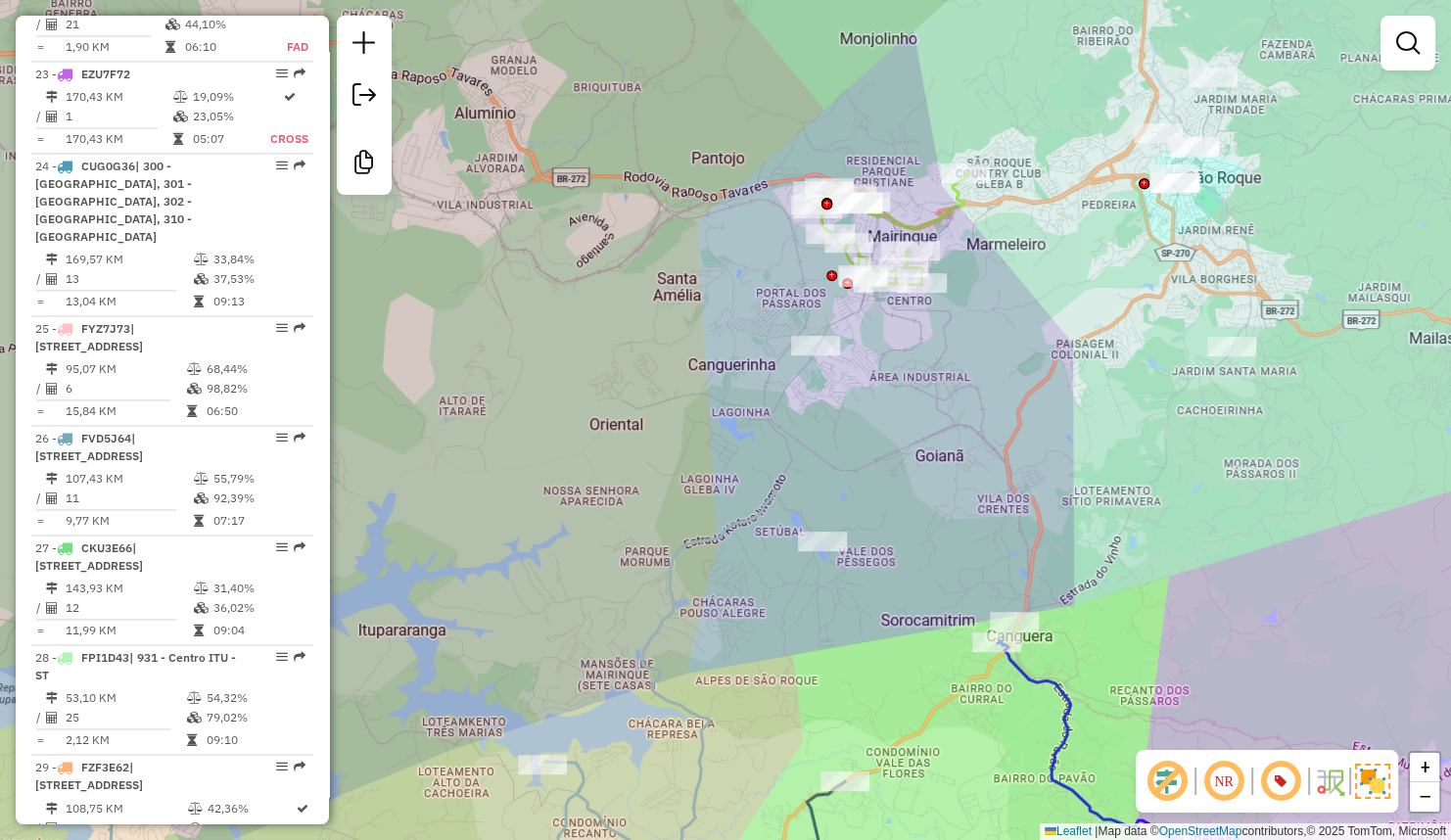 drag, startPoint x: 725, startPoint y: 583, endPoint x: 761, endPoint y: 570, distance: 38.27532 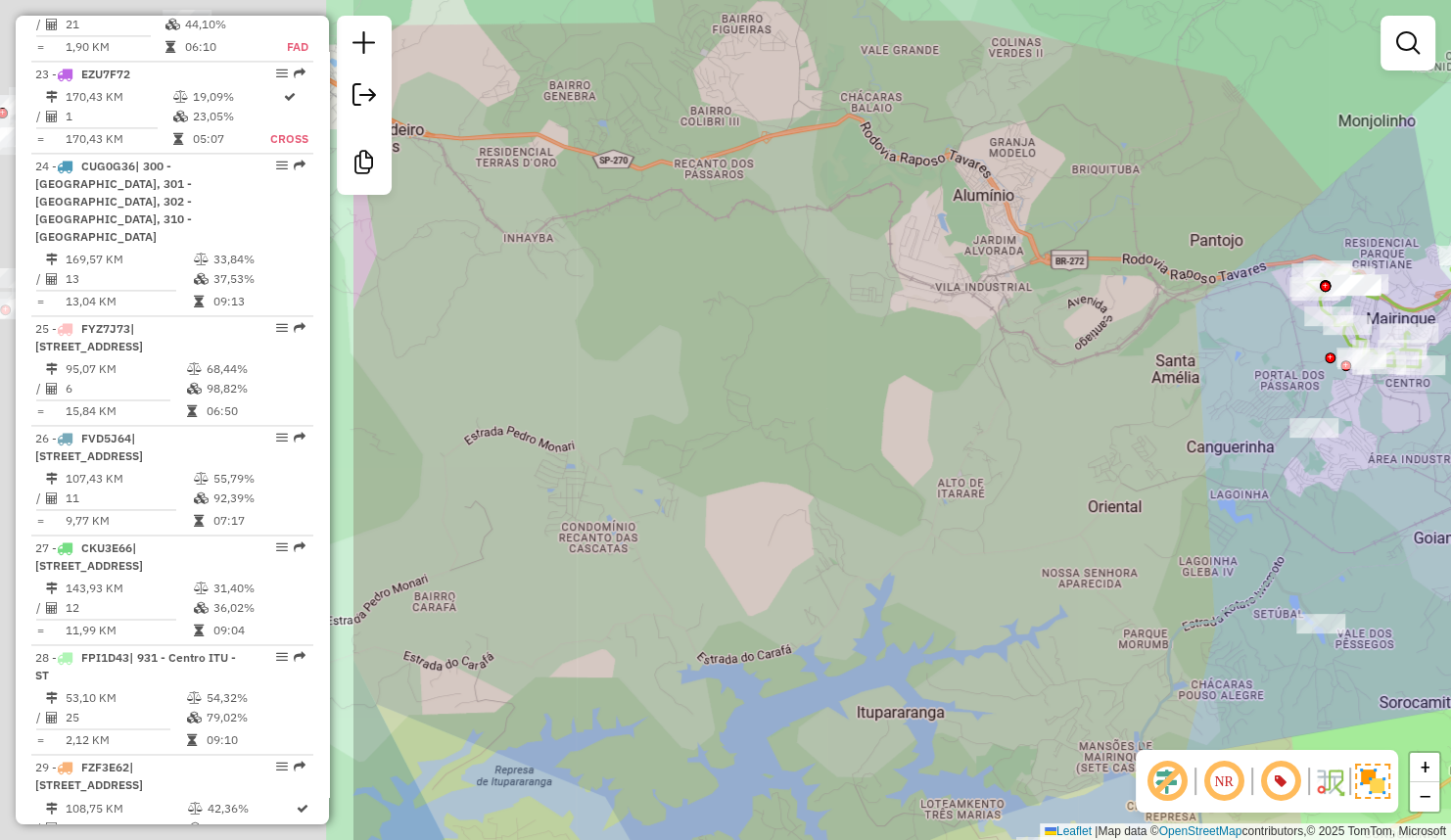 drag, startPoint x: 707, startPoint y: 490, endPoint x: 1205, endPoint y: 572, distance: 504.7059 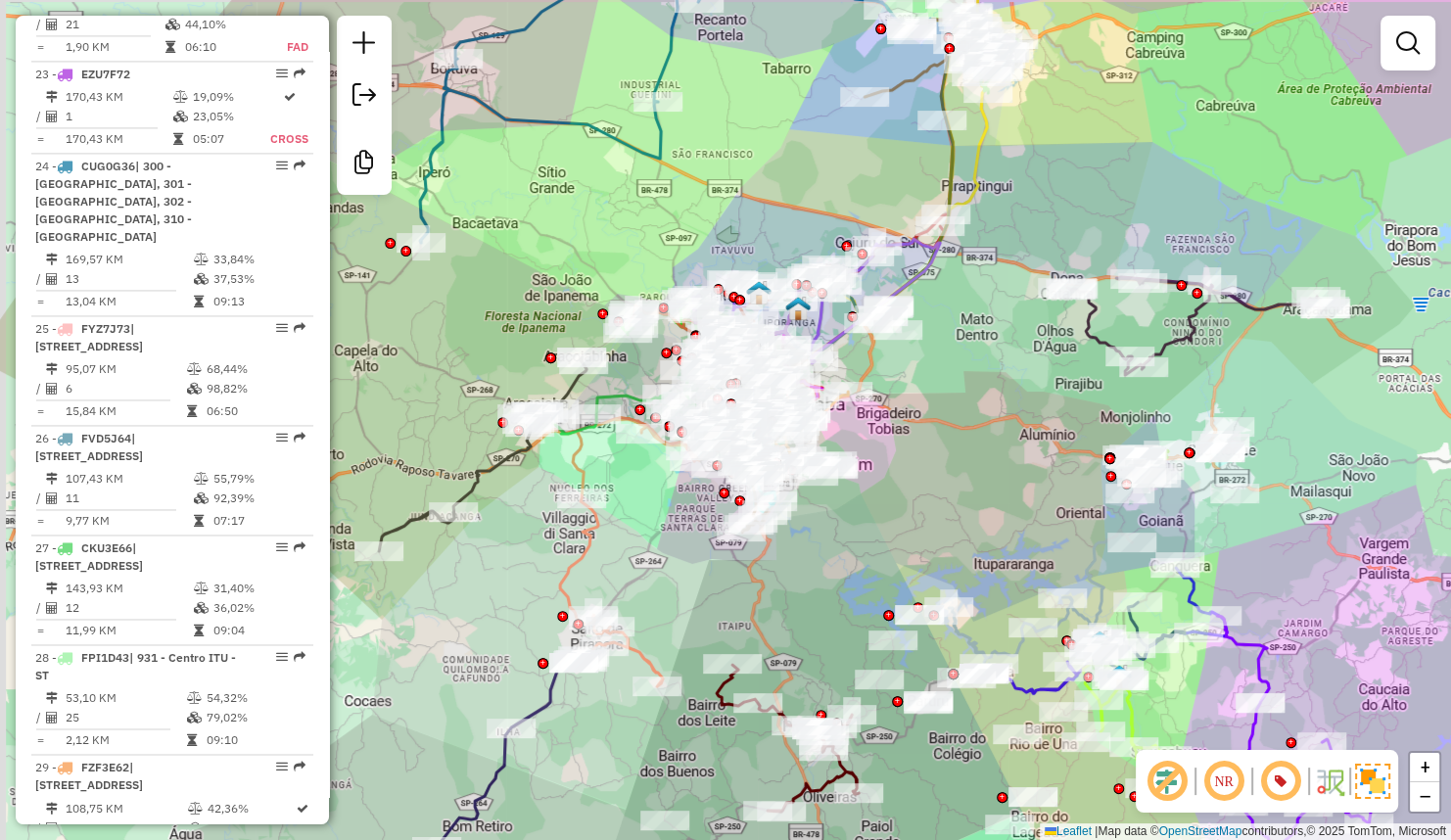drag, startPoint x: 968, startPoint y: 460, endPoint x: 988, endPoint y: 487, distance: 33.600595 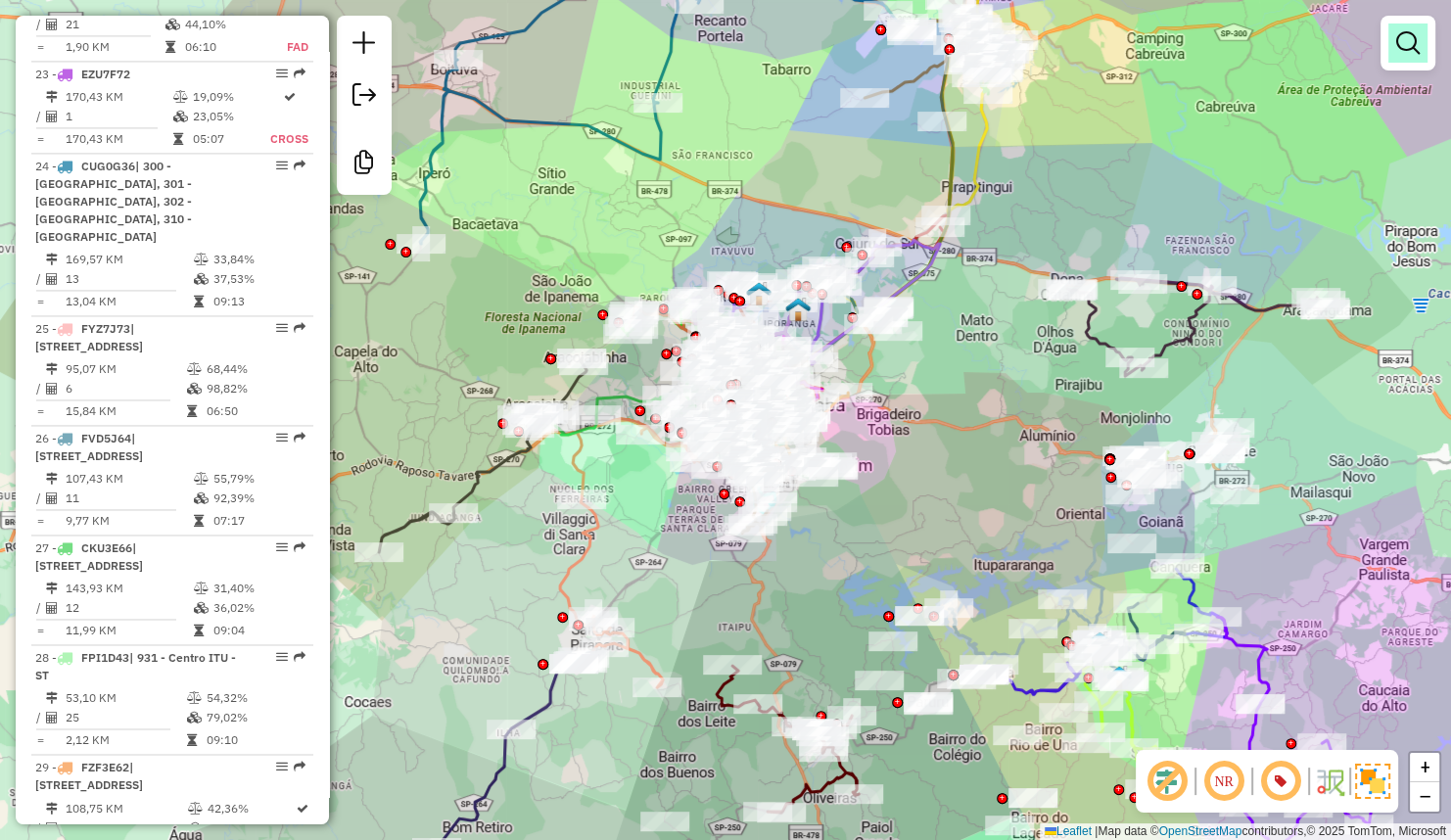 click at bounding box center (1408, 43) 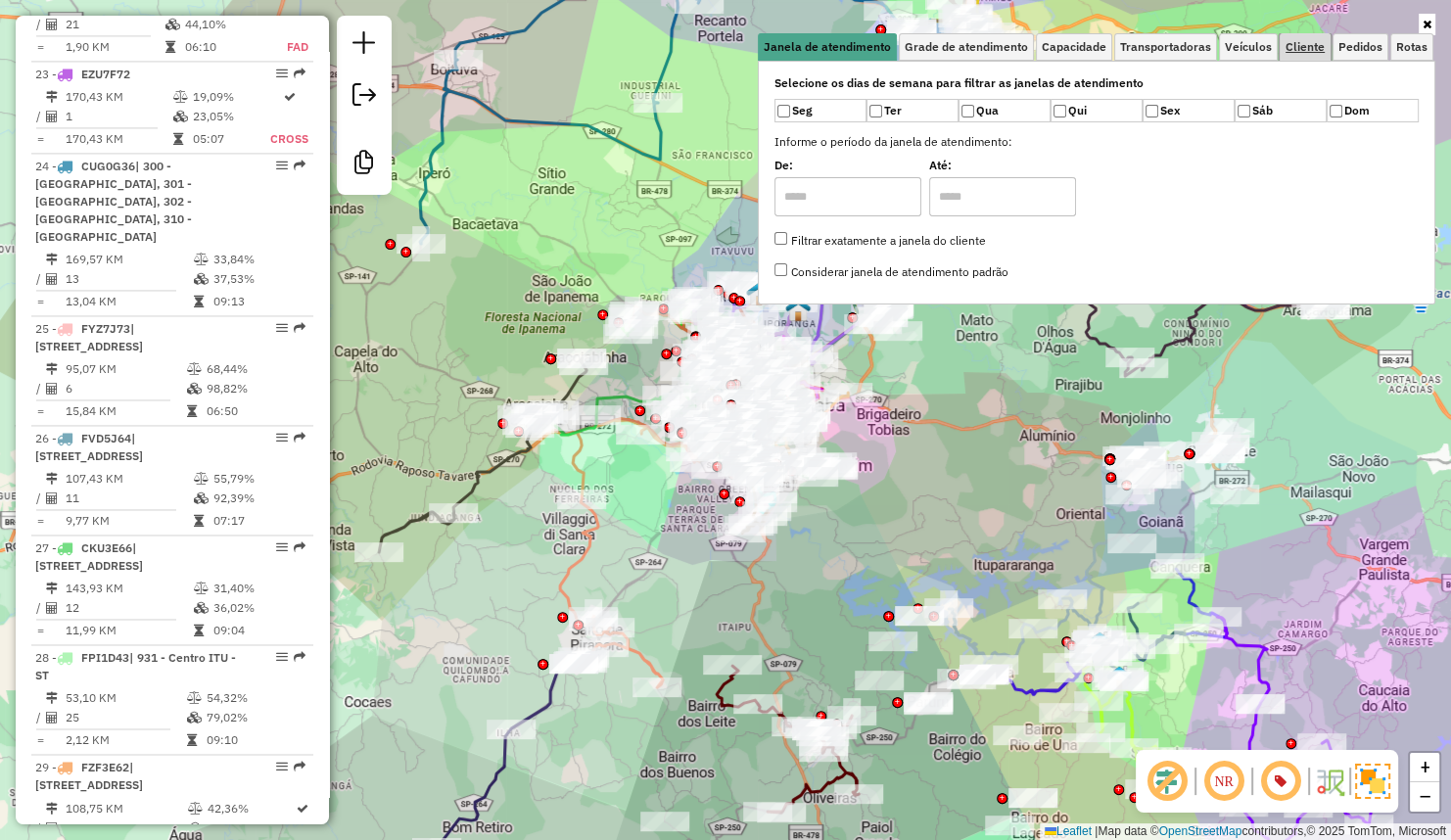 click on "Cliente" at bounding box center (1305, 47) 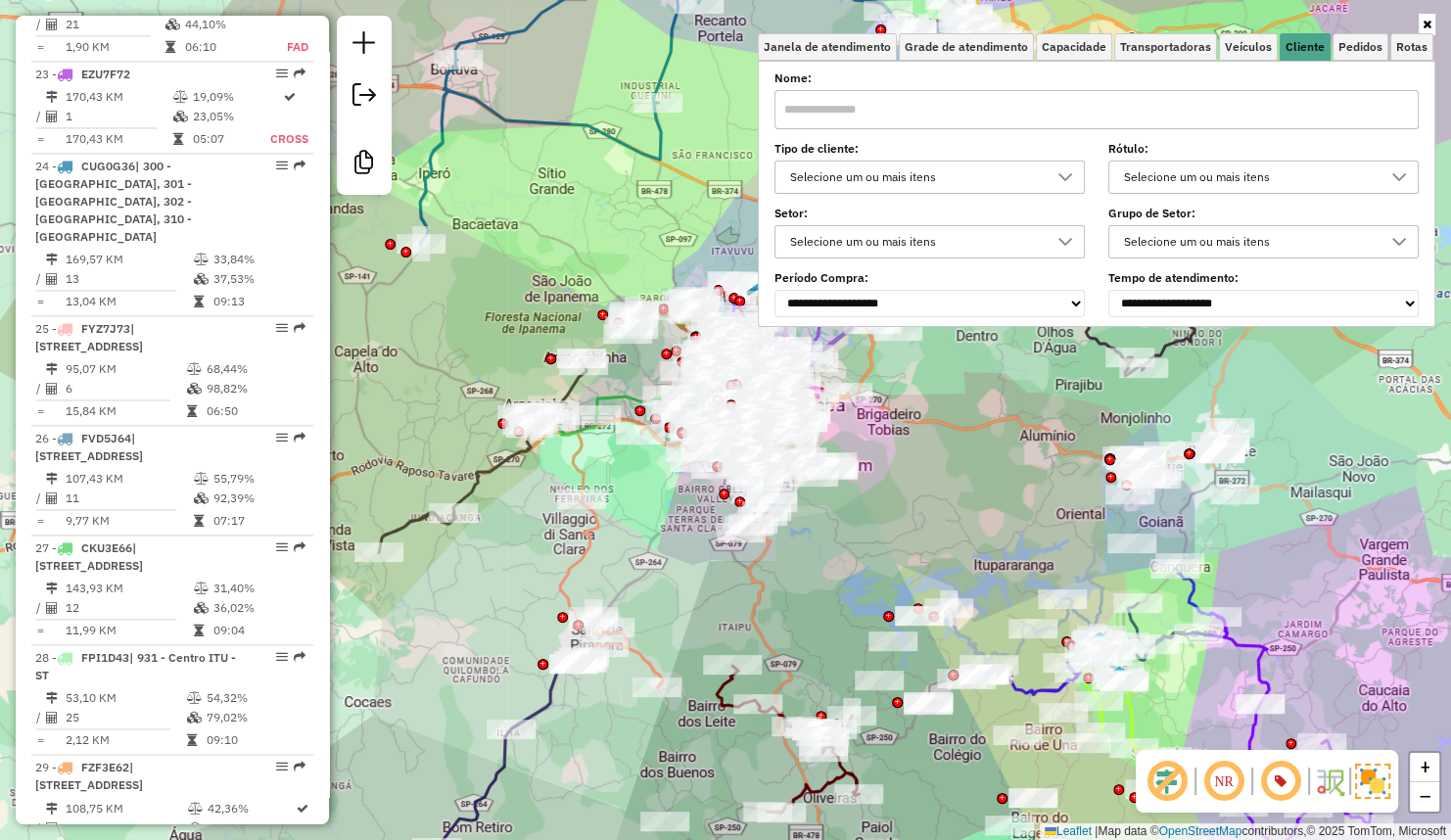 click on "Selecione um ou mais itens" at bounding box center [914, 177] 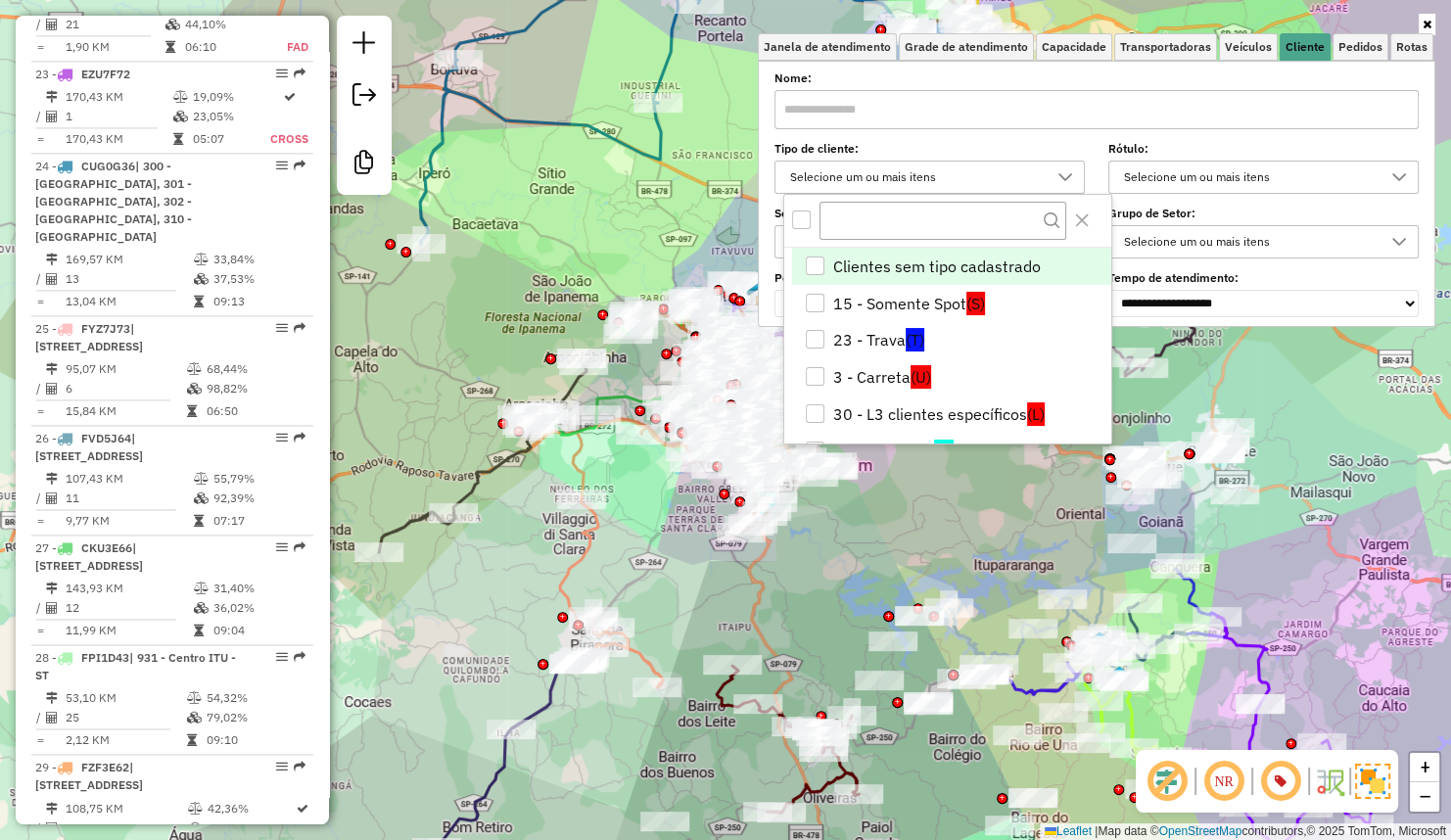 scroll, scrollTop: 11, scrollLeft: 70, axis: both 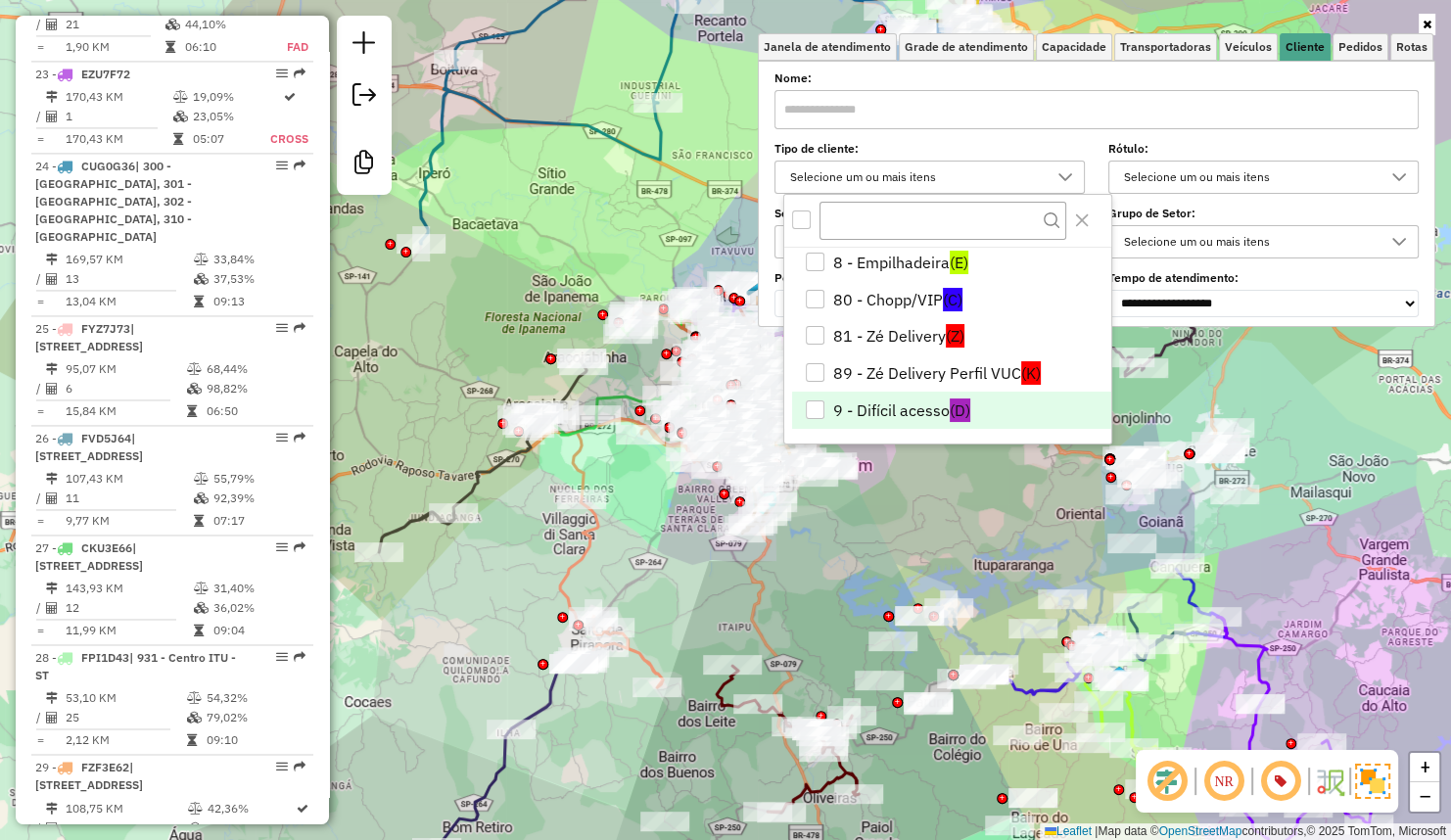 click on "9 - Difícil acesso  (D)" at bounding box center (951, 410) 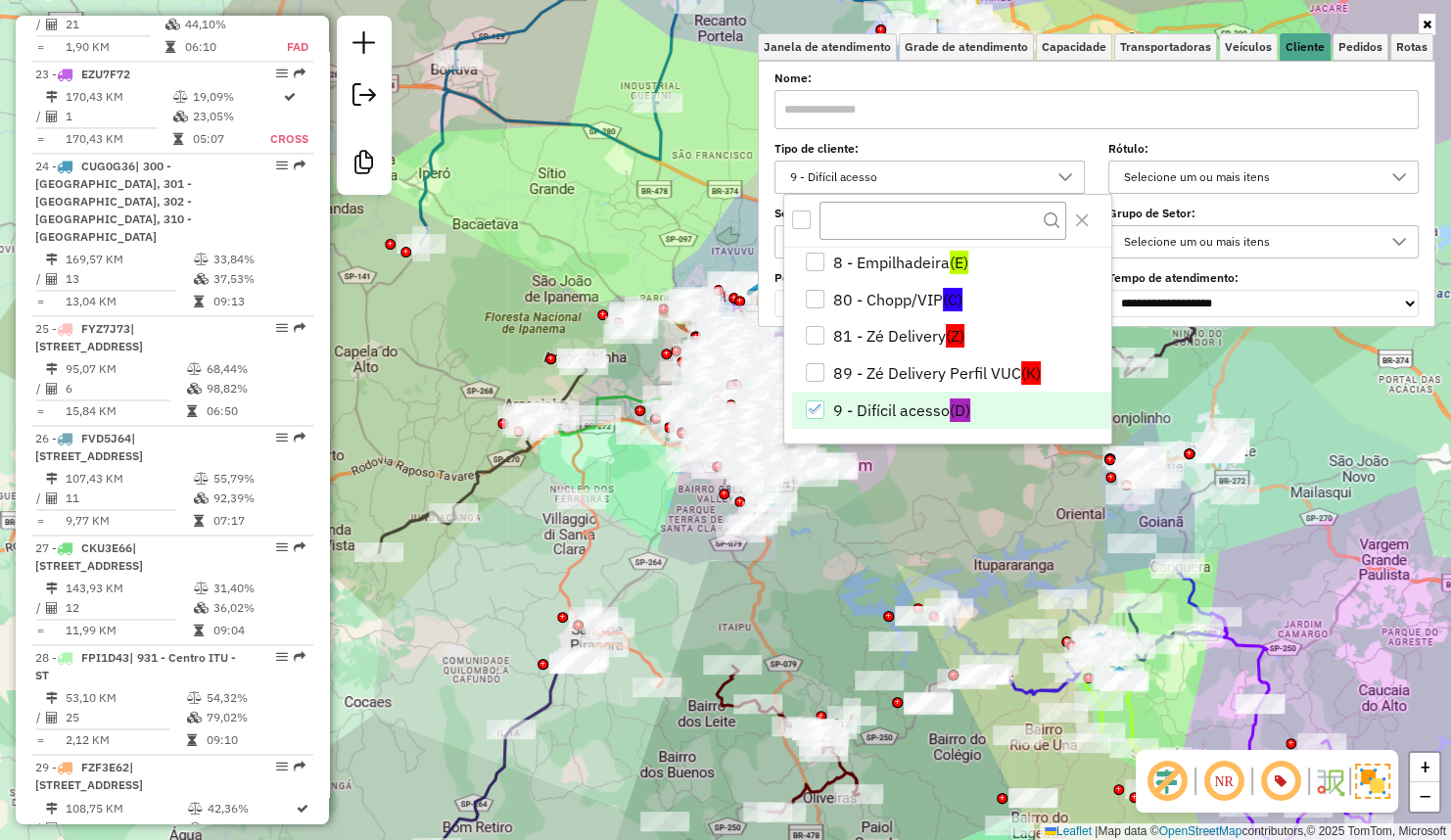click on "Janela de atendimento Grade de atendimento Capacidade Transportadoras Veículos Cliente Pedidos  Rotas Selecione os dias de semana para filtrar as janelas de atendimento  Seg   Ter   Qua   Qui   Sex   Sáb   Dom  Informe o período da janela de atendimento: De: Até:  Filtrar exatamente a janela do cliente  Considerar janela de atendimento padrão  Selecione os dias de semana para filtrar as grades de atendimento  Seg   Ter   Qua   Qui   Sex   Sáb   Dom   Considerar clientes sem dia de atendimento cadastrado  Clientes fora do dia de atendimento selecionado Filtrar as atividades entre os valores definidos abaixo:  Peso mínimo:   Peso máximo:   Cubagem mínima:   Cubagem máxima:   De:   Até:  Filtrar as atividades entre o tempo de atendimento definido abaixo:  De:   Até:   Considerar capacidade total dos clientes não roteirizados Transportadora: Selecione um ou mais itens Tipo de veículo: Selecione um ou mais itens Veículo: Selecione um ou mais itens Motorista: Selecione um ou mais itens Nome: Rótulo:" 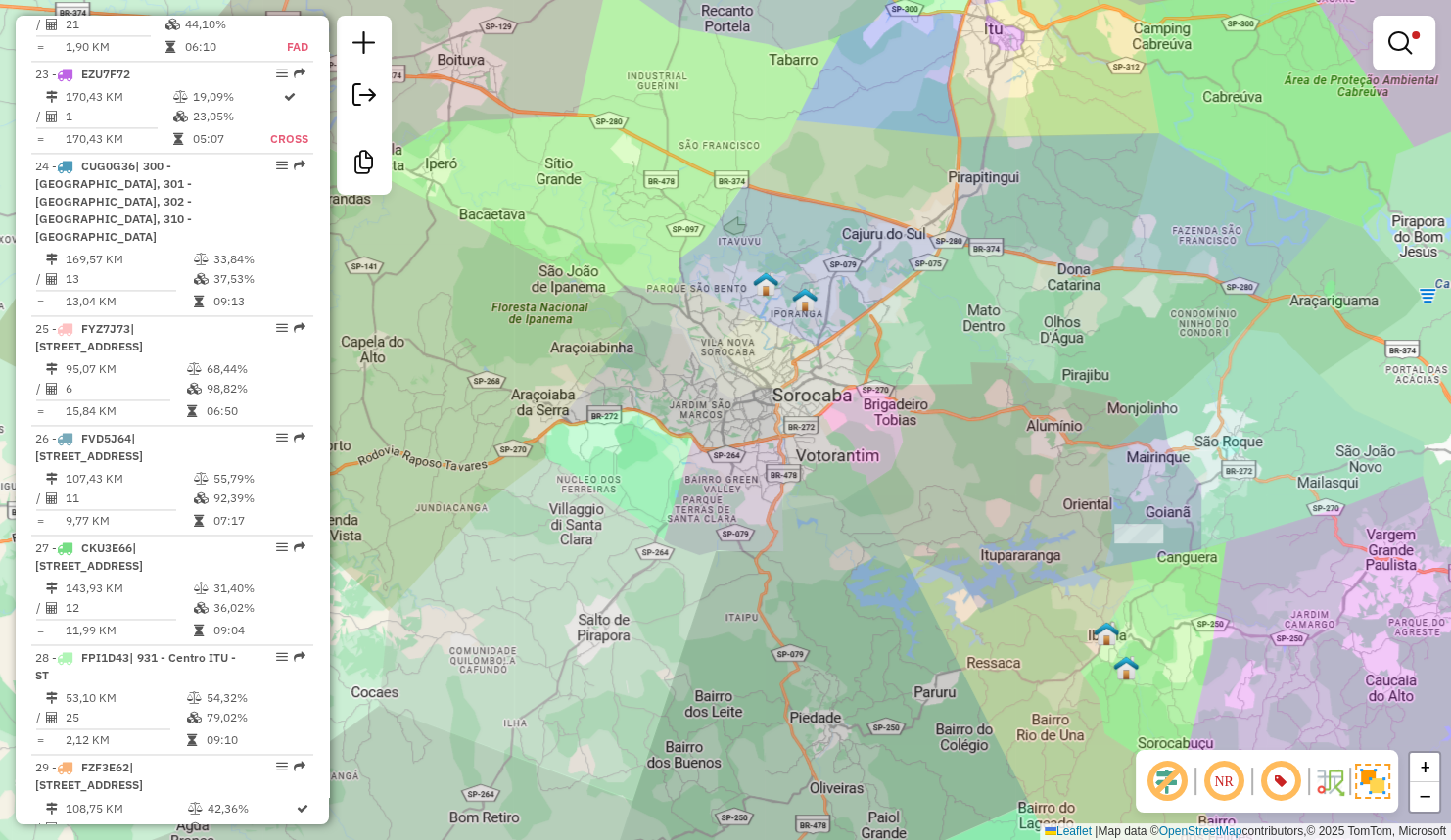 drag, startPoint x: 935, startPoint y: 473, endPoint x: 945, endPoint y: 455, distance: 20.59126 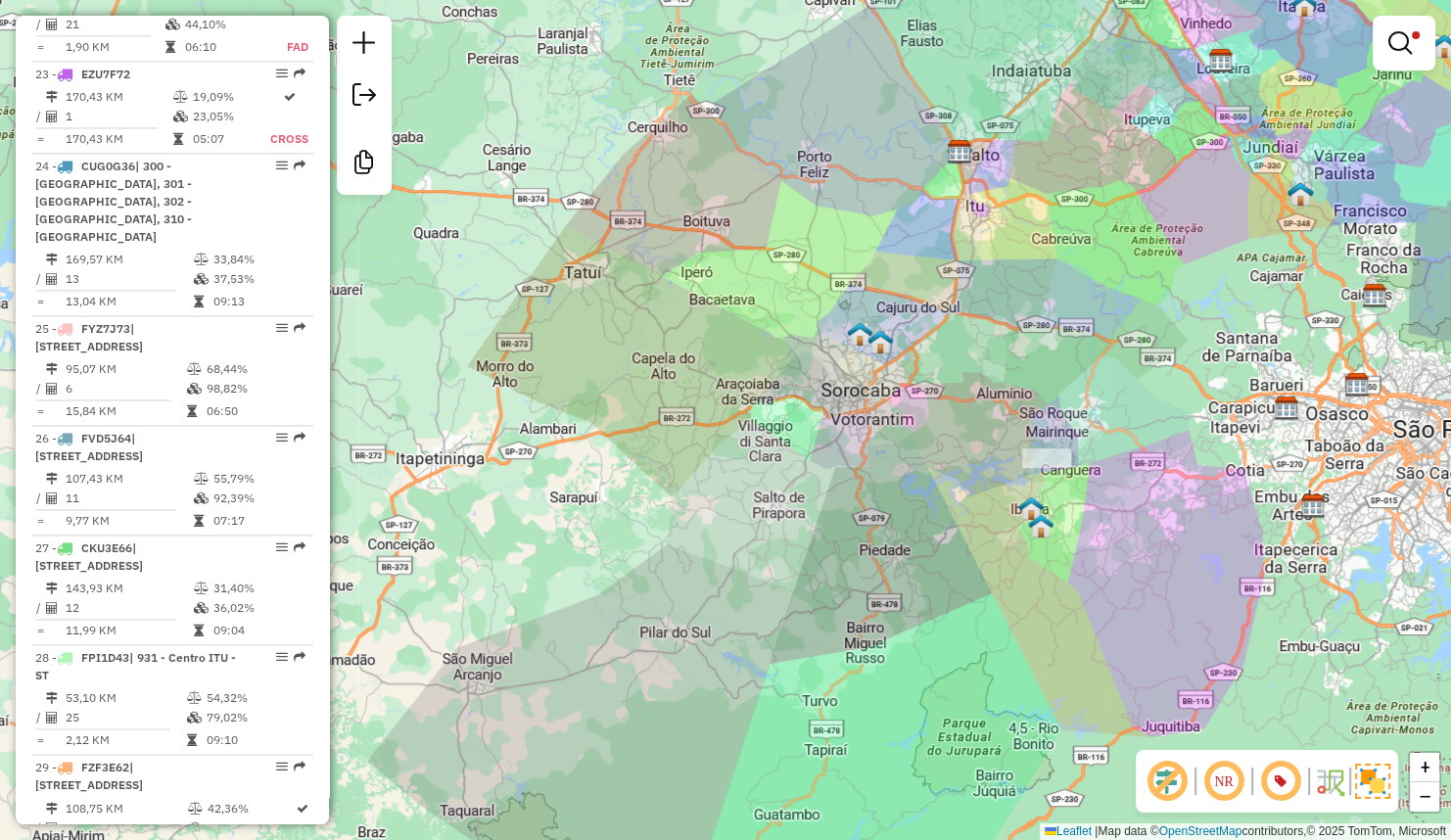 drag, startPoint x: 935, startPoint y: 474, endPoint x: 935, endPoint y: 447, distance: 27 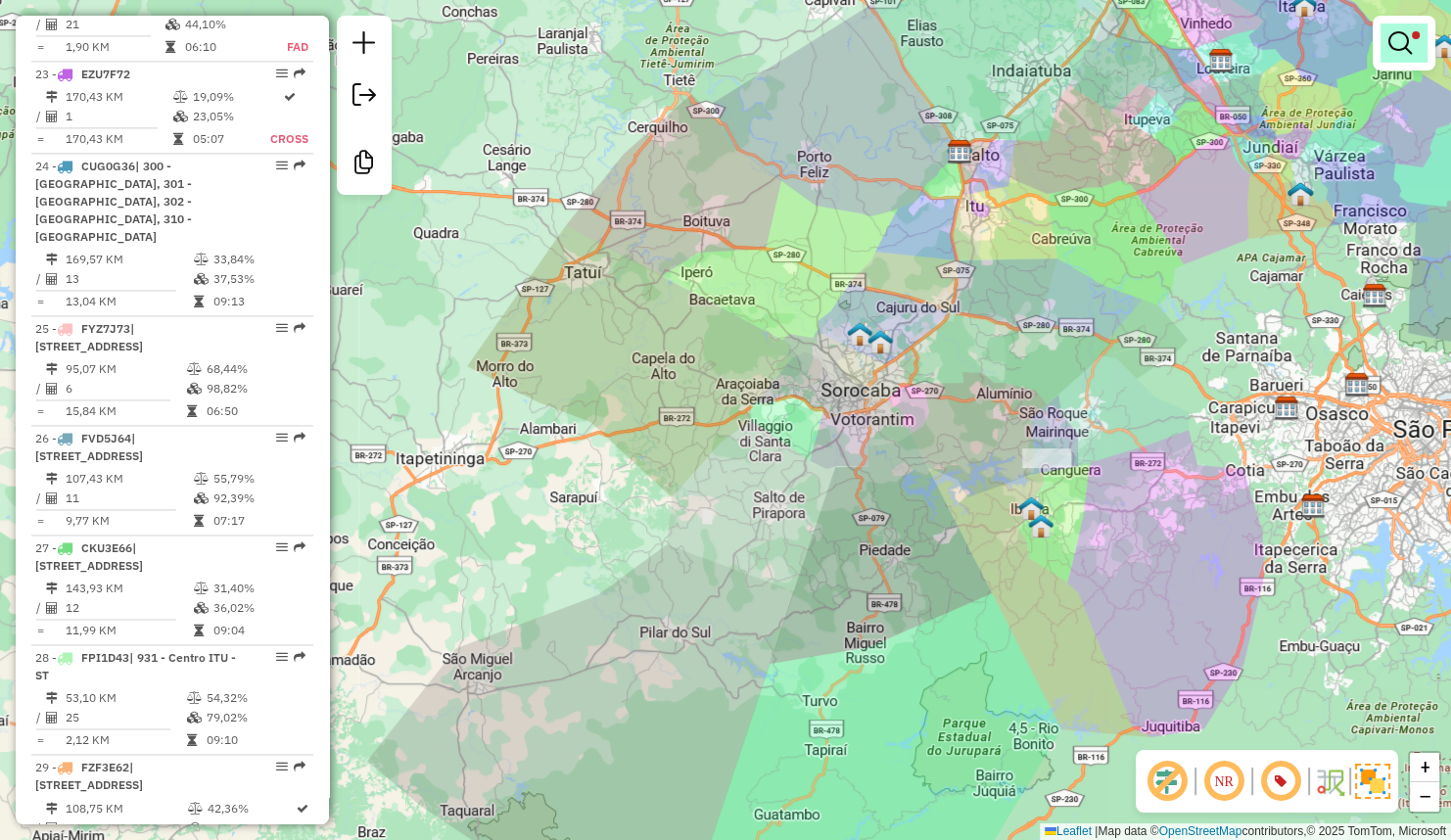 click at bounding box center [1400, 43] 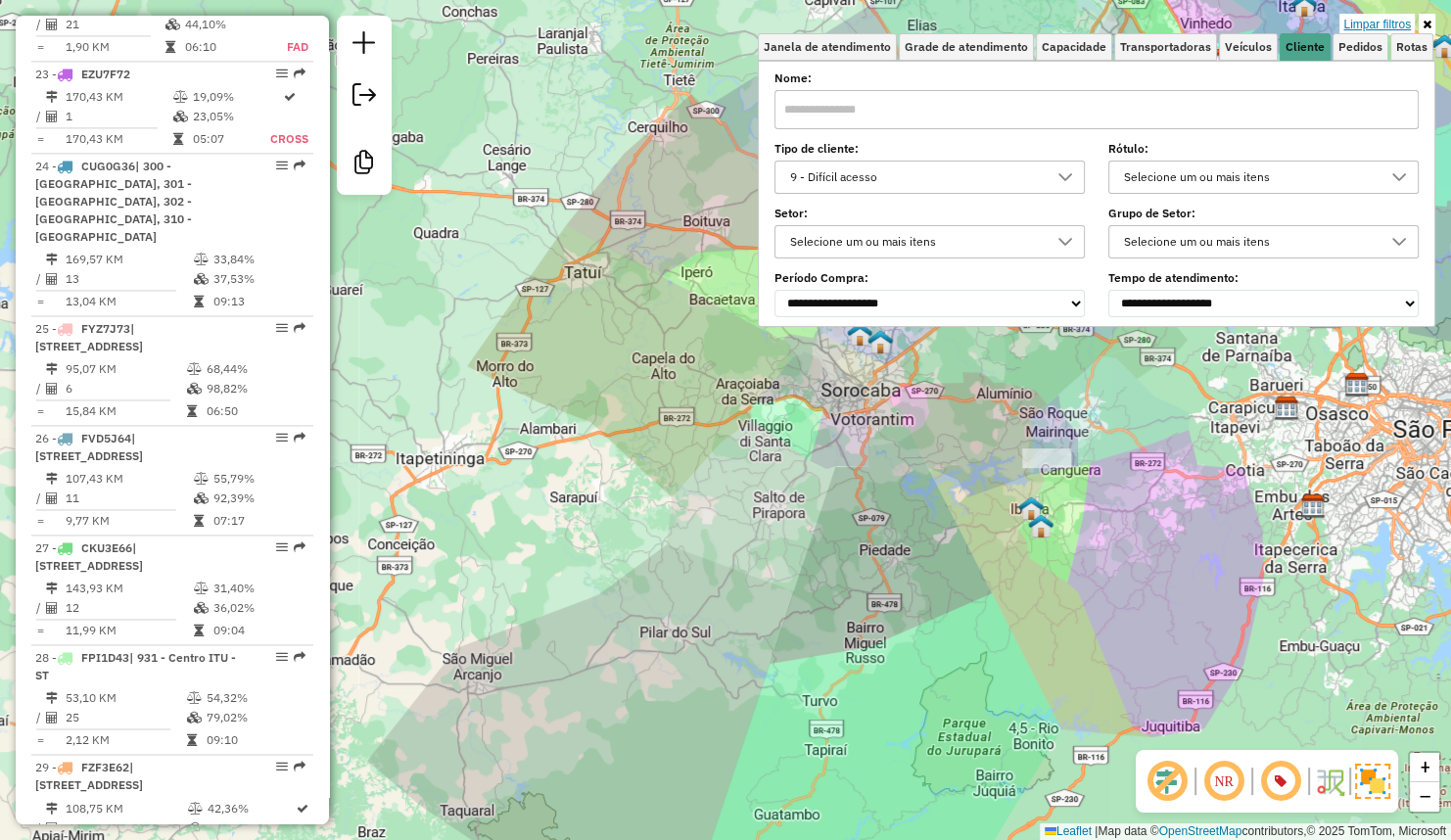 click on "Limpar filtros" at bounding box center [1377, 24] 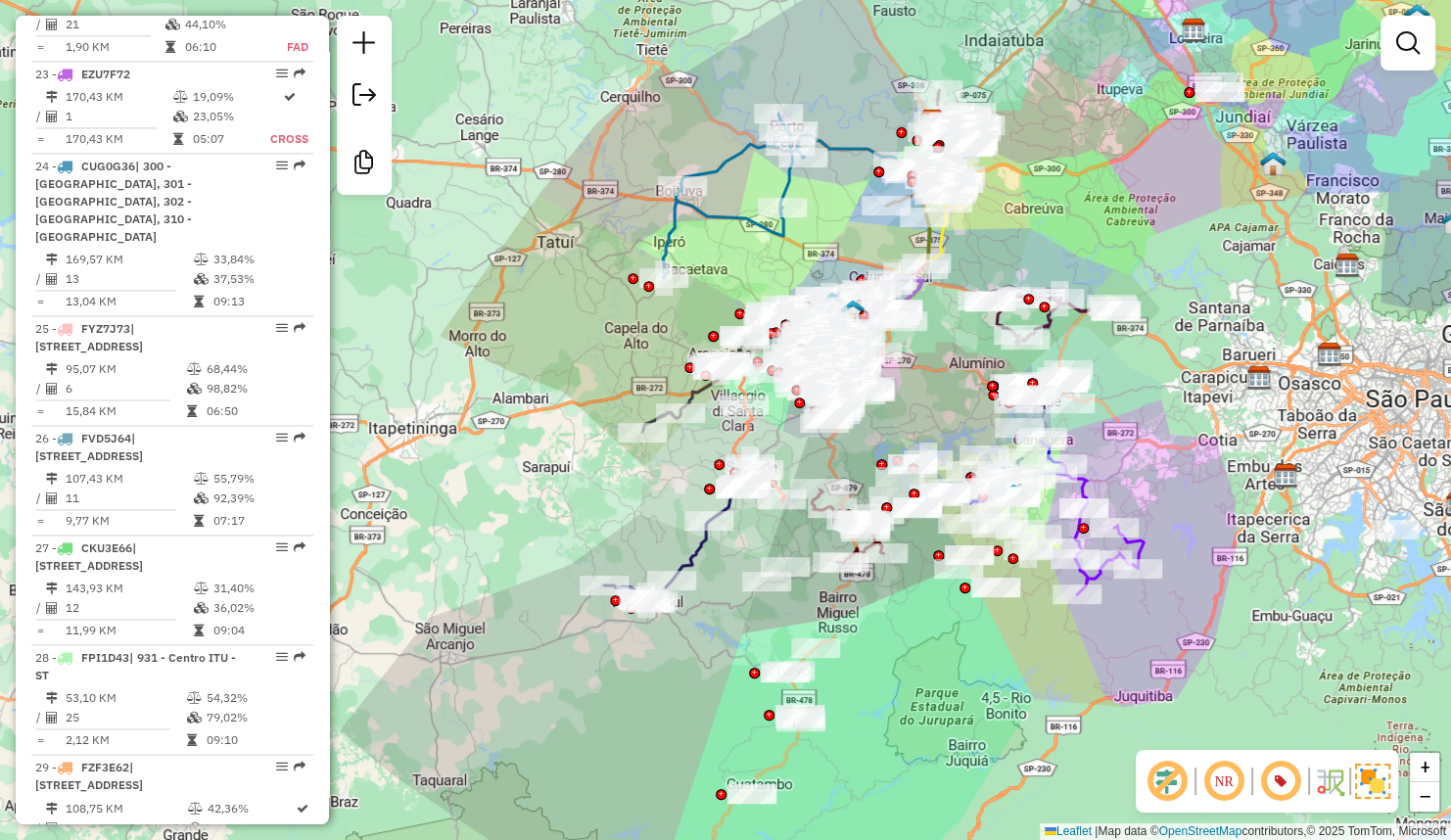 click on "Janela de atendimento Grade de atendimento Capacidade Transportadoras Veículos Cliente Pedidos  Rotas Selecione os dias de semana para filtrar as janelas de atendimento  Seg   Ter   Qua   Qui   Sex   Sáb   Dom  Informe o período da janela de atendimento: De: Até:  Filtrar exatamente a janela do cliente  Considerar janela de atendimento padrão  Selecione os dias de semana para filtrar as grades de atendimento  Seg   Ter   Qua   Qui   Sex   Sáb   Dom   Considerar clientes sem dia de atendimento cadastrado  Clientes fora do dia de atendimento selecionado Filtrar as atividades entre os valores definidos abaixo:  Peso mínimo:   Peso máximo:   Cubagem mínima:   Cubagem máxima:   De:   Até:  Filtrar as atividades entre o tempo de atendimento definido abaixo:  De:   Até:   Considerar capacidade total dos clientes não roteirizados Transportadora: Selecione um ou mais itens Tipo de veículo: Selecione um ou mais itens Veículo: Selecione um ou mais itens Motorista: Selecione um ou mais itens Nome: Rótulo:" 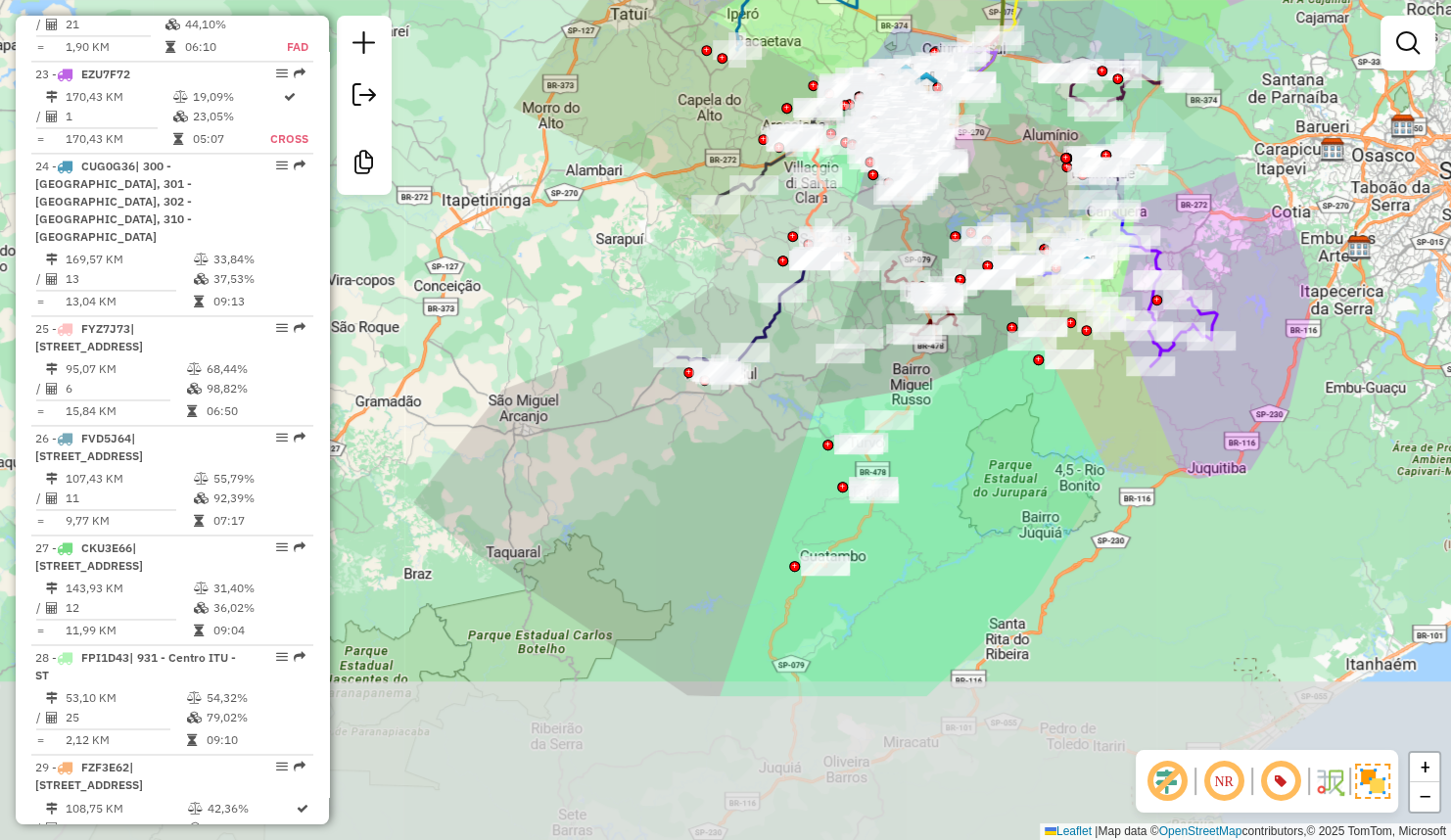 drag, startPoint x: 909, startPoint y: 669, endPoint x: 985, endPoint y: 396, distance: 283.38137 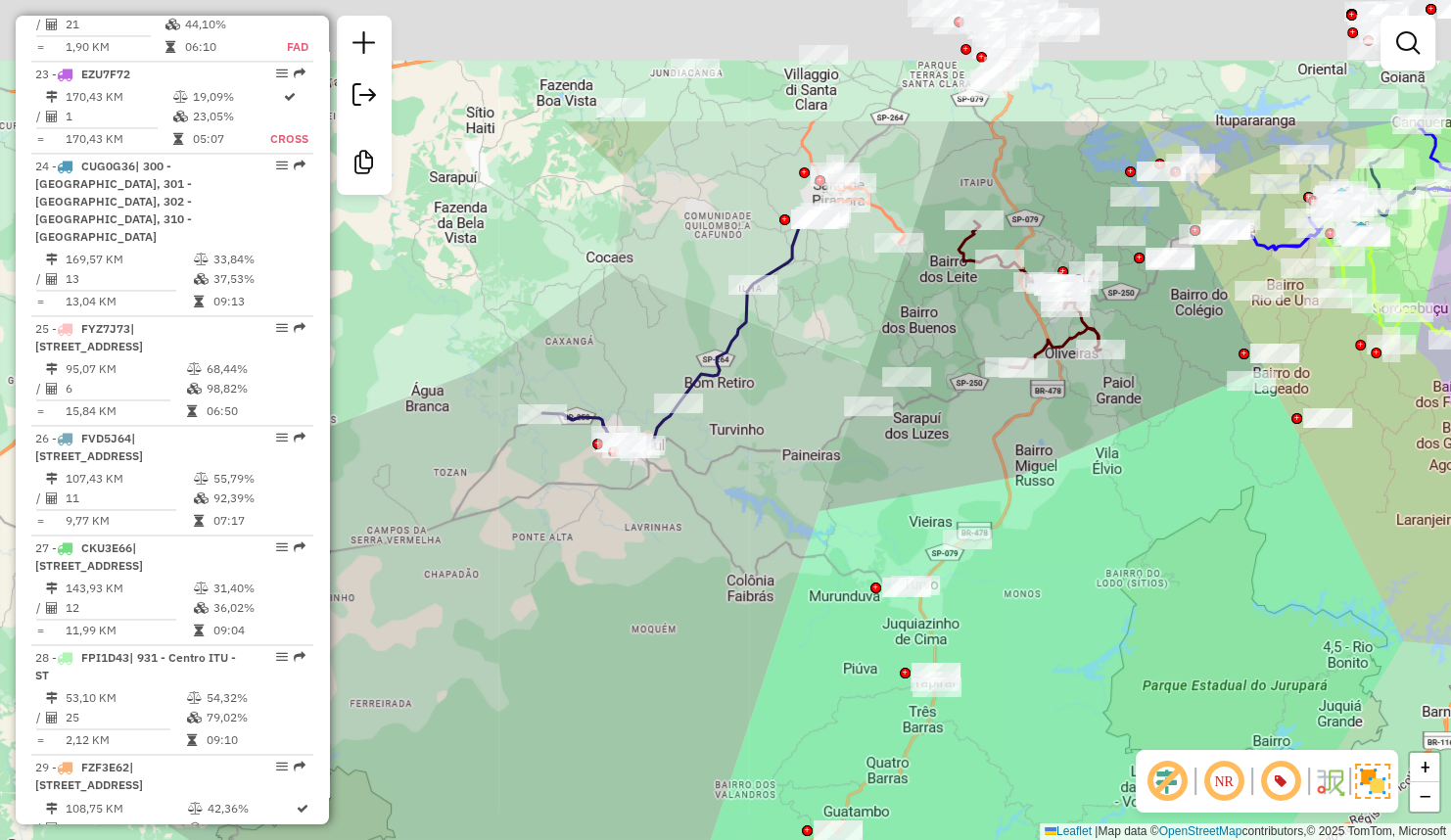 drag, startPoint x: 1048, startPoint y: 355, endPoint x: 1008, endPoint y: 504, distance: 154.27573 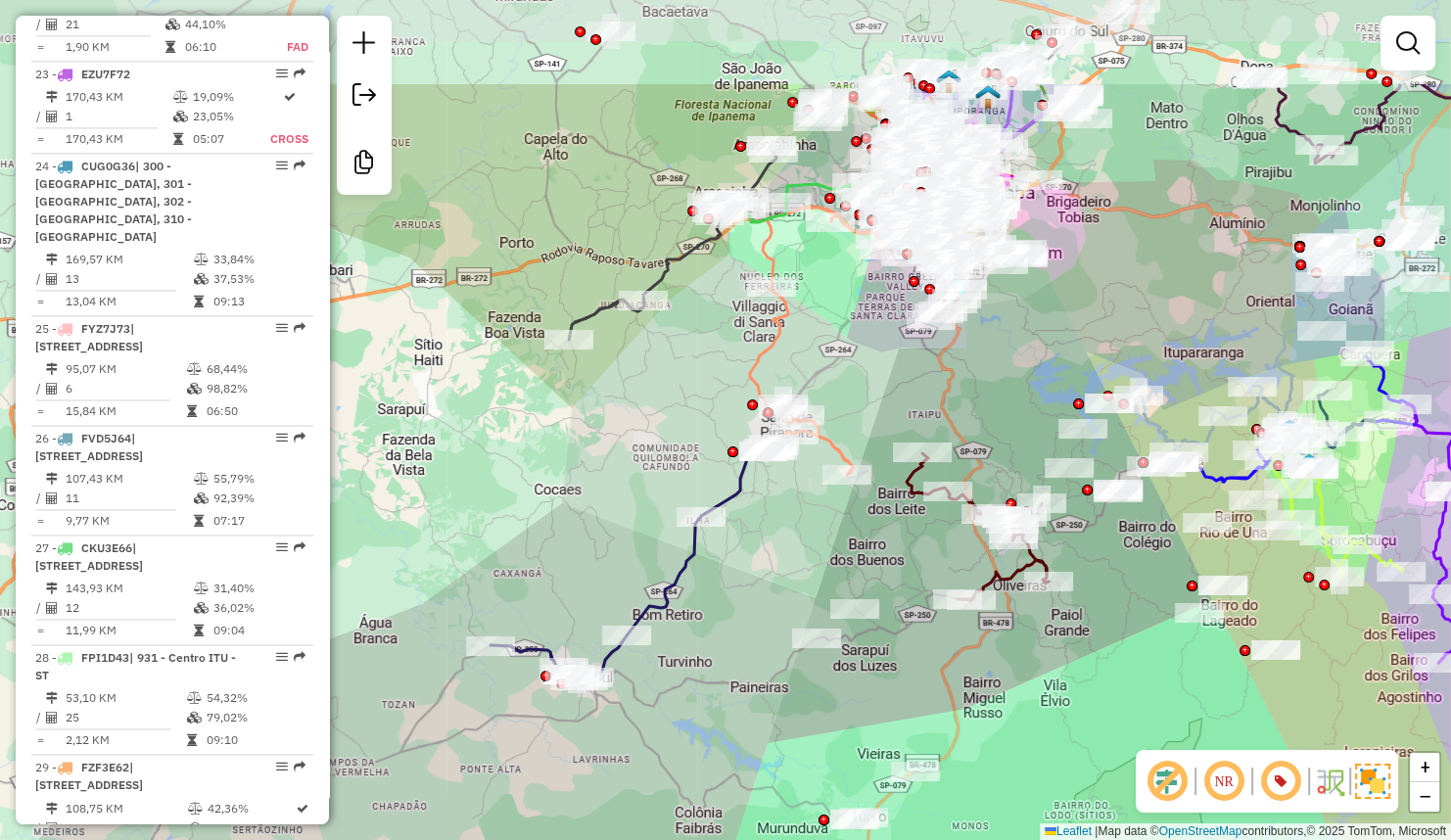 drag, startPoint x: 1030, startPoint y: 232, endPoint x: 999, endPoint y: 400, distance: 170.83618 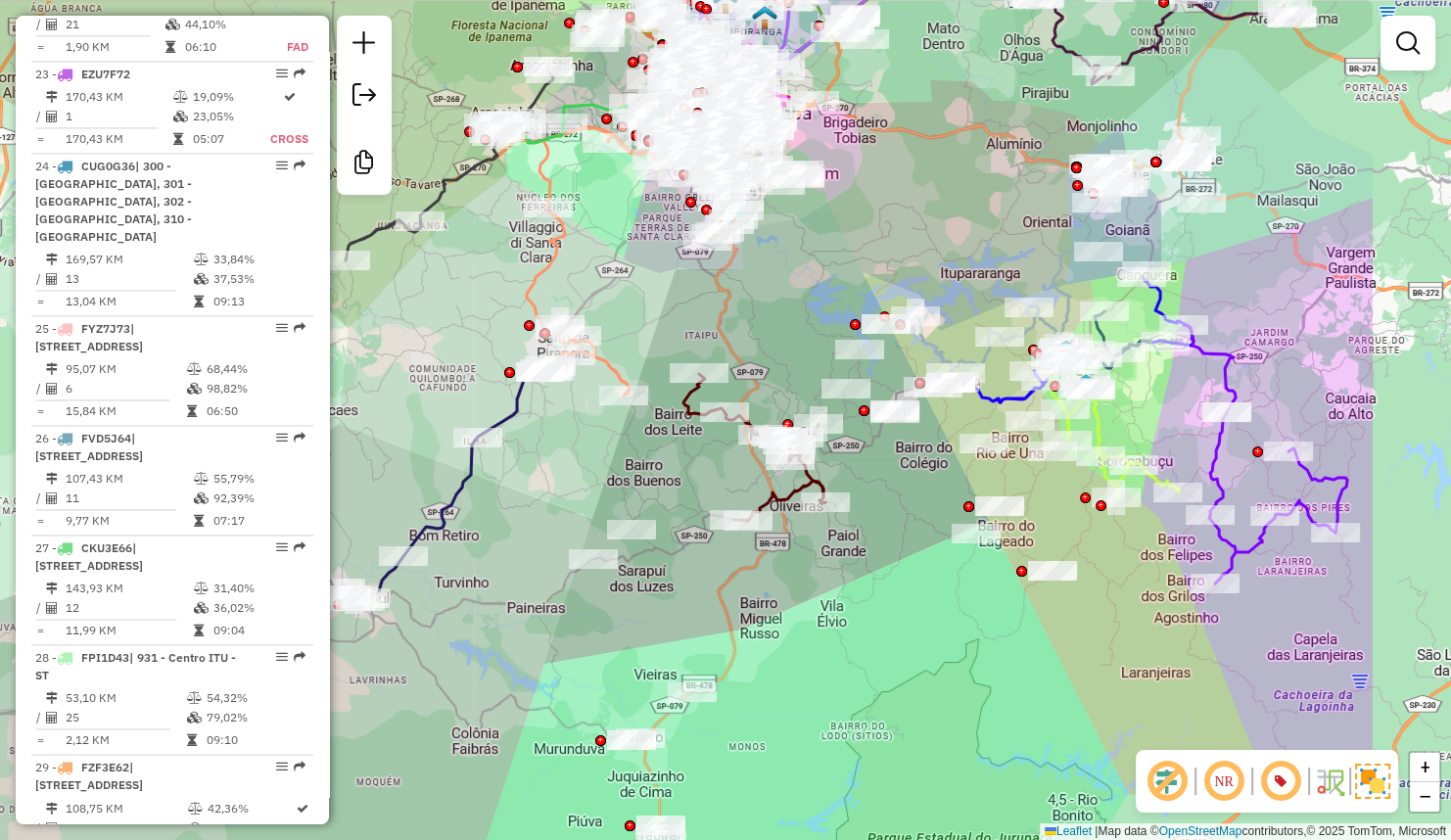 drag, startPoint x: 1077, startPoint y: 189, endPoint x: 852, endPoint y: 113, distance: 237.48895 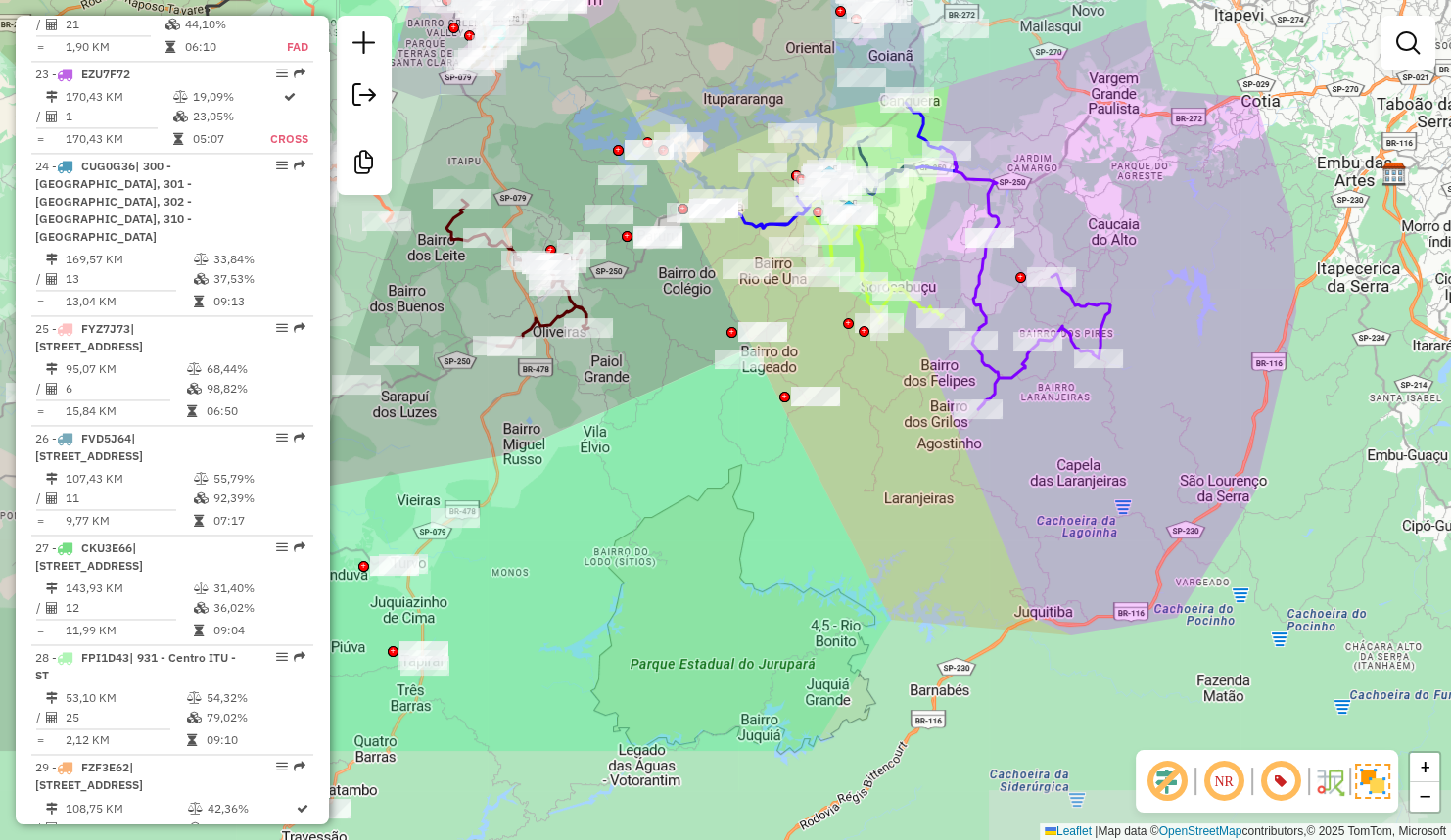 drag, startPoint x: 1302, startPoint y: 348, endPoint x: 1071, endPoint y: 175, distance: 288.6001 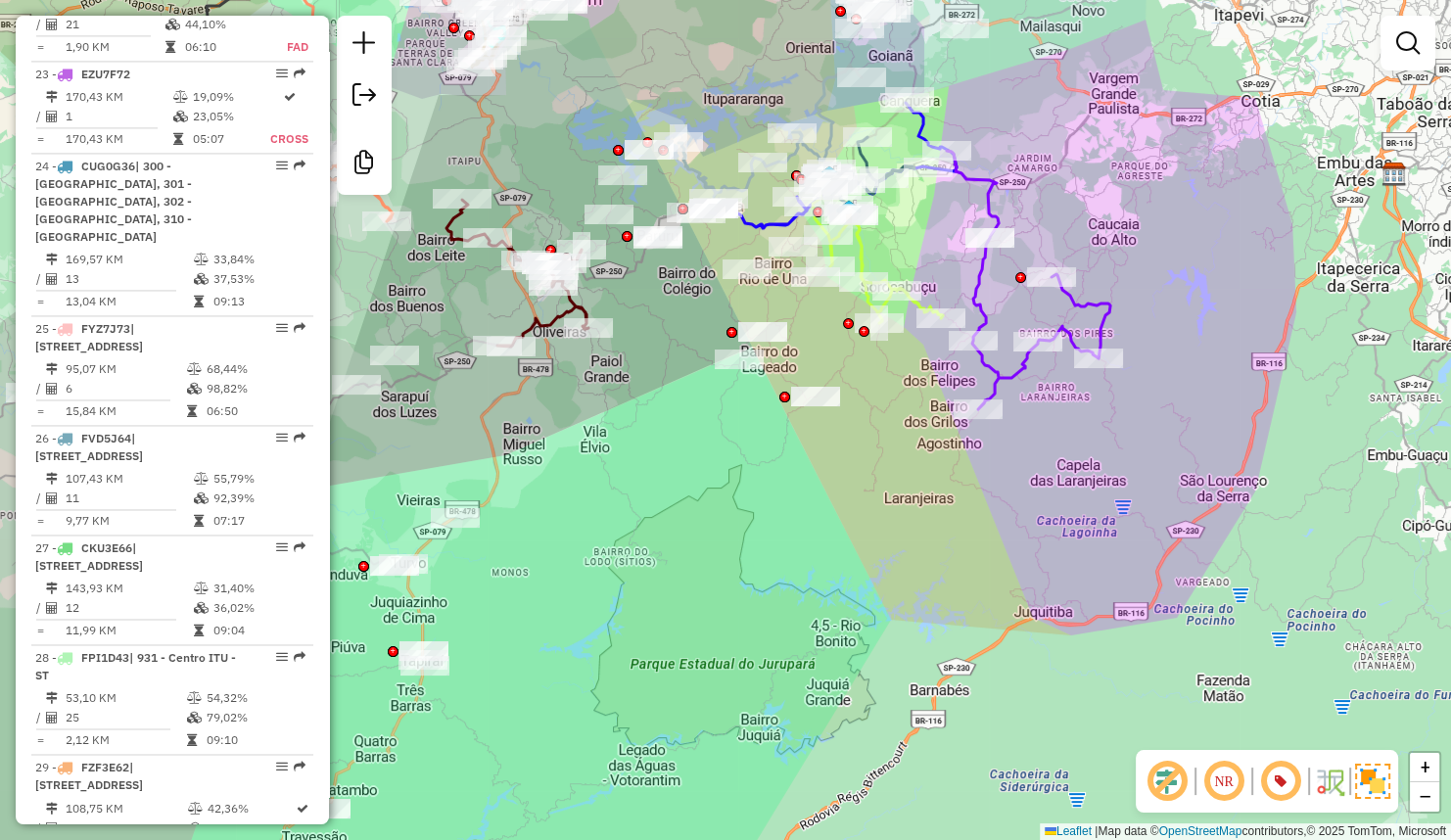 click 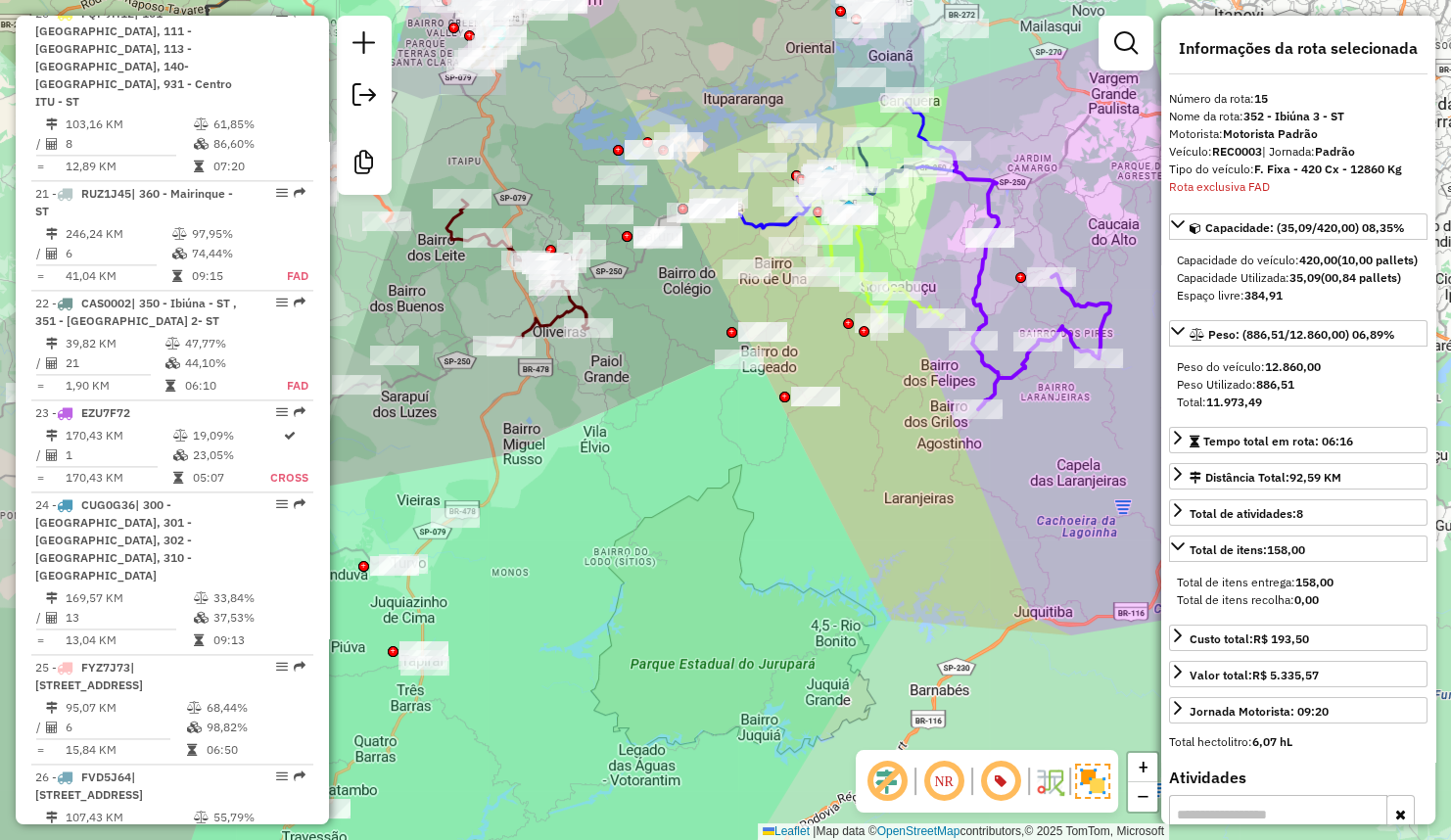 scroll, scrollTop: 2452, scrollLeft: 0, axis: vertical 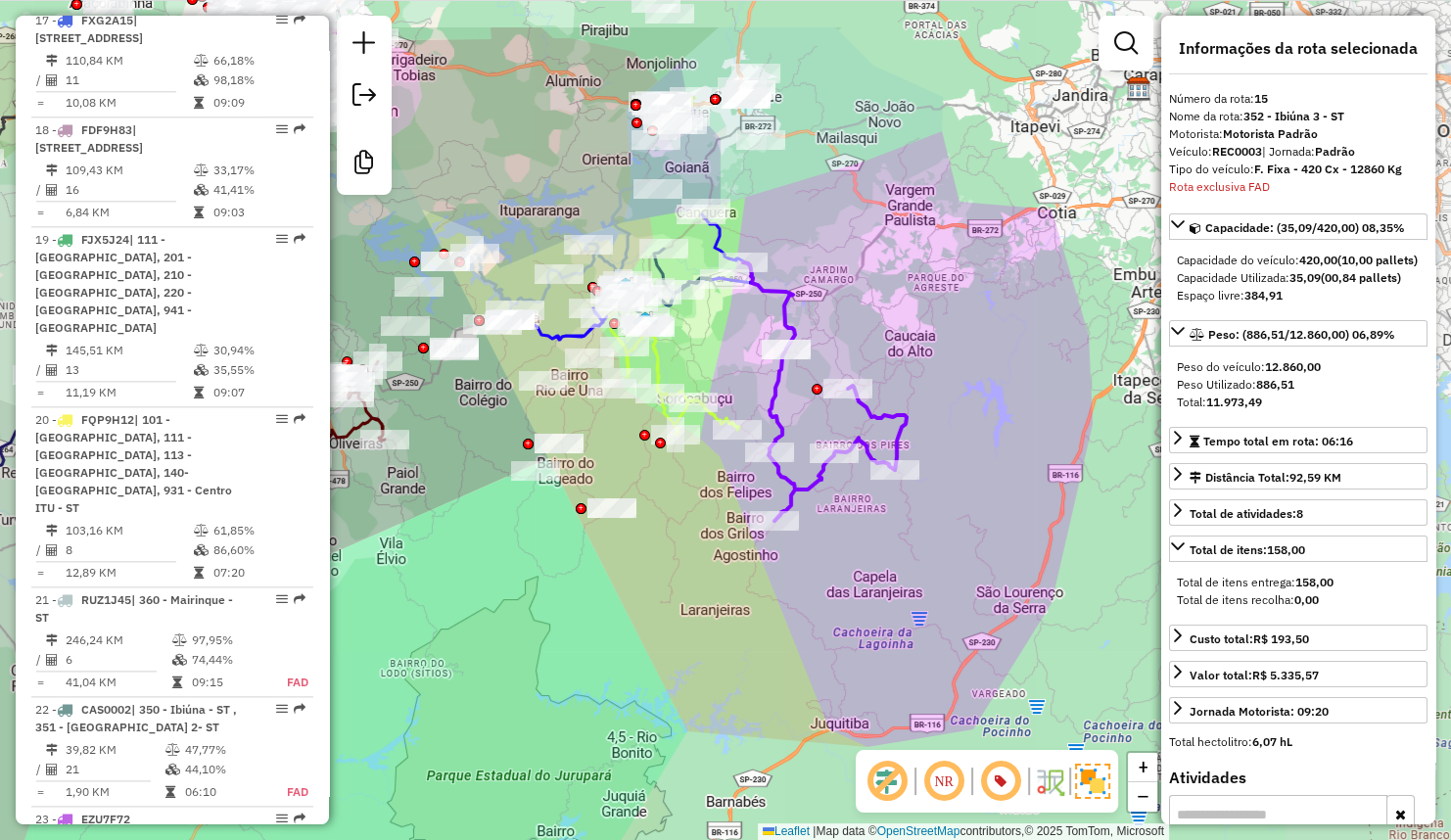 drag, startPoint x: 883, startPoint y: 490, endPoint x: 699, endPoint y: 591, distance: 209.89759 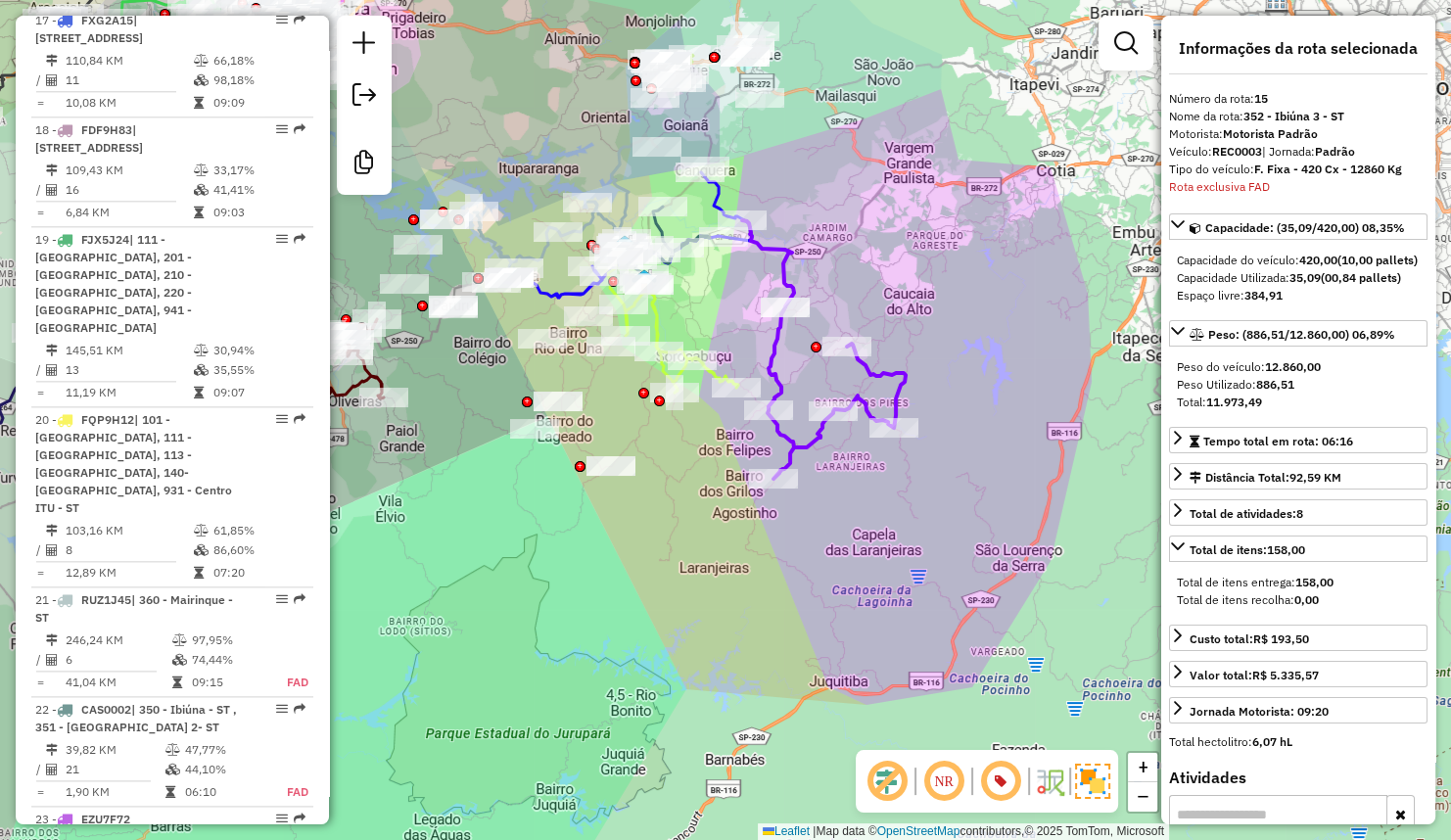 drag, startPoint x: 922, startPoint y: 287, endPoint x: 919, endPoint y: 249, distance: 38.118237 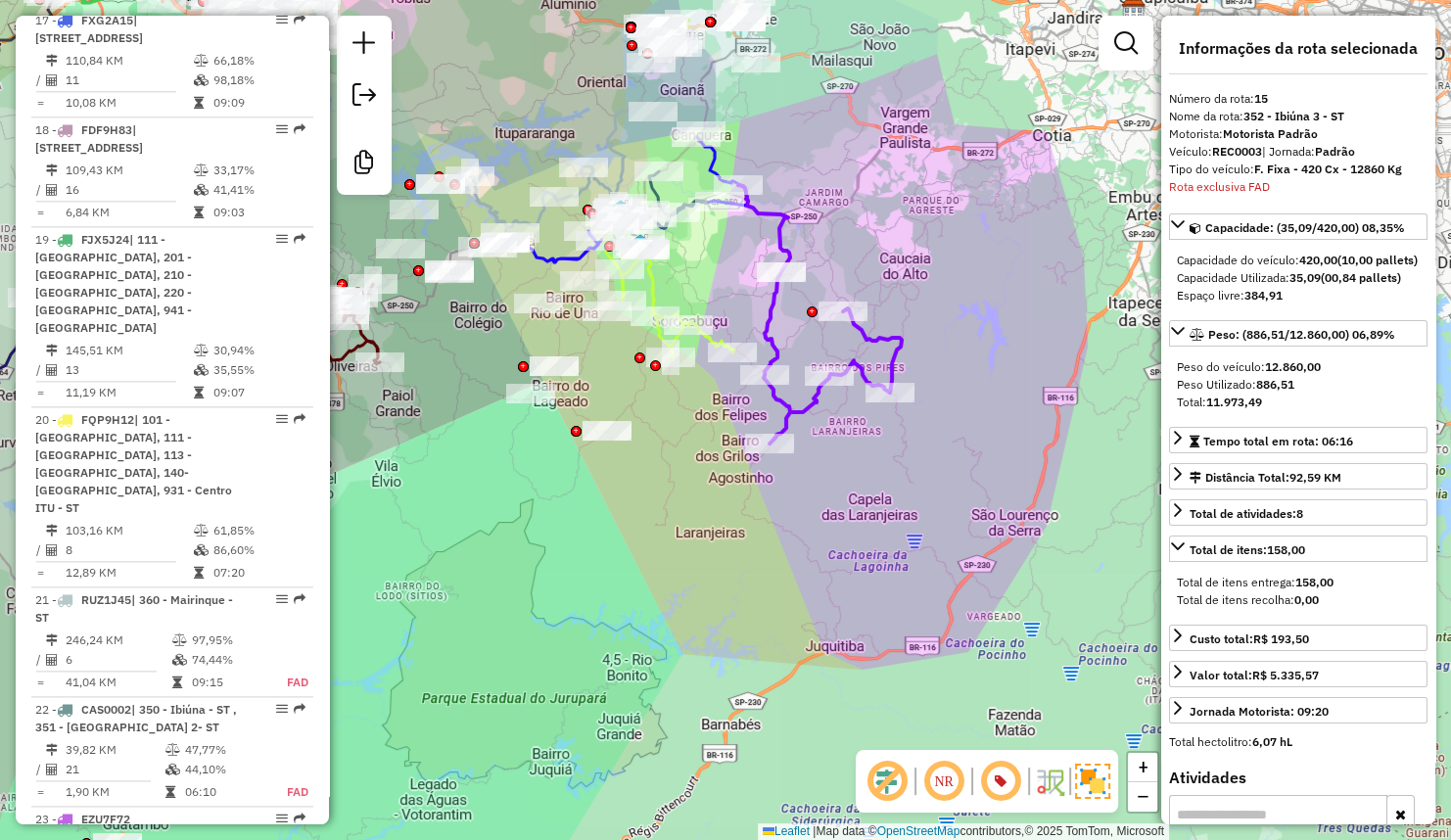 click on "Janela de atendimento Grade de atendimento Capacidade Transportadoras Veículos Cliente Pedidos  Rotas Selecione os dias de semana para filtrar as janelas de atendimento  Seg   Ter   Qua   Qui   Sex   Sáb   Dom  Informe o período da janela de atendimento: De: Até:  Filtrar exatamente a janela do cliente  Considerar janela de atendimento padrão  Selecione os dias de semana para filtrar as grades de atendimento  Seg   Ter   Qua   Qui   Sex   Sáb   Dom   Considerar clientes sem dia de atendimento cadastrado  Clientes fora do dia de atendimento selecionado Filtrar as atividades entre os valores definidos abaixo:  Peso mínimo:   Peso máximo:   Cubagem mínima:   Cubagem máxima:   De:   Até:  Filtrar as atividades entre o tempo de atendimento definido abaixo:  De:   Até:   Considerar capacidade total dos clientes não roteirizados Transportadora: Selecione um ou mais itens Tipo de veículo: Selecione um ou mais itens Veículo: Selecione um ou mais itens Motorista: Selecione um ou mais itens Nome: Rótulo:" 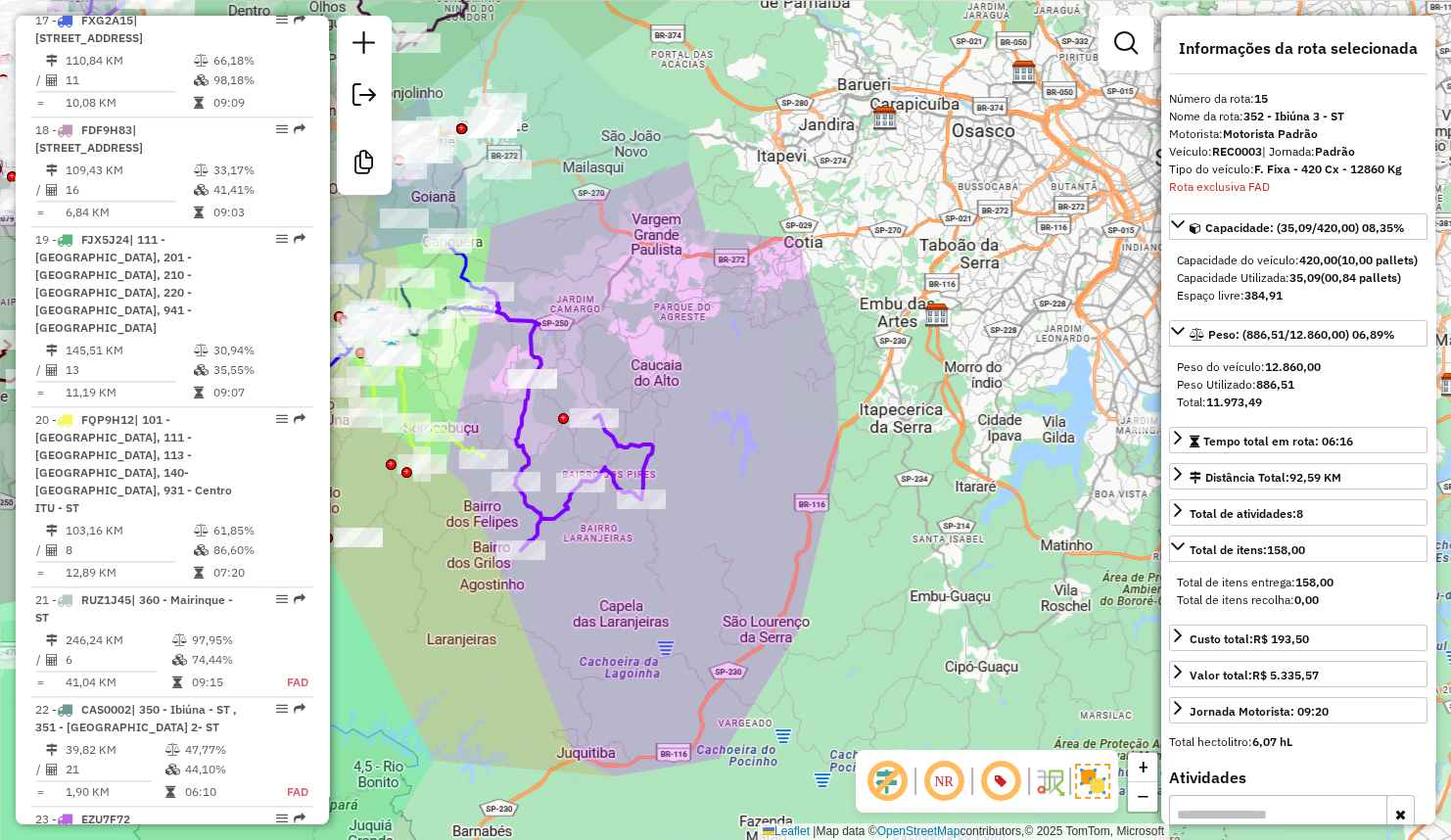 drag, startPoint x: 657, startPoint y: 367, endPoint x: 808, endPoint y: 307, distance: 162.48385 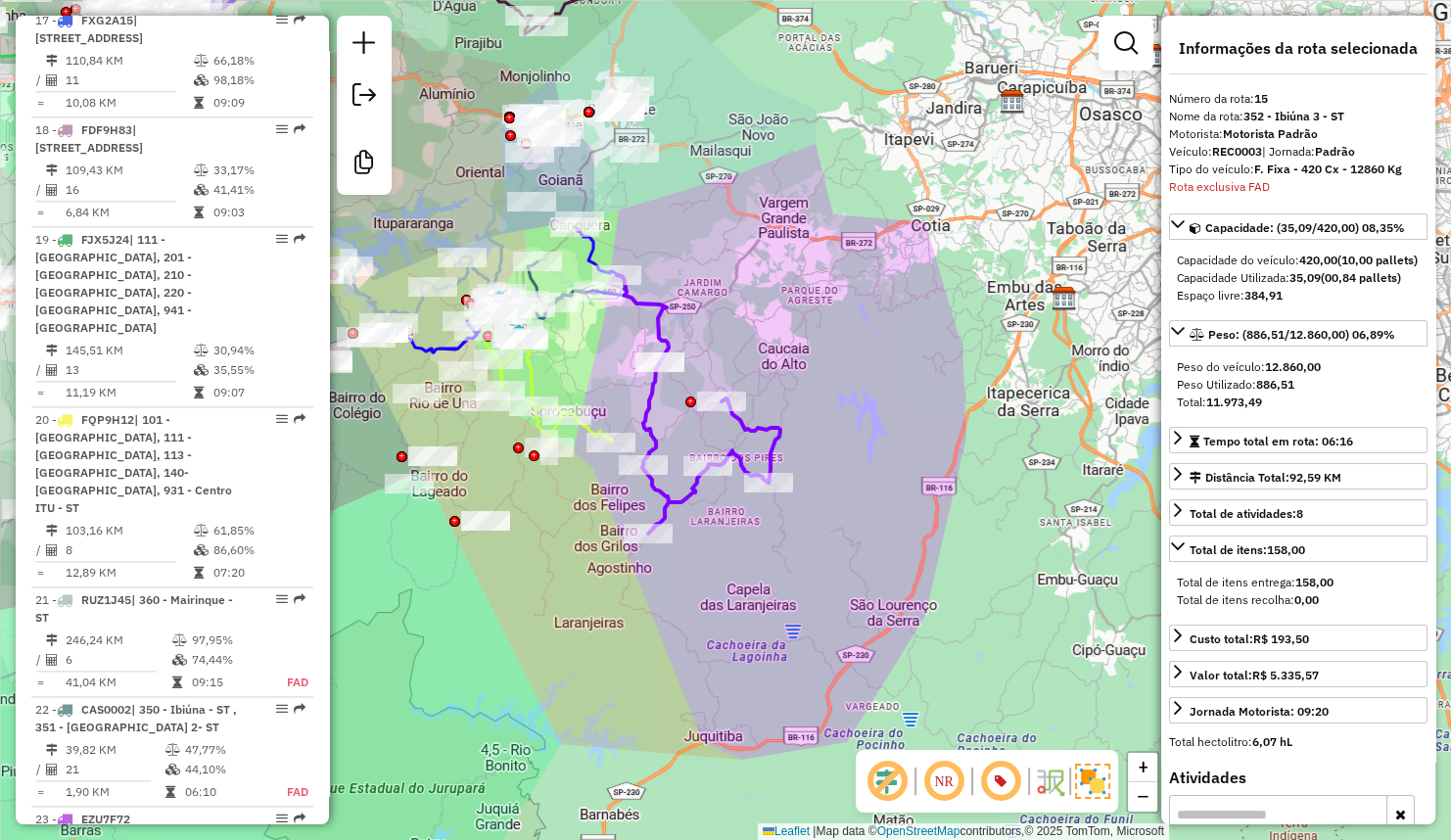 drag, startPoint x: 835, startPoint y: 393, endPoint x: 1013, endPoint y: 402, distance: 178.22738 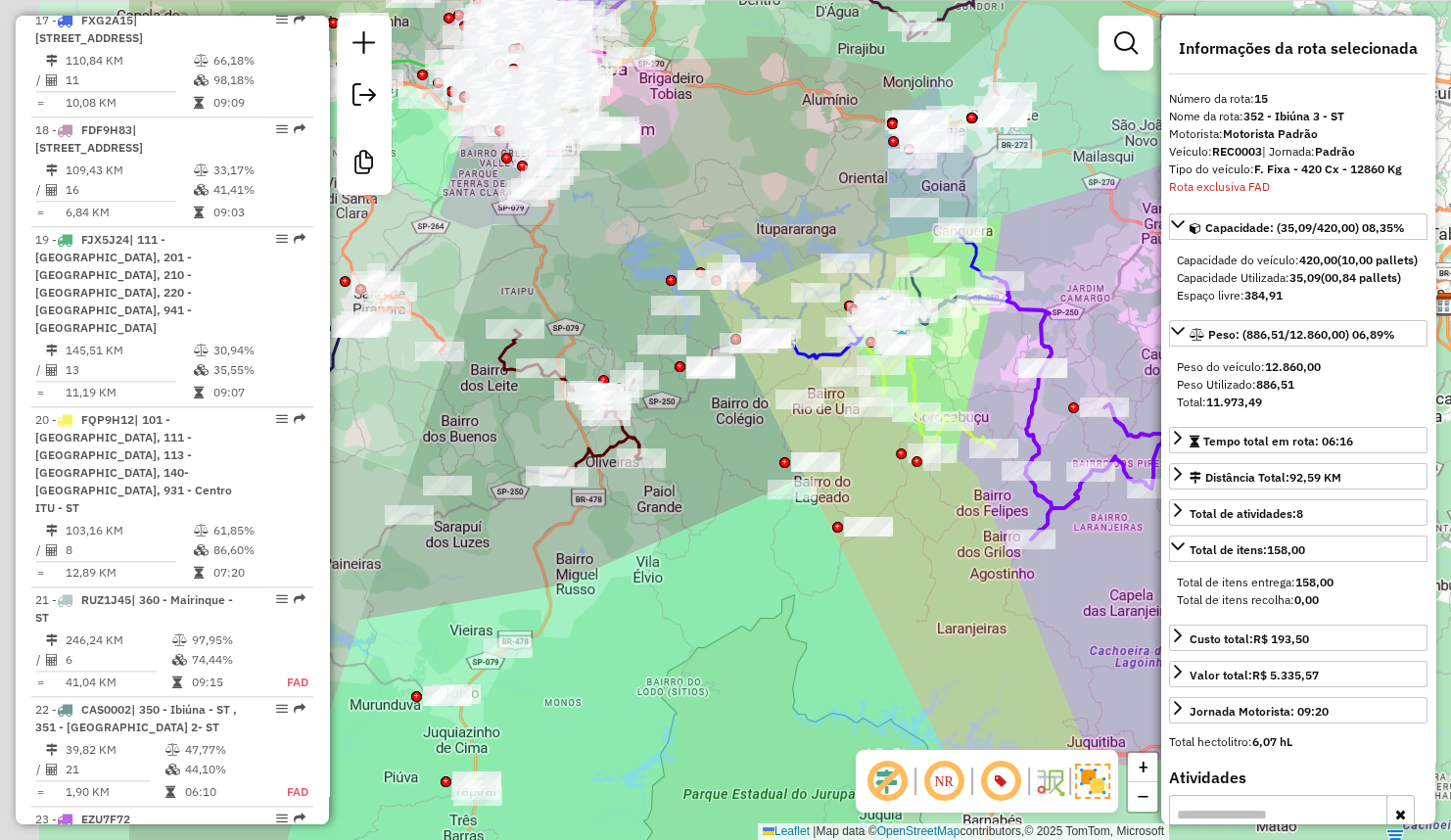 drag, startPoint x: 813, startPoint y: 281, endPoint x: 945, endPoint y: 522, distance: 274.78173 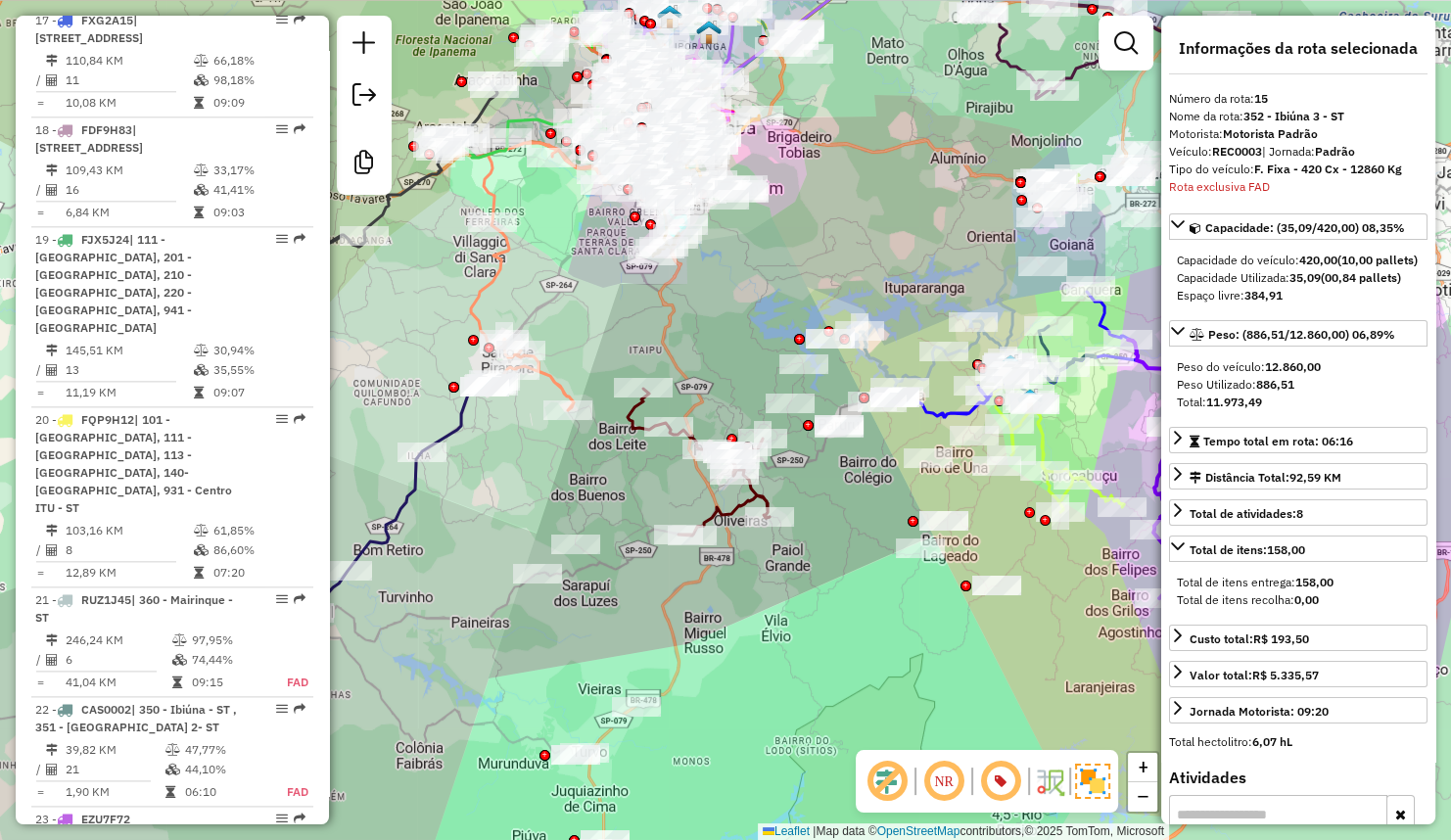drag, startPoint x: 813, startPoint y: 720, endPoint x: 971, endPoint y: 830, distance: 192.52013 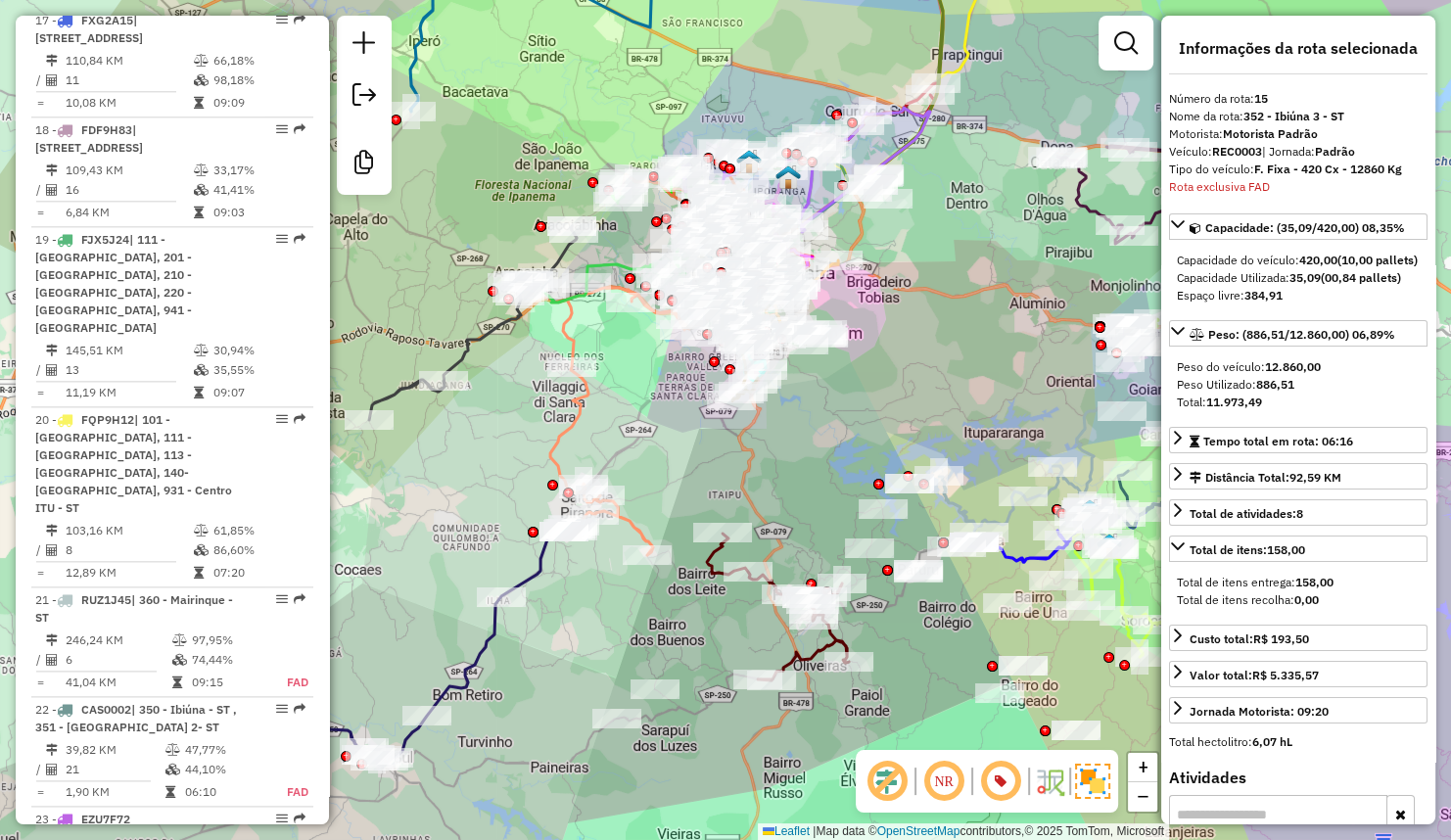 drag, startPoint x: 790, startPoint y: 428, endPoint x: 807, endPoint y: 792, distance: 364.39676 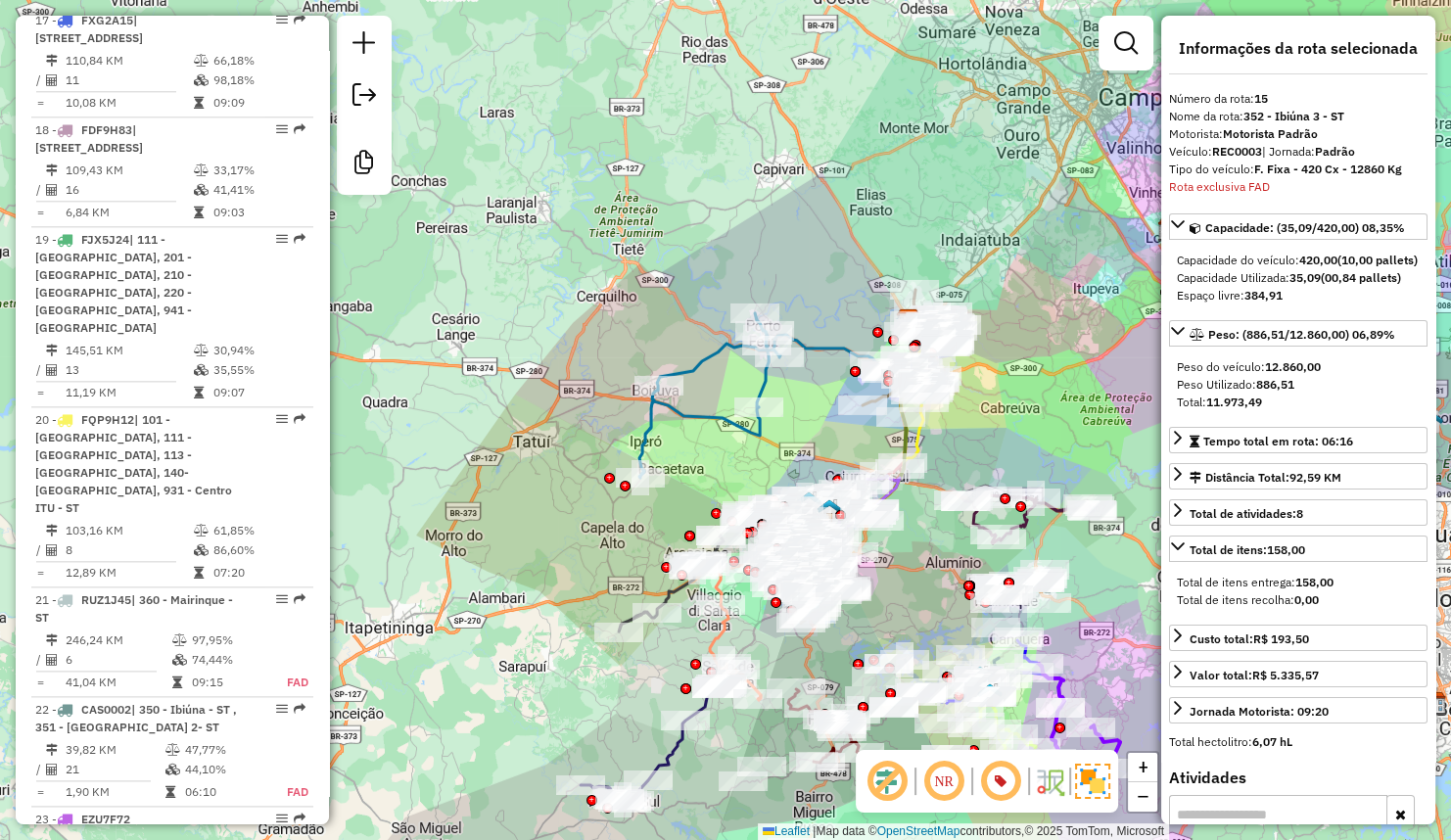 drag, startPoint x: 771, startPoint y: 496, endPoint x: 791, endPoint y: 418, distance: 80.523289 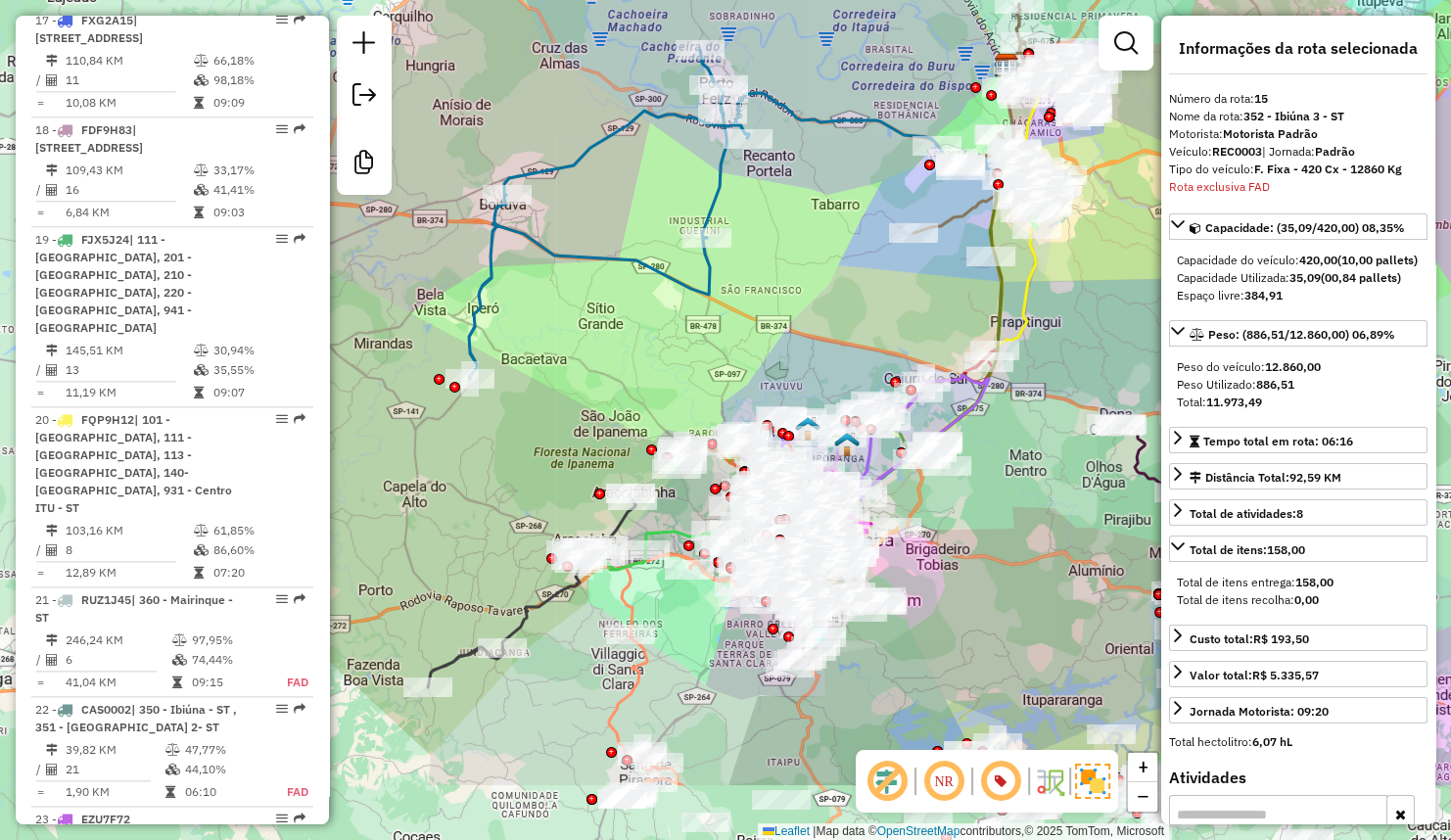 drag, startPoint x: 797, startPoint y: 439, endPoint x: 783, endPoint y: 300, distance: 139.70326 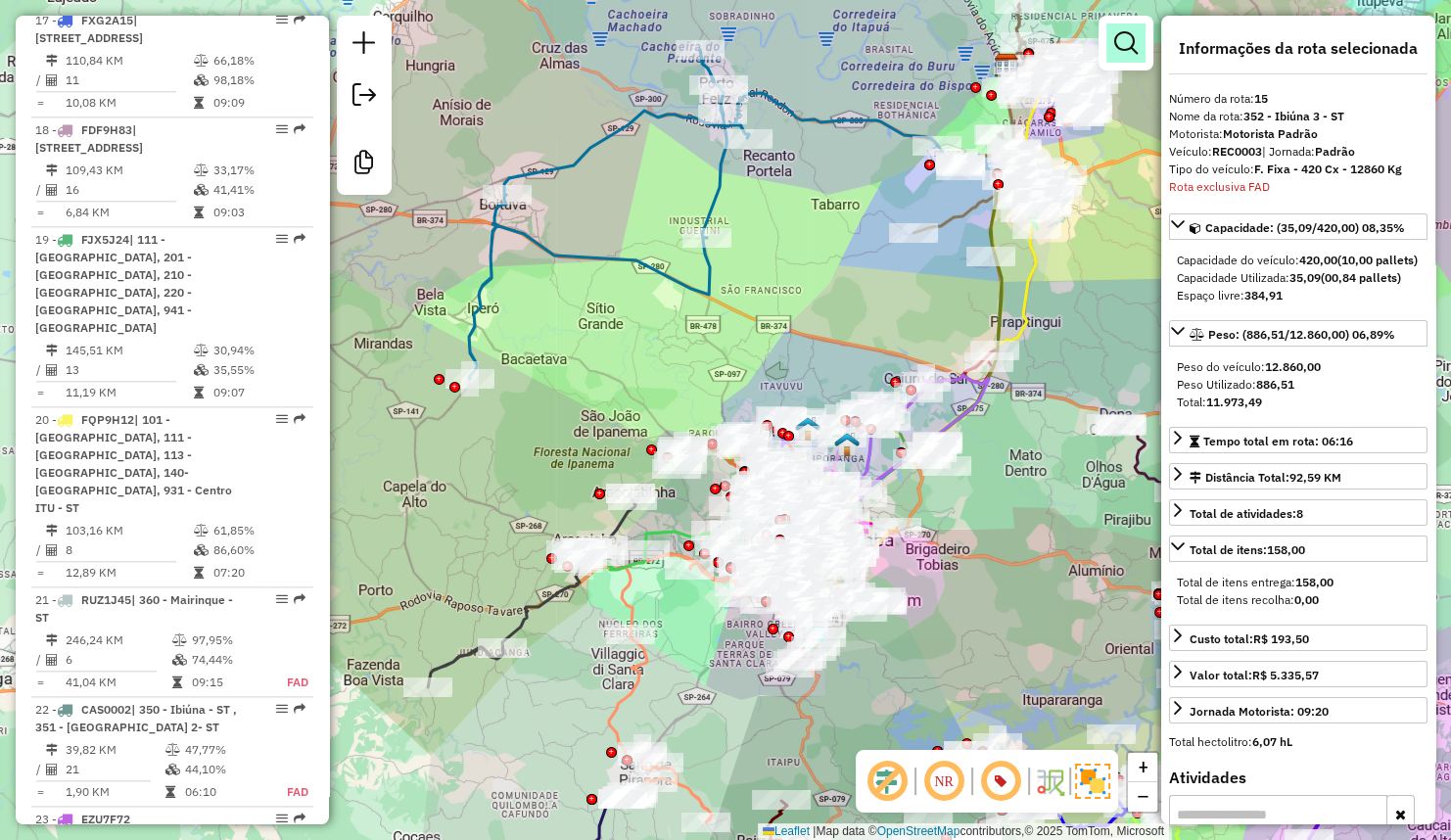click at bounding box center [1126, 43] 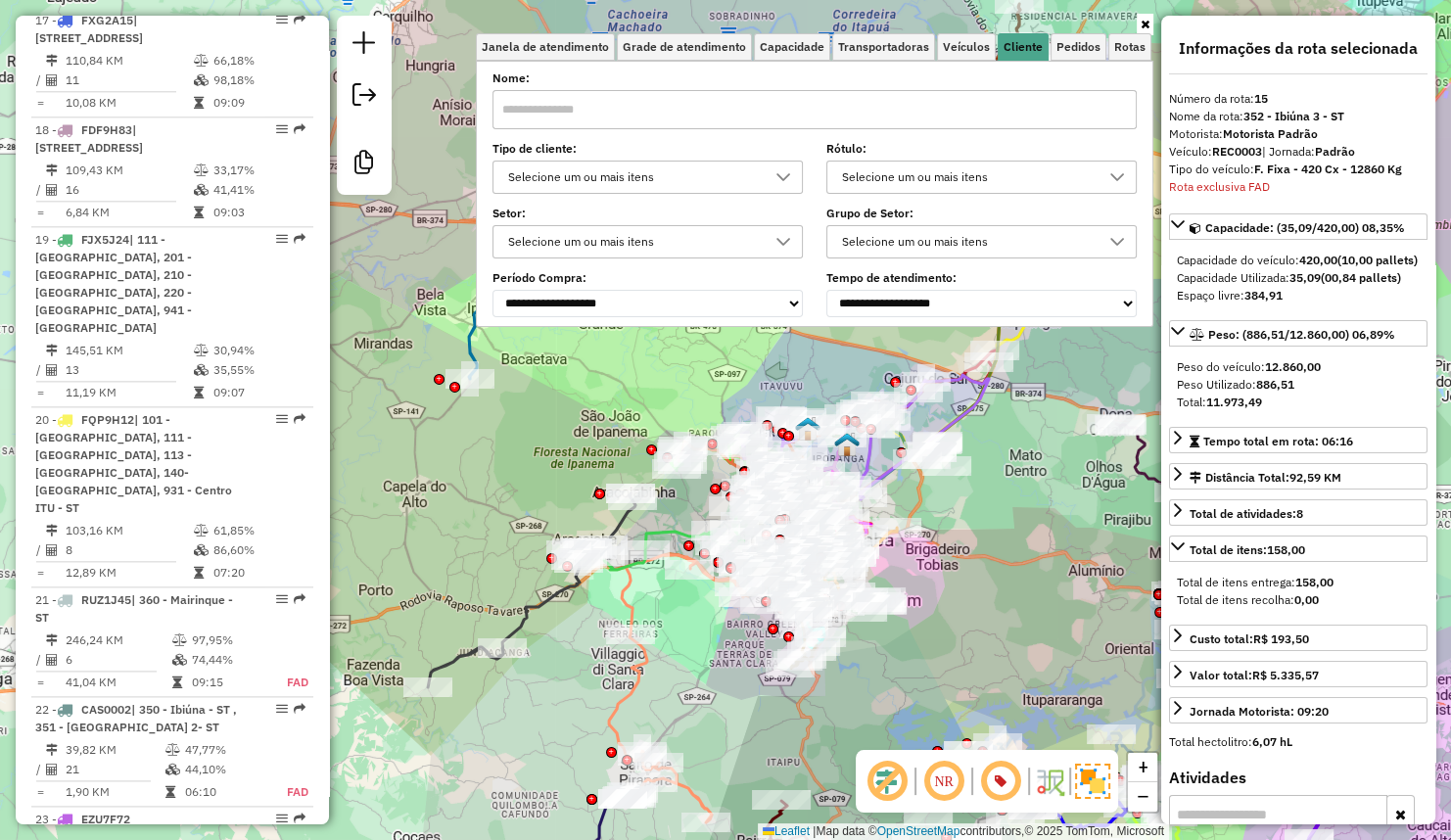 click on "Selecione um ou mais itens" at bounding box center [632, 177] 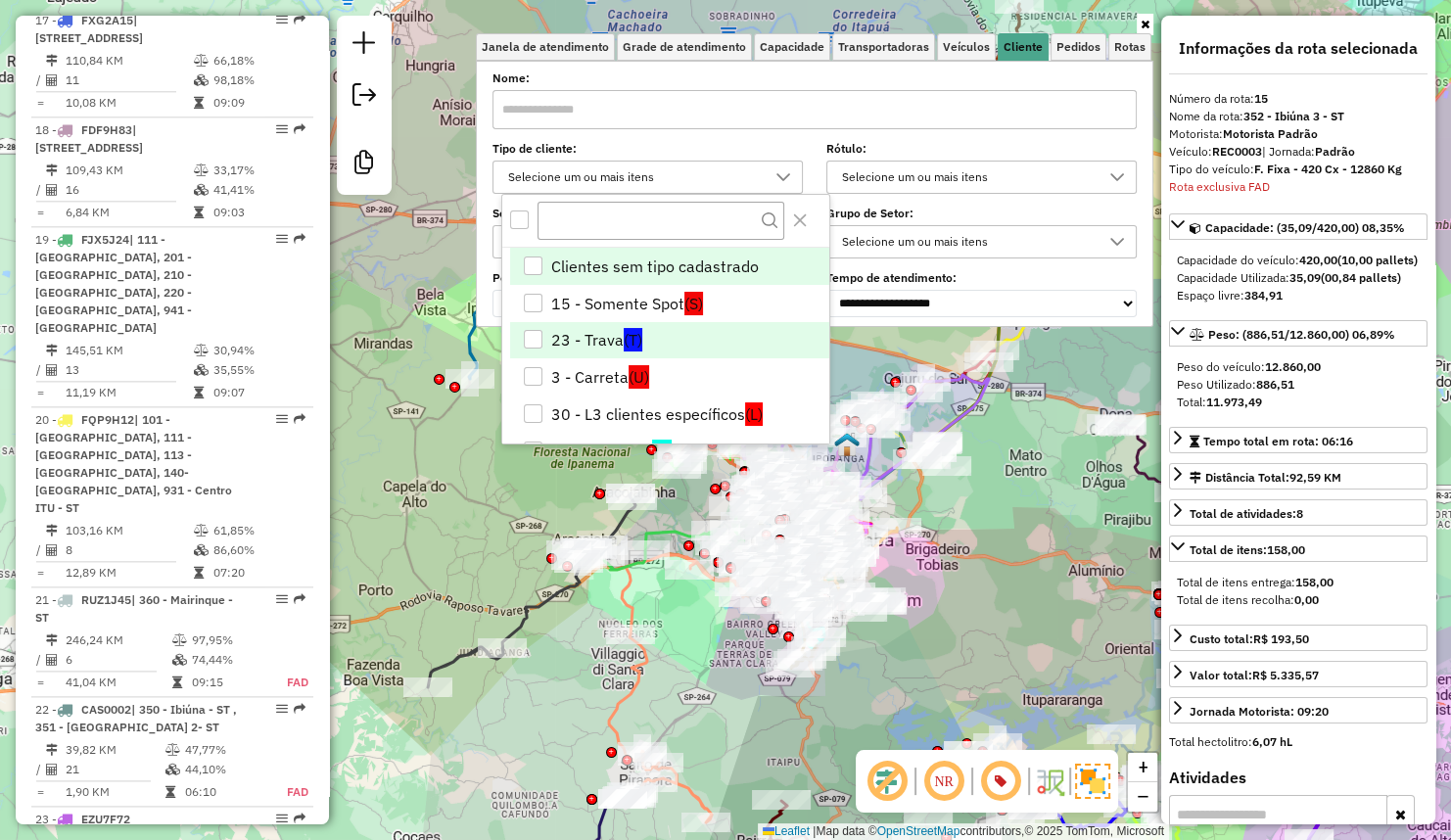 click on "23 - Trava  (T)" at bounding box center [669, 341] 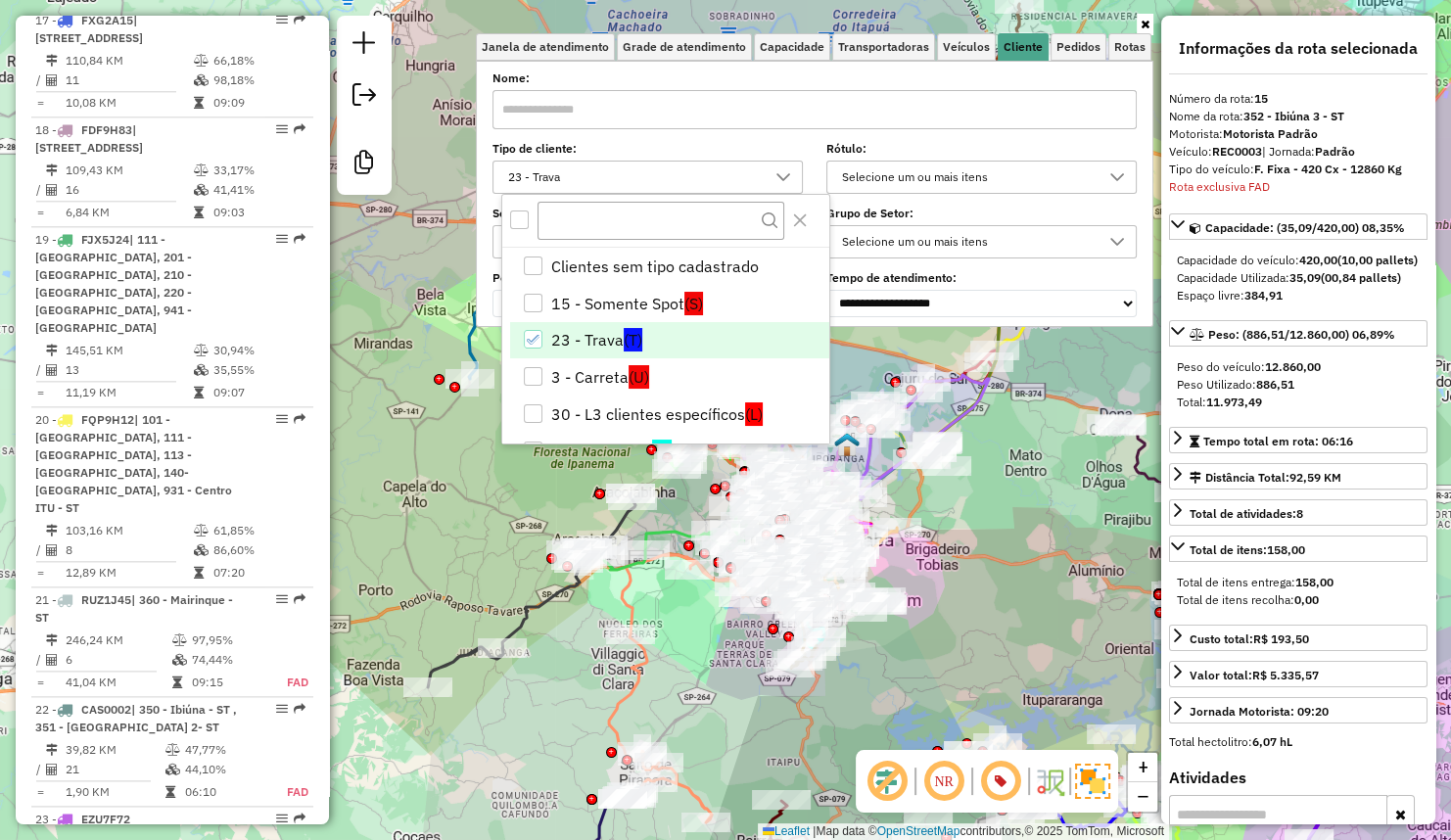 click on "Janela de atendimento Grade de atendimento Capacidade Transportadoras Veículos Cliente Pedidos  Rotas Selecione os dias de semana para filtrar as janelas de atendimento  Seg   Ter   Qua   Qui   Sex   Sáb   Dom  Informe o período da janela de atendimento: De: Até:  Filtrar exatamente a janela do cliente  Considerar janela de atendimento padrão  Selecione os dias de semana para filtrar as grades de atendimento  Seg   Ter   Qua   Qui   Sex   Sáb   Dom   Considerar clientes sem dia de atendimento cadastrado  Clientes fora do dia de atendimento selecionado Filtrar as atividades entre os valores definidos abaixo:  Peso mínimo:   Peso máximo:   Cubagem mínima:   Cubagem máxima:   De:   Até:  Filtrar as atividades entre o tempo de atendimento definido abaixo:  De:   Até:   Considerar capacidade total dos clientes não roteirizados Transportadora: Selecione um ou mais itens Tipo de veículo: Selecione um ou mais itens Veículo: Selecione um ou mais itens Motorista: Selecione um ou mais itens Nome: Rótulo:" 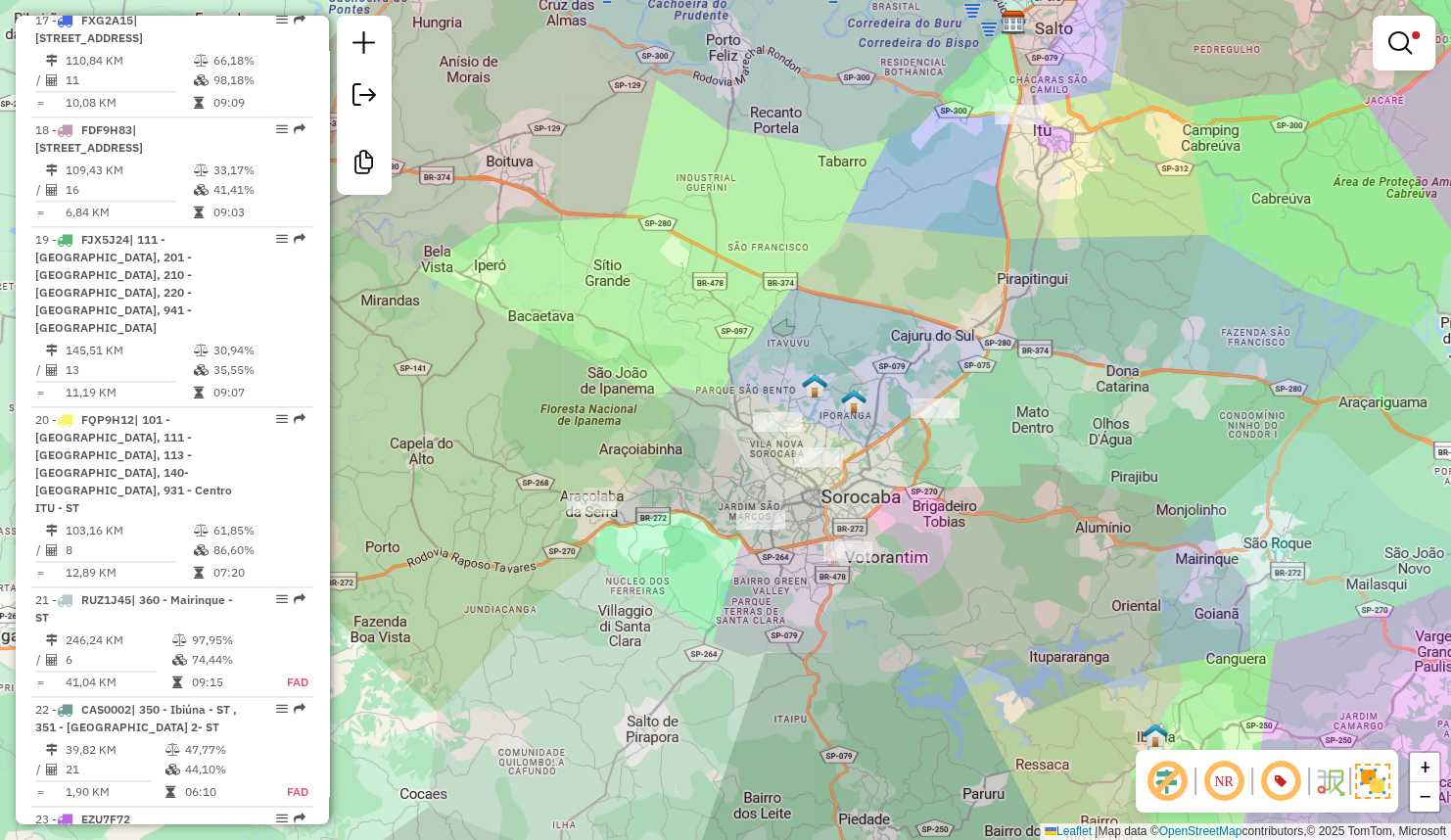 drag, startPoint x: 453, startPoint y: 499, endPoint x: 458, endPoint y: 480, distance: 19.646883 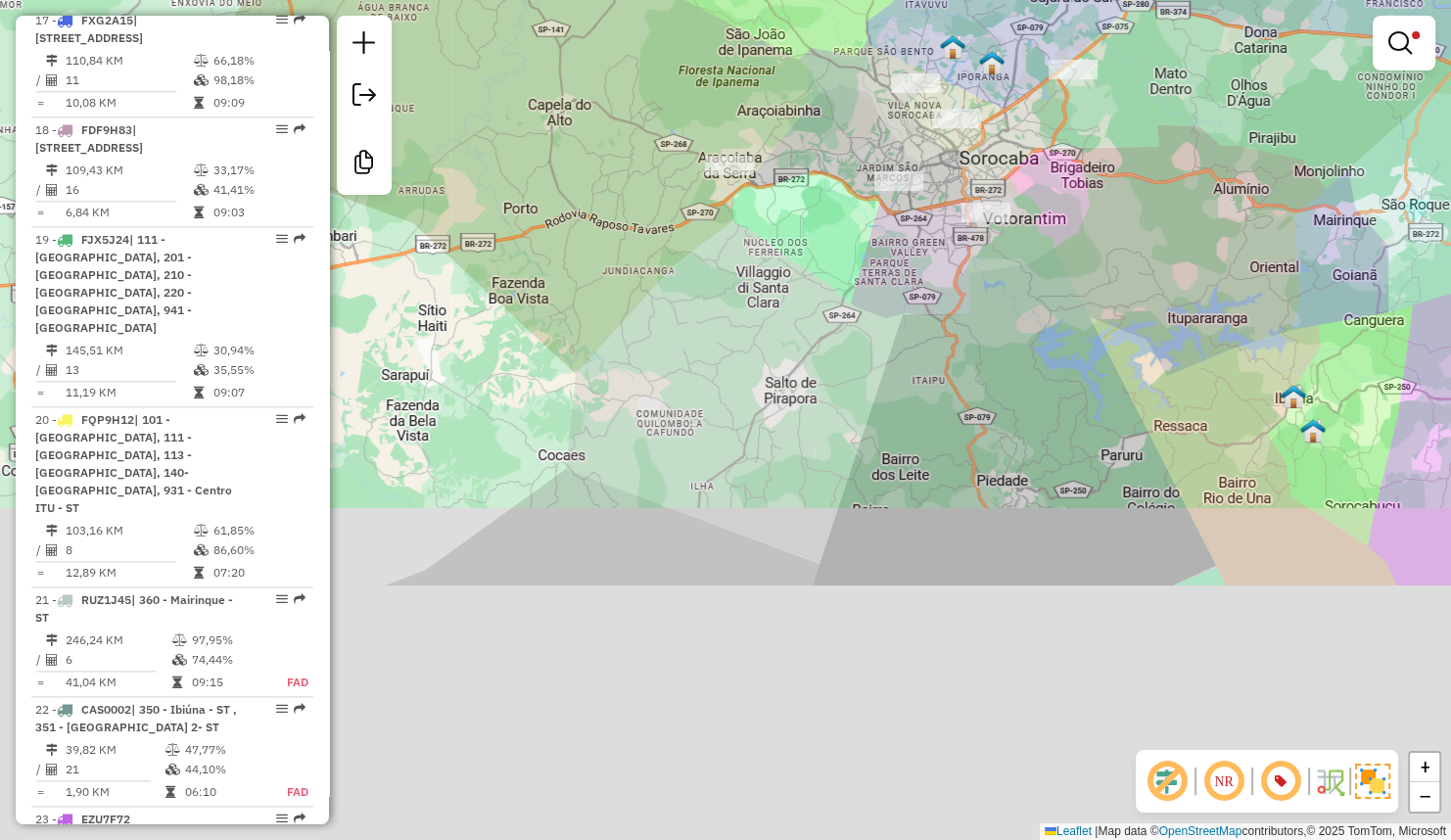 drag, startPoint x: 523, startPoint y: 328, endPoint x: 688, endPoint y: -73, distance: 433.61965 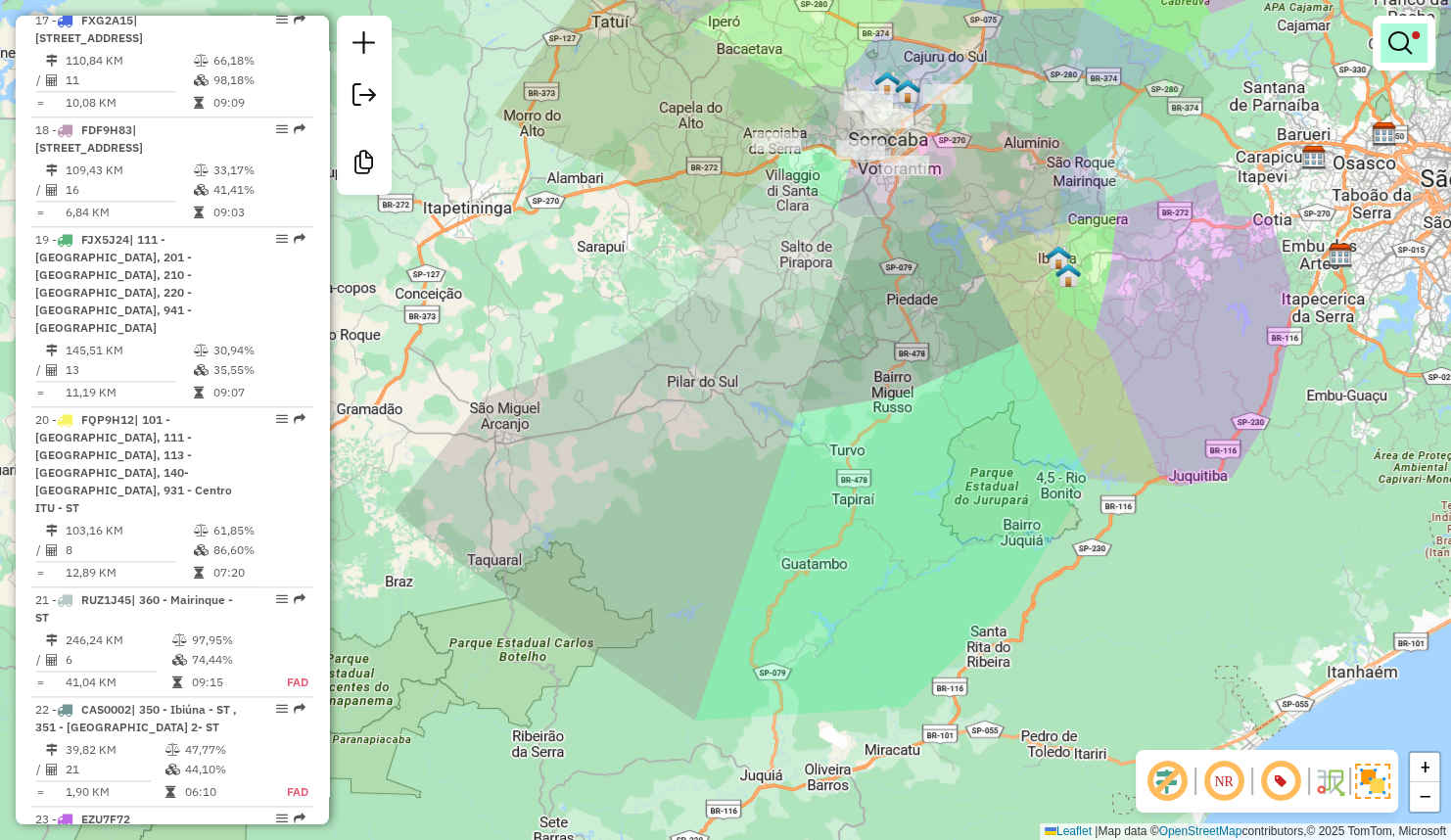 click at bounding box center [1400, 43] 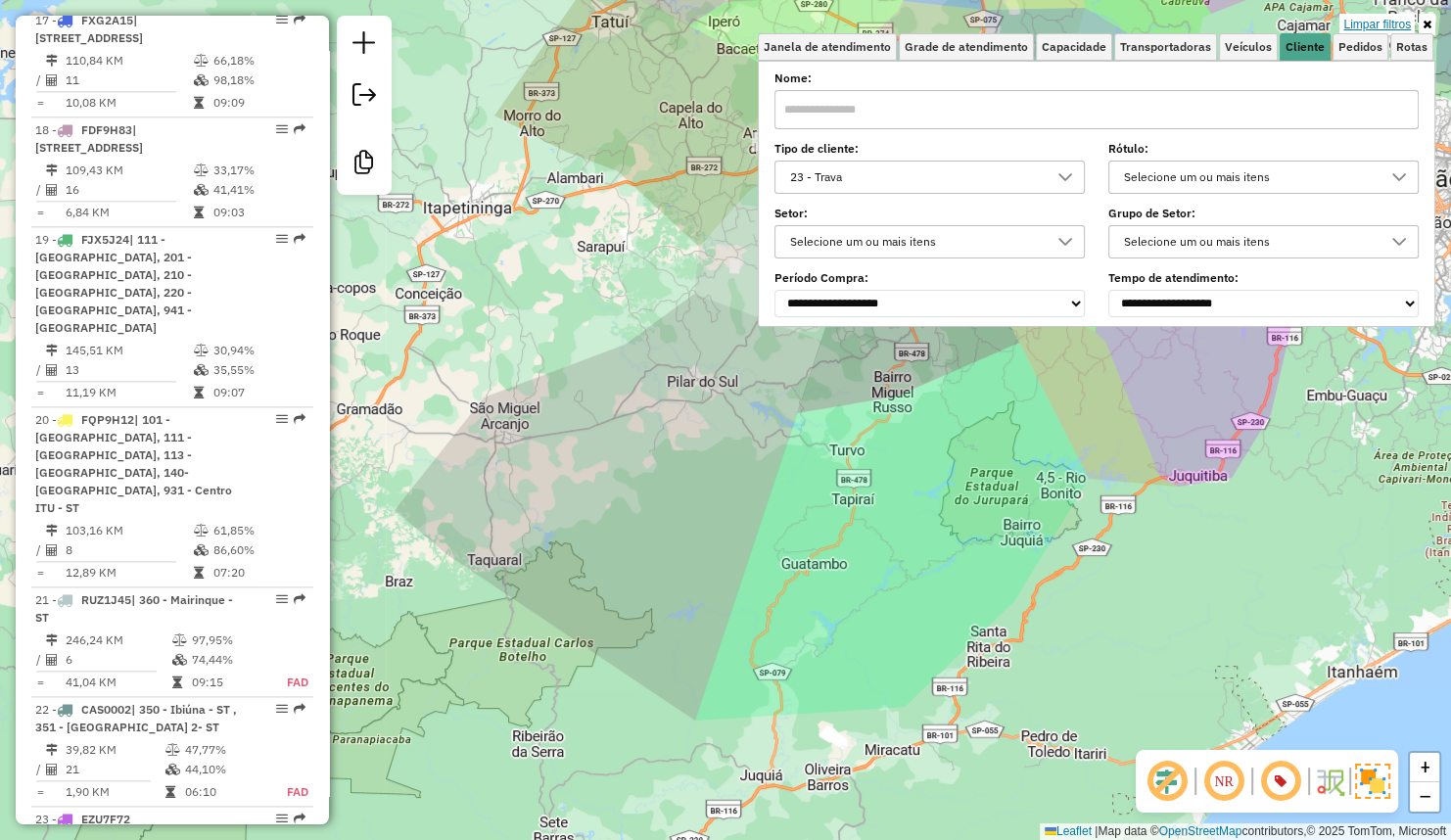 click on "Limpar filtros" at bounding box center (1377, 24) 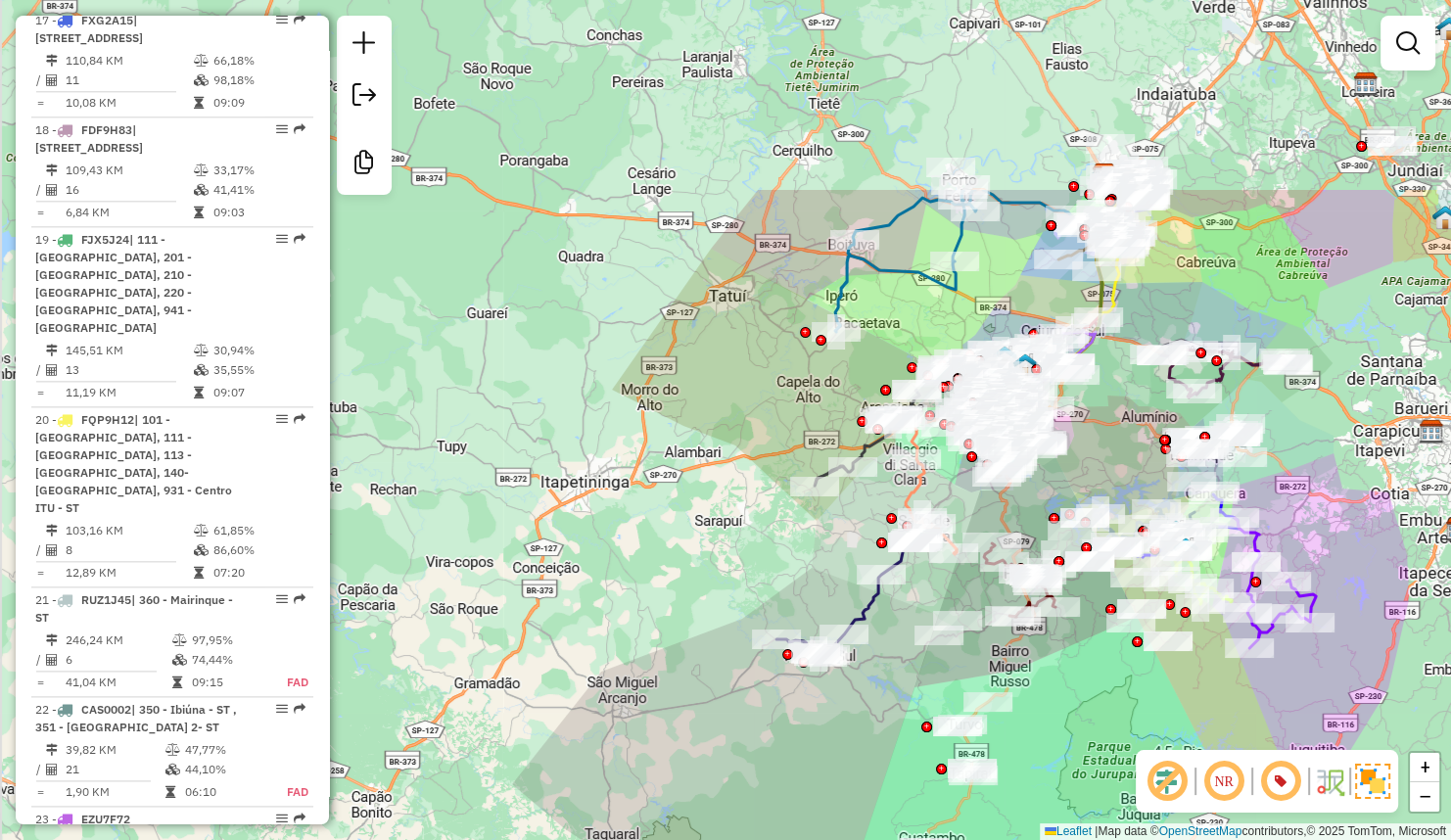 drag, startPoint x: 978, startPoint y: 175, endPoint x: 1096, endPoint y: 449, distance: 298.32868 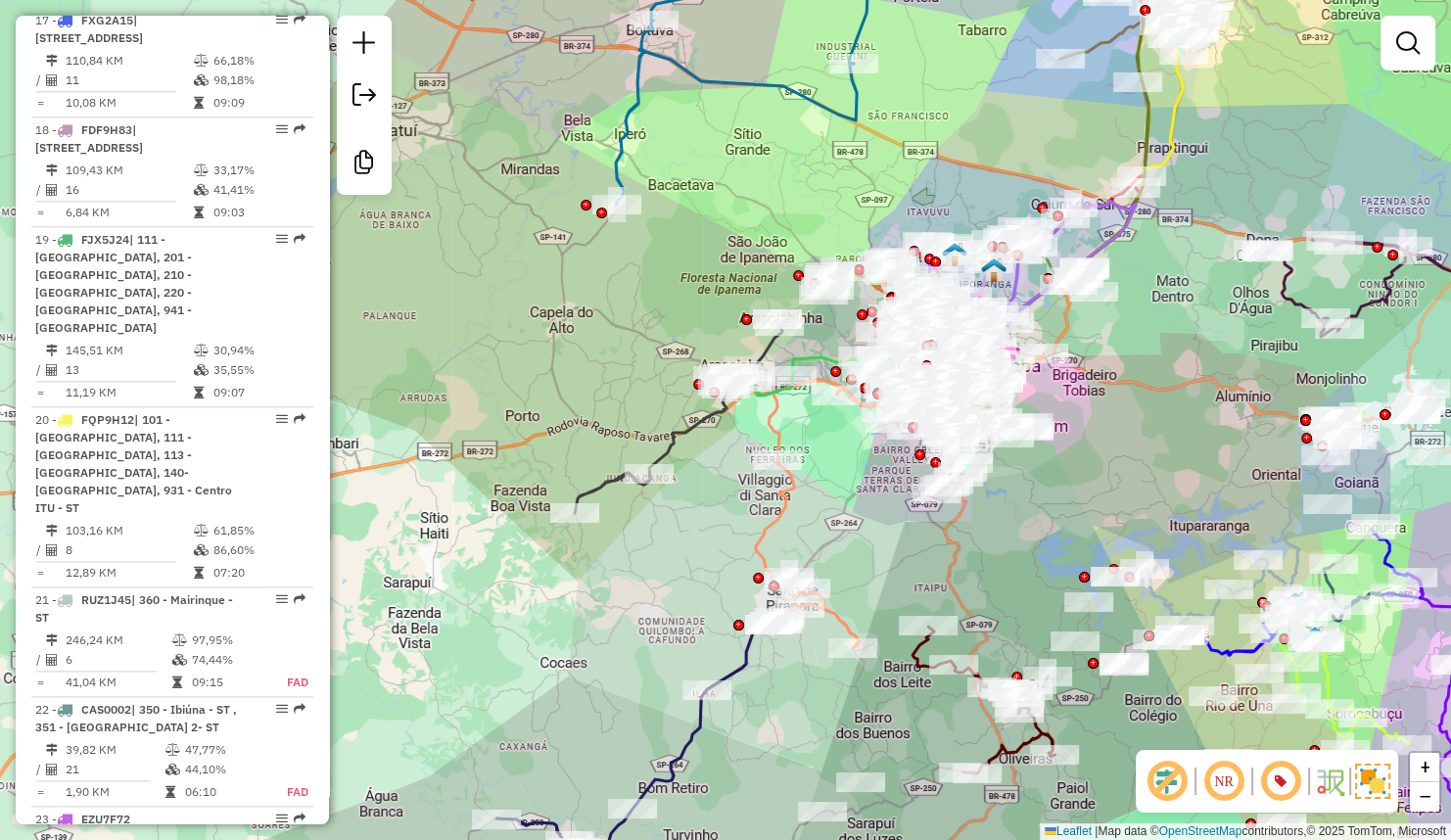 drag, startPoint x: 1087, startPoint y: 434, endPoint x: 1113, endPoint y: 413, distance: 33.42155 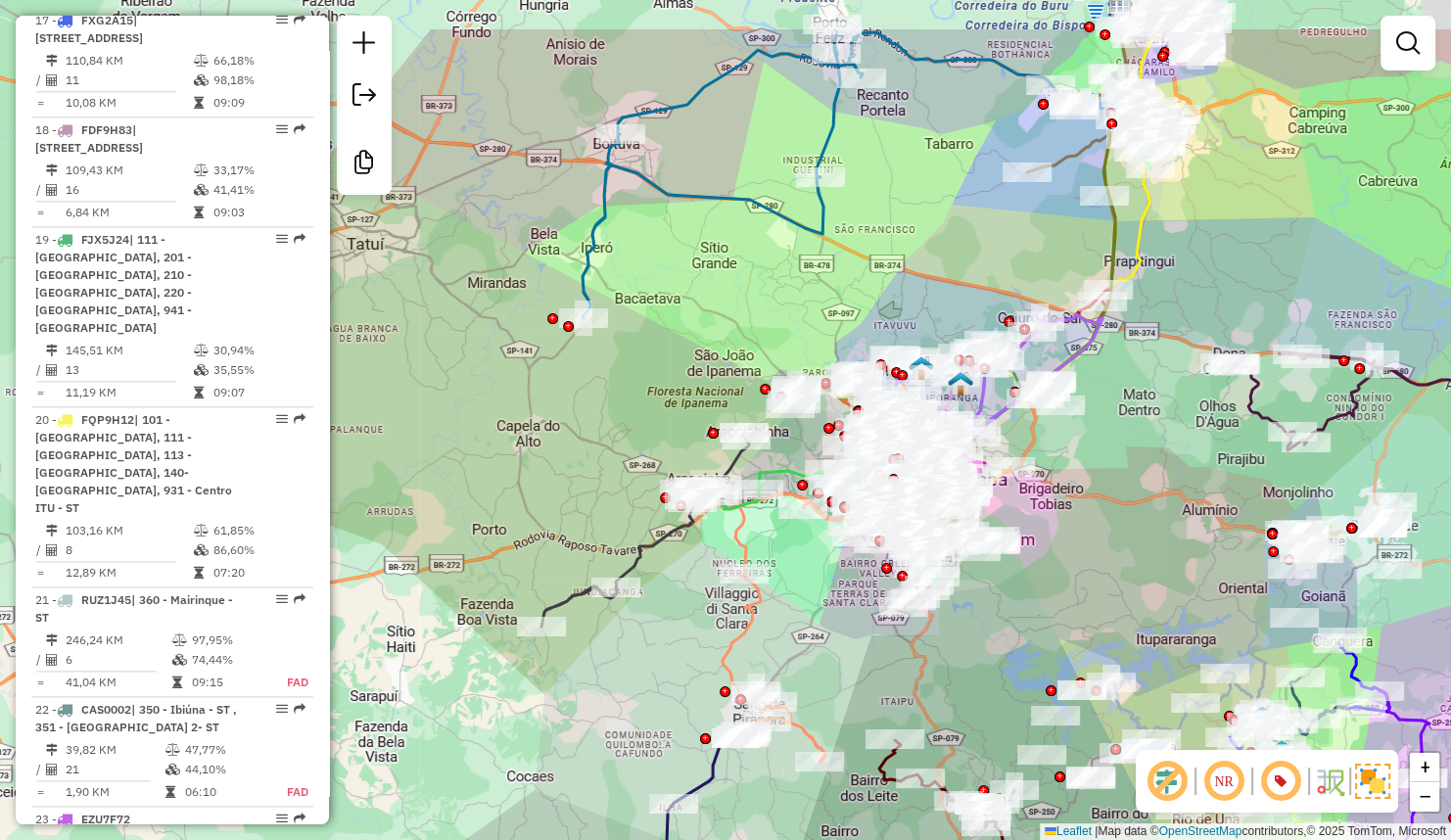 drag, startPoint x: 1143, startPoint y: 446, endPoint x: 1109, endPoint y: 564, distance: 122.800651 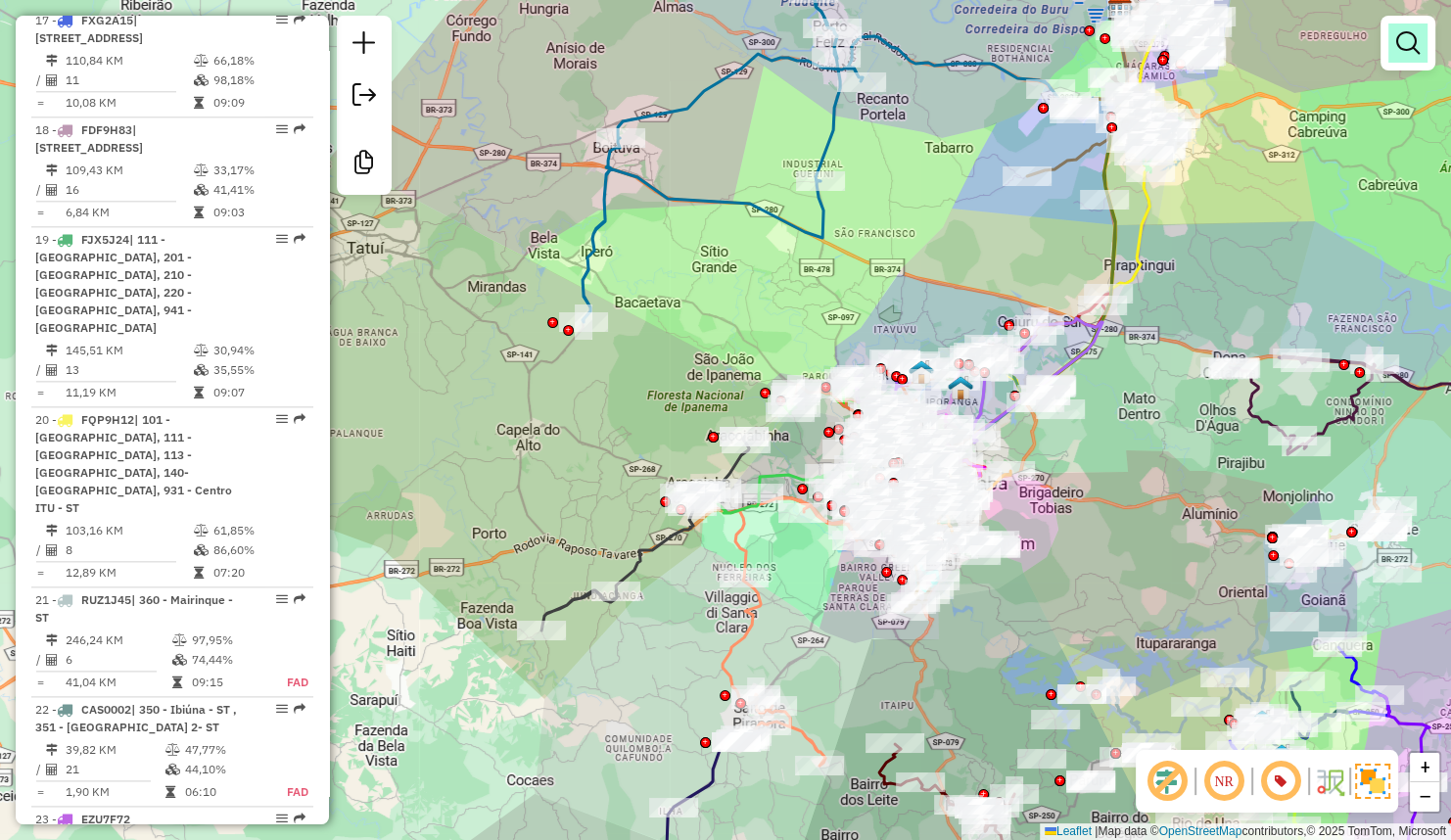 click at bounding box center (1408, 43) 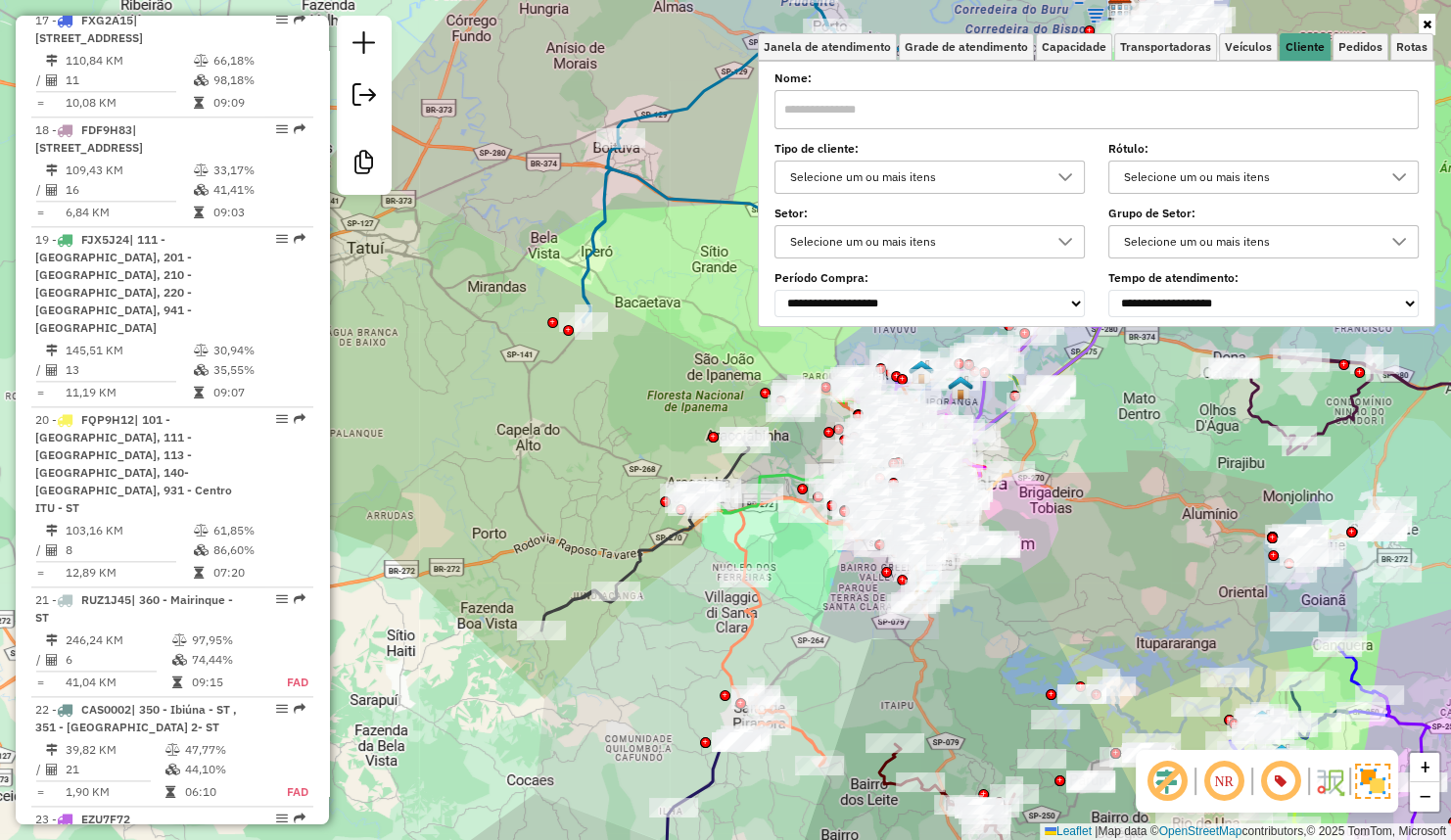 click on "Selecione um ou mais itens" at bounding box center (914, 177) 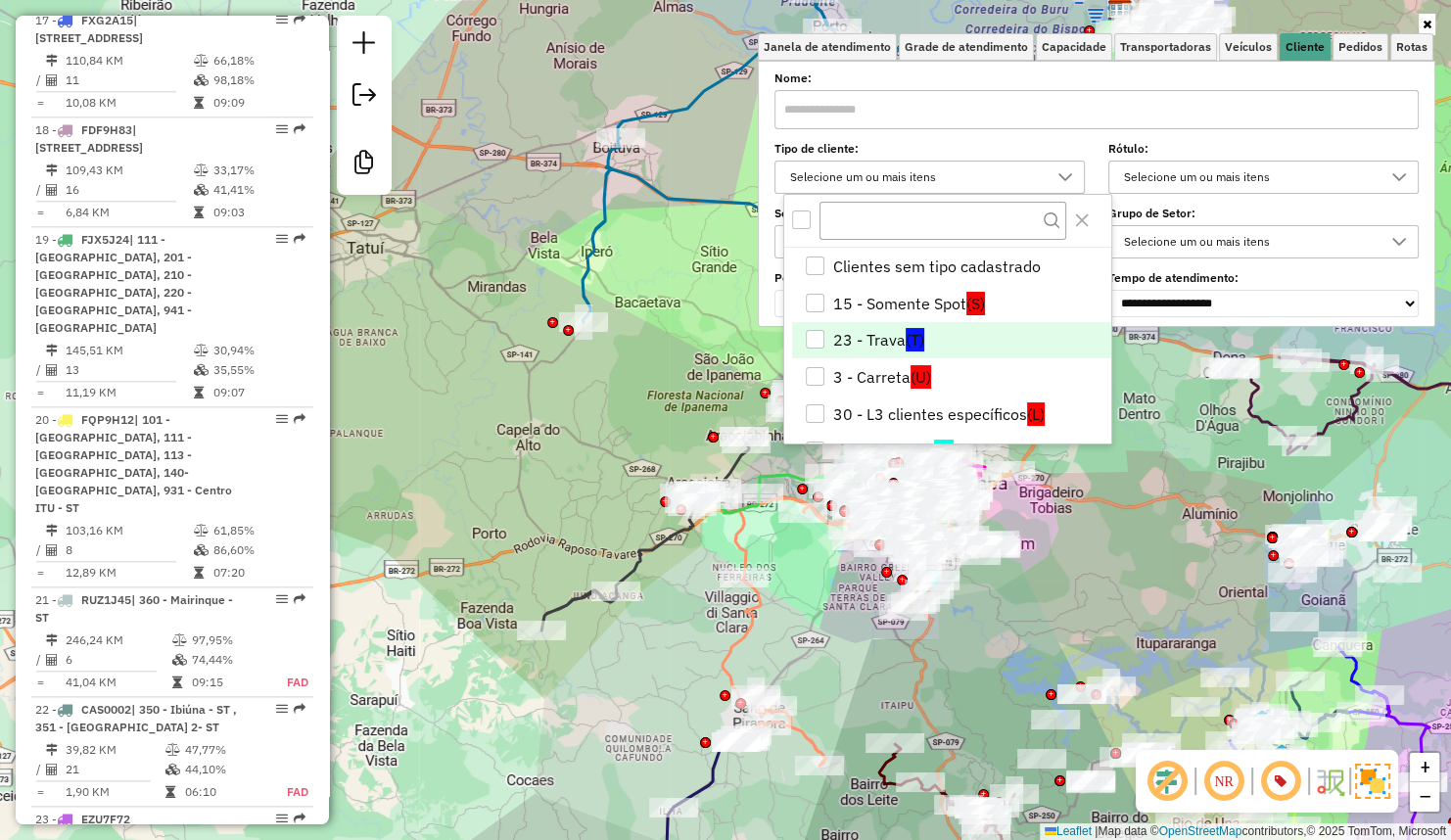 click on "23 - Trava  (T)" at bounding box center (951, 341) 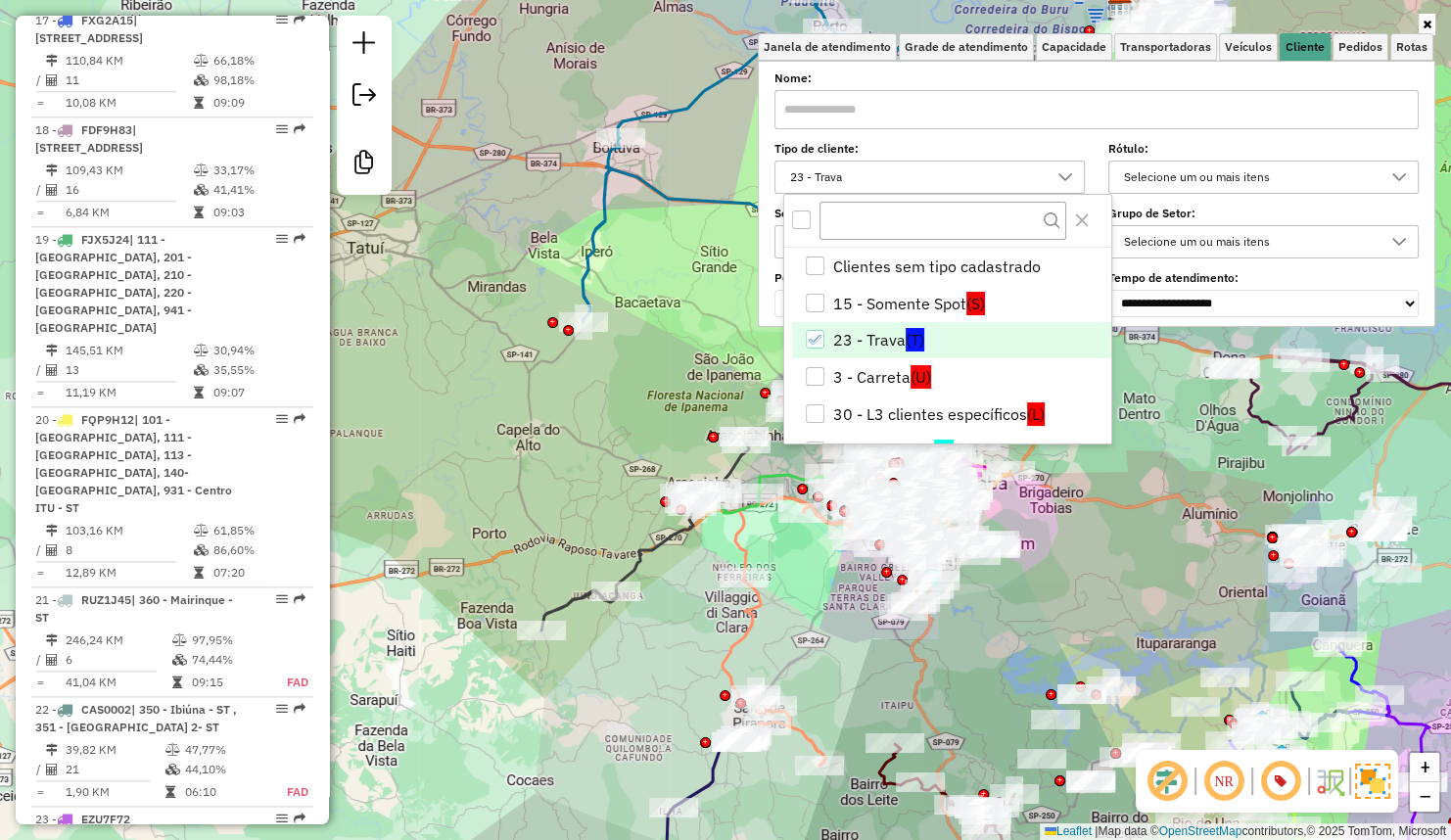click on "Aplicando filtros  Pop-up bloqueado!  Seu navegador bloqueou automáticamente a abertura de uma nova janela.   Acesse as configurações e adicione o endereço do sistema a lista de permissão.   Fechar  Informações da Sessão 1187475 - 10/07/2025     Criação: 09/07/2025 20:32   Desbloquear Sessão   Depósito:  CDL Salto  Total de rotas:  42  Distância Total:  5.059,69 km  Tempo total:  332:49  Custo total:  R$ 8.294,69  Valor total:  R$ 1.078.871,53  - Total roteirizado:  R$ 955.944,08  - Total não roteirizado:  R$ 122.927,45  Total de Atividades Roteirizadas:  518  Total de Pedidos Roteirizados:  696  Peso total roteirizado:  182.954,35  Cubagem total roteirizado:  7.117,05  Total de Atividades não Roteirizadas:  43  Total de Pedidos não Roteirizados:  67 Total de caixas por viagem:  7.117,05 /   42 =  169,45 Média de Atividades por viagem:  518 /   42 =  12,33 Ocupação média da frota:  64,02%  Clientes com Service Time:  99,64%   (559 de 561)   Rotas improdutivas:  12  Rotas vários dias:  0" at bounding box center (726, 420) 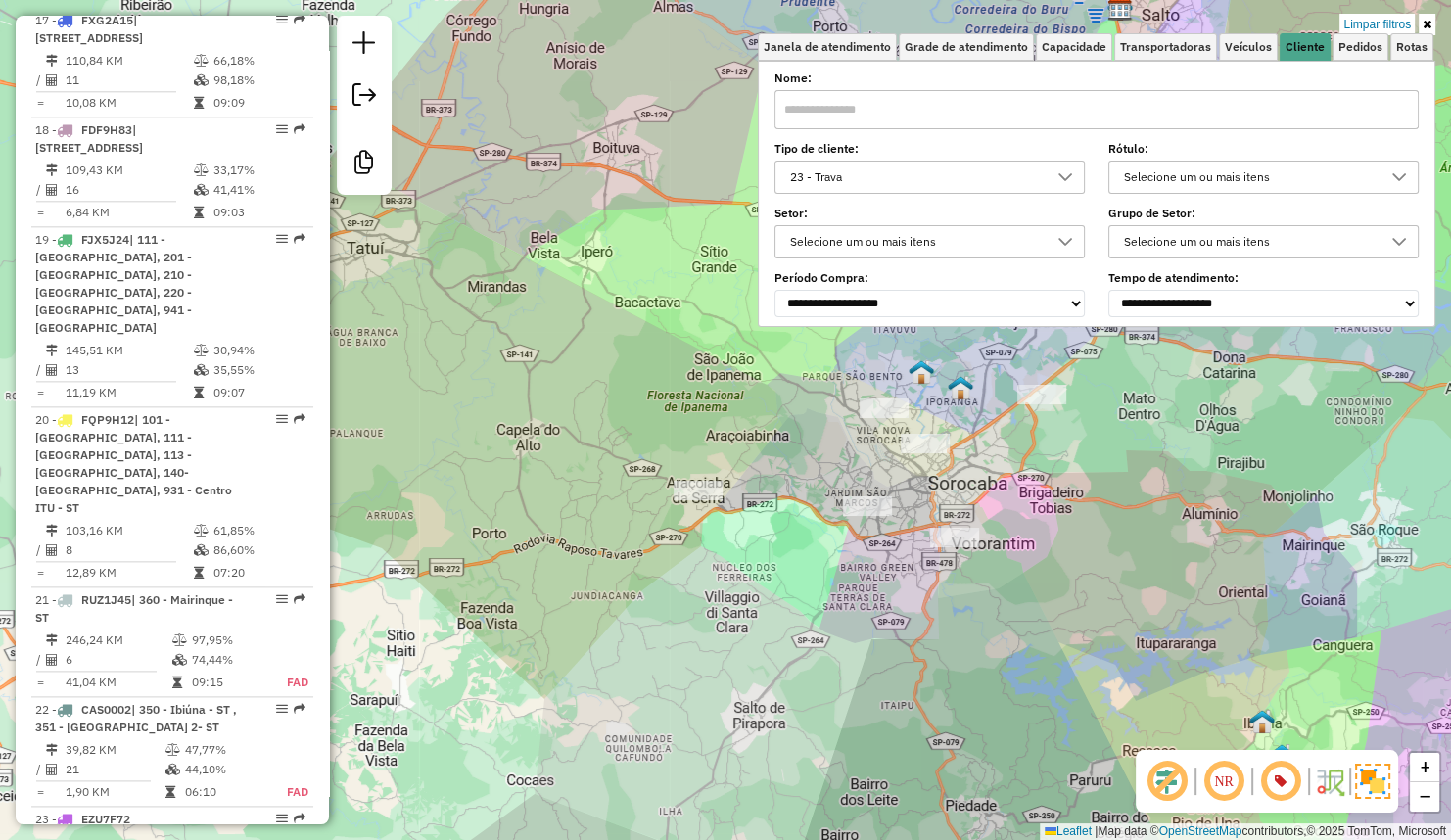 click on "Limpar filtros Janela de atendimento Grade de atendimento Capacidade Transportadoras Veículos Cliente Pedidos  Rotas Selecione os dias de semana para filtrar as janelas de atendimento  Seg   Ter   Qua   Qui   Sex   Sáb   Dom  Informe o período da janela de atendimento: De: Até:  Filtrar exatamente a janela do cliente  Considerar janela de atendimento padrão  Selecione os dias de semana para filtrar as grades de atendimento  Seg   Ter   Qua   Qui   Sex   Sáb   Dom   Considerar clientes sem dia de atendimento cadastrado  Clientes fora do dia de atendimento selecionado Filtrar as atividades entre os valores definidos abaixo:  Peso mínimo:   Peso máximo:   Cubagem mínima:   Cubagem máxima:   De:   Até:  Filtrar as atividades entre o tempo de atendimento definido abaixo:  De:   Até:   Considerar capacidade total dos clientes não roteirizados Transportadora: Selecione um ou mais itens Tipo de veículo: Selecione um ou mais itens Veículo: Selecione um ou mais itens Motorista: Selecione um ou mais itens" 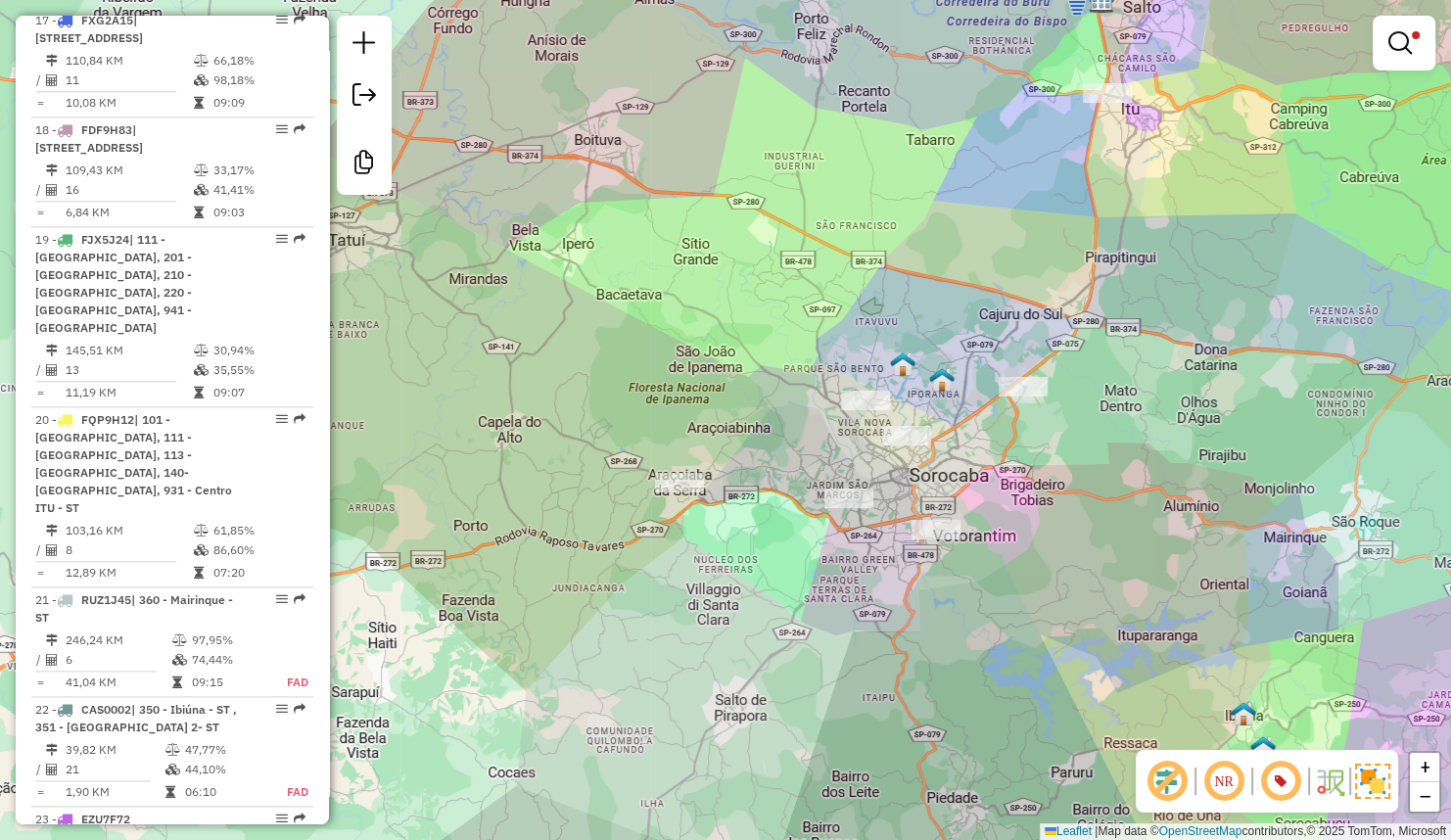 drag, startPoint x: 629, startPoint y: 388, endPoint x: 618, endPoint y: 386, distance: 11.18034 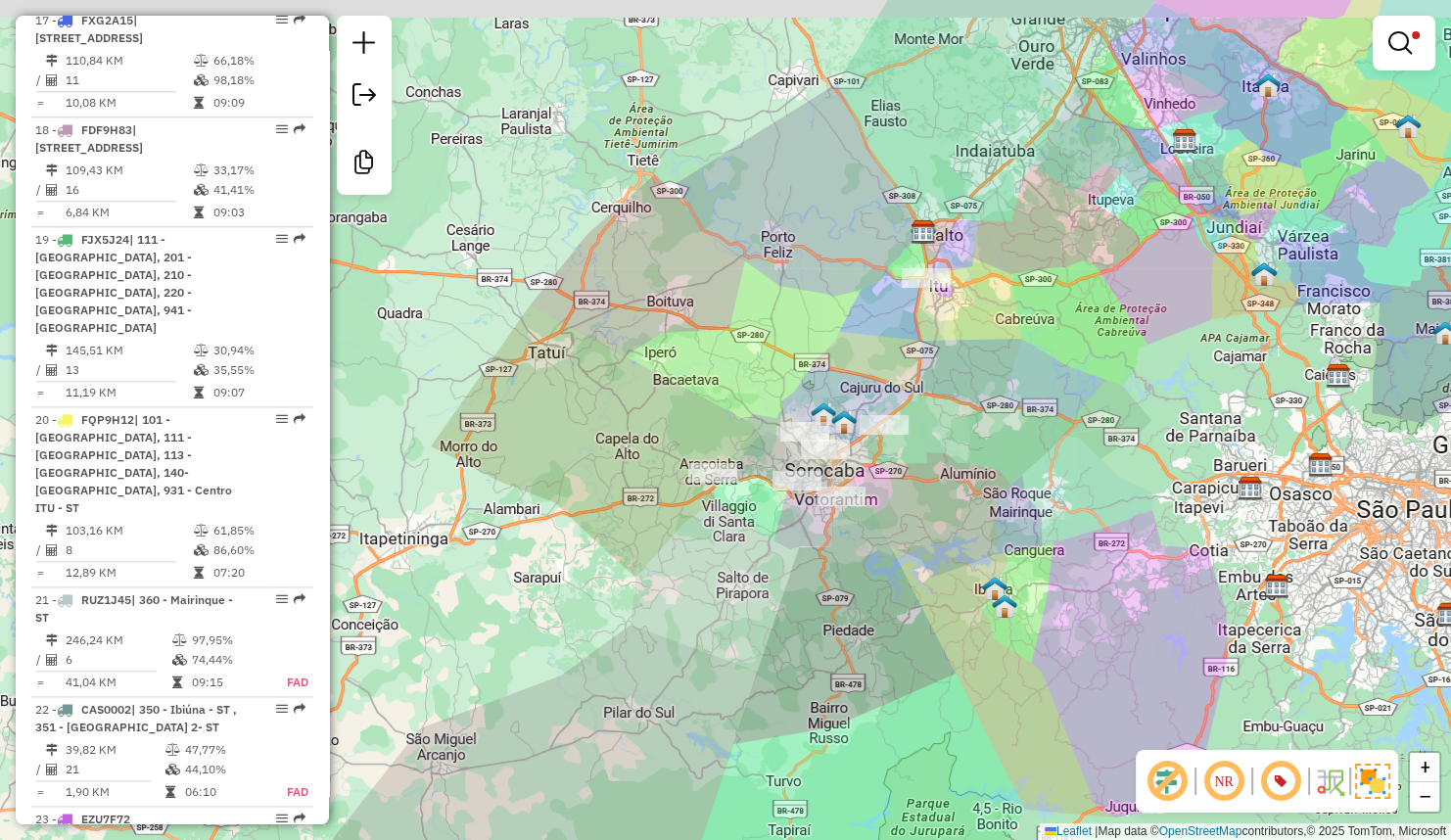 drag, startPoint x: 602, startPoint y: 355, endPoint x: 675, endPoint y: 397, distance: 84.21995 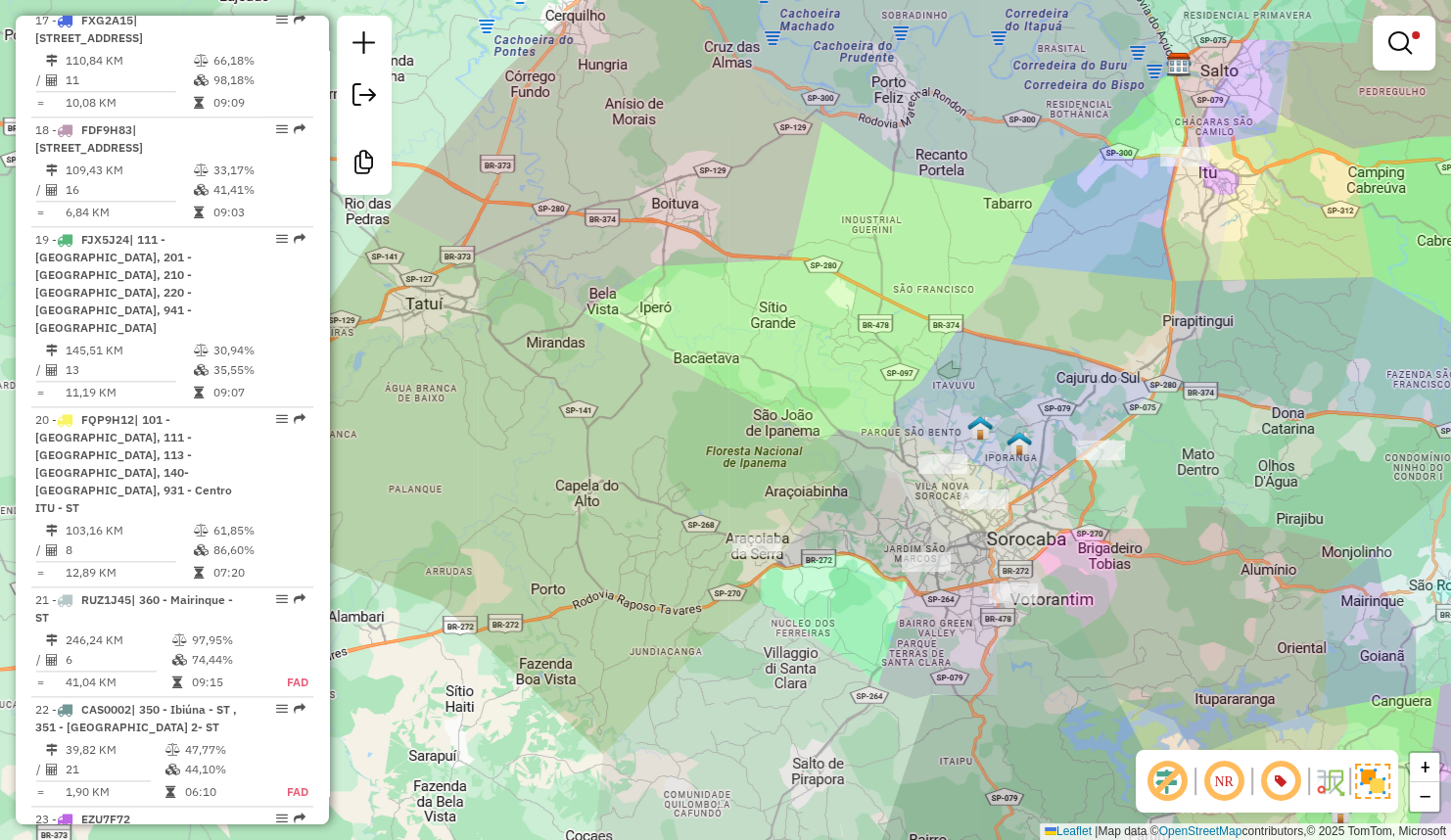 drag, startPoint x: 675, startPoint y: 397, endPoint x: 676, endPoint y: 372, distance: 25.019992 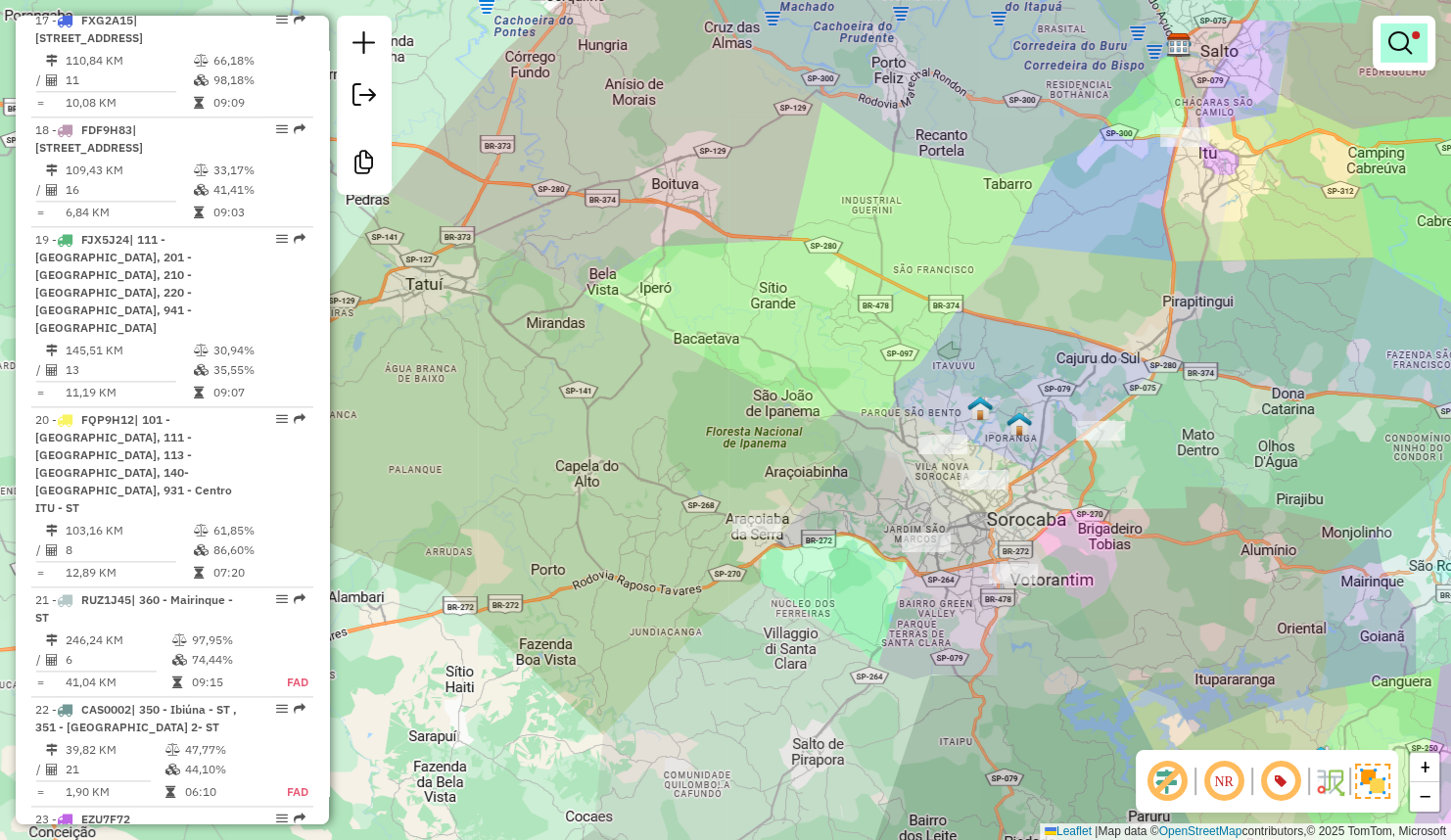 click at bounding box center (1400, 43) 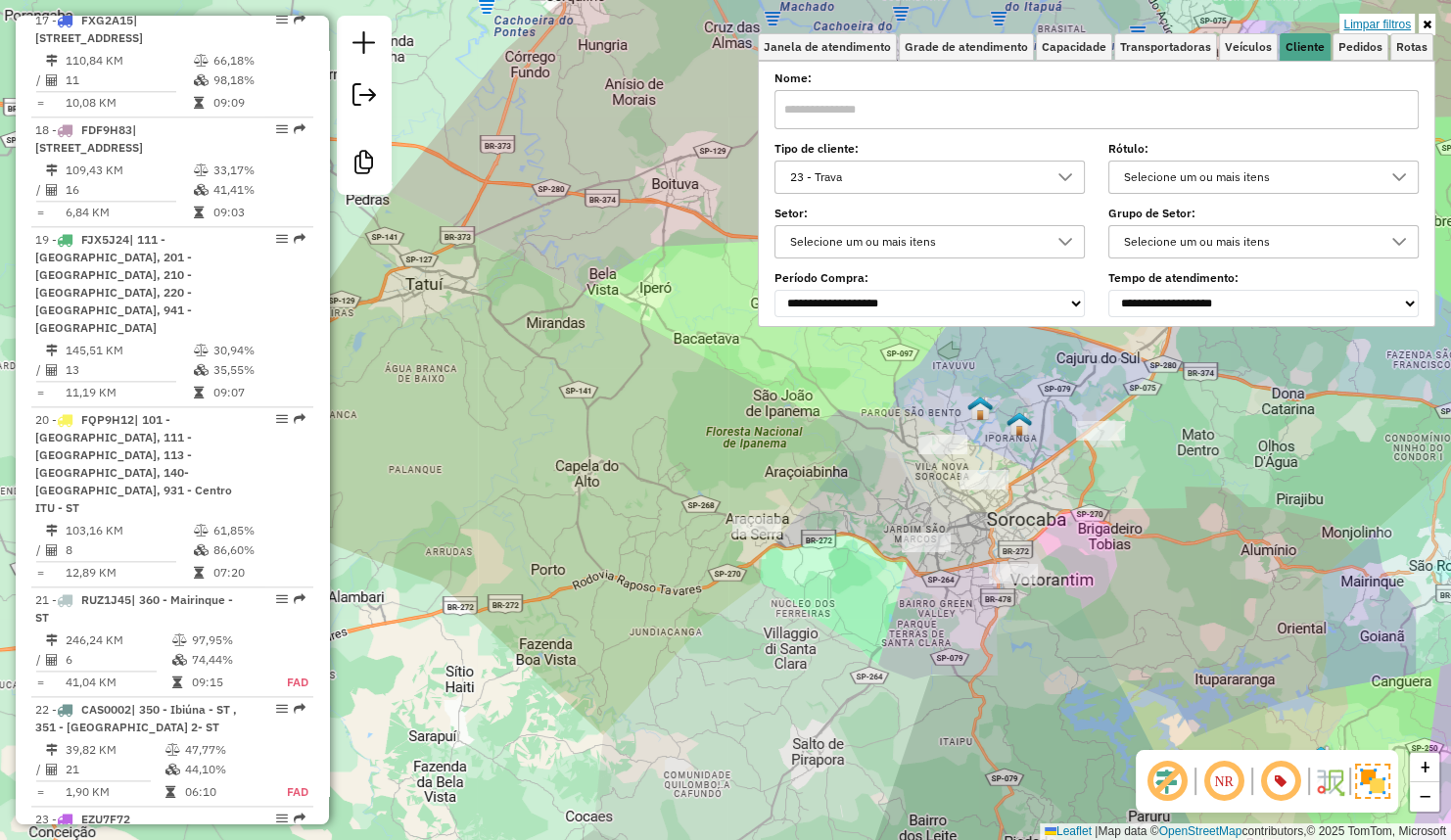 click on "Limpar filtros" at bounding box center (1377, 24) 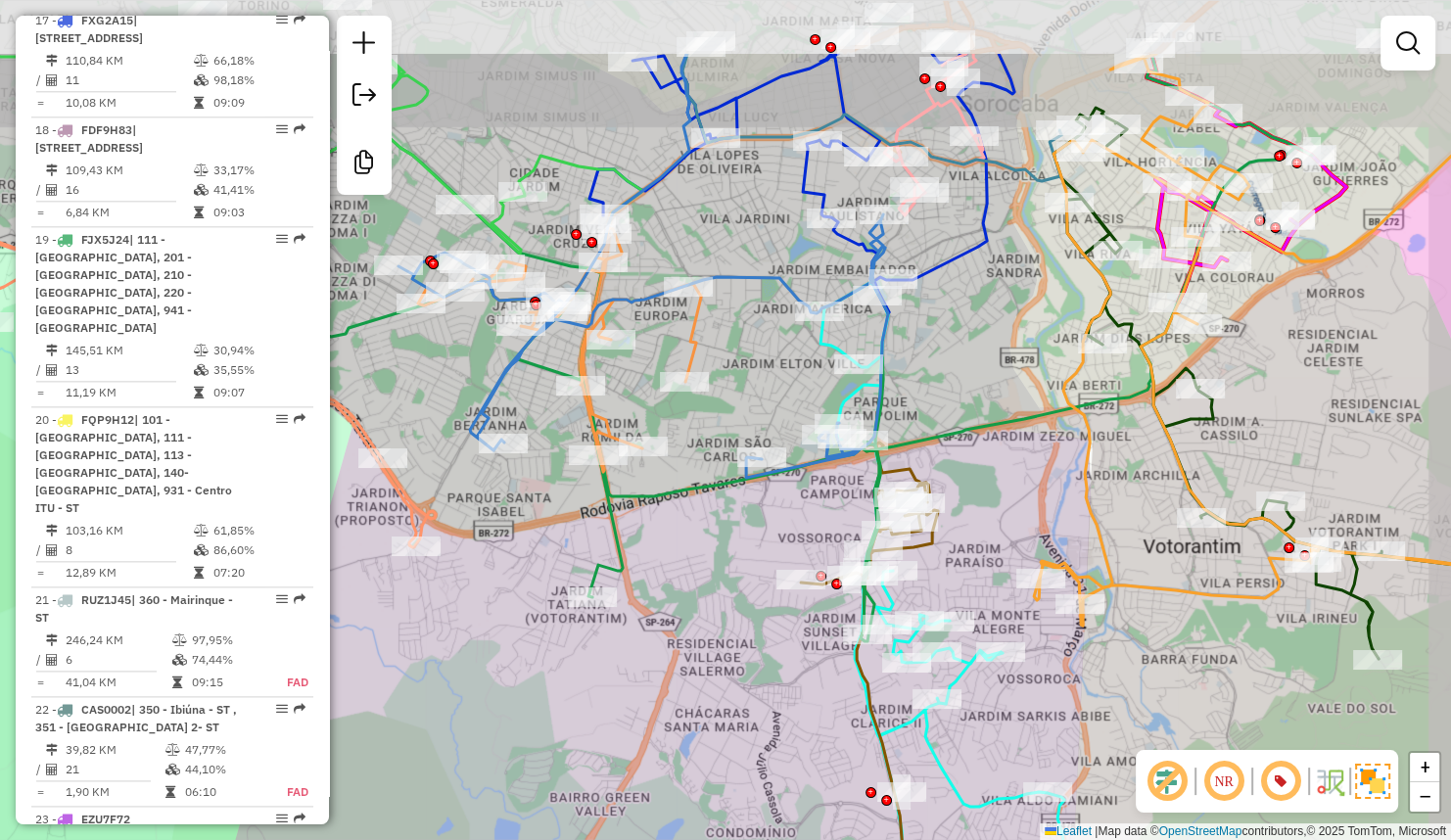 drag, startPoint x: 1065, startPoint y: 346, endPoint x: 988, endPoint y: 507, distance: 178.46568 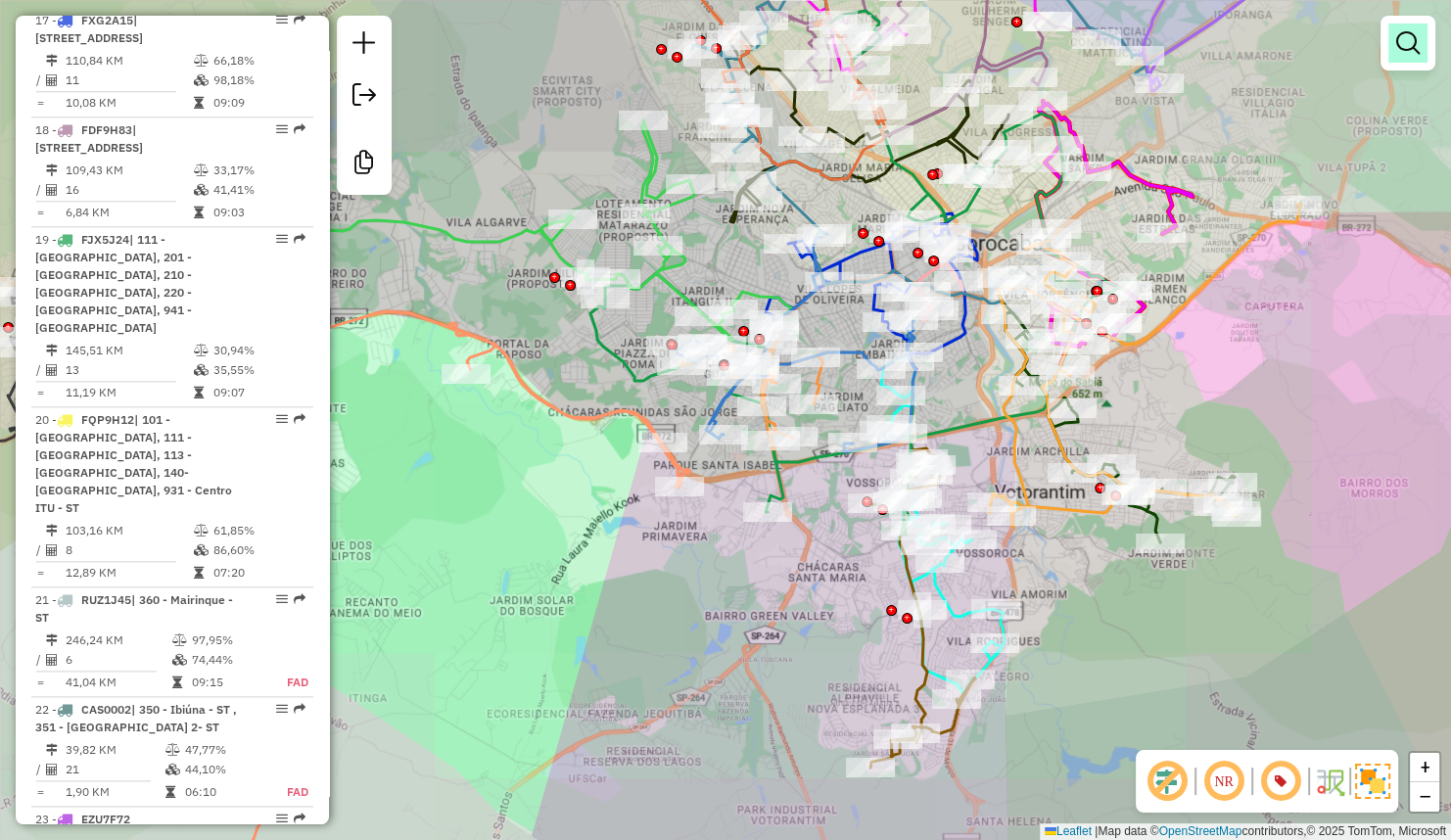 click at bounding box center [1408, 43] 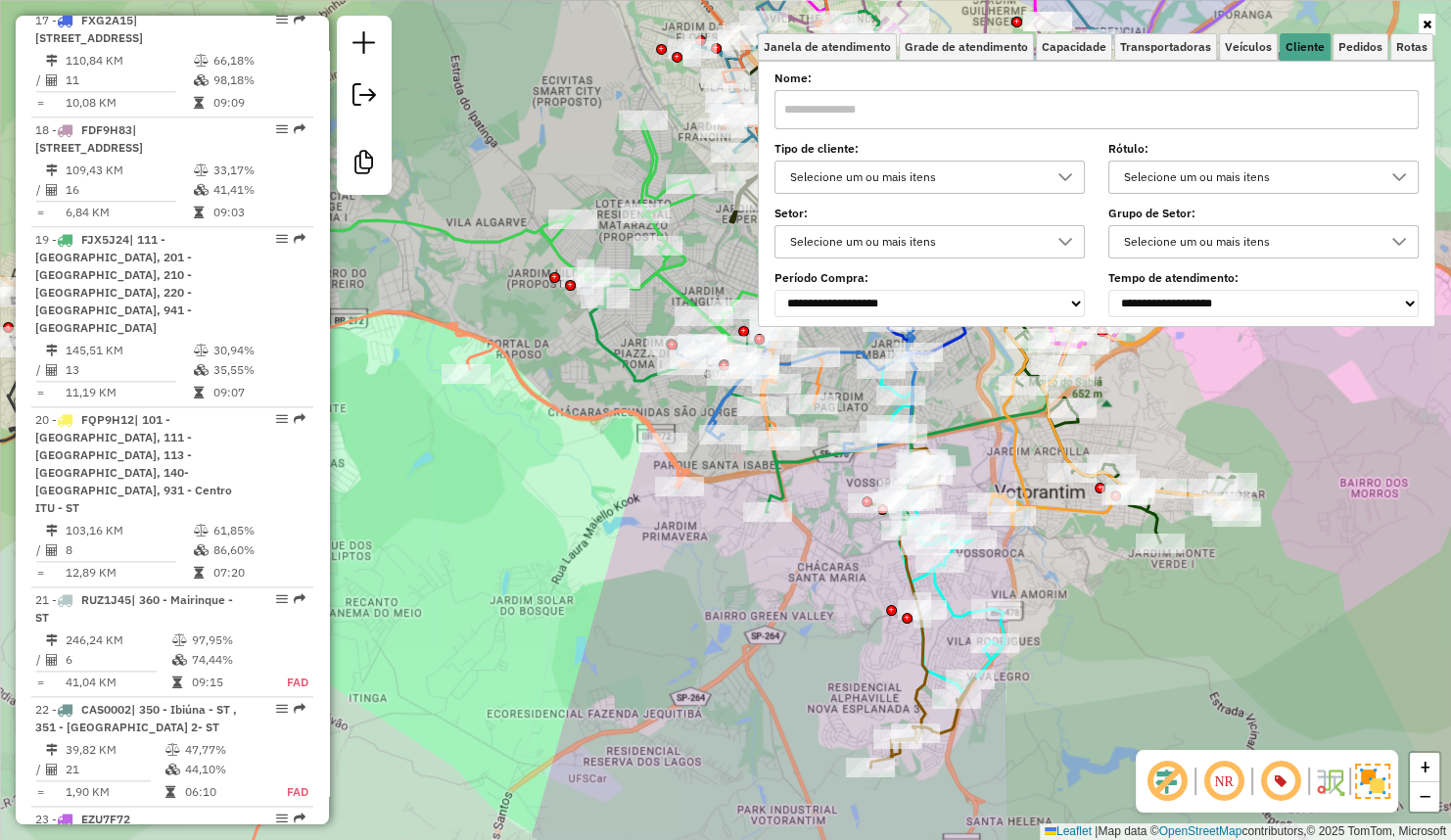 click on "Selecione um ou mais itens" at bounding box center (914, 177) 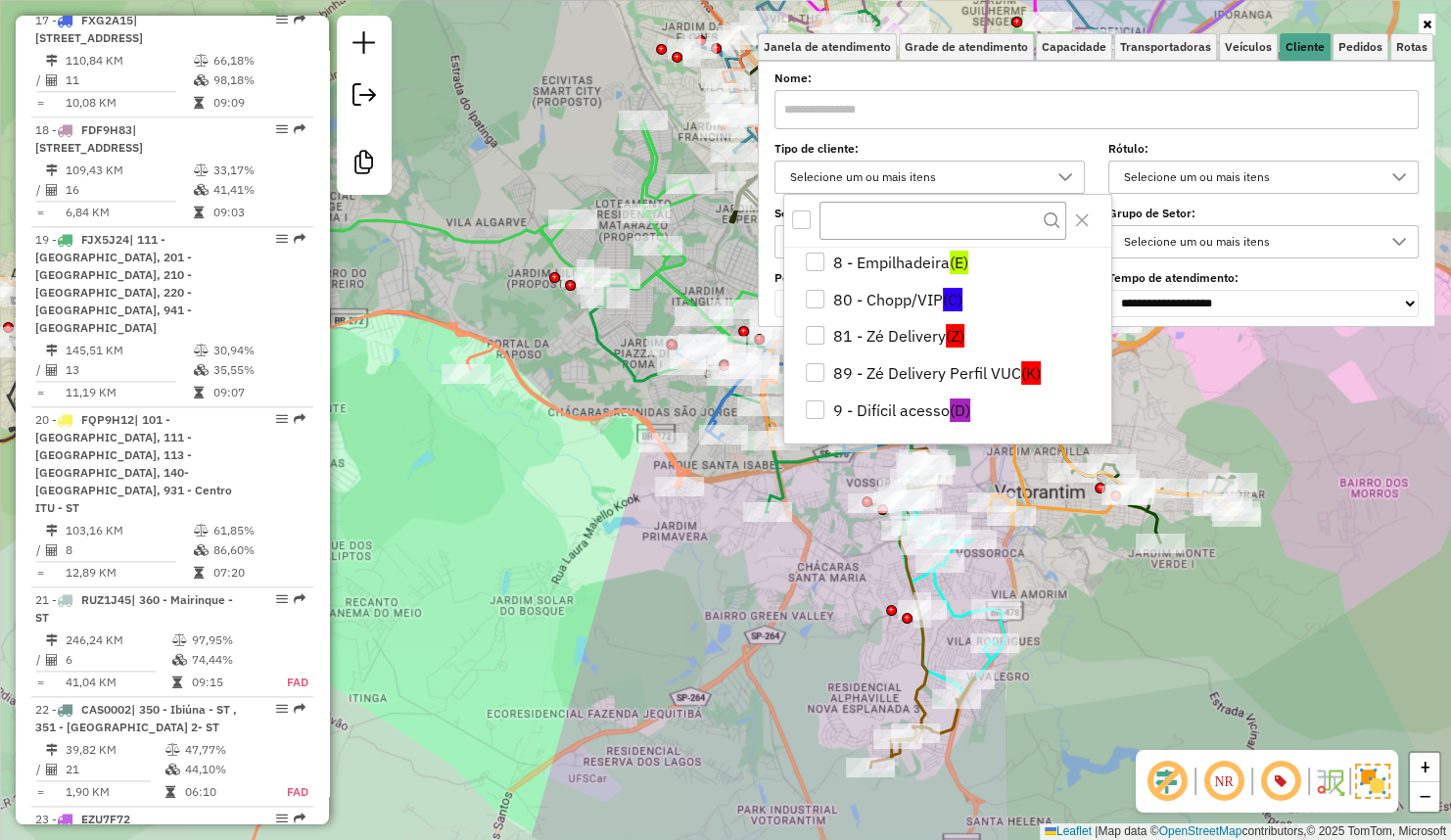 scroll, scrollTop: 232, scrollLeft: 0, axis: vertical 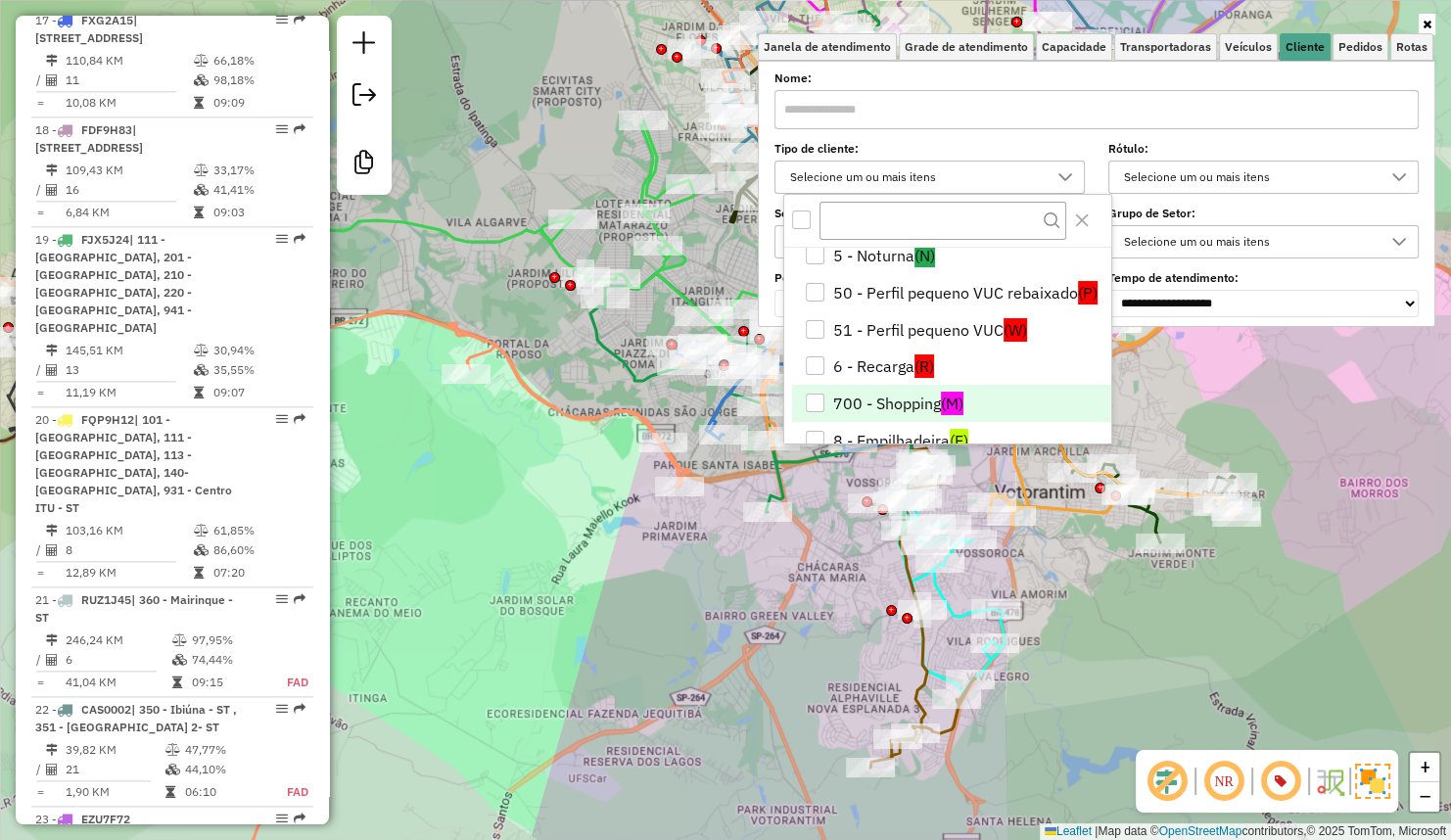 click on "700 - Shopping  (M)" at bounding box center (951, 403) 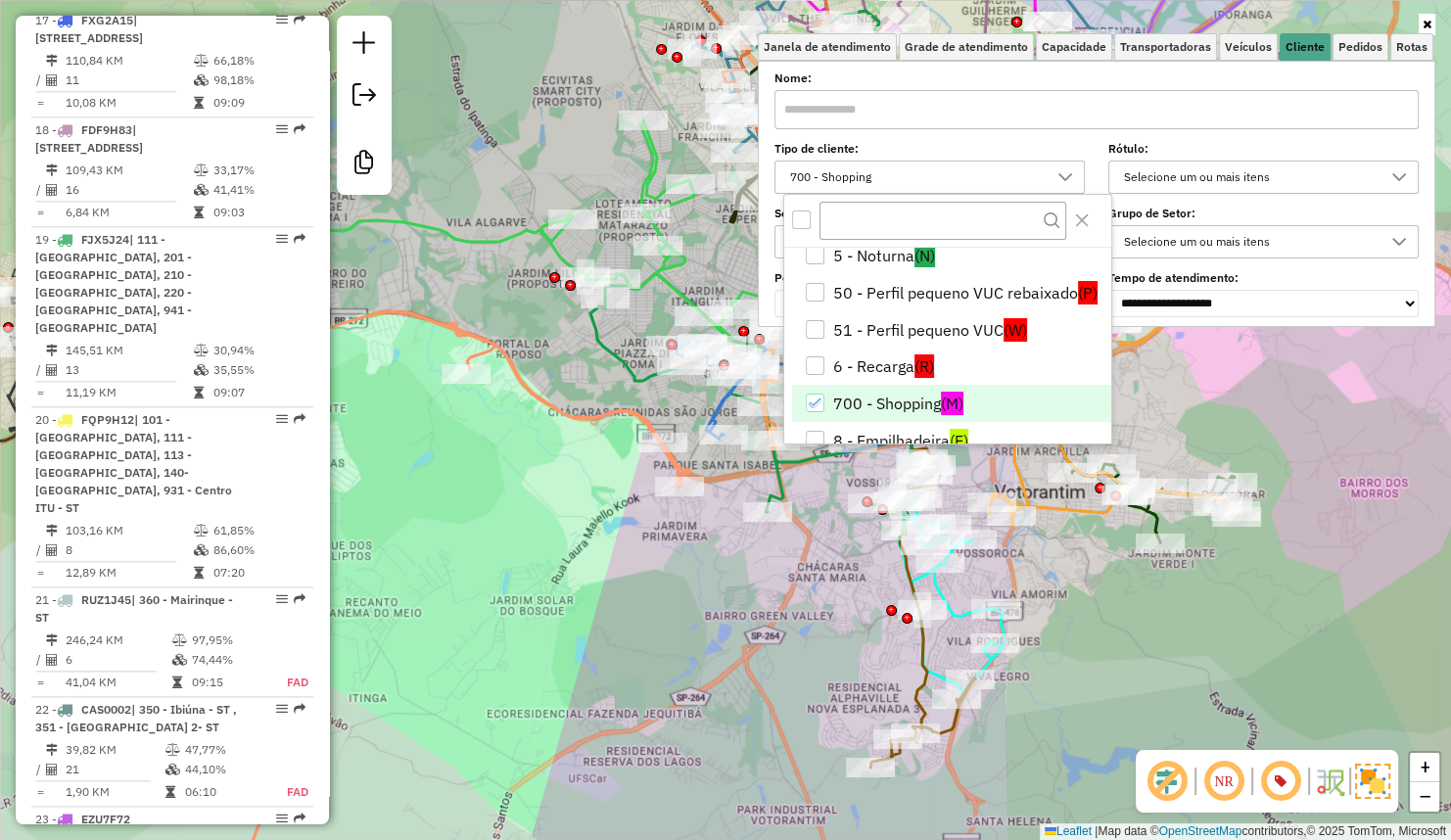 click on "Rota 37 - Placa CRW6T03  79848548 - LANCHONETE DOIS IRMa Rota 1 - Placa CJH4I55  79895253 - NATALIE MINELLO T. F Rota 1 - Placa CJH4I55  79836042 - NATALIA CRISTINA DE Rota 19 - Placa FJX5J24  79839152 - LUCAS MATEUS AYRES S Janela de atendimento Grade de atendimento Capacidade Transportadoras Veículos Cliente Pedidos  Rotas Selecione os dias de semana para filtrar as janelas de atendimento  Seg   Ter   Qua   Qui   Sex   Sáb   Dom  Informe o período da janela de atendimento: De: Até:  Filtrar exatamente a janela do cliente  Considerar janela de atendimento padrão  Selecione os dias de semana para filtrar as grades de atendimento  Seg   Ter   Qua   Qui   Sex   Sáb   Dom   Considerar clientes sem dia de atendimento cadastrado  Clientes fora do dia de atendimento selecionado Filtrar as atividades entre os valores definidos abaixo:  Peso mínimo:   Peso máximo:   Cubagem mínima:   Cubagem máxima:   De:   Até:  Filtrar as atividades entre o tempo de atendimento definido abaixo:  De:   Até:  Veículo: +" 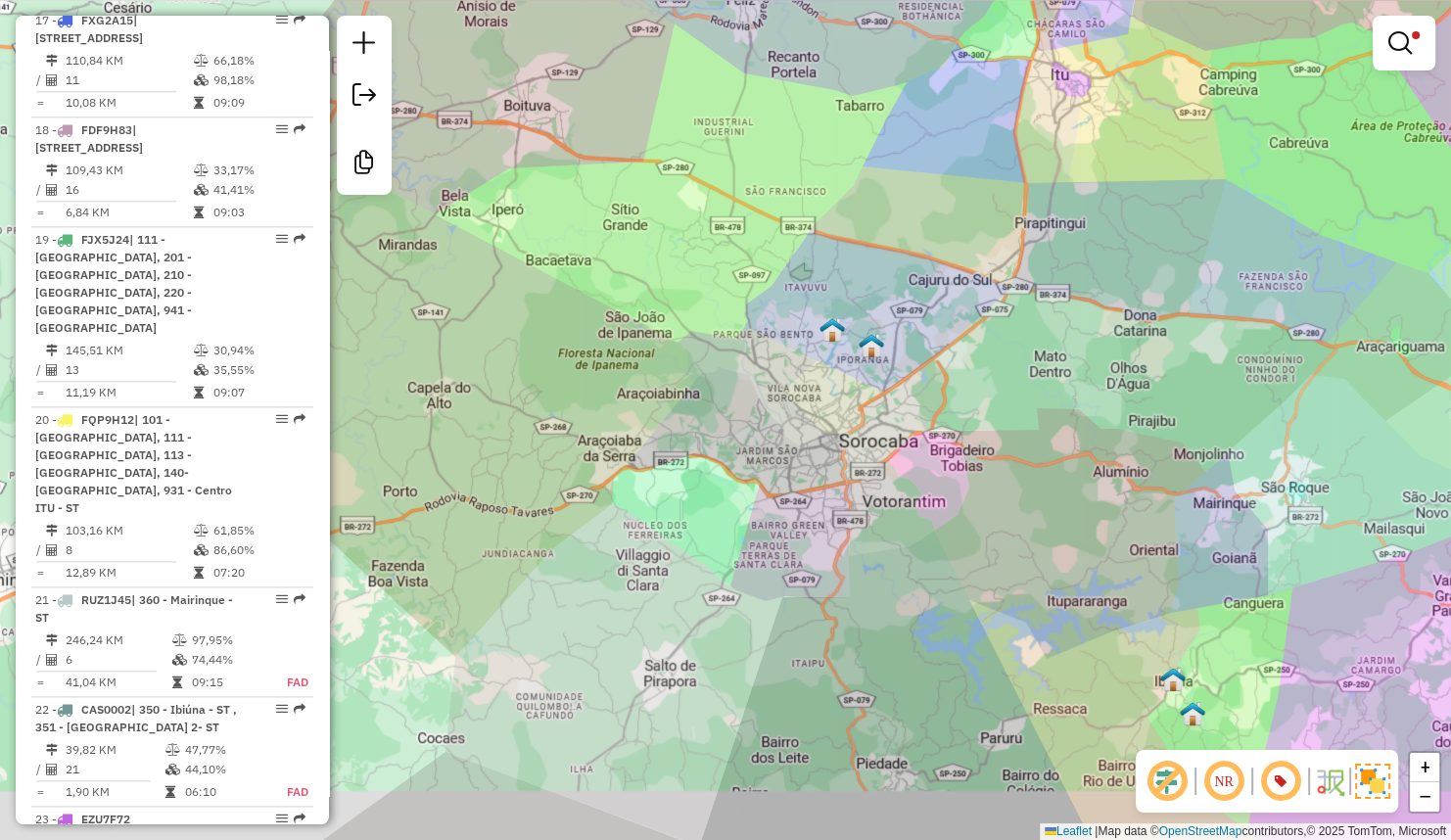 drag, startPoint x: 705, startPoint y: 603, endPoint x: 773, endPoint y: 531, distance: 99.035347 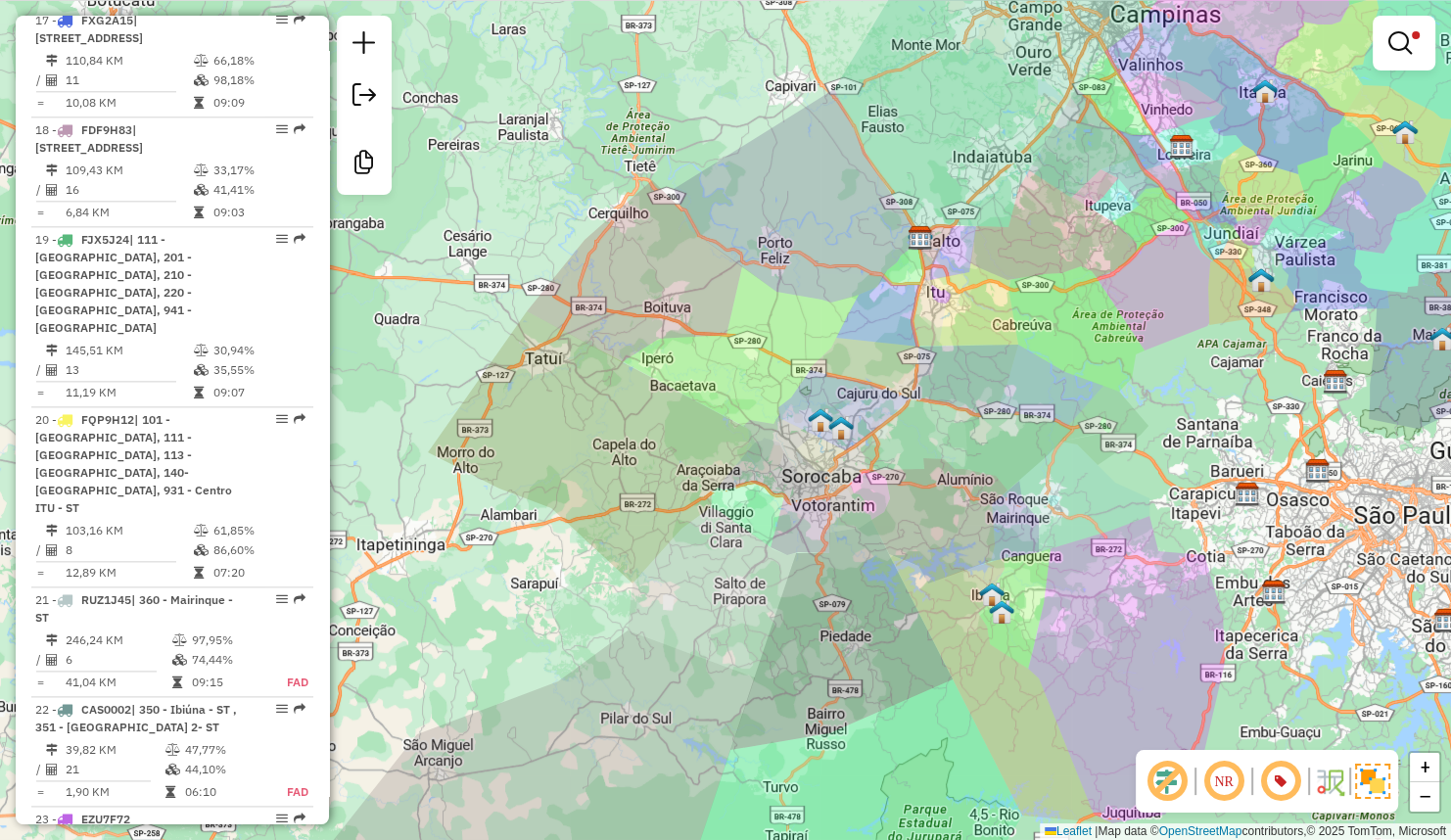 drag, startPoint x: 780, startPoint y: 529, endPoint x: 795, endPoint y: 519, distance: 18.027756 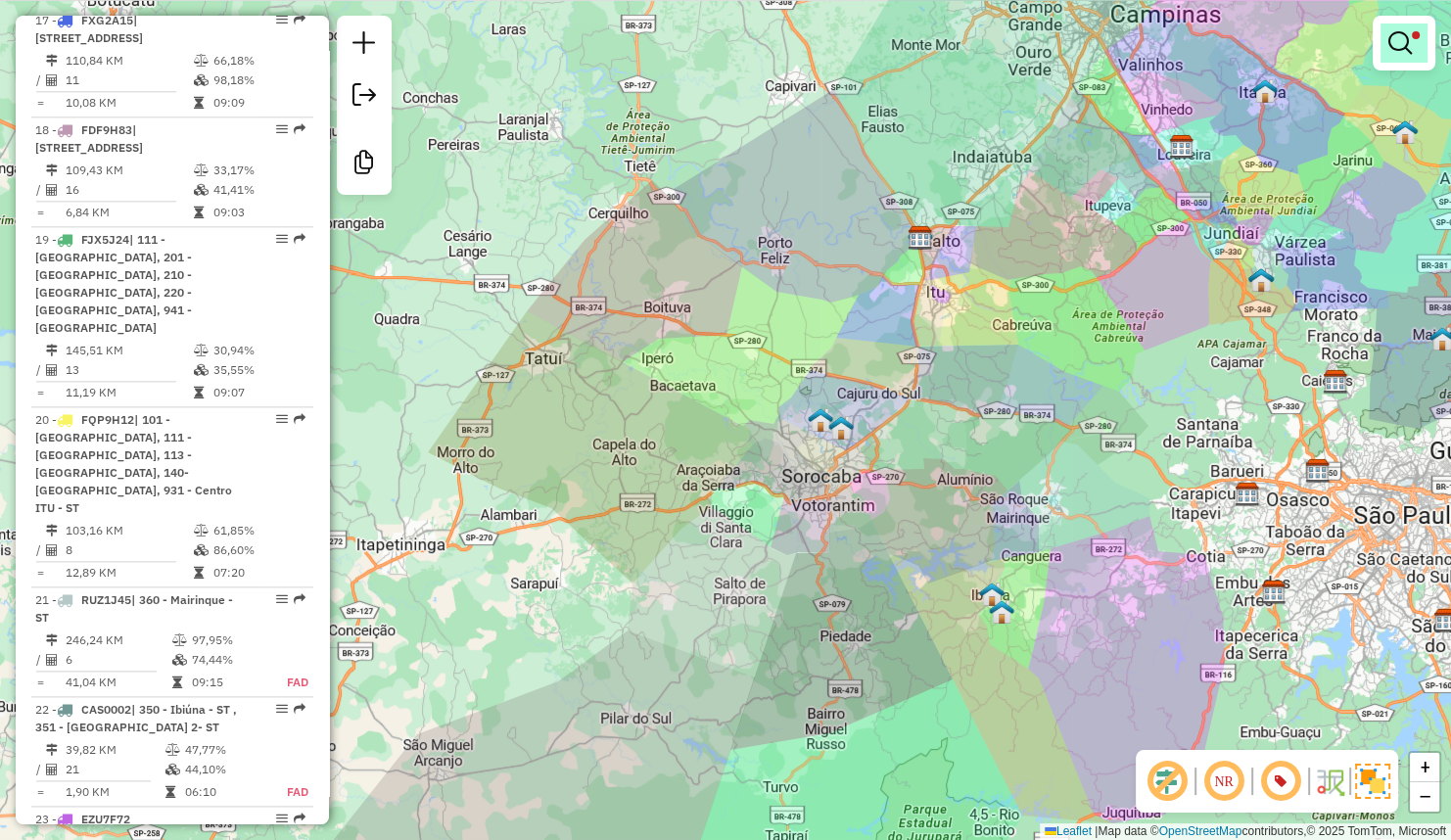 click at bounding box center (1400, 43) 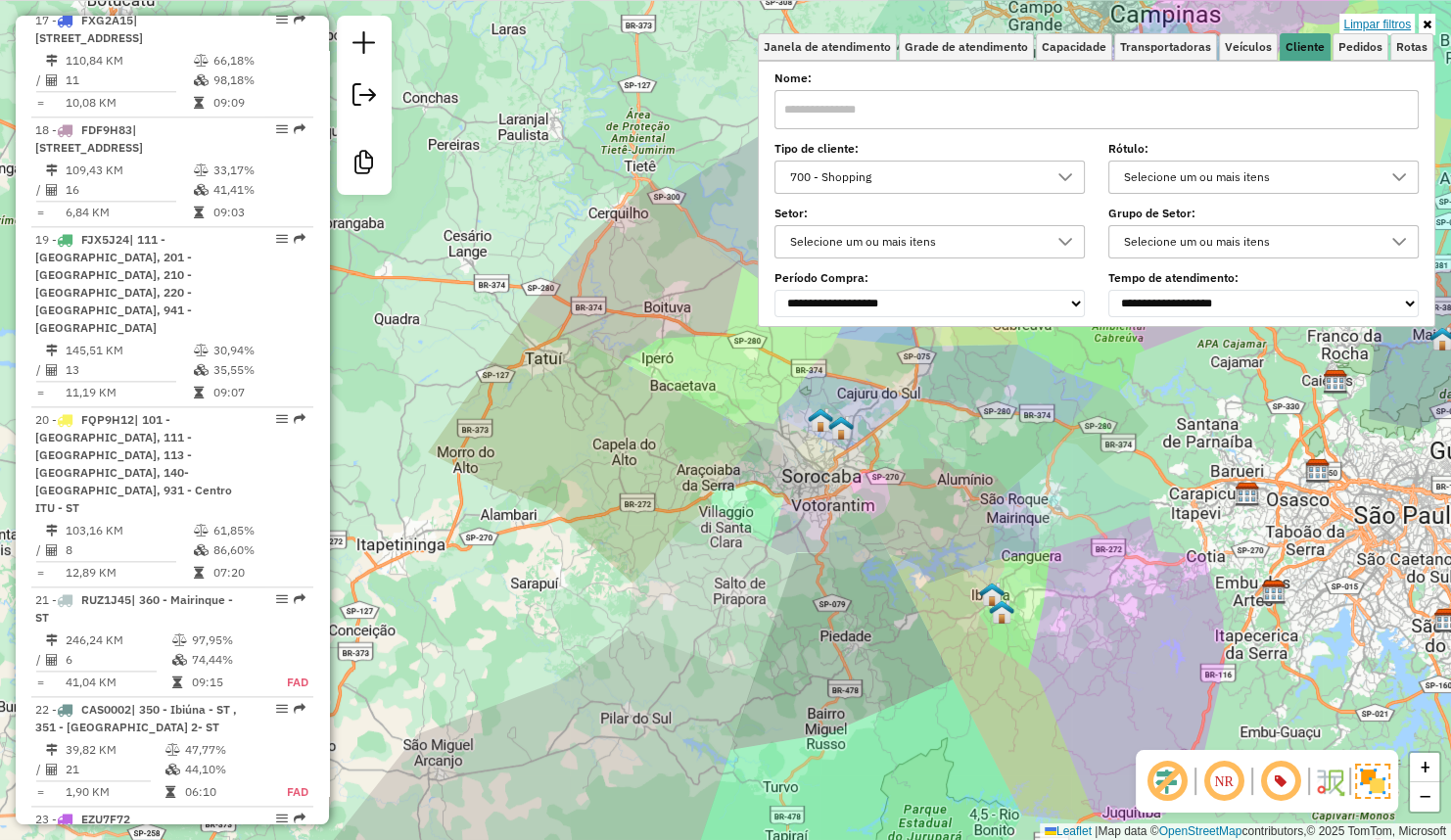 click on "Limpar filtros" at bounding box center (1377, 24) 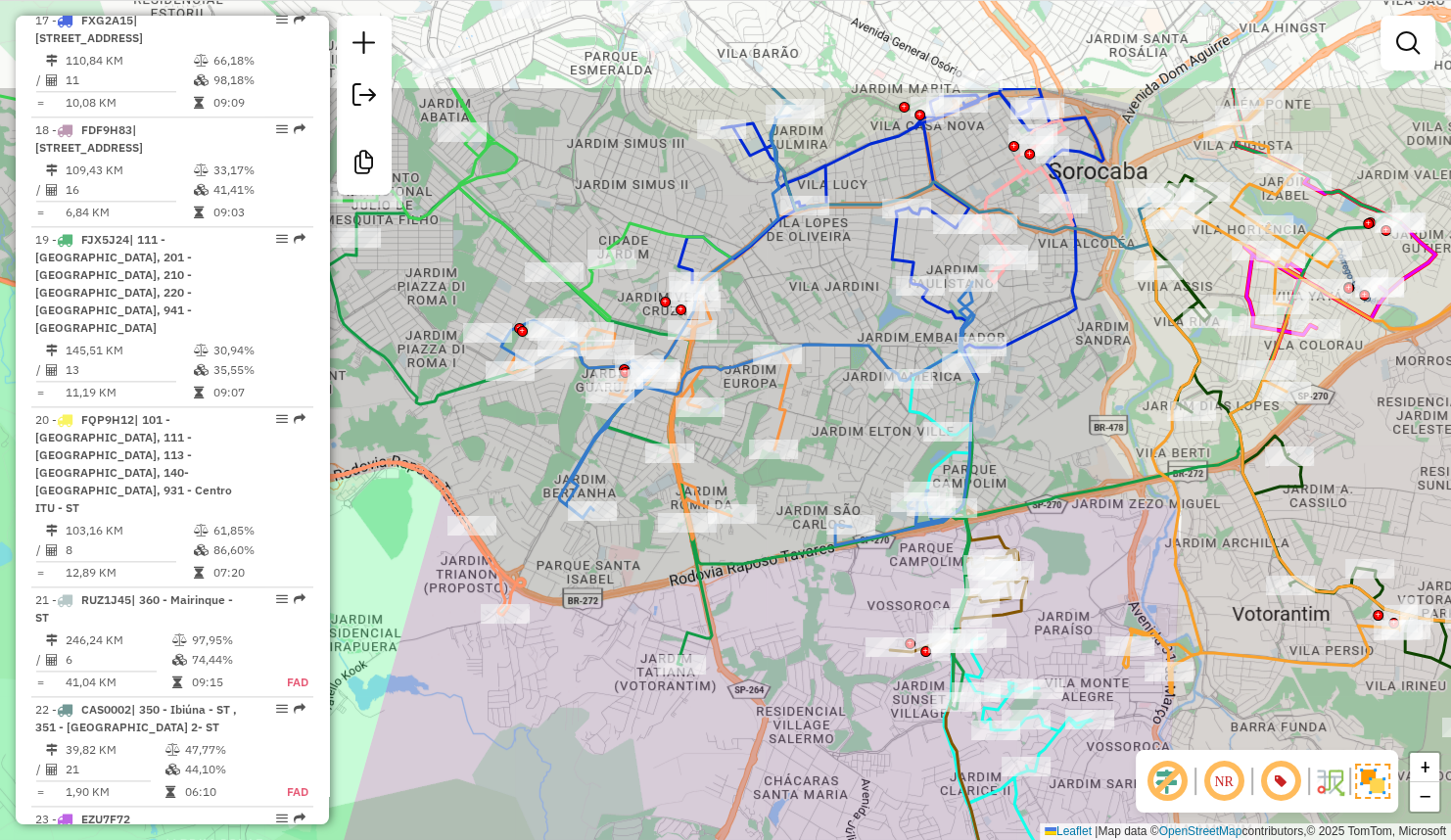 drag, startPoint x: 1132, startPoint y: 252, endPoint x: 1066, endPoint y: 424, distance: 184.22812 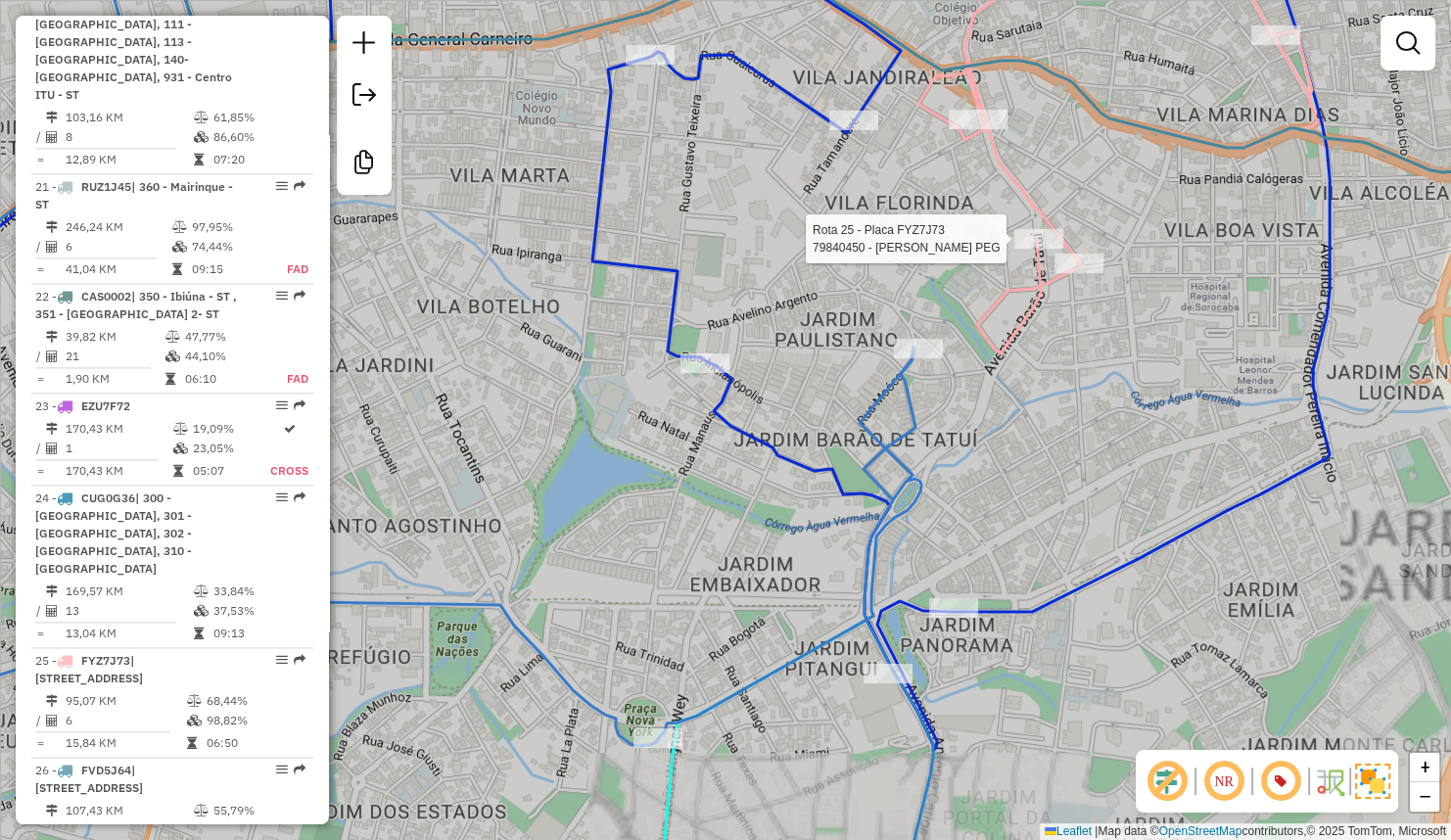 select on "**********" 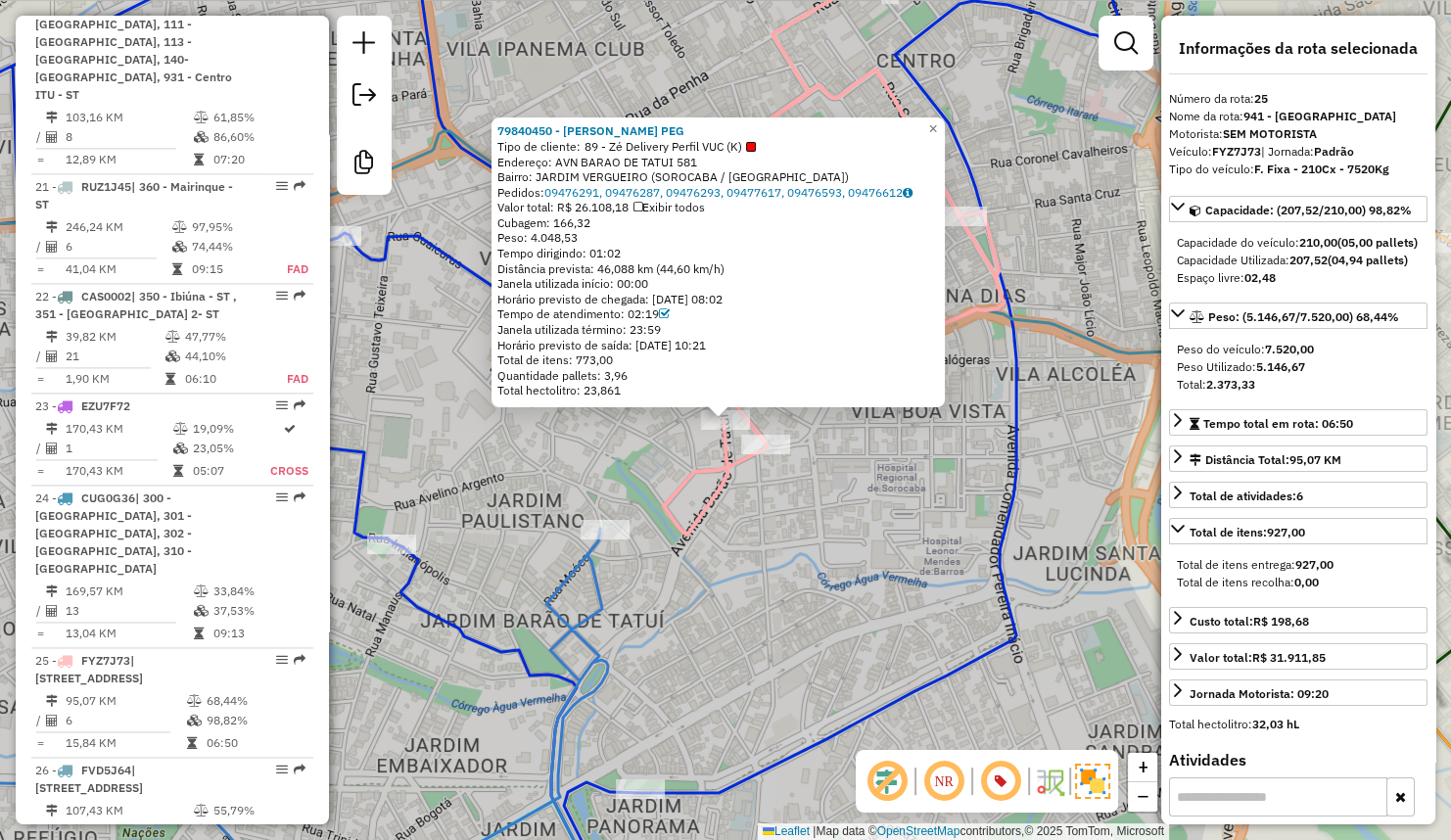 scroll, scrollTop: 3634, scrollLeft: 0, axis: vertical 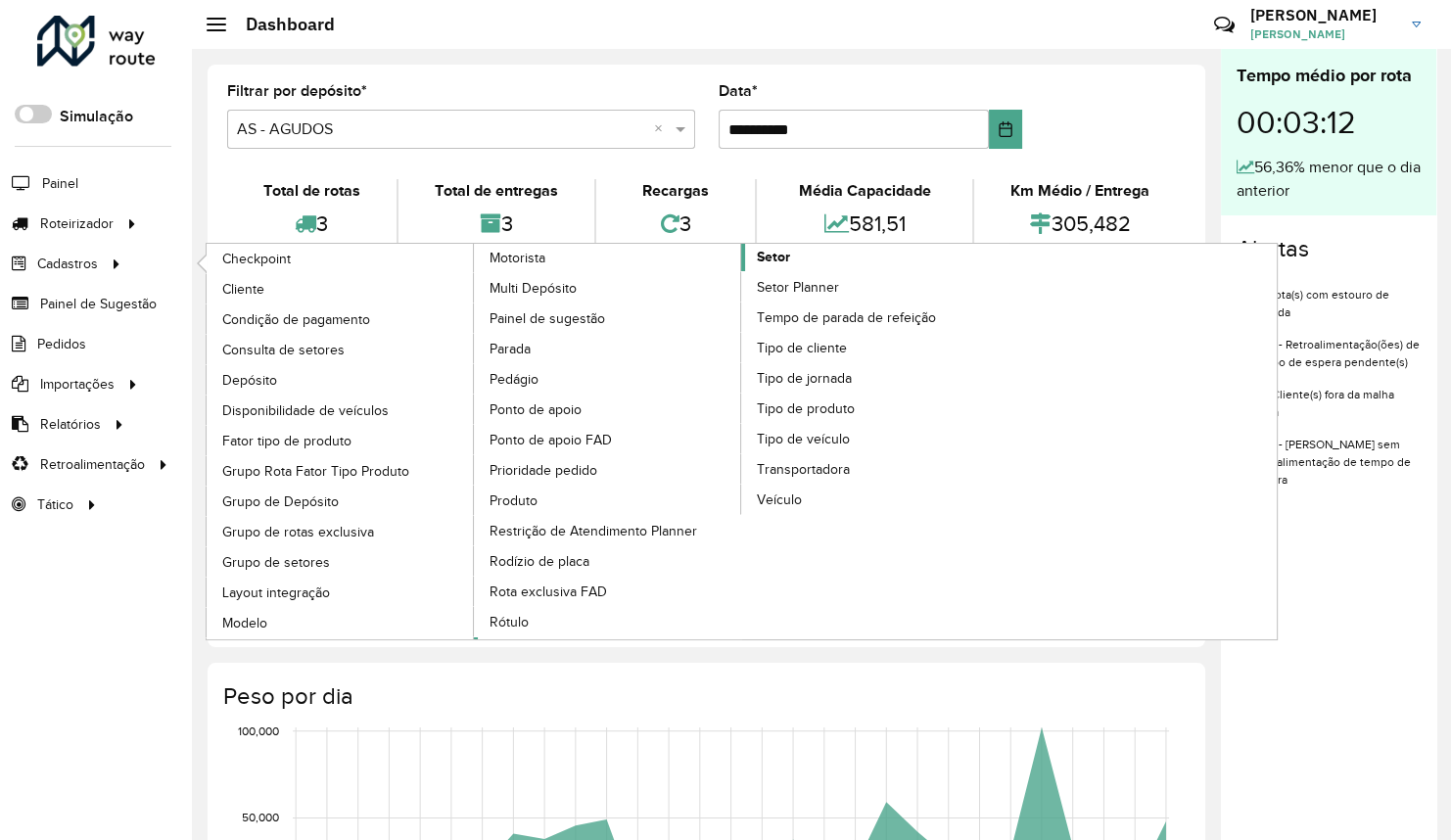 click on "Setor" 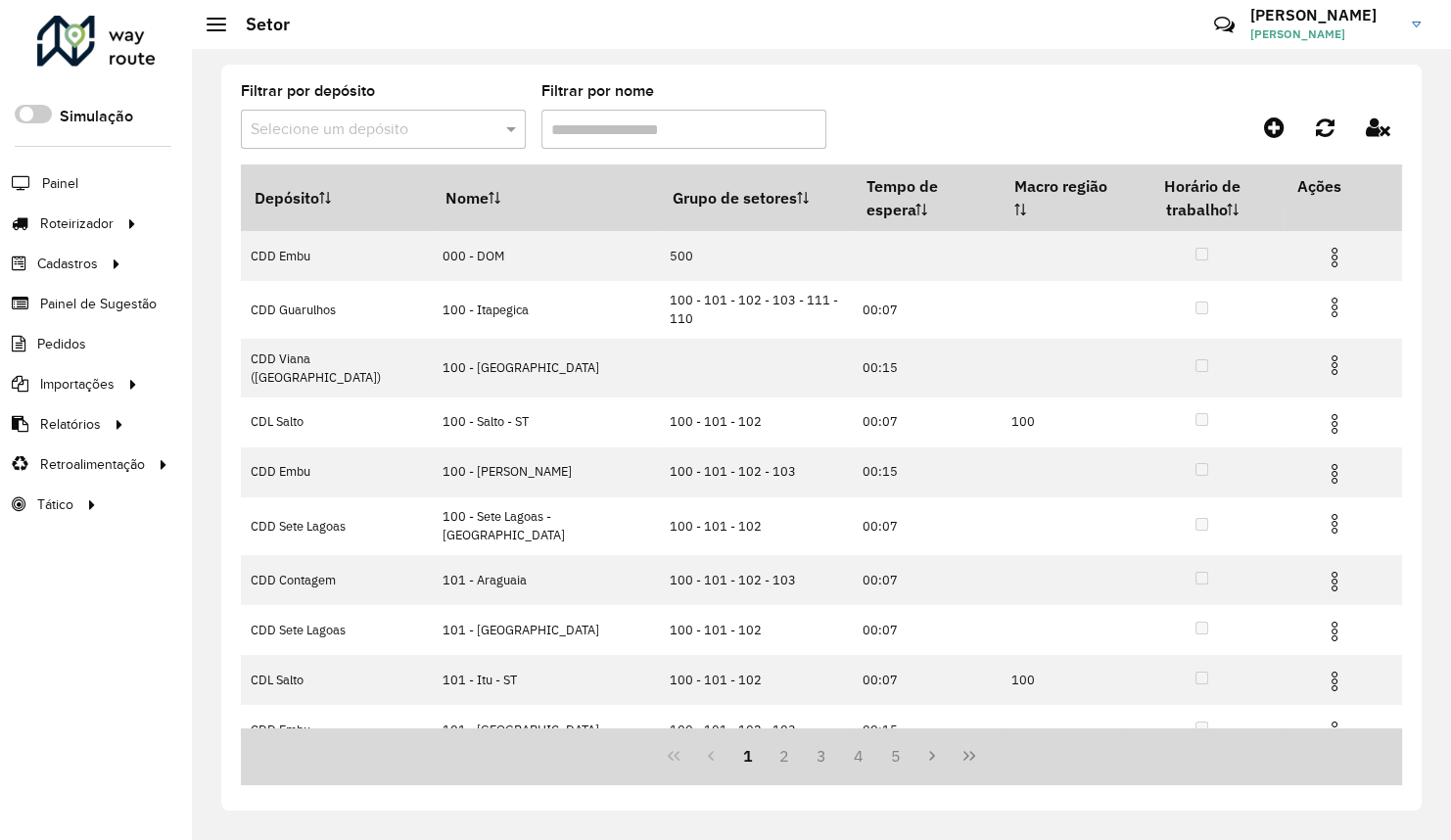 click at bounding box center (363, 130) 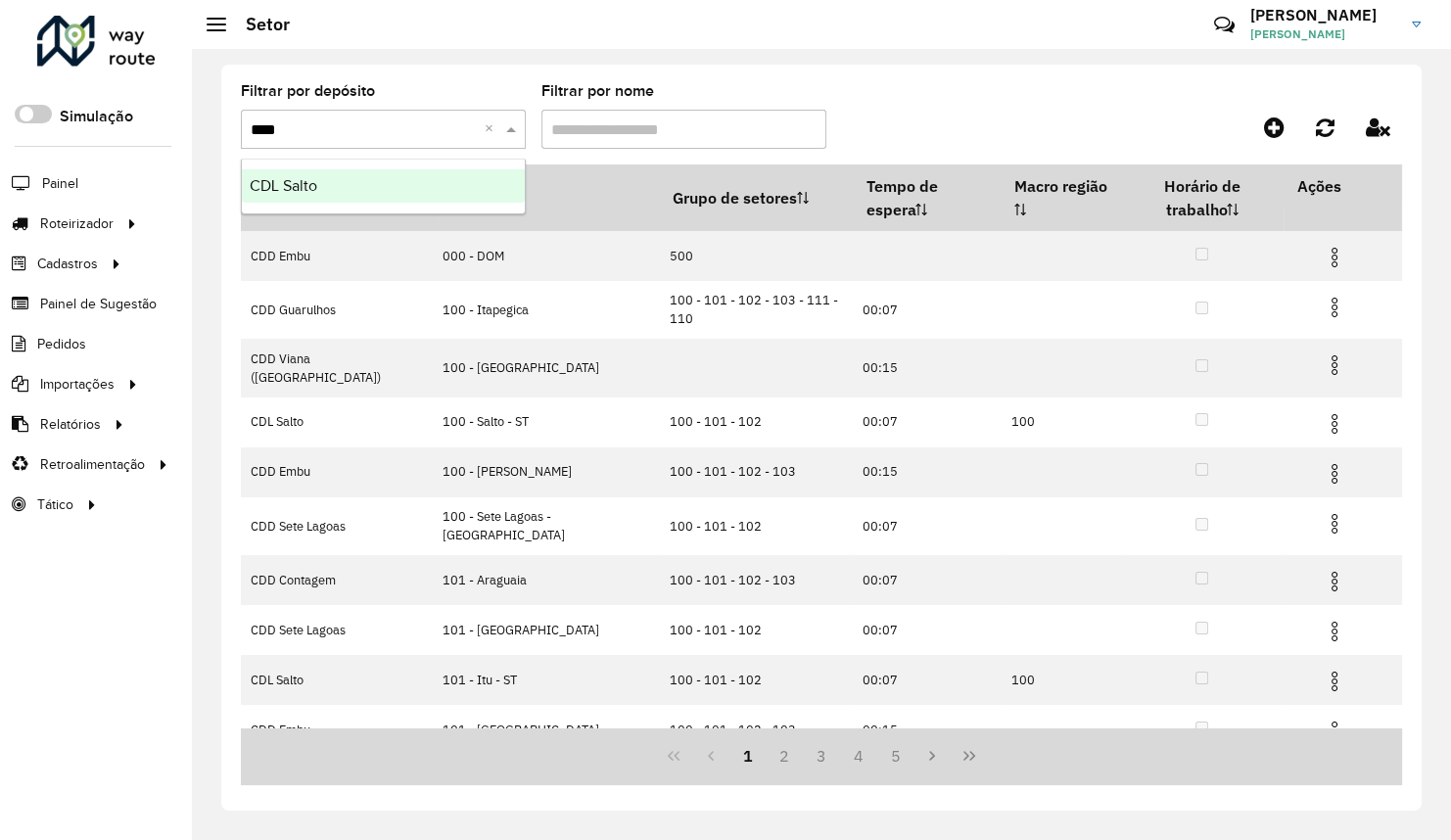 type on "*****" 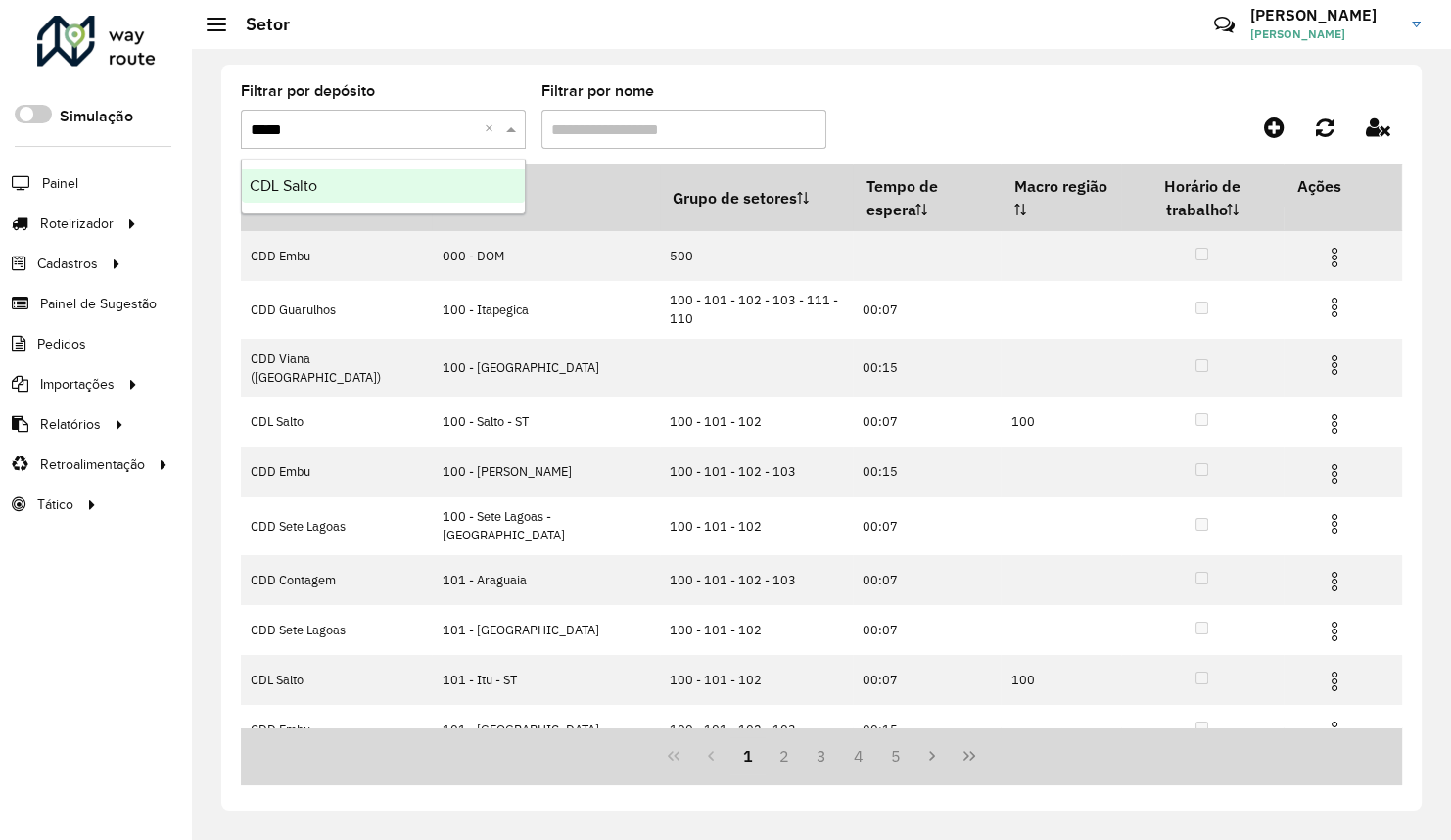 click on "CDL Salto" at bounding box center (383, 186) 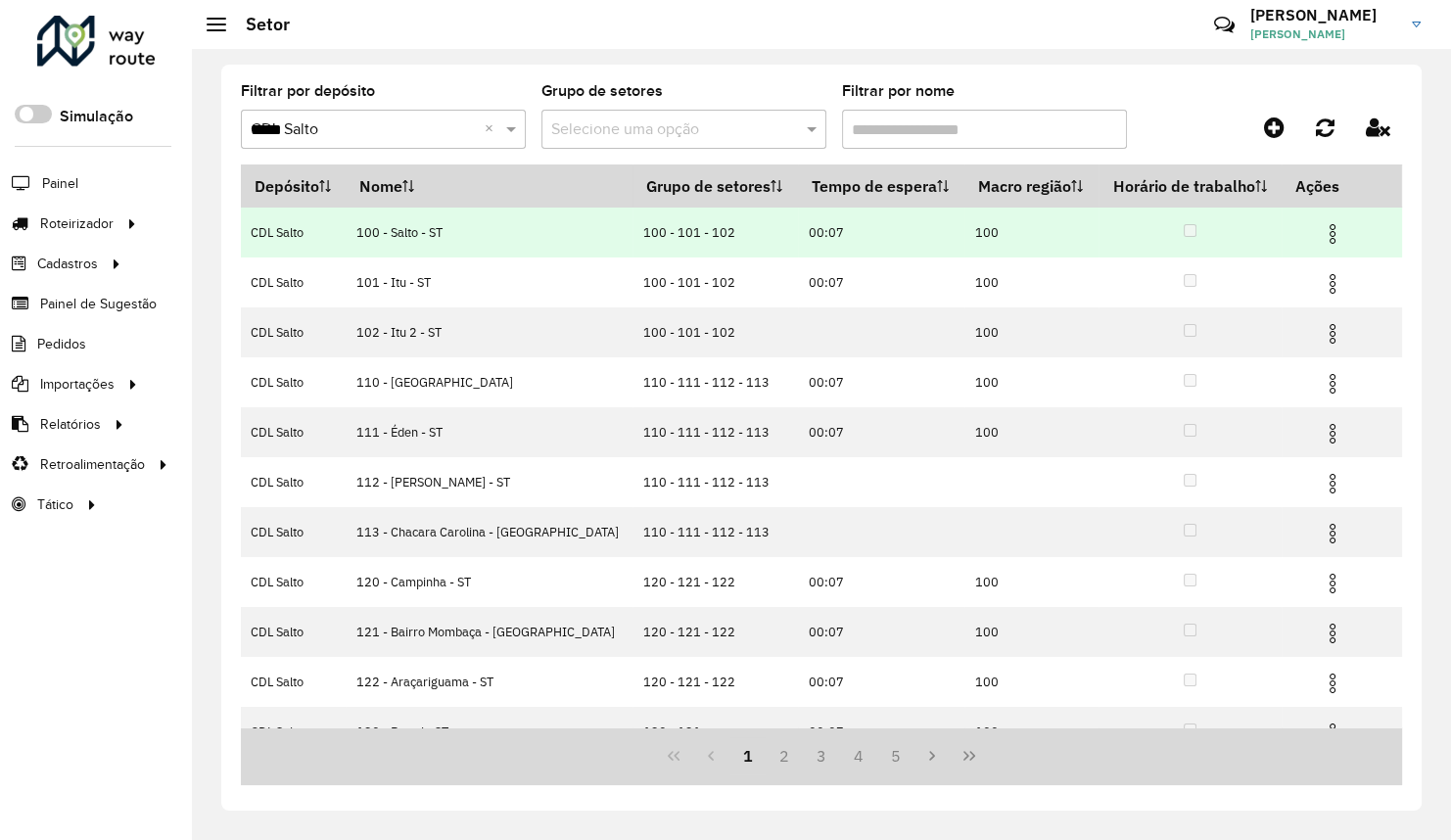 click at bounding box center (1333, 234) 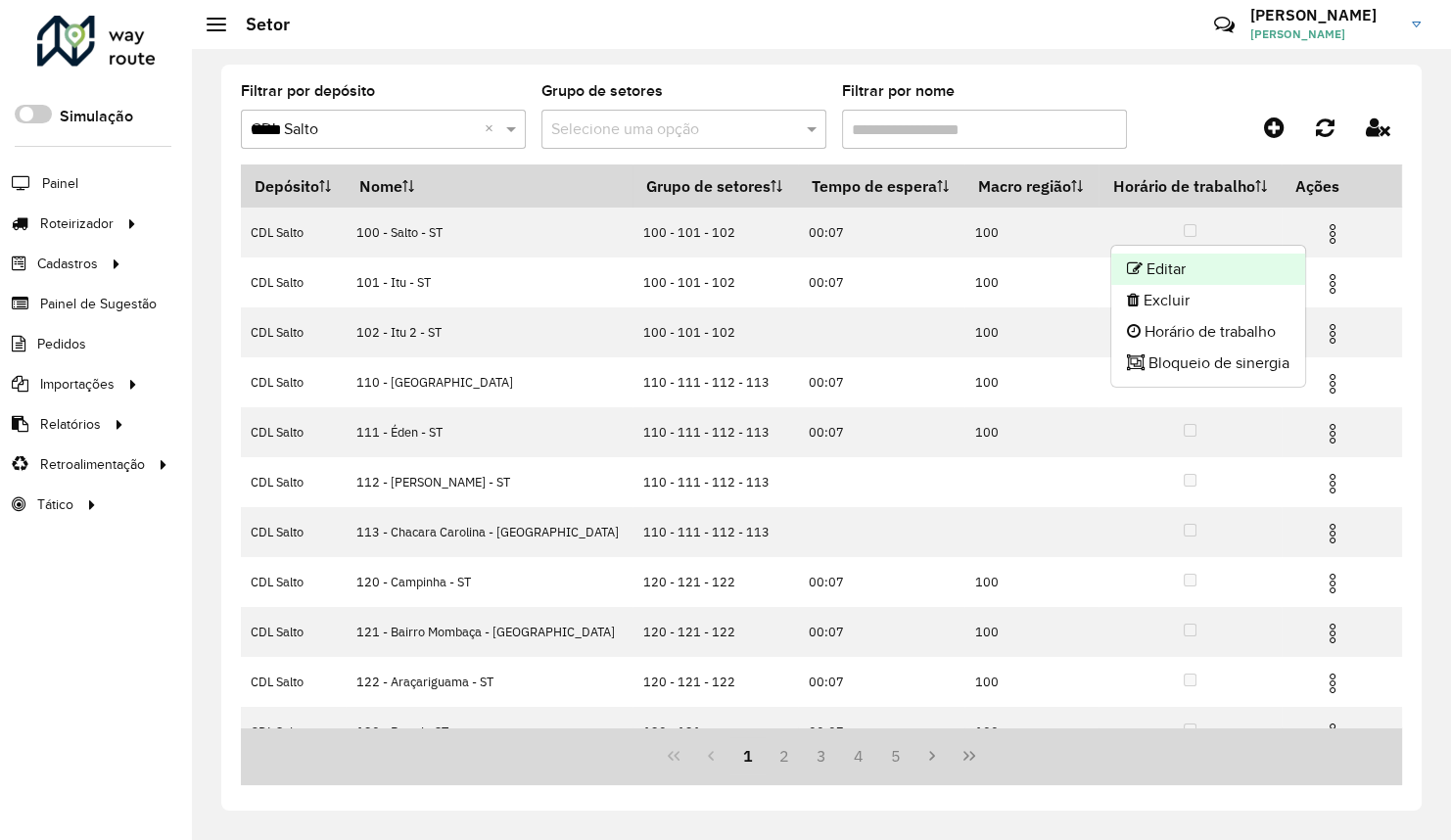 click on "Editar" 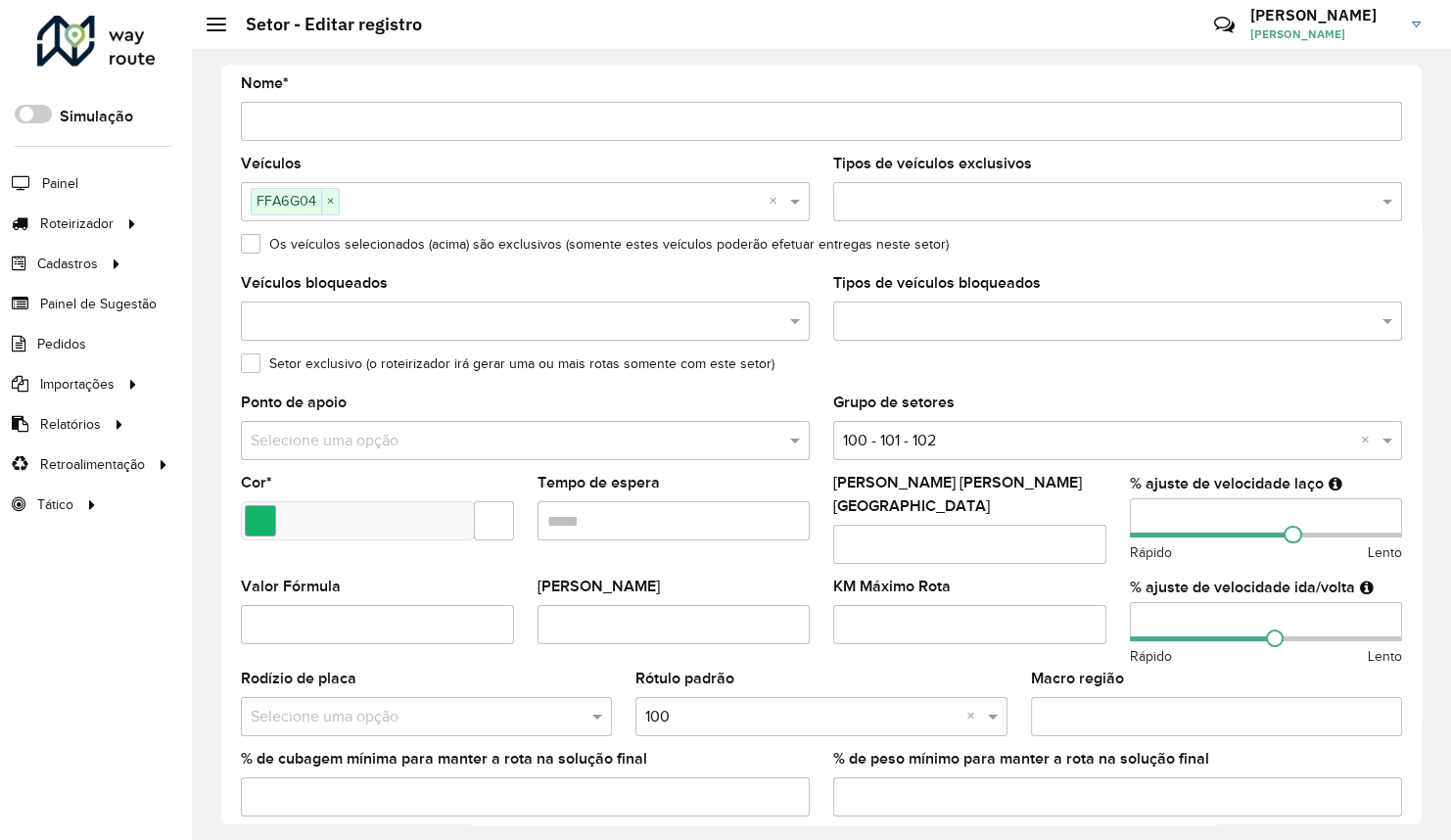 scroll, scrollTop: 0, scrollLeft: 0, axis: both 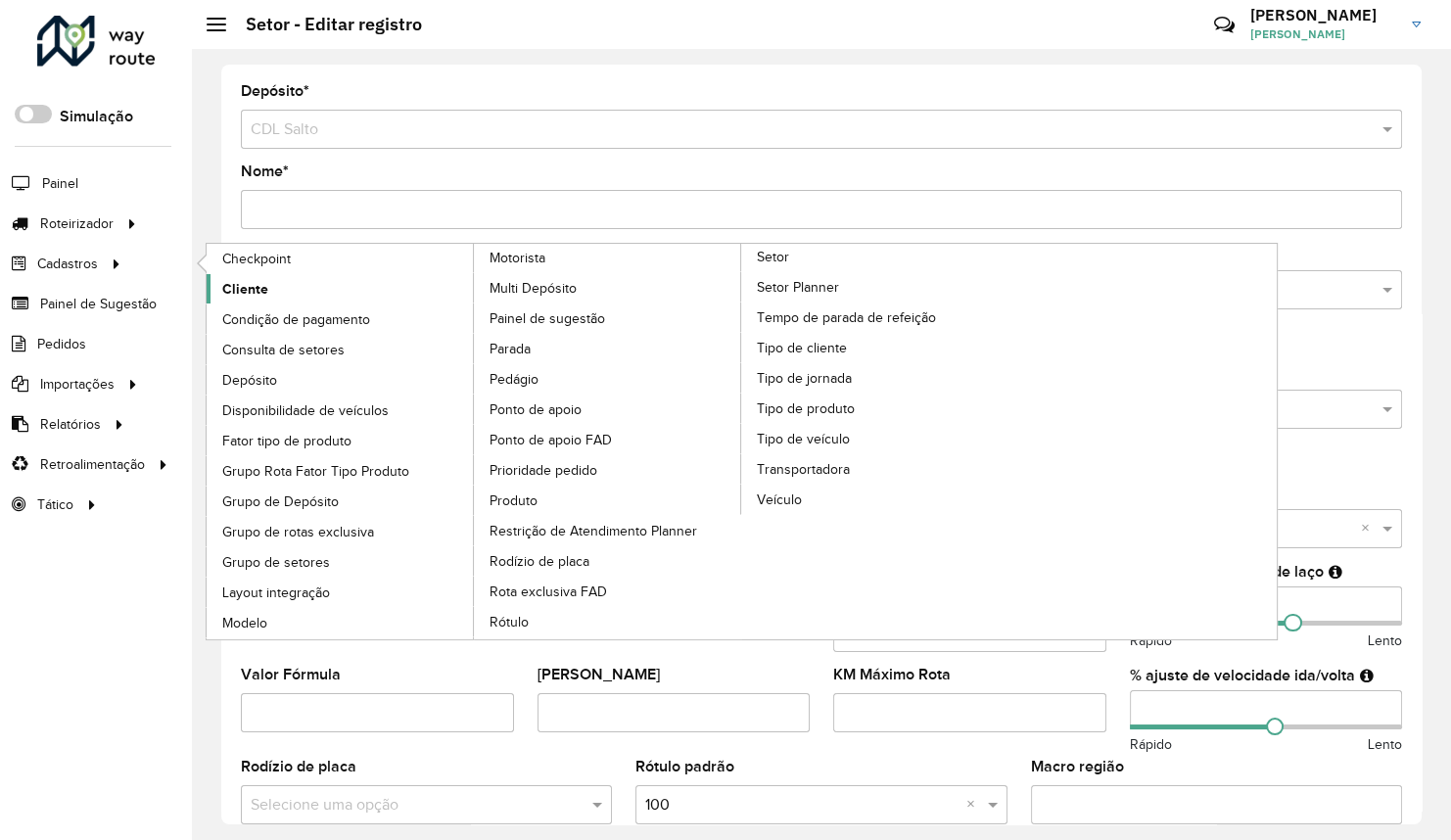 click on "Cliente" 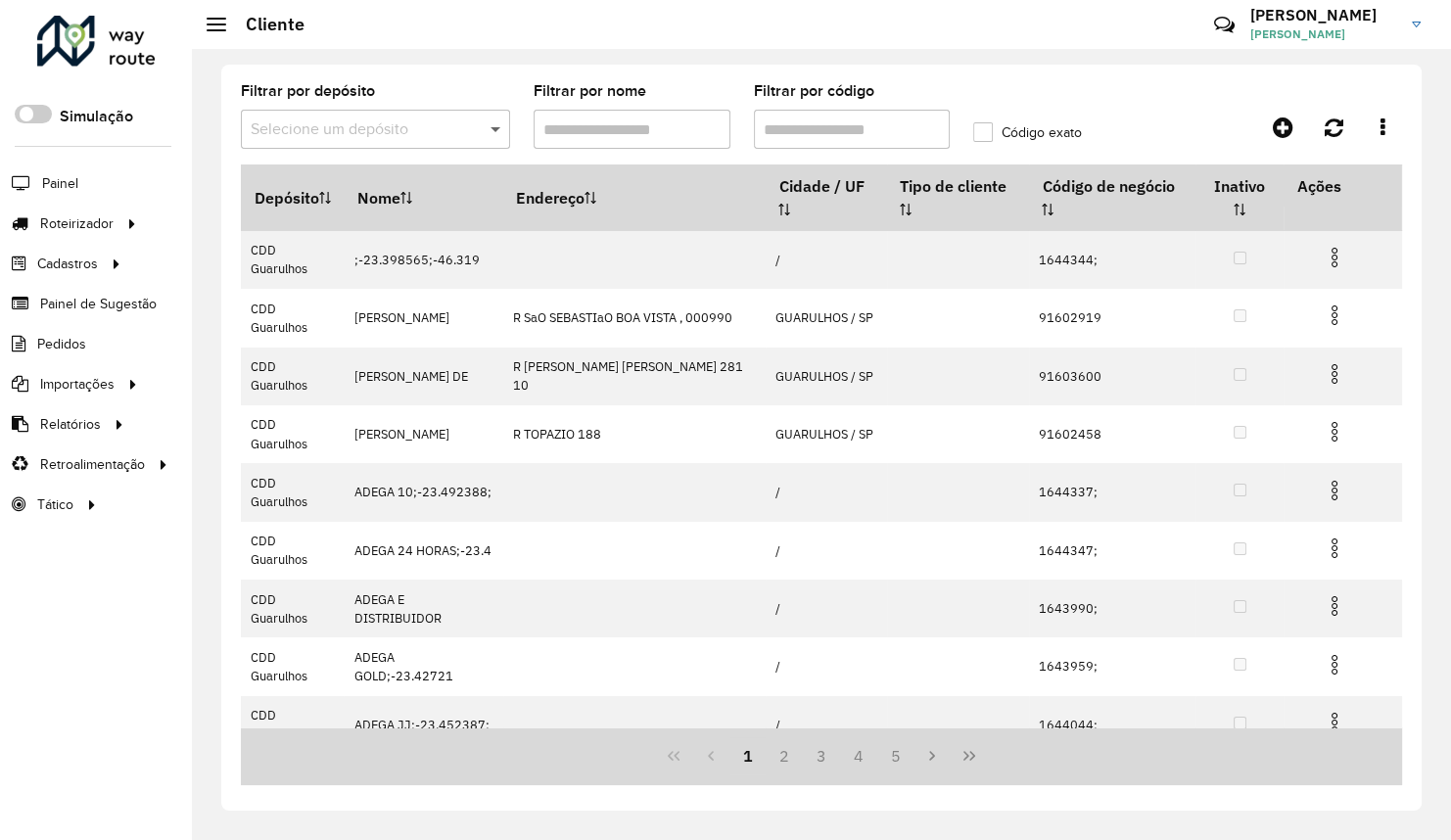click at bounding box center [497, 129] 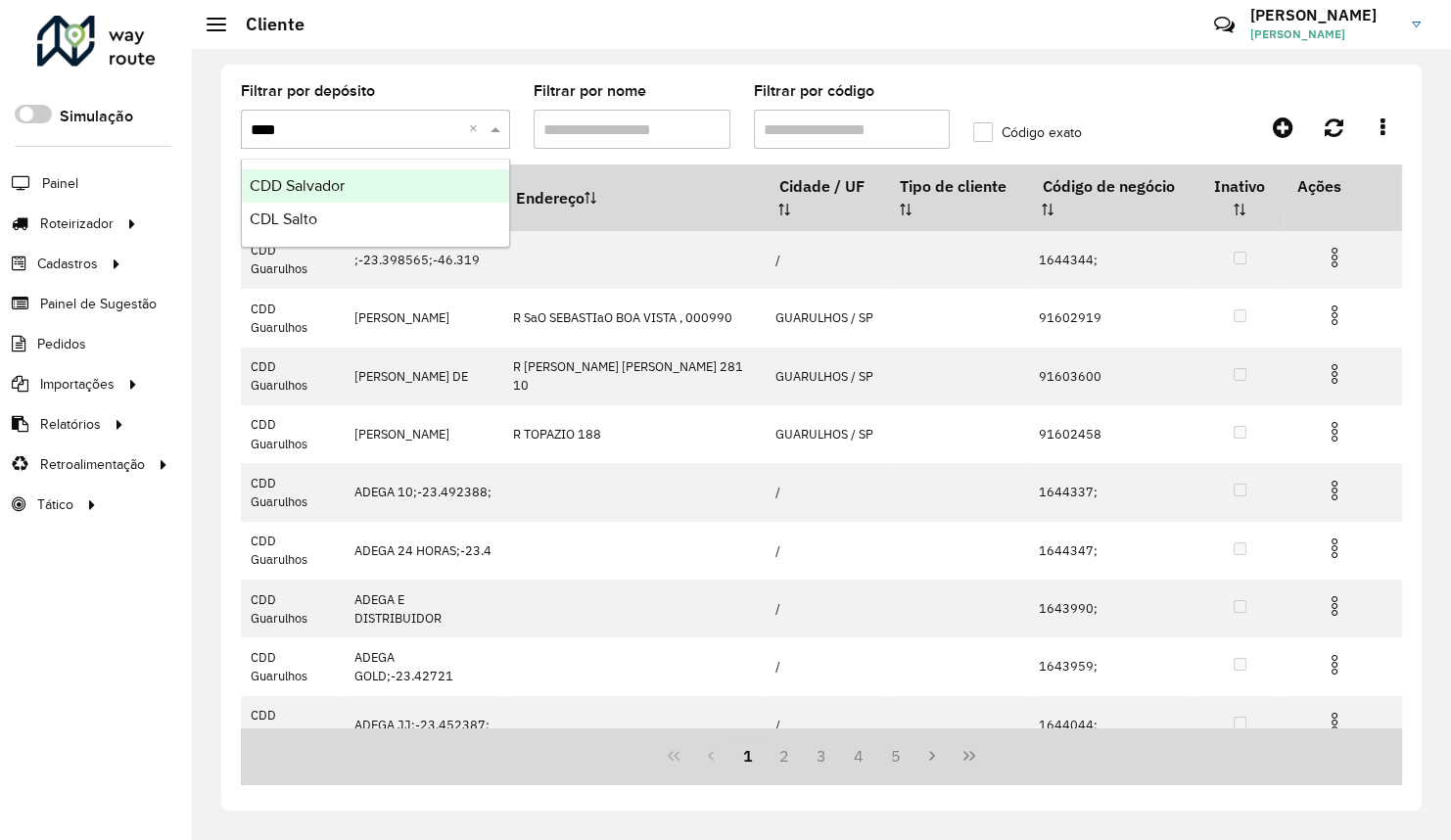 type on "*****" 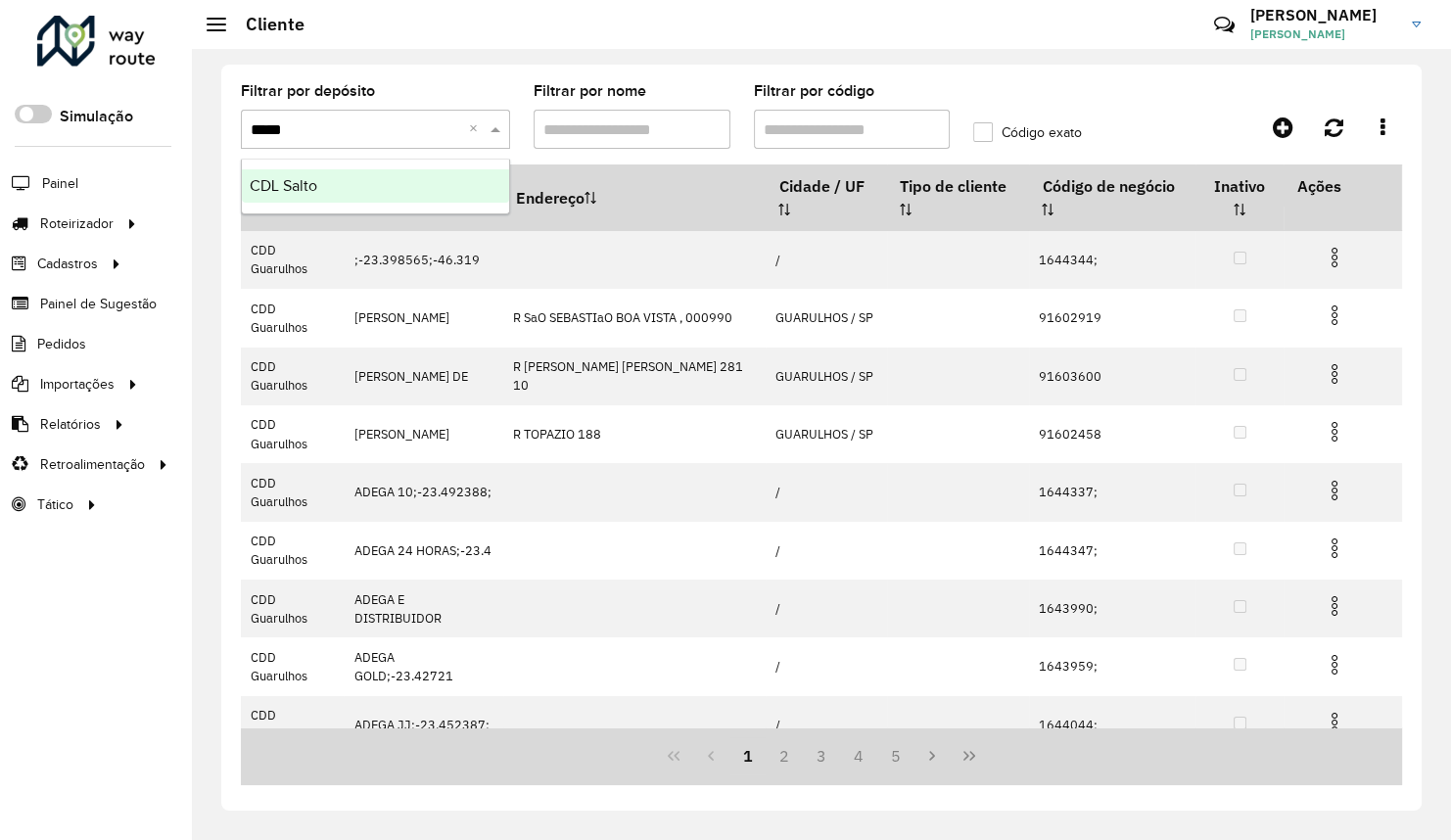 type 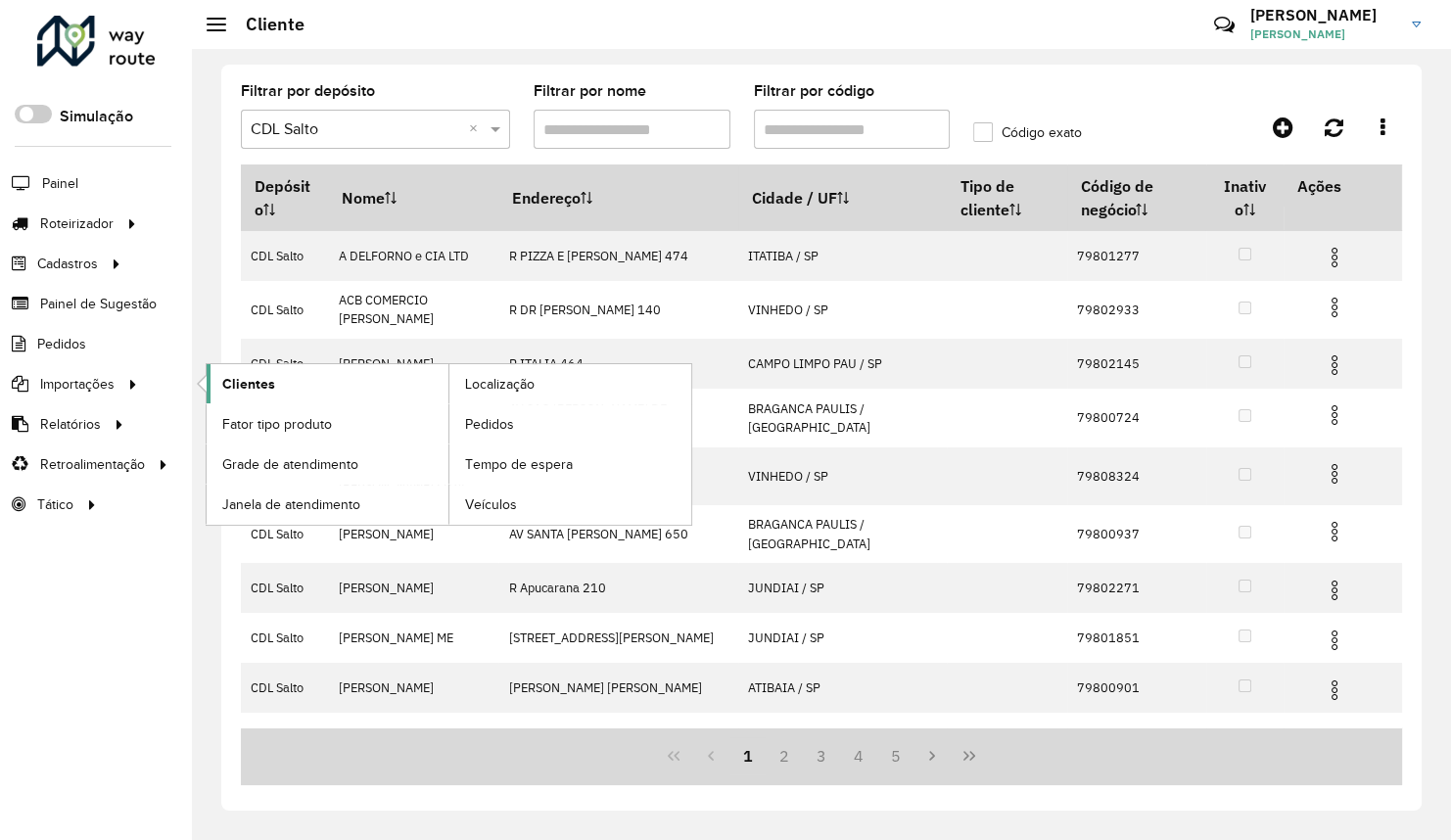 click on "Clientes" 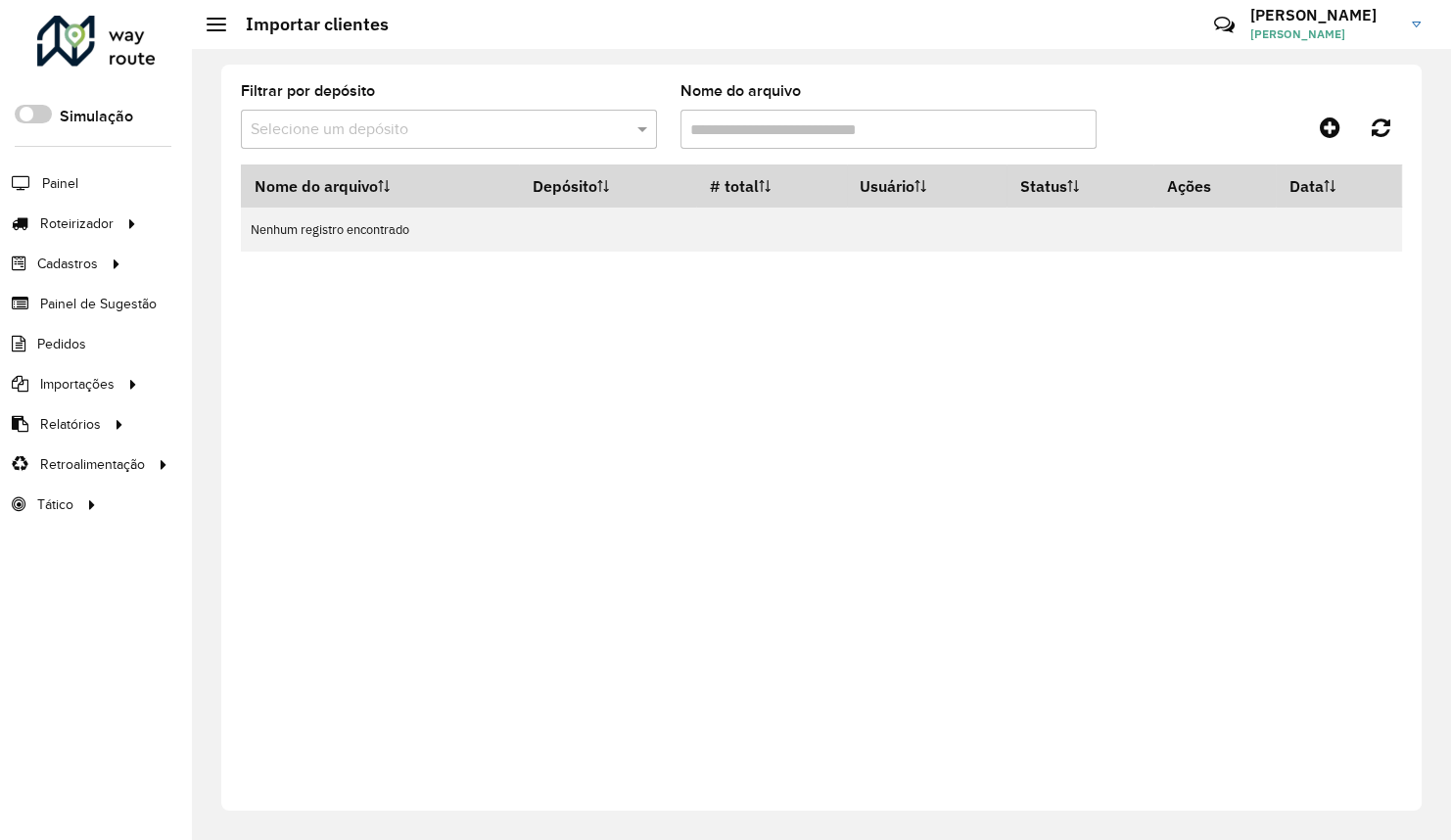 click at bounding box center [429, 130] 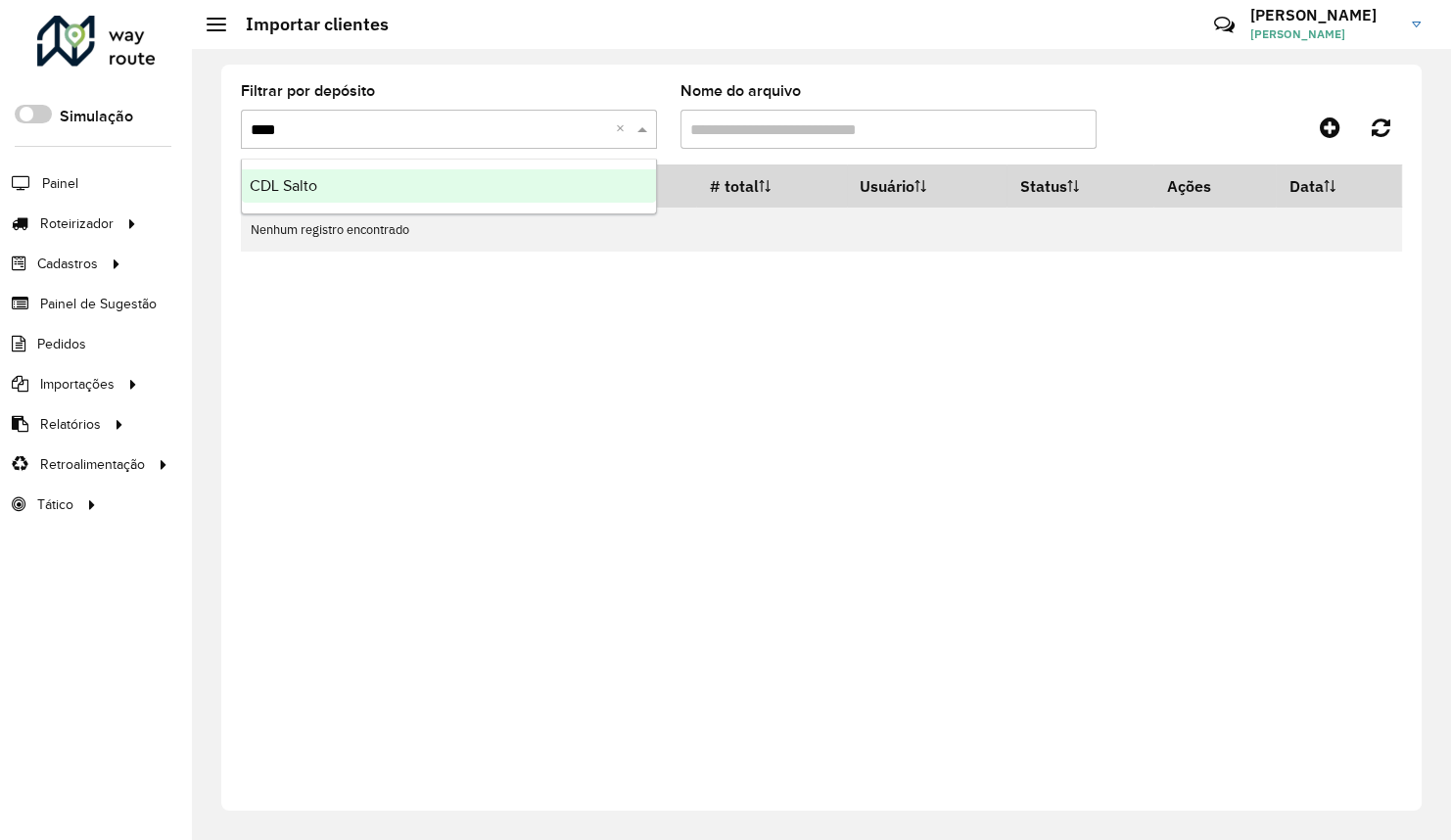 type on "*****" 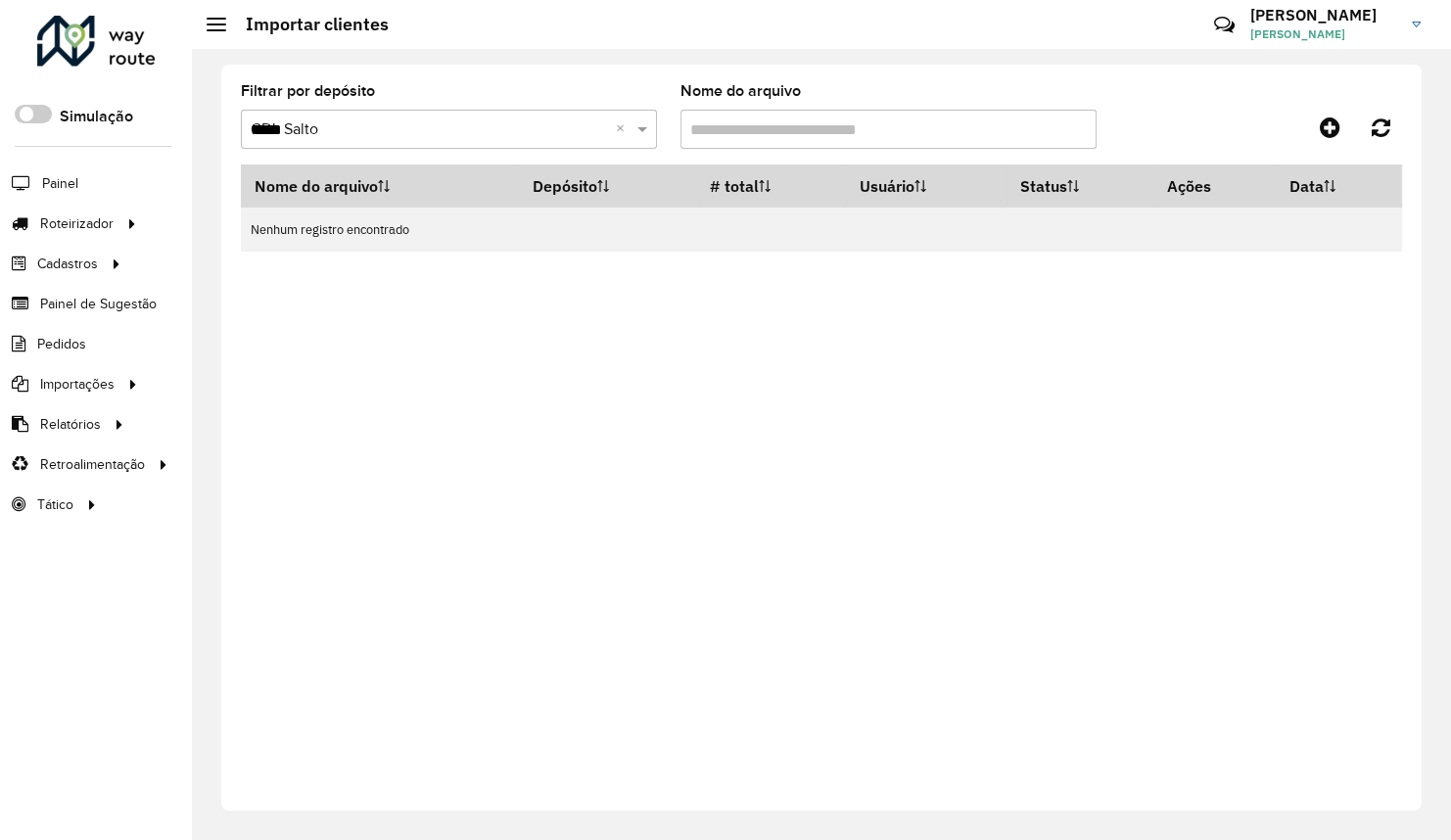 type 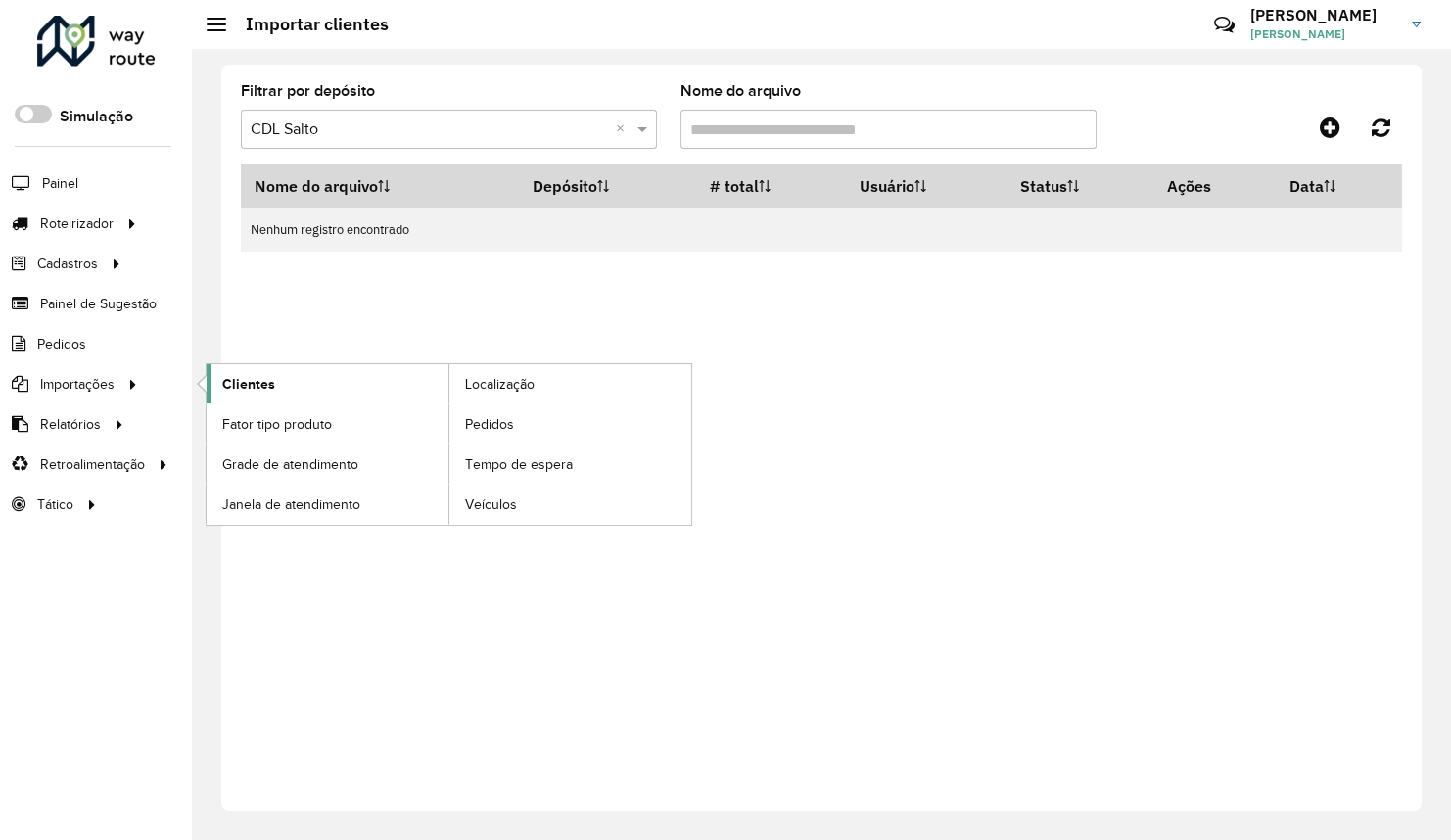 click on "Clientes" 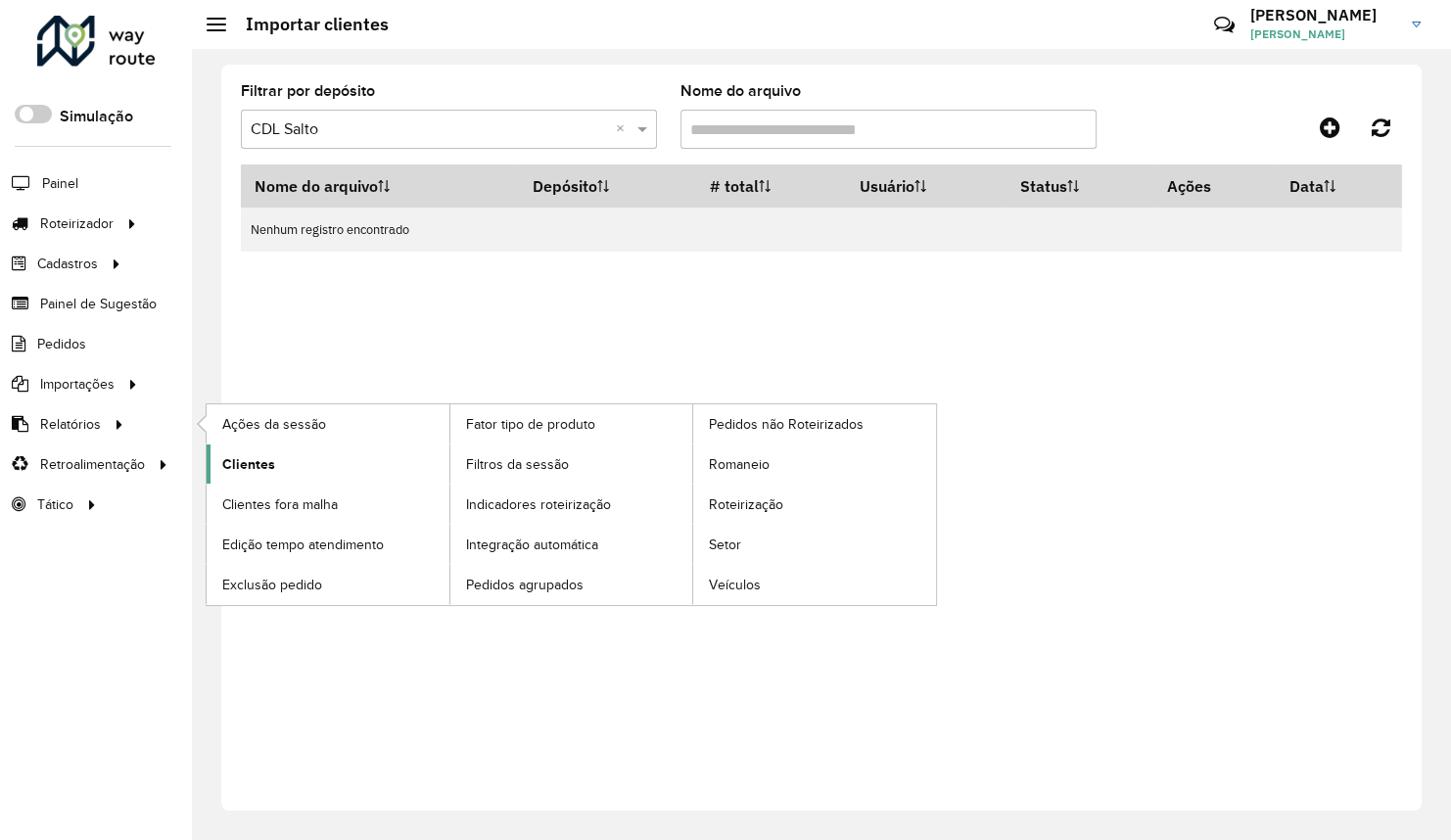 click on "Clientes" 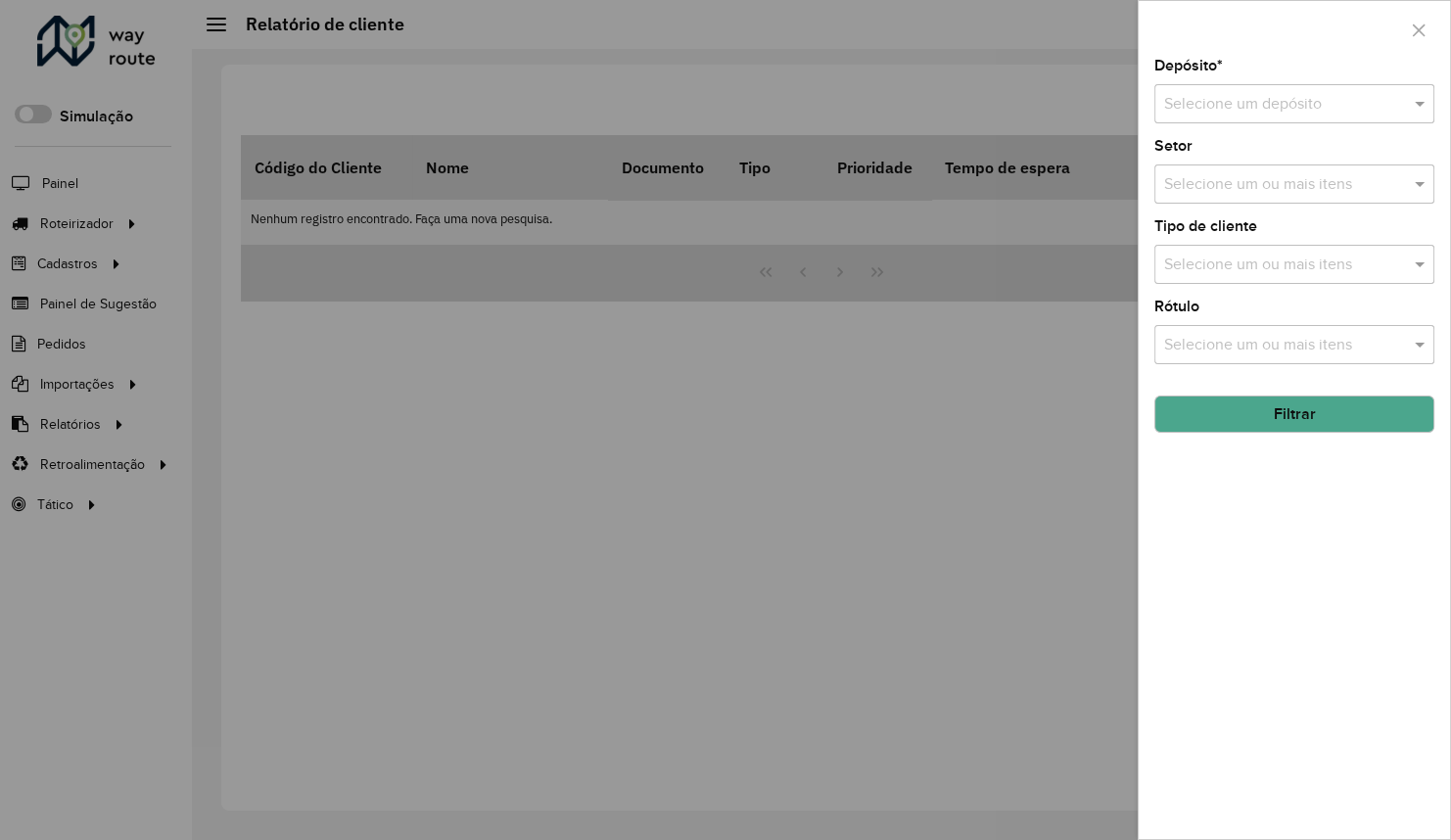 drag, startPoint x: 1173, startPoint y: 147, endPoint x: 1185, endPoint y: 108, distance: 40.804412 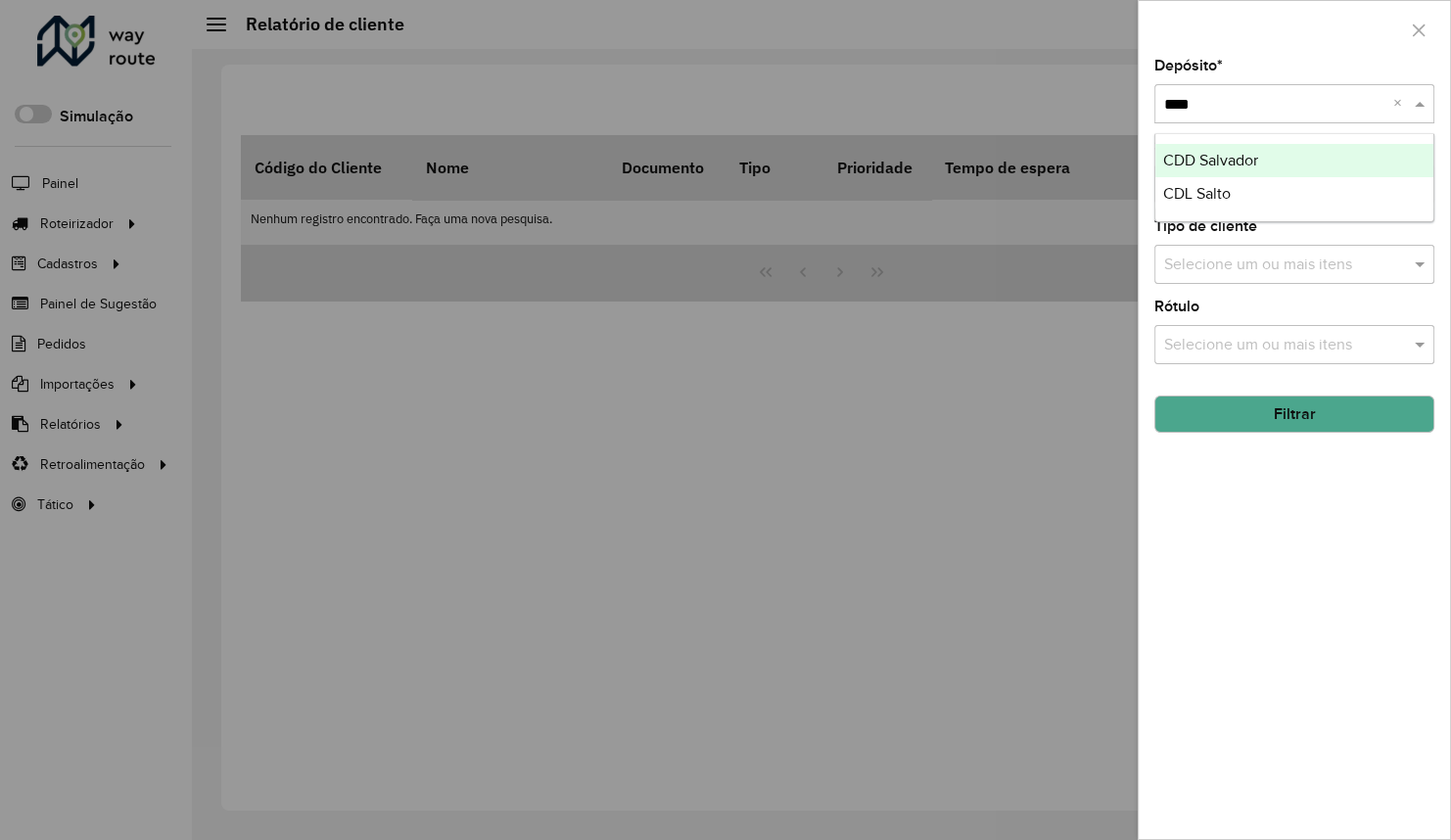 type on "*****" 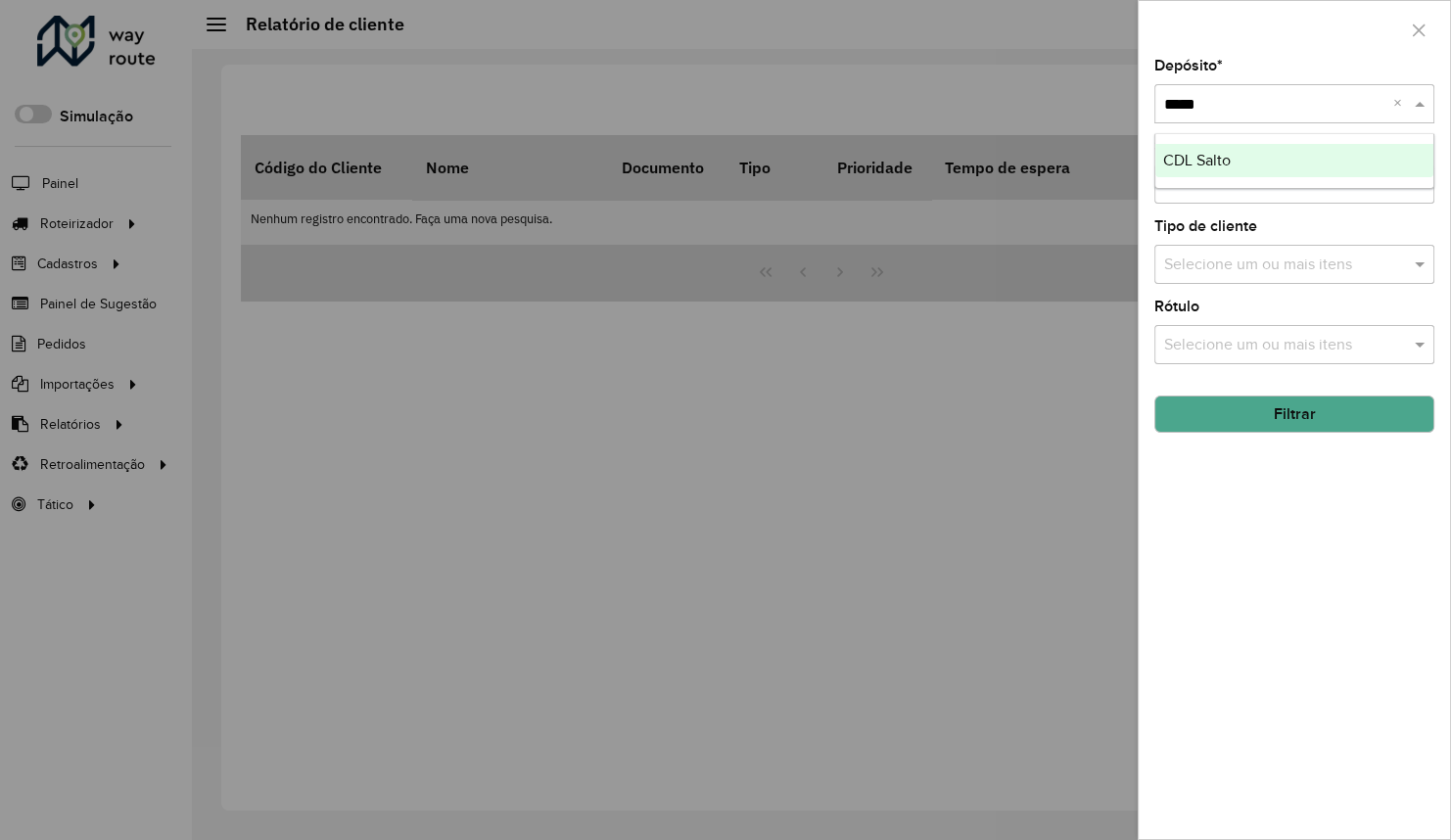 type 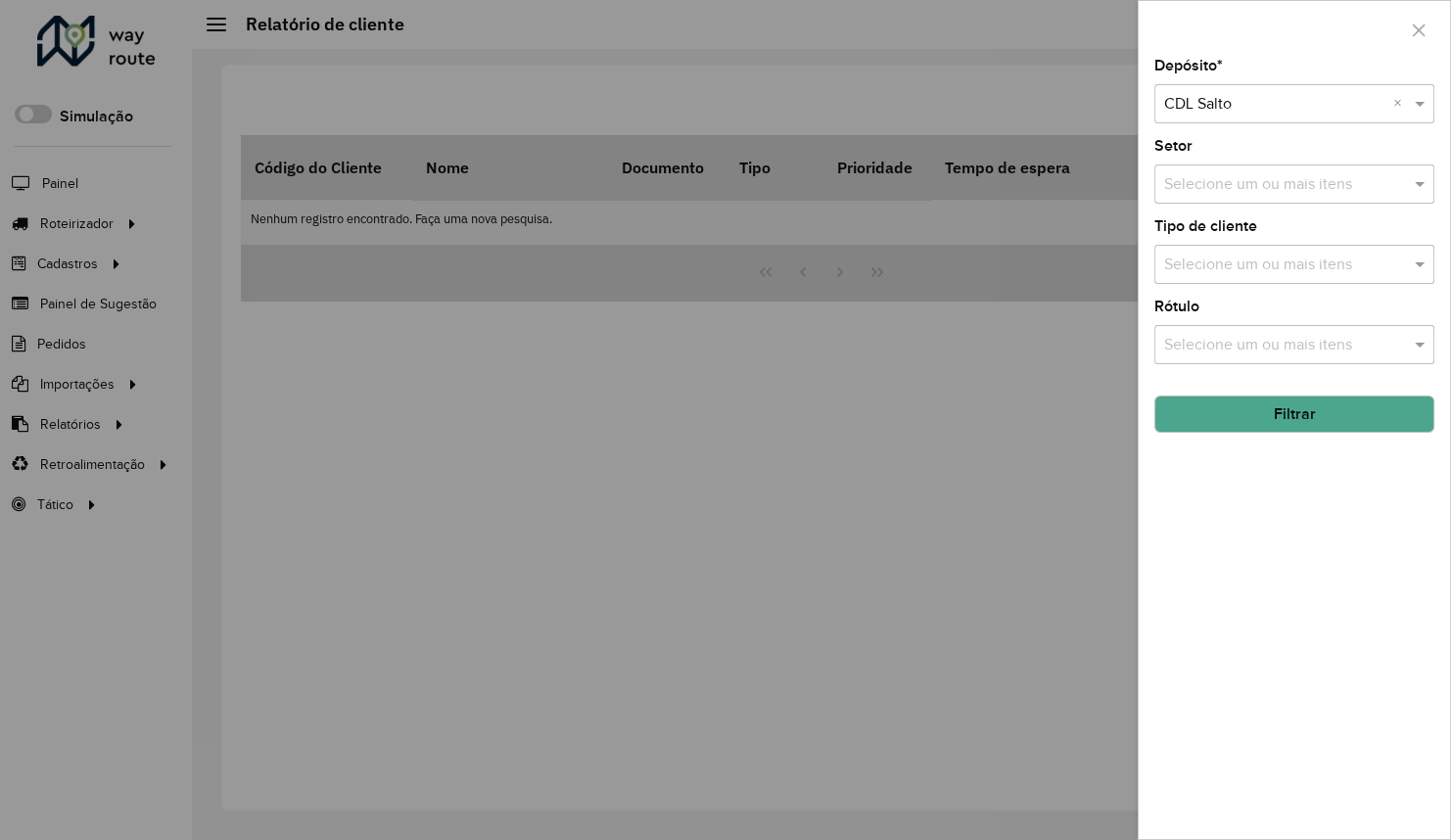 click at bounding box center [1285, 265] 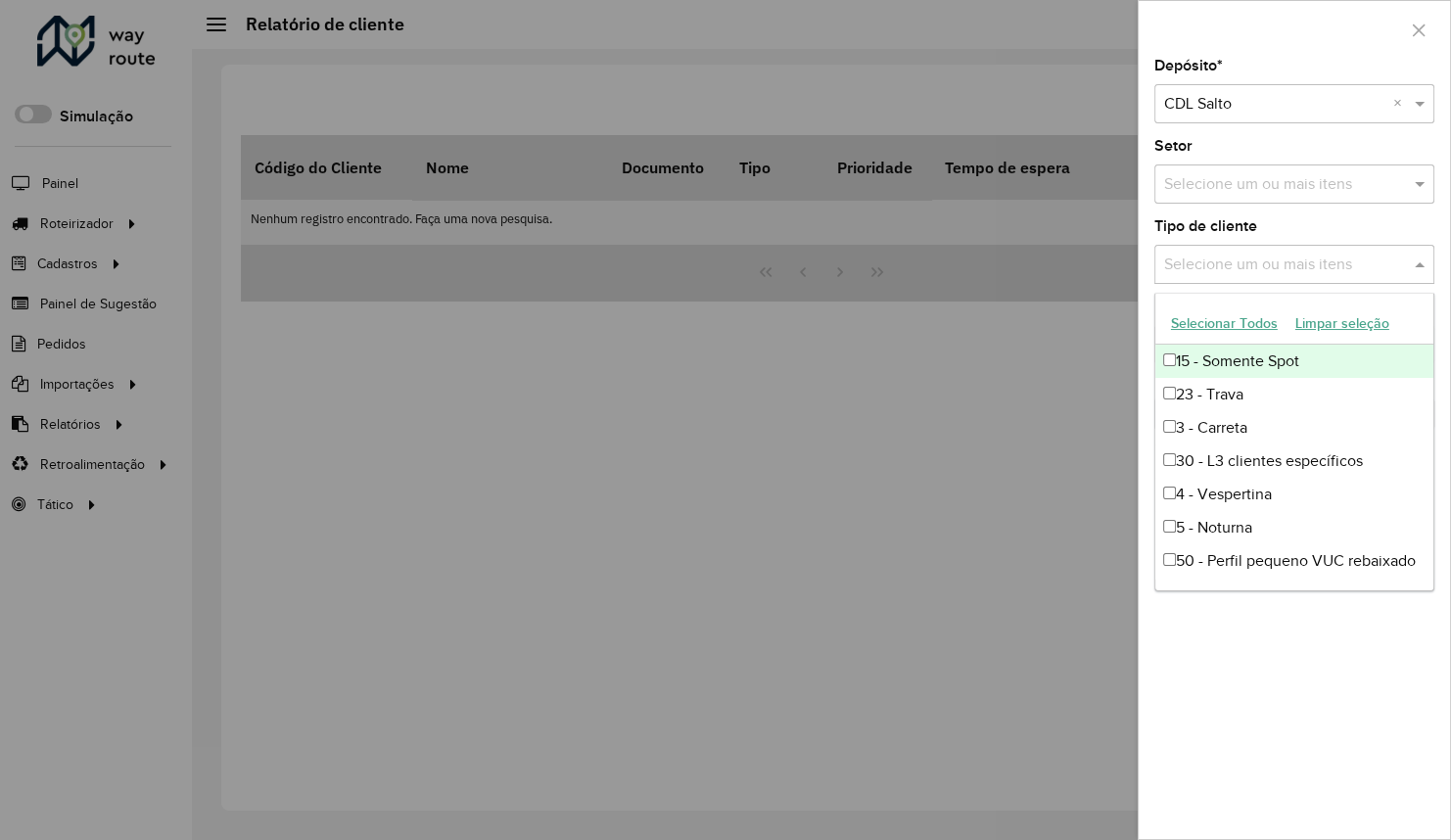 click at bounding box center (1285, 265) 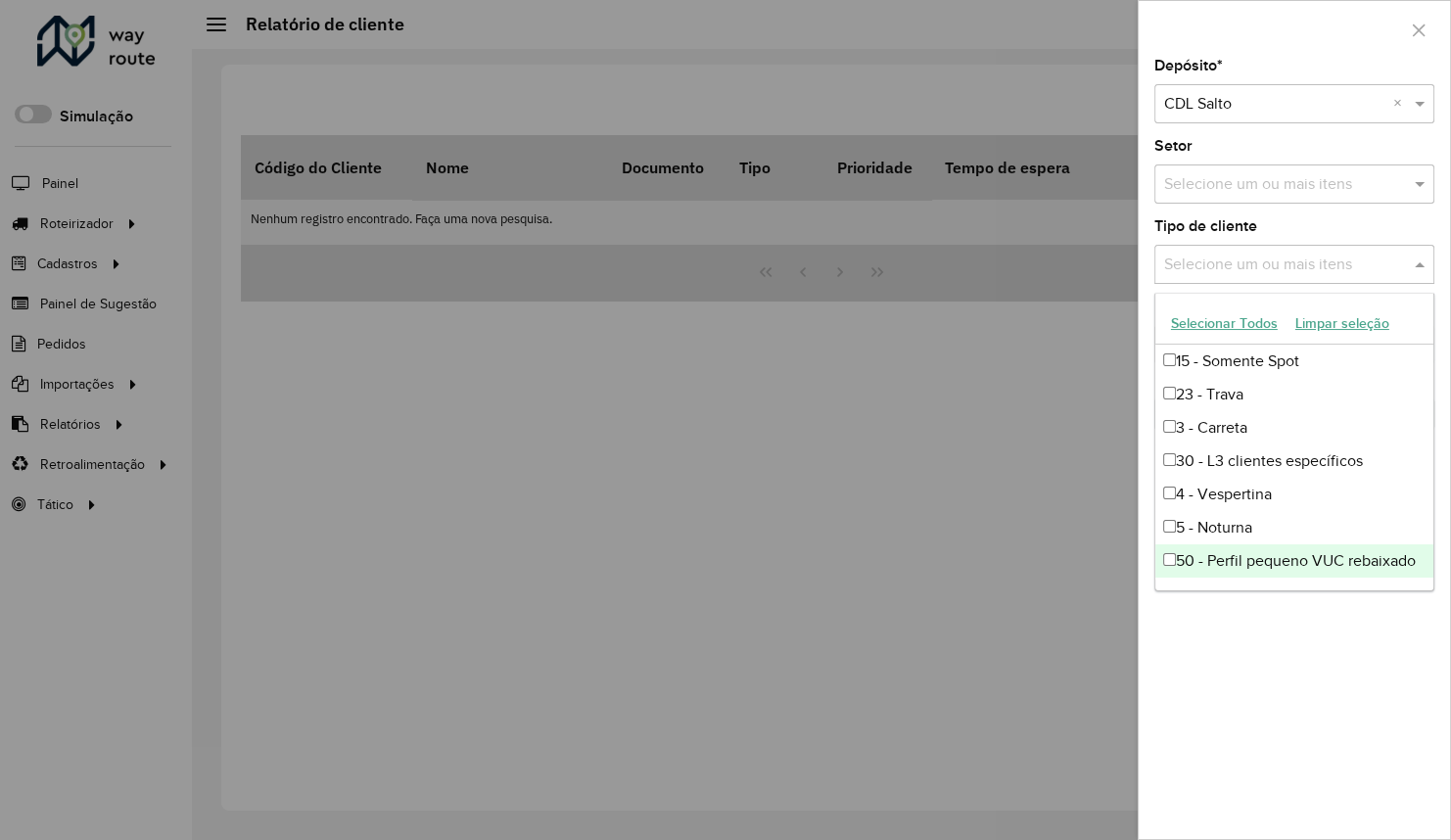 click on "Depósito  * Selecione um depósito × CDL Salto ×  Setor  Selecione um ou mais itens  Tipo de cliente  Selecione um ou mais itens  Rótulo  Selecione um ou mais itens Filtrar" 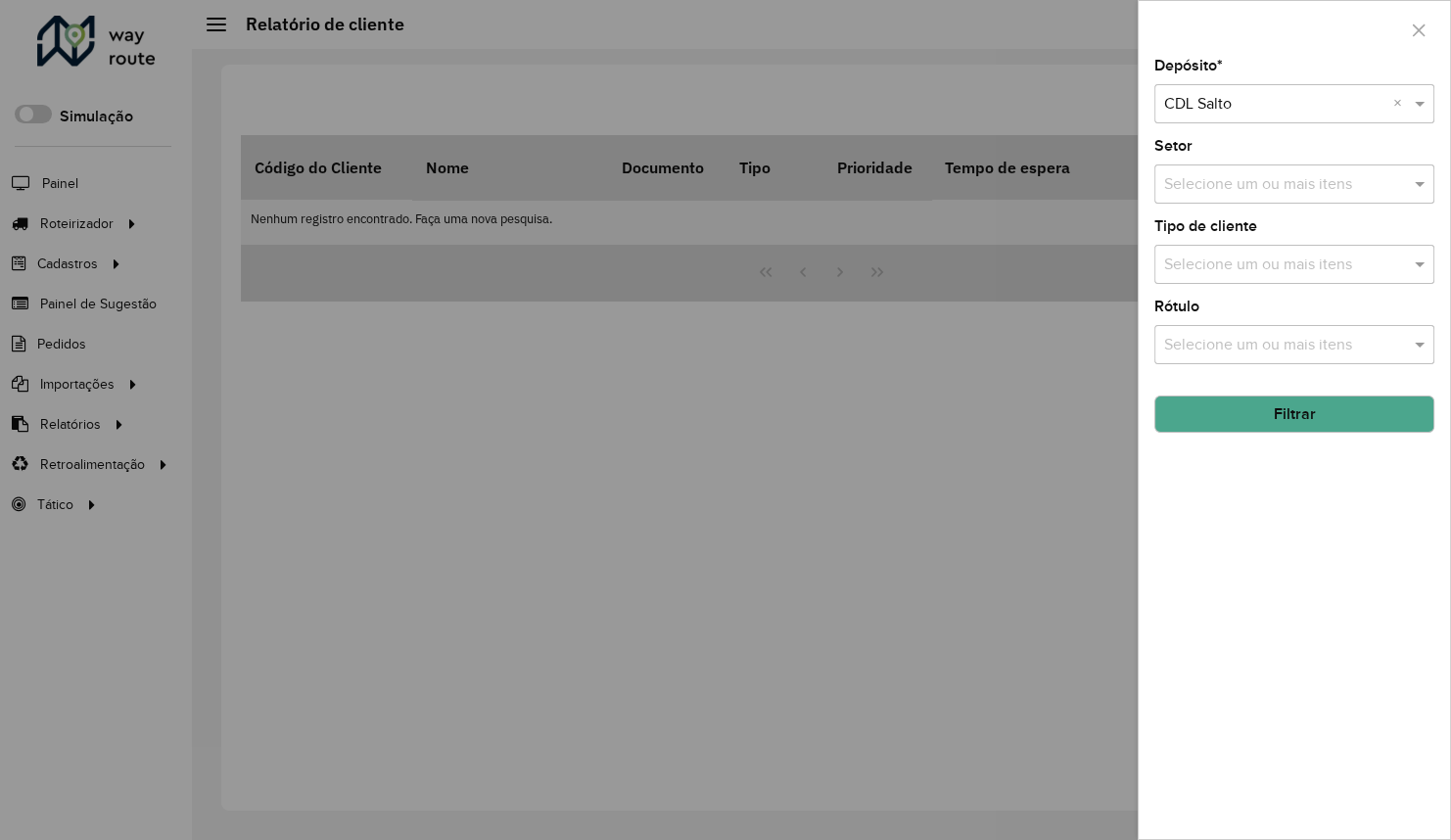 click on "Filtrar" 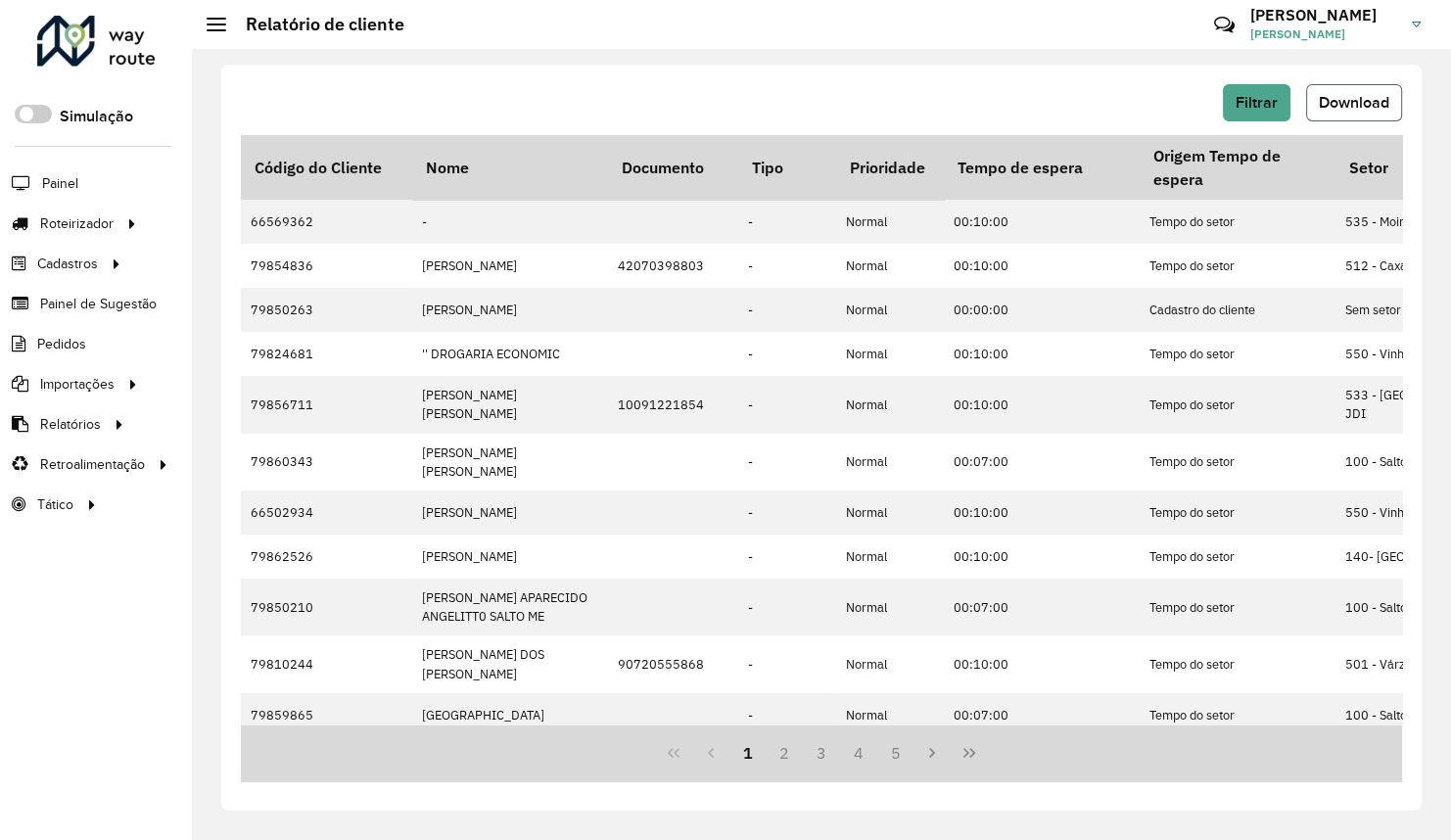 click on "Download" 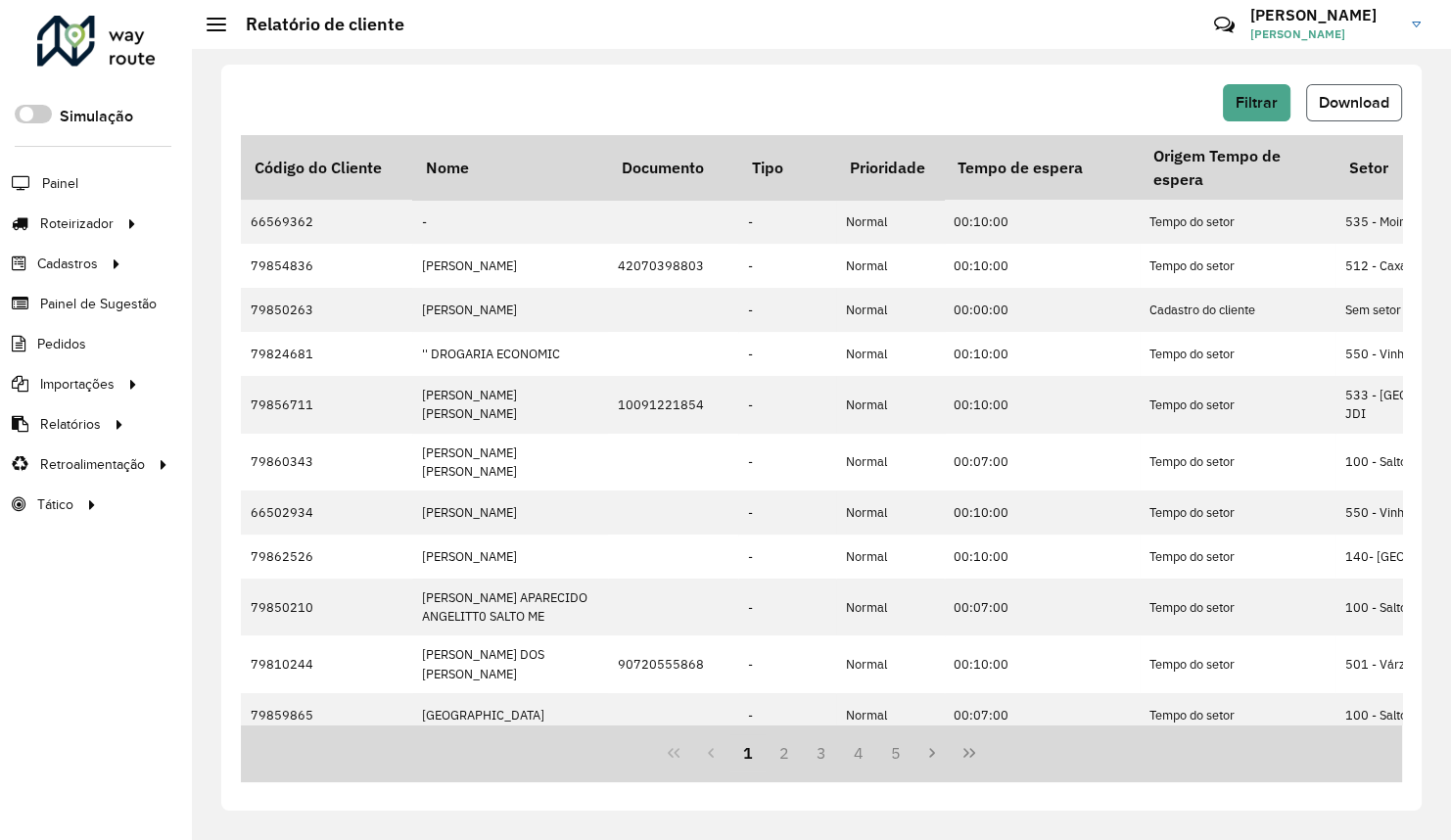click on "Download" 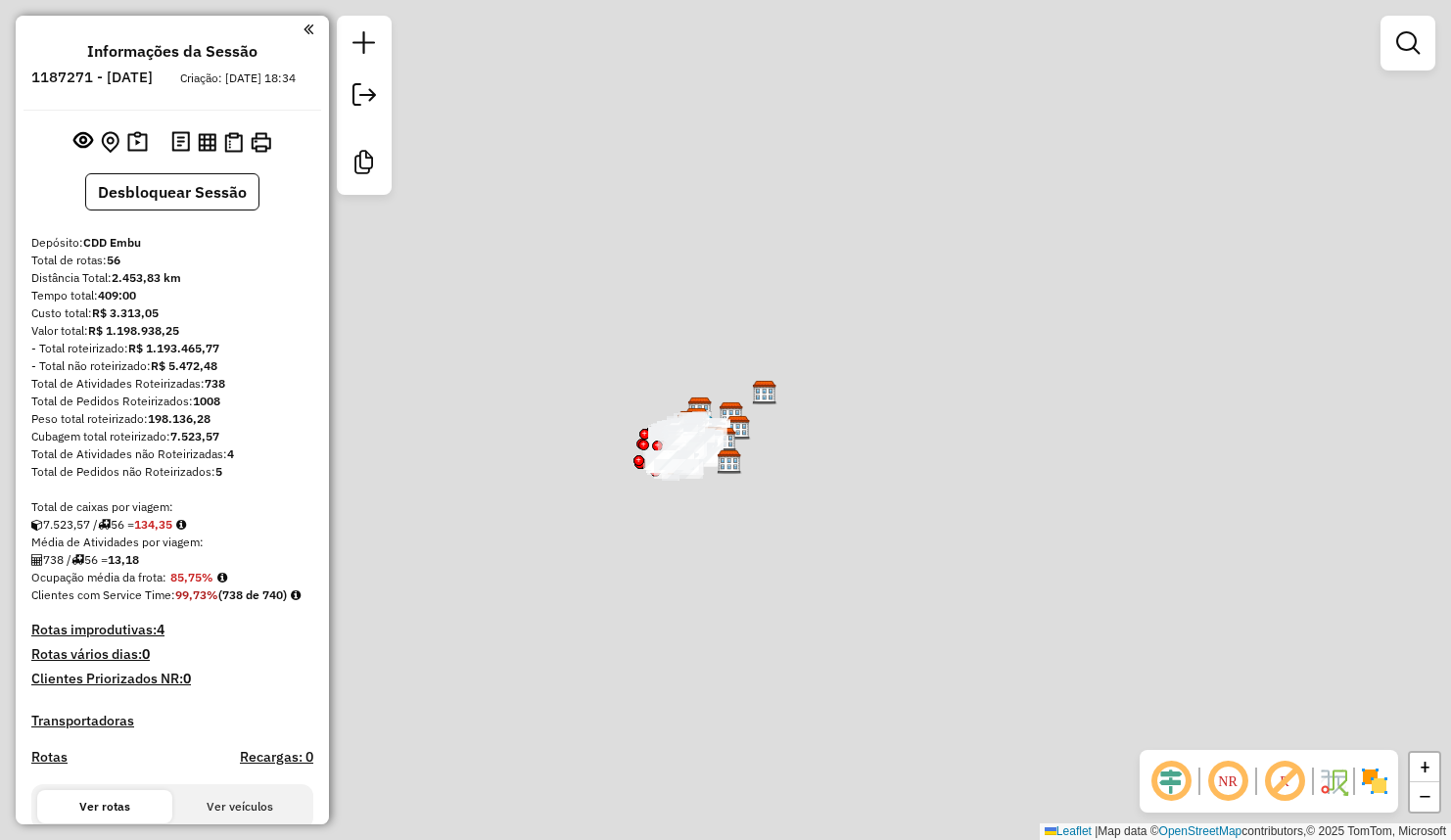 scroll, scrollTop: 0, scrollLeft: 0, axis: both 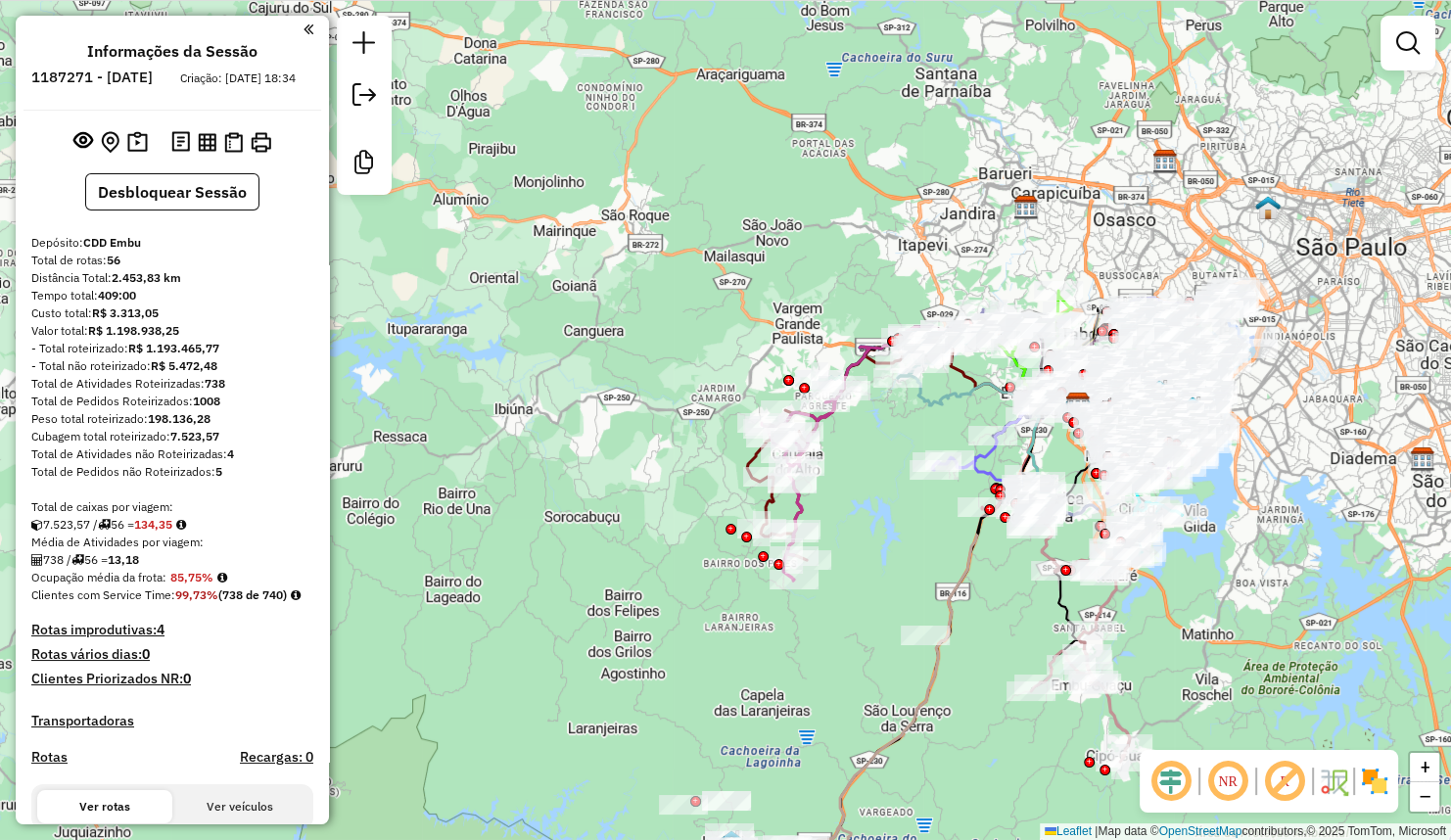 drag, startPoint x: 460, startPoint y: 498, endPoint x: 646, endPoint y: 598, distance: 211.17765 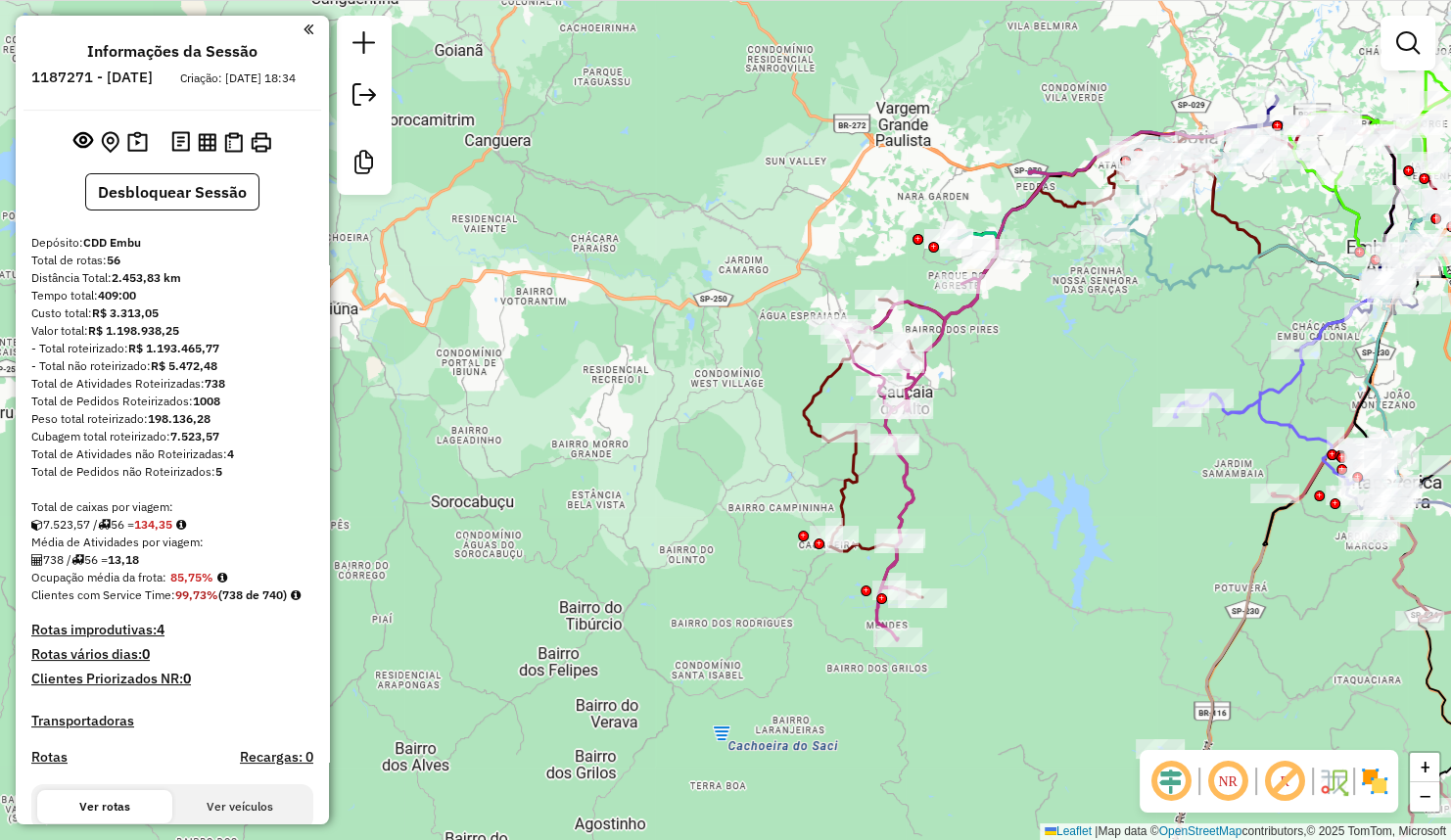 click 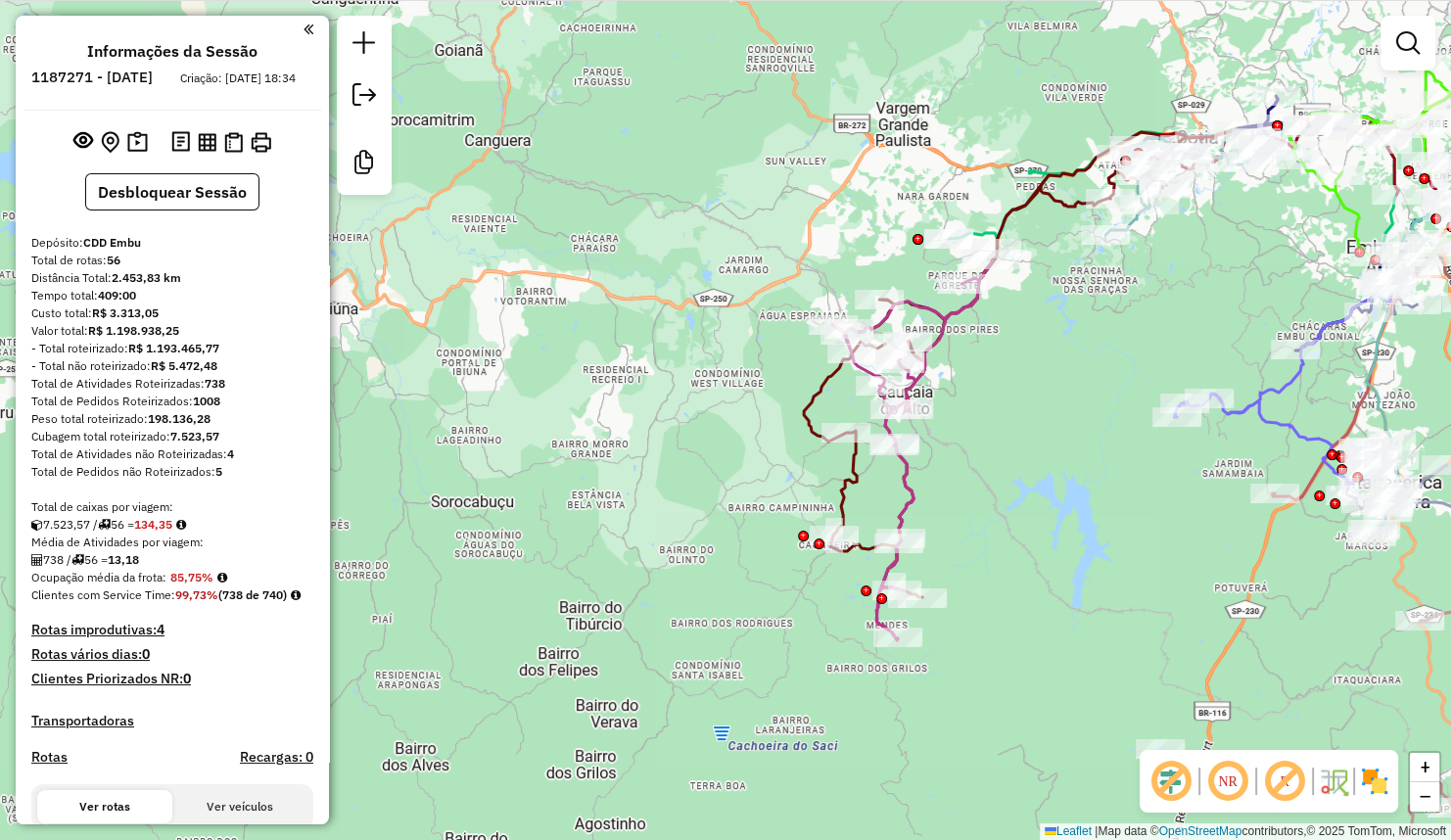 click 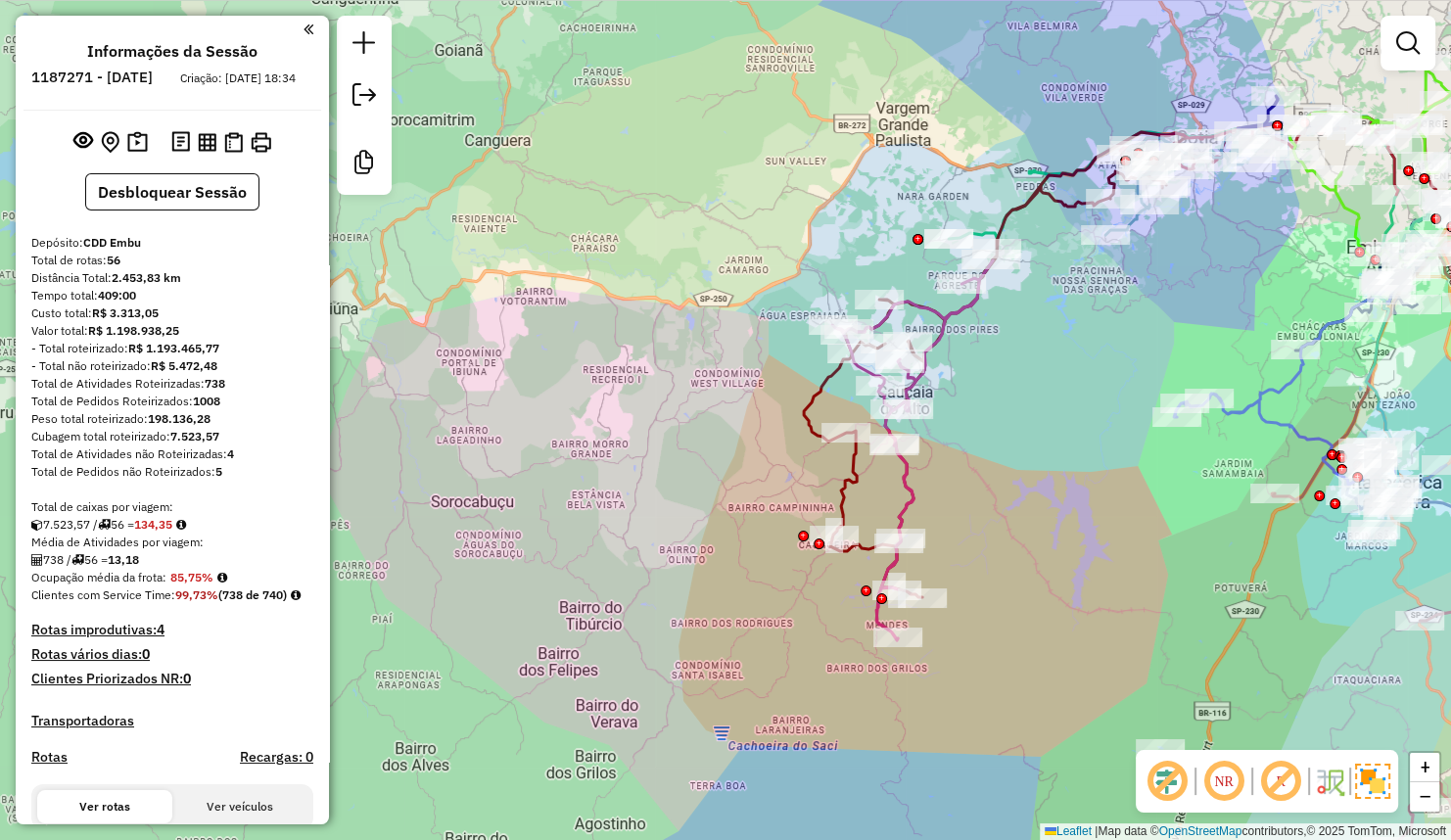 click 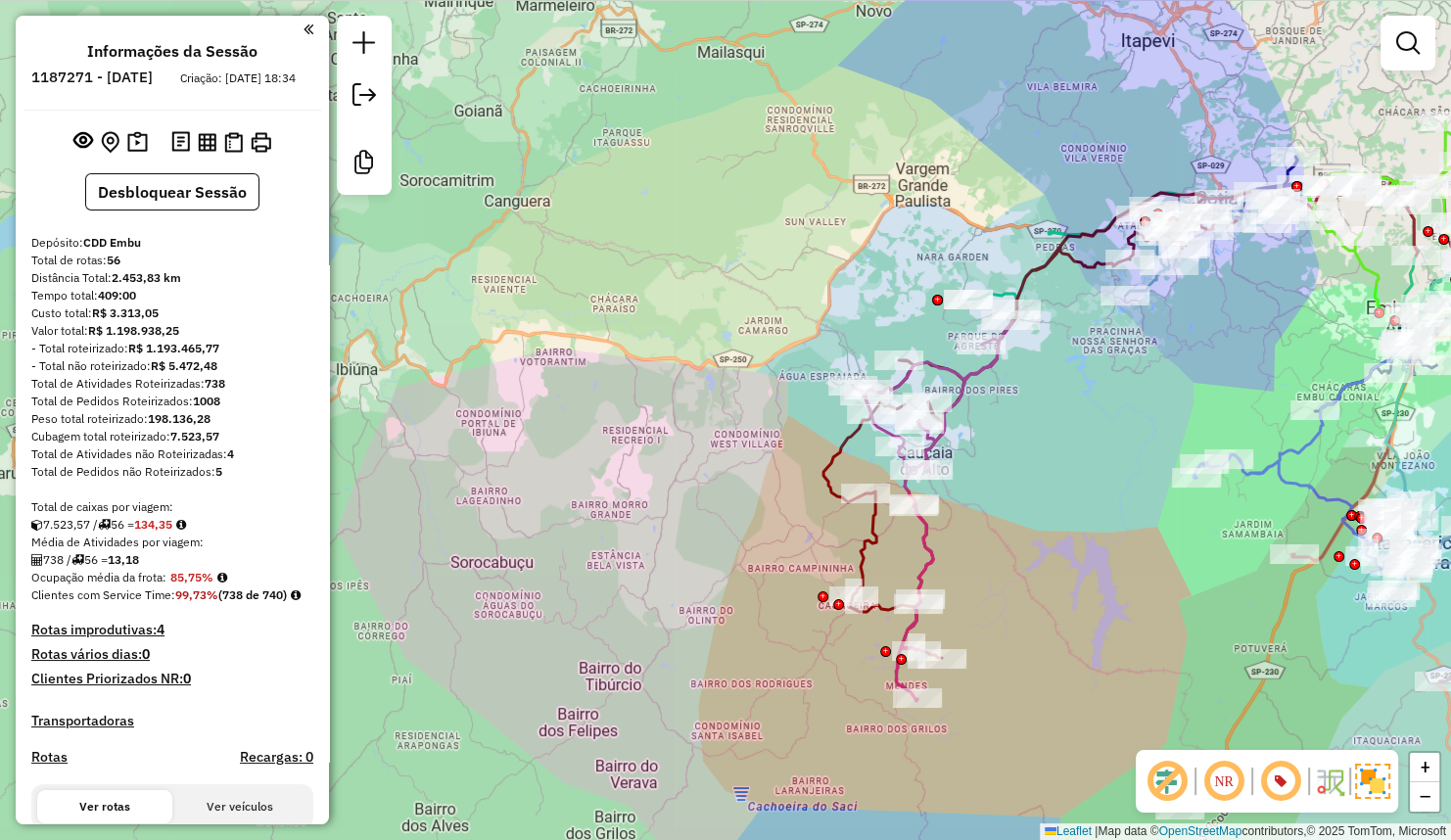 drag, startPoint x: 1065, startPoint y: 522, endPoint x: 1085, endPoint y: 583, distance: 64.19502 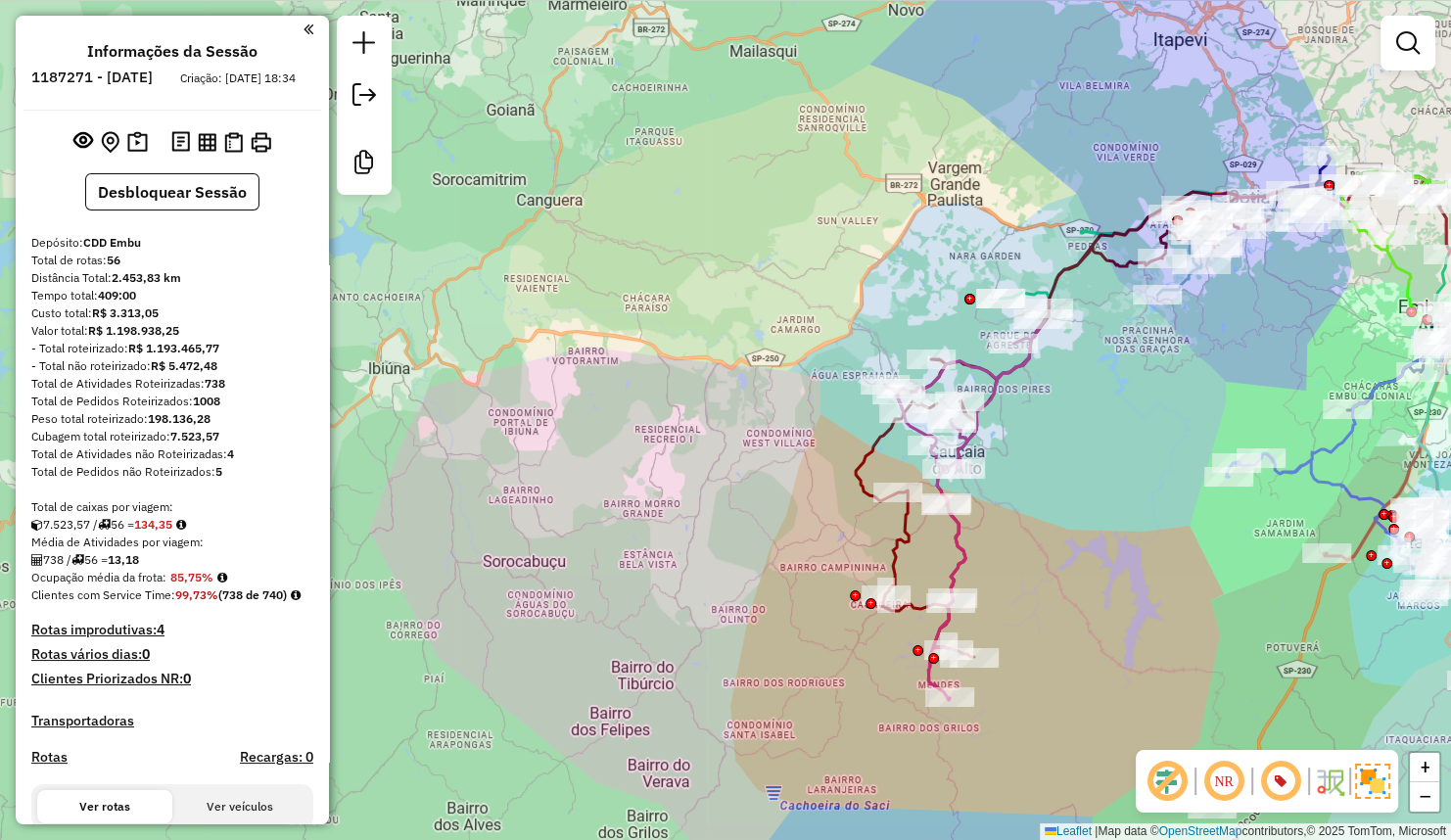 drag, startPoint x: 1038, startPoint y: 490, endPoint x: 1070, endPoint y: 490, distance: 32 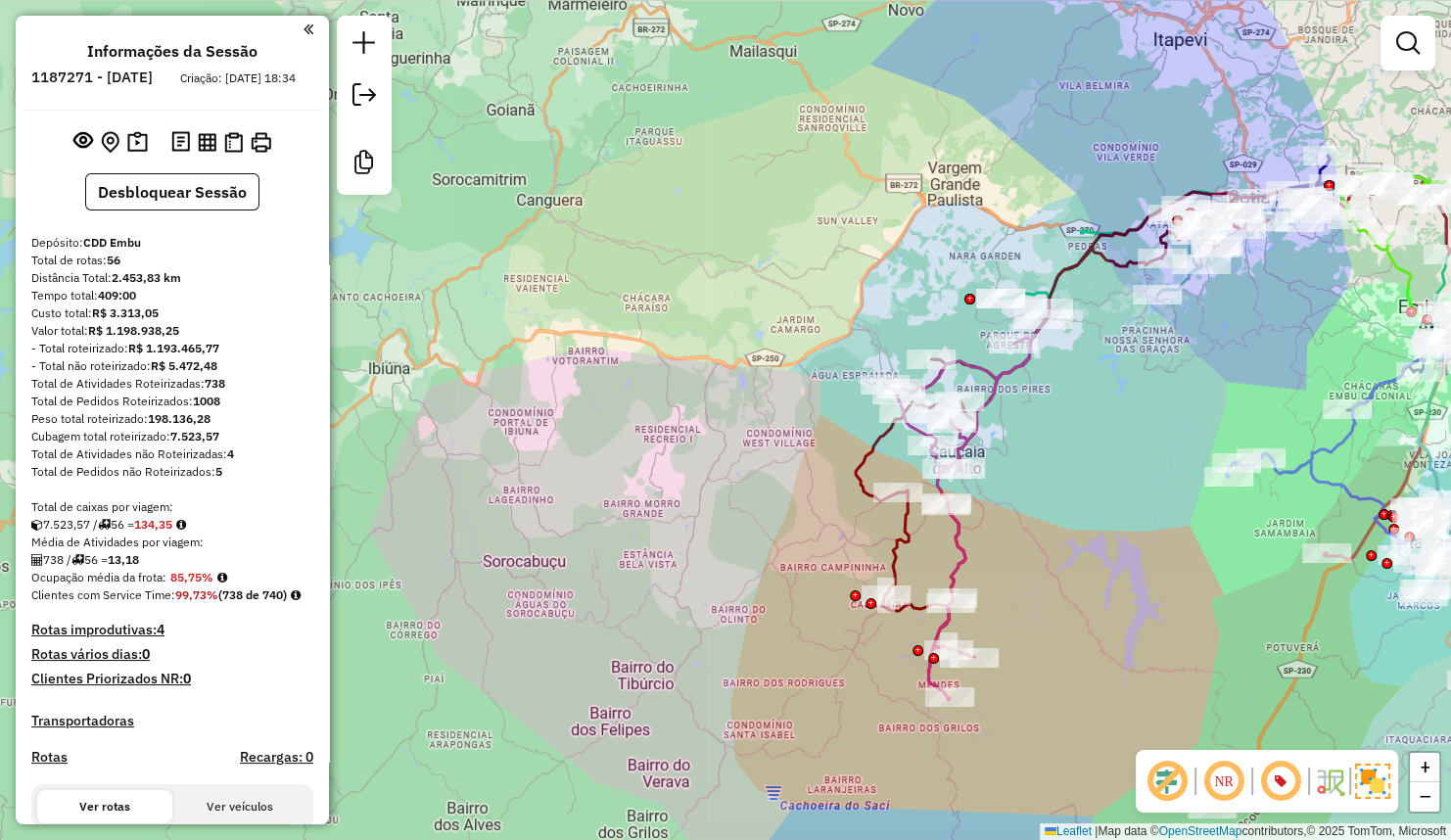 click on "Janela de atendimento Grade de atendimento Capacidade Transportadoras Veículos Cliente Pedidos  Rotas Selecione os dias de semana para filtrar as janelas de atendimento  Seg   Ter   Qua   Qui   Sex   Sáb   Dom  Informe o período da janela de atendimento: De: Até:  Filtrar exatamente a janela do cliente  Considerar janela de atendimento padrão  Selecione os dias de semana para filtrar as grades de atendimento  Seg   Ter   Qua   Qui   Sex   Sáb   Dom   Considerar clientes sem dia de atendimento cadastrado  Clientes fora do dia de atendimento selecionado Filtrar as atividades entre os valores definidos abaixo:  Peso mínimo:   Peso máximo:   Cubagem mínima:   Cubagem máxima:   De:   Até:  Filtrar as atividades entre o tempo de atendimento definido abaixo:  De:   Até:   Considerar capacidade total dos clientes não roteirizados Transportadora: Selecione um ou mais itens Tipo de veículo: Selecione um ou mais itens Veículo: Selecione um ou mais itens Motorista: Selecione um ou mais itens Nome: Rótulo:" 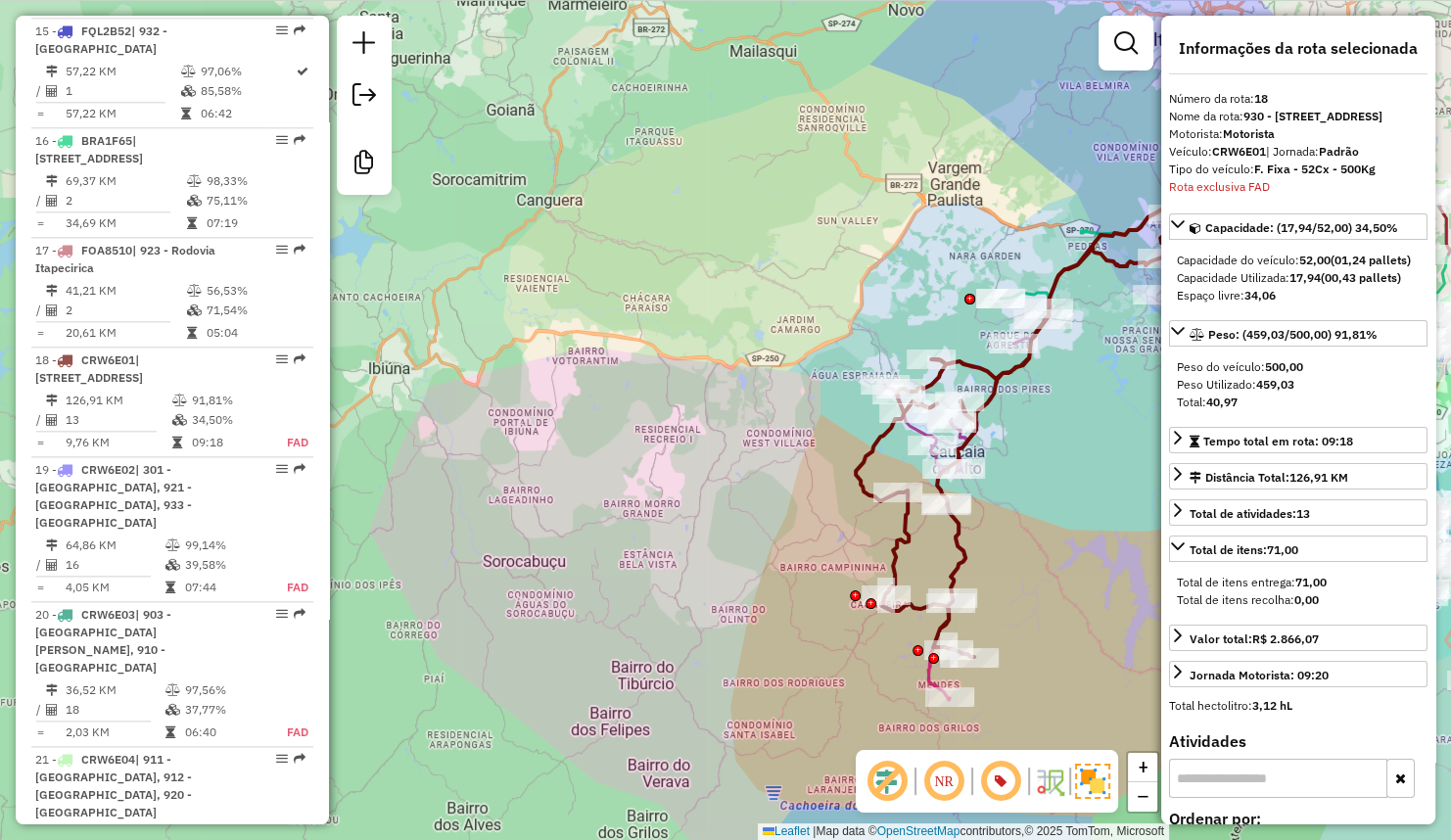 scroll, scrollTop: 2728, scrollLeft: 0, axis: vertical 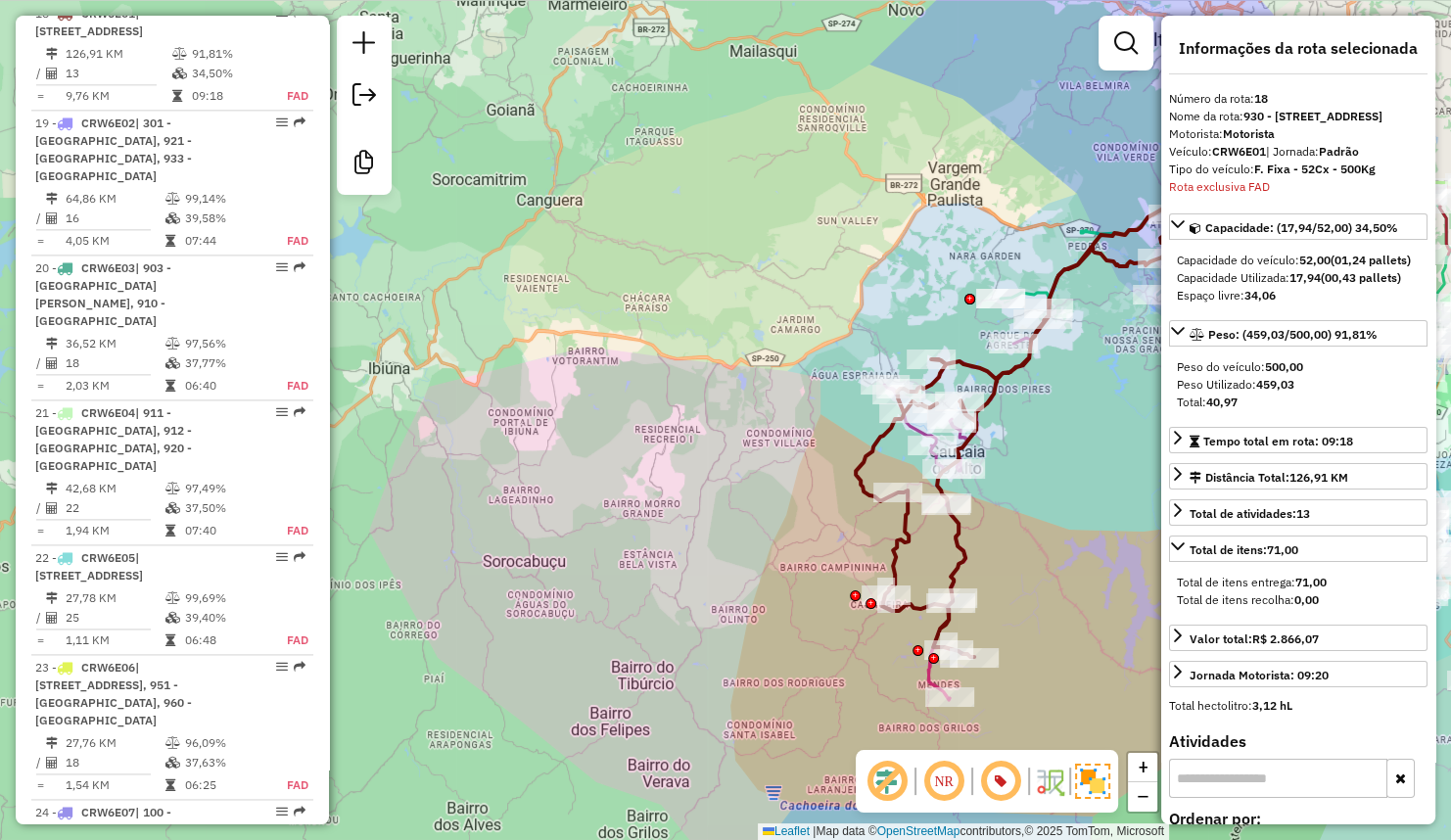 click 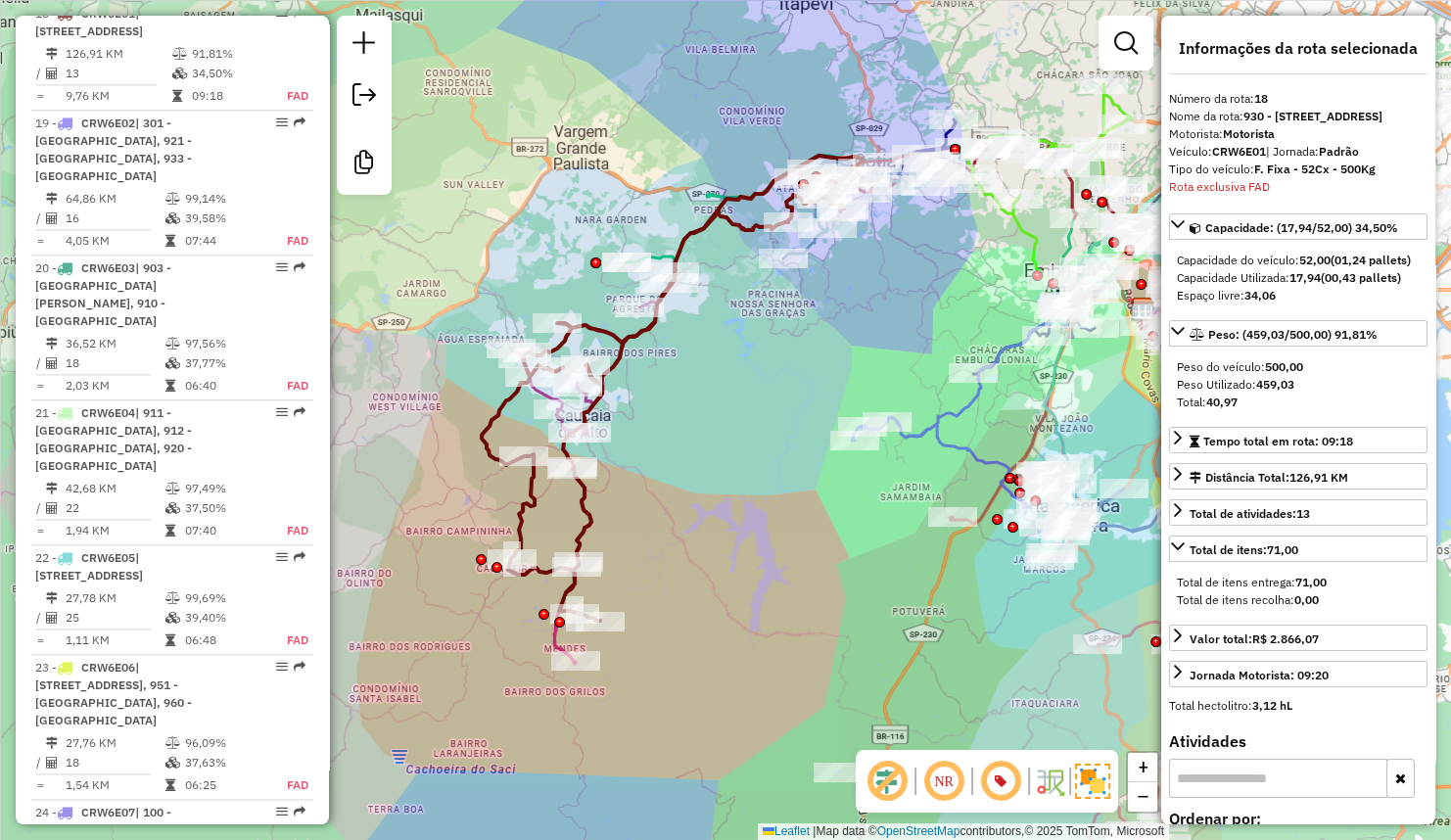 drag, startPoint x: 1041, startPoint y: 442, endPoint x: 670, endPoint y: 407, distance: 372.64729 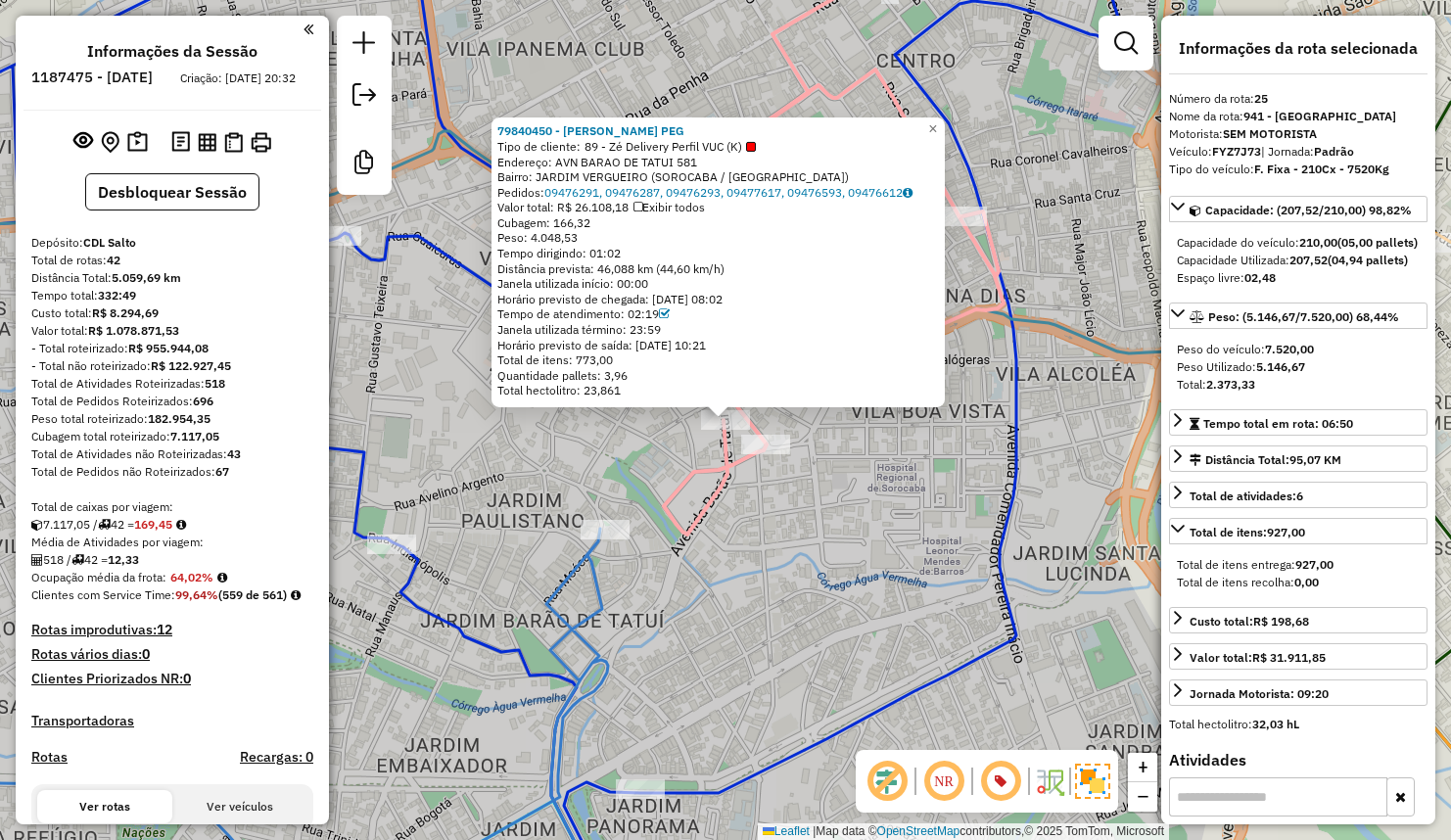 select on "**********" 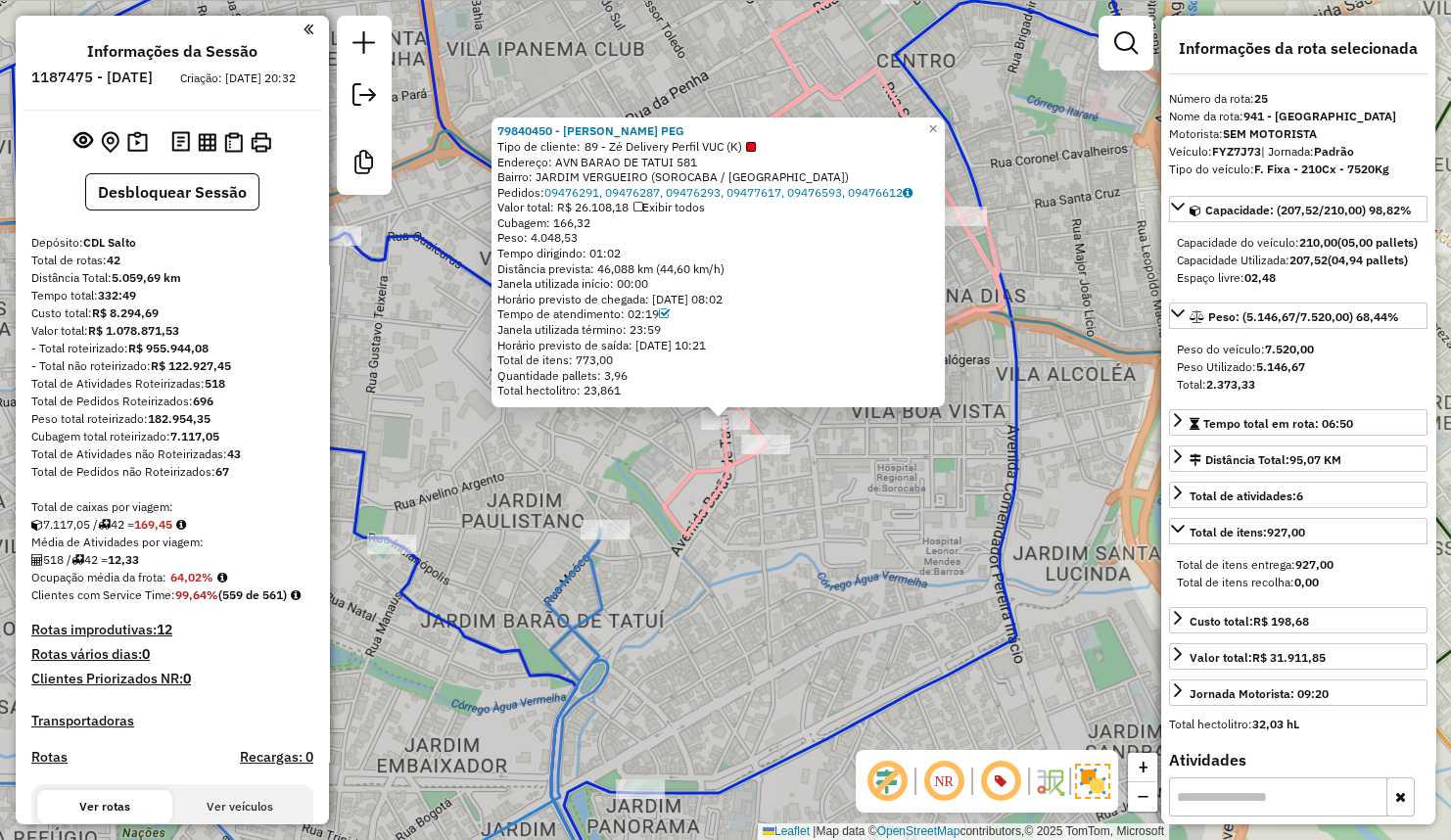 scroll, scrollTop: 3634, scrollLeft: 0, axis: vertical 